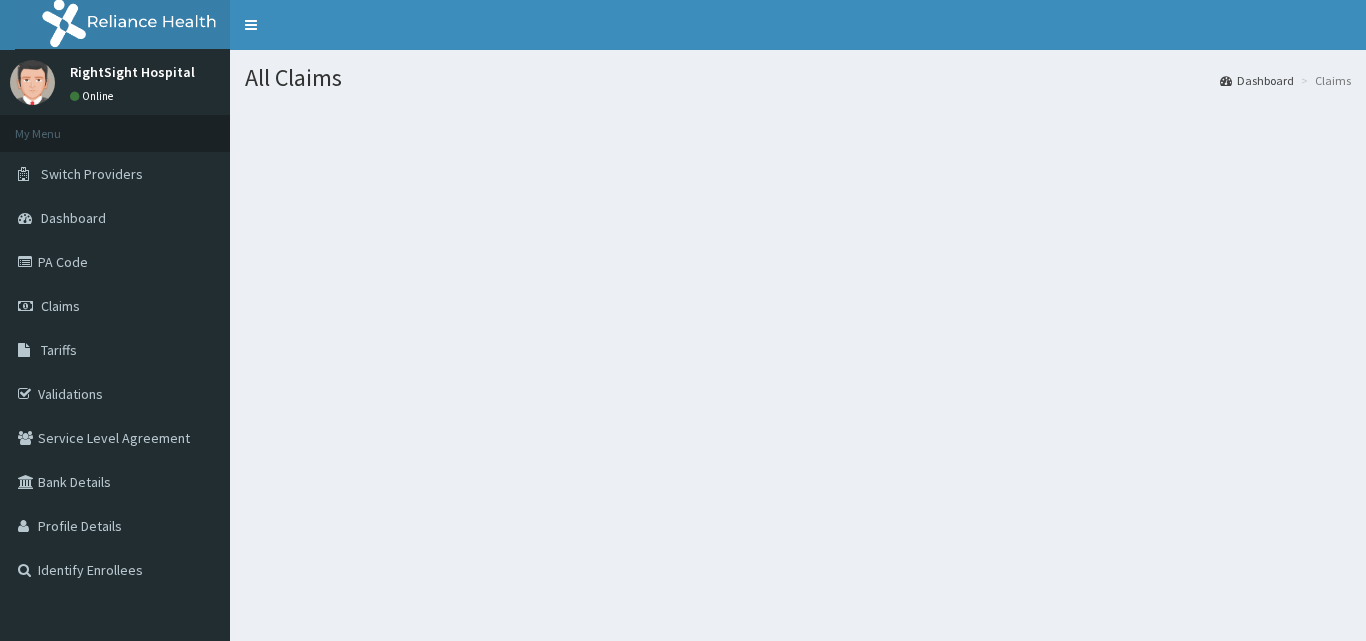scroll, scrollTop: 0, scrollLeft: 0, axis: both 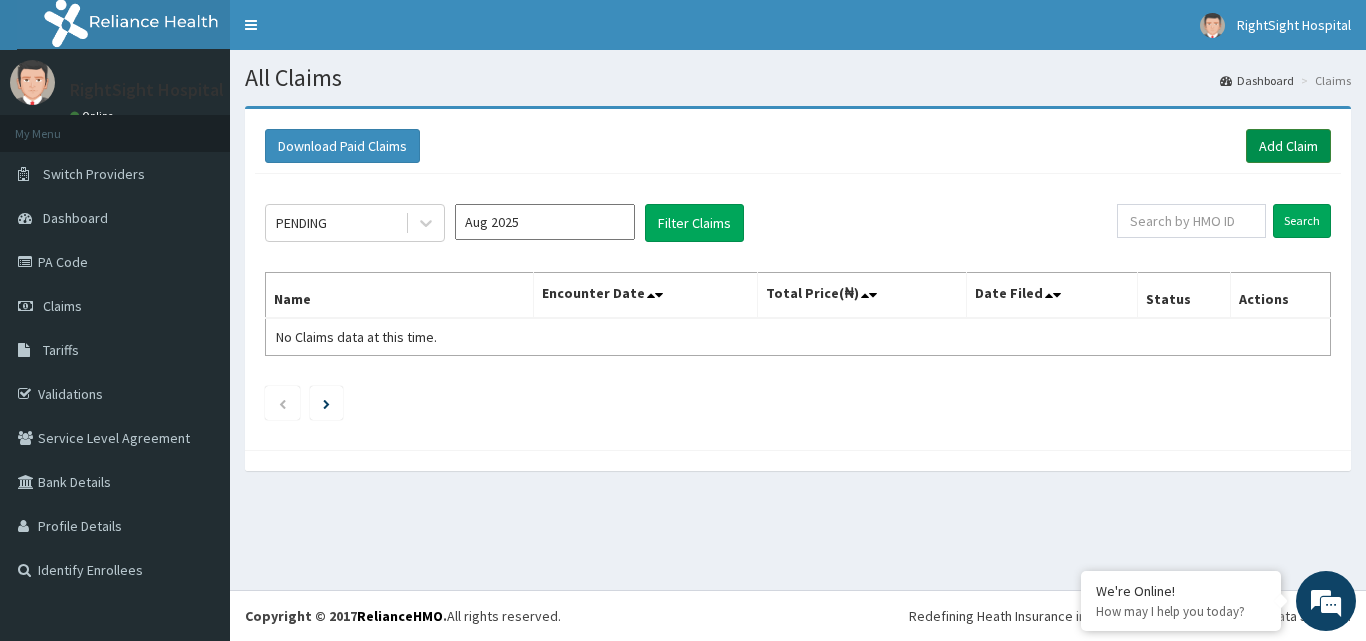 click on "Add Claim" at bounding box center (1288, 146) 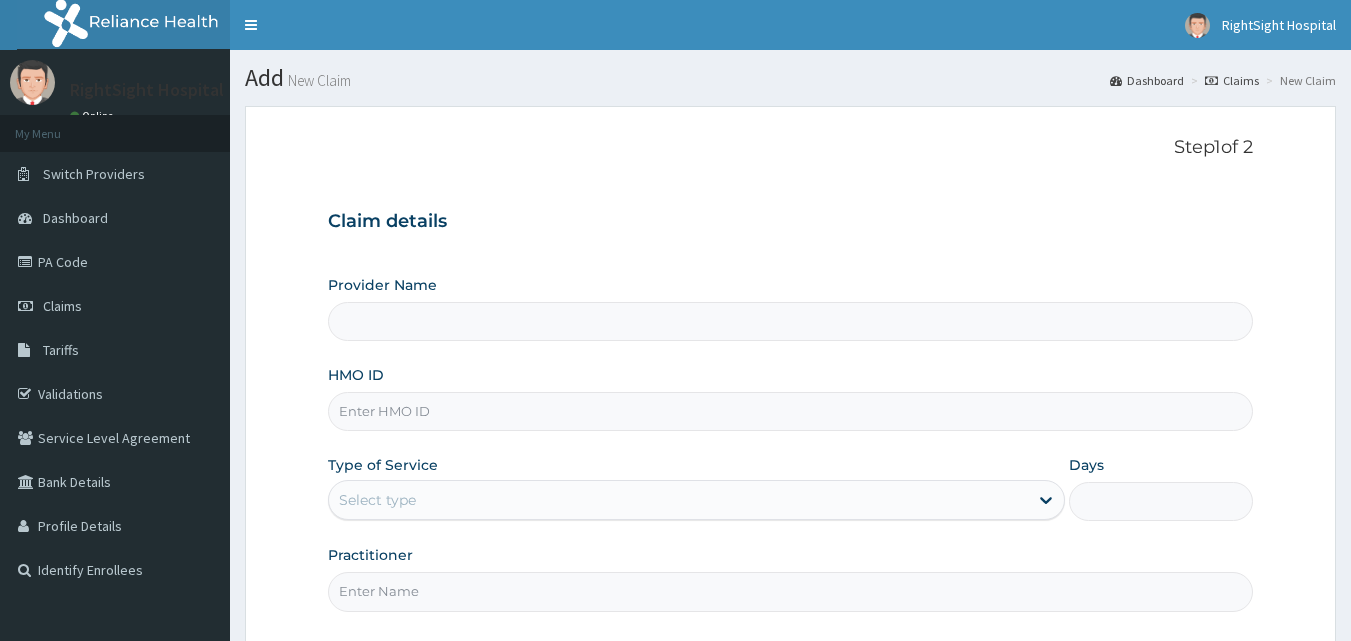 scroll, scrollTop: 0, scrollLeft: 0, axis: both 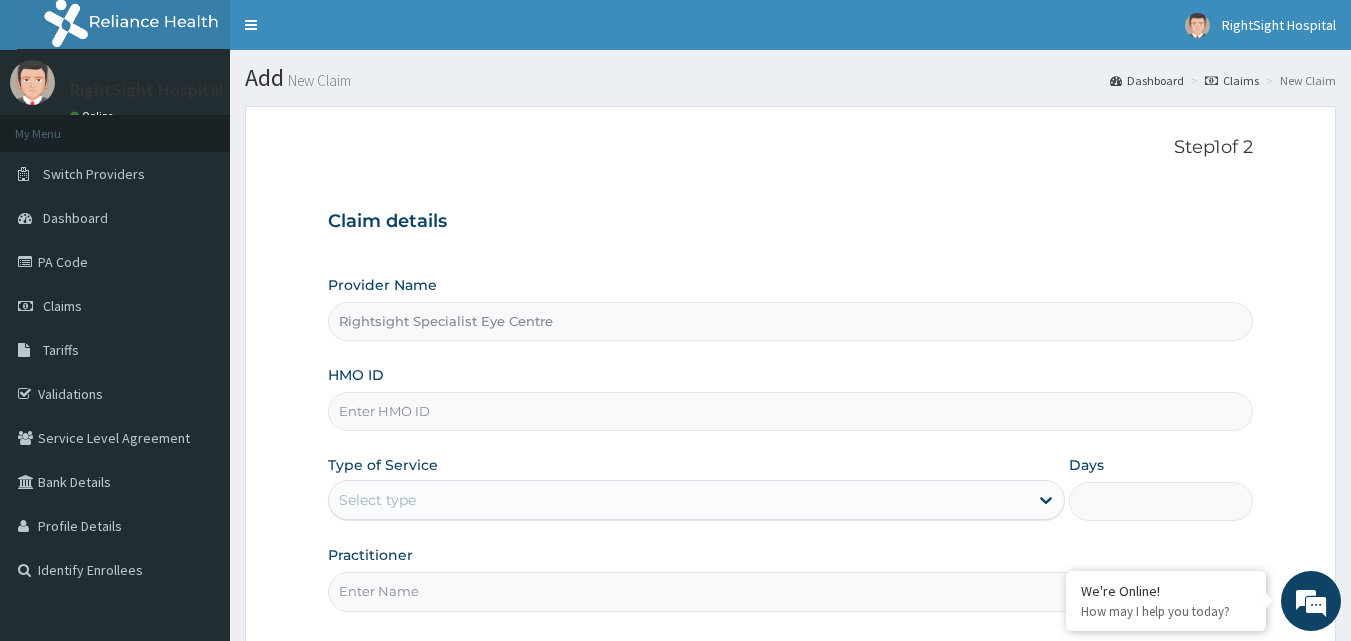 type on "Rightsight Specialist Eye Centre" 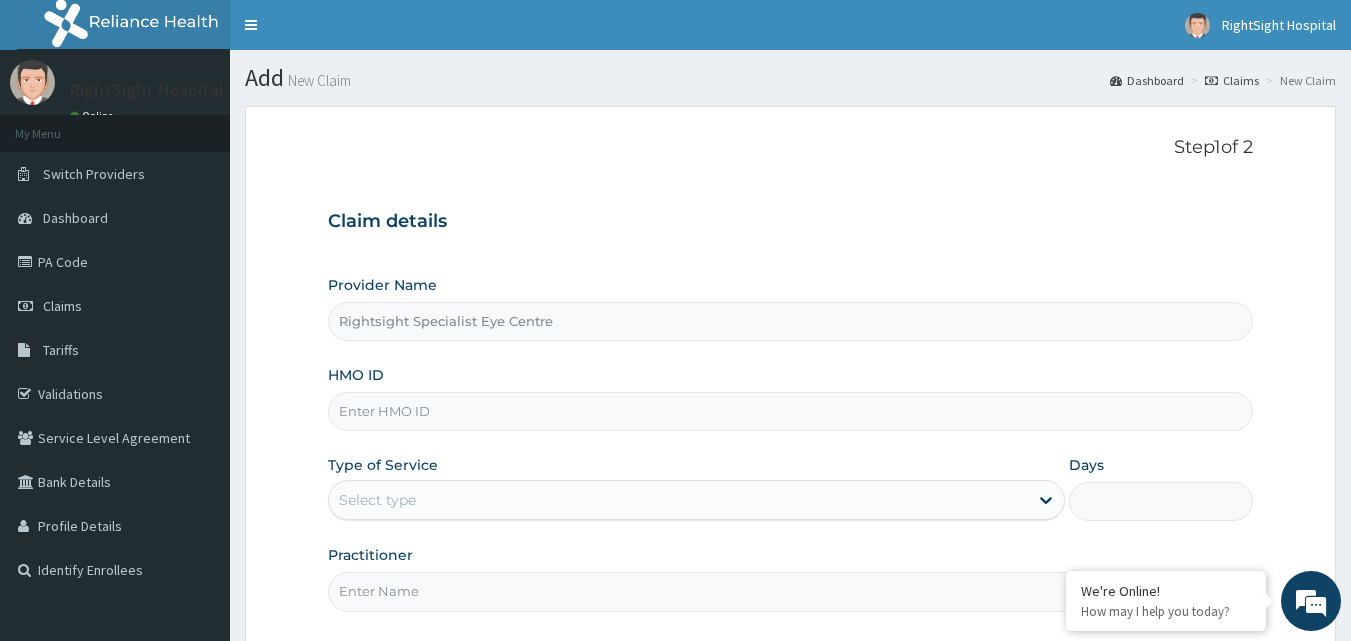 click on "Rightsight Specialist Eye Centre" at bounding box center [791, 321] 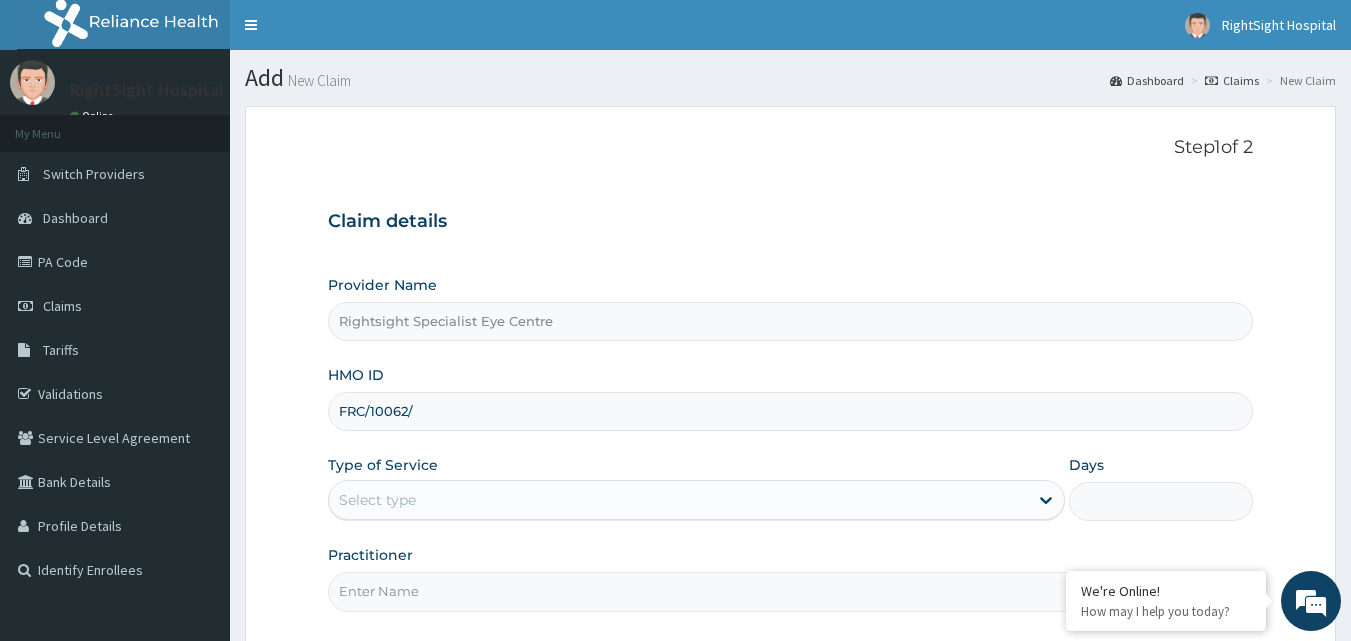 scroll, scrollTop: 0, scrollLeft: 0, axis: both 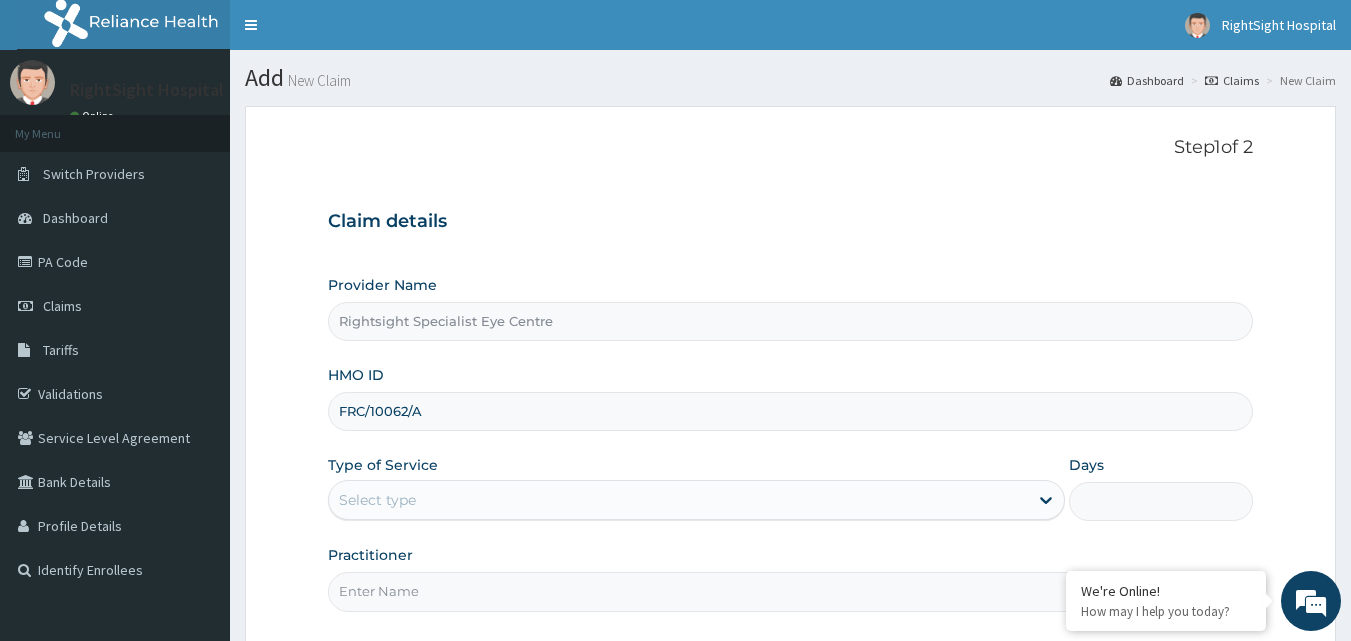 type on "FRC/10062/A" 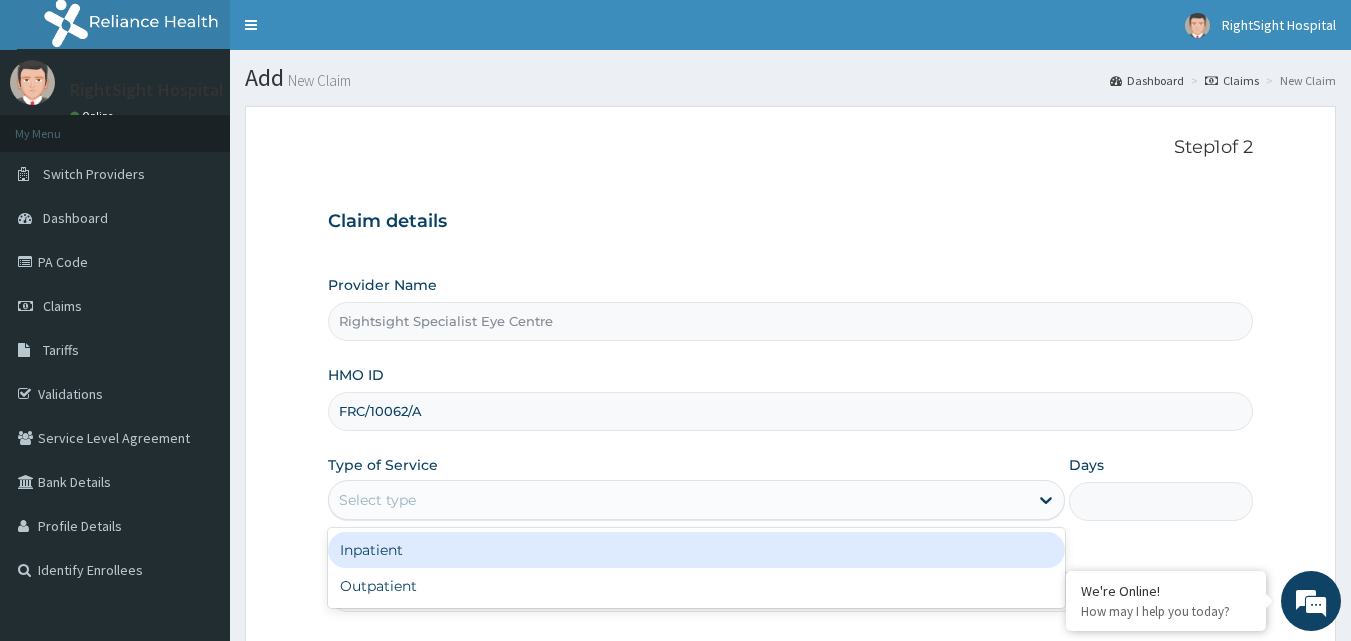 click on "Outpatient" at bounding box center [696, 586] 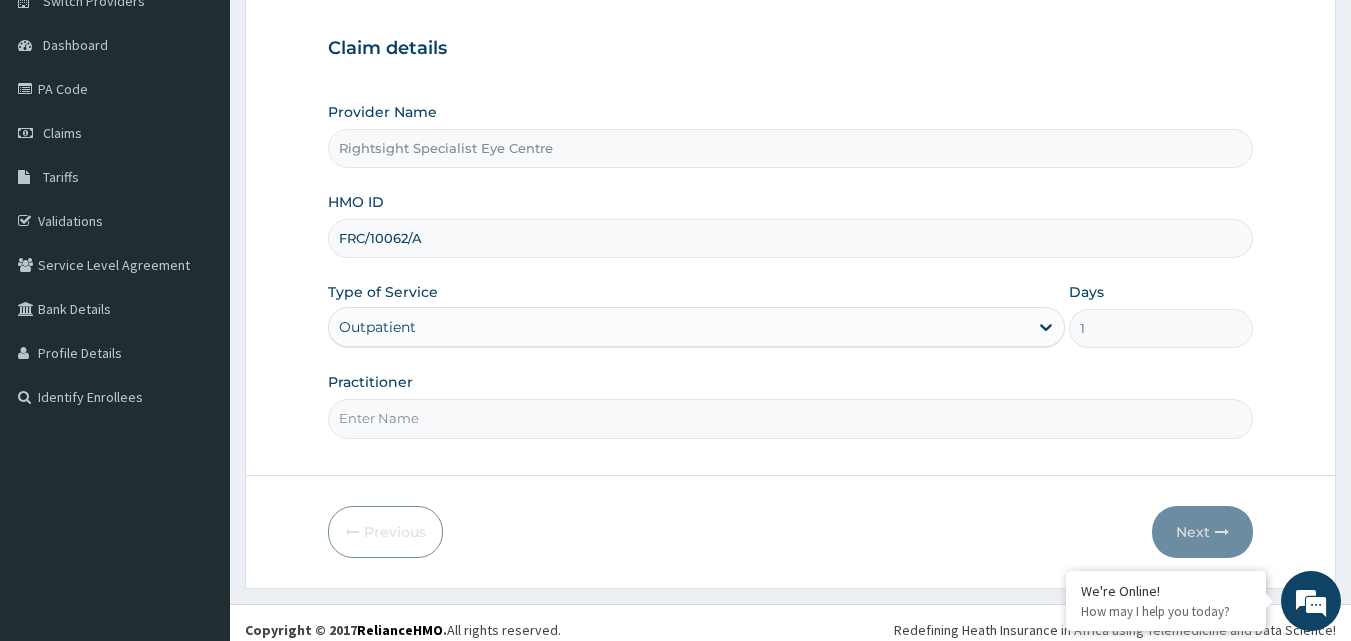 scroll, scrollTop: 187, scrollLeft: 0, axis: vertical 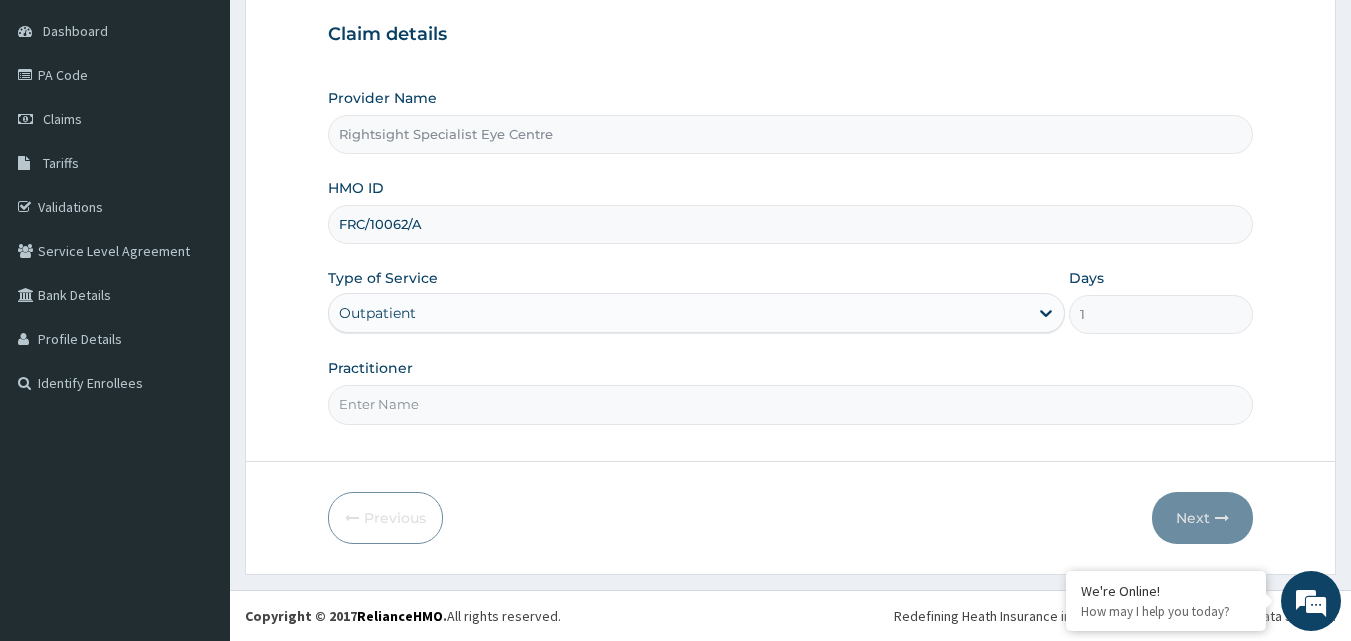 click on "Practitioner" at bounding box center (791, 404) 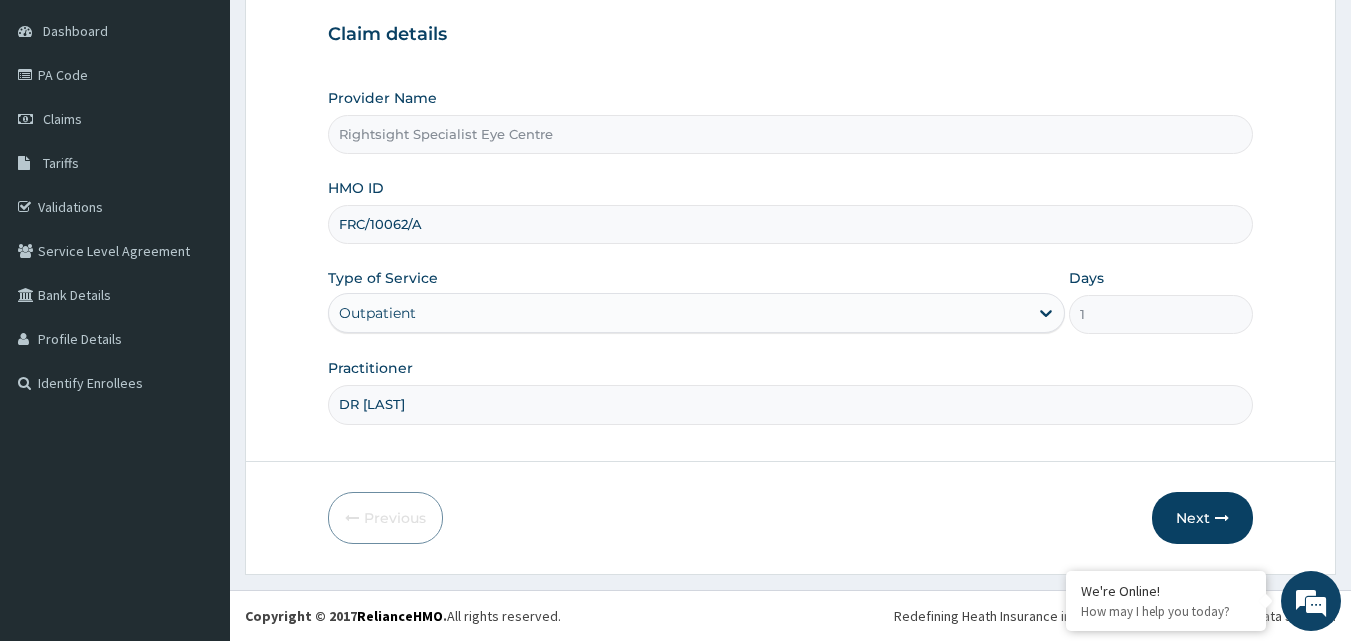 type on "DR OKEKE" 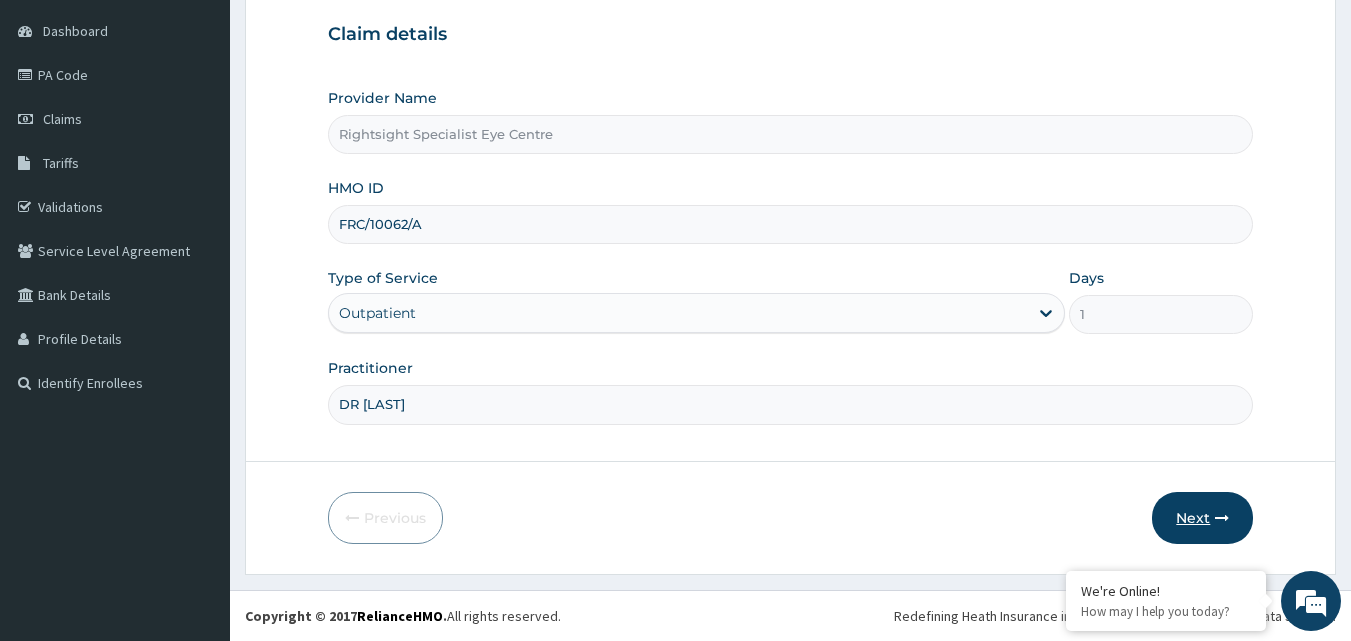 click on "Next" at bounding box center (1202, 518) 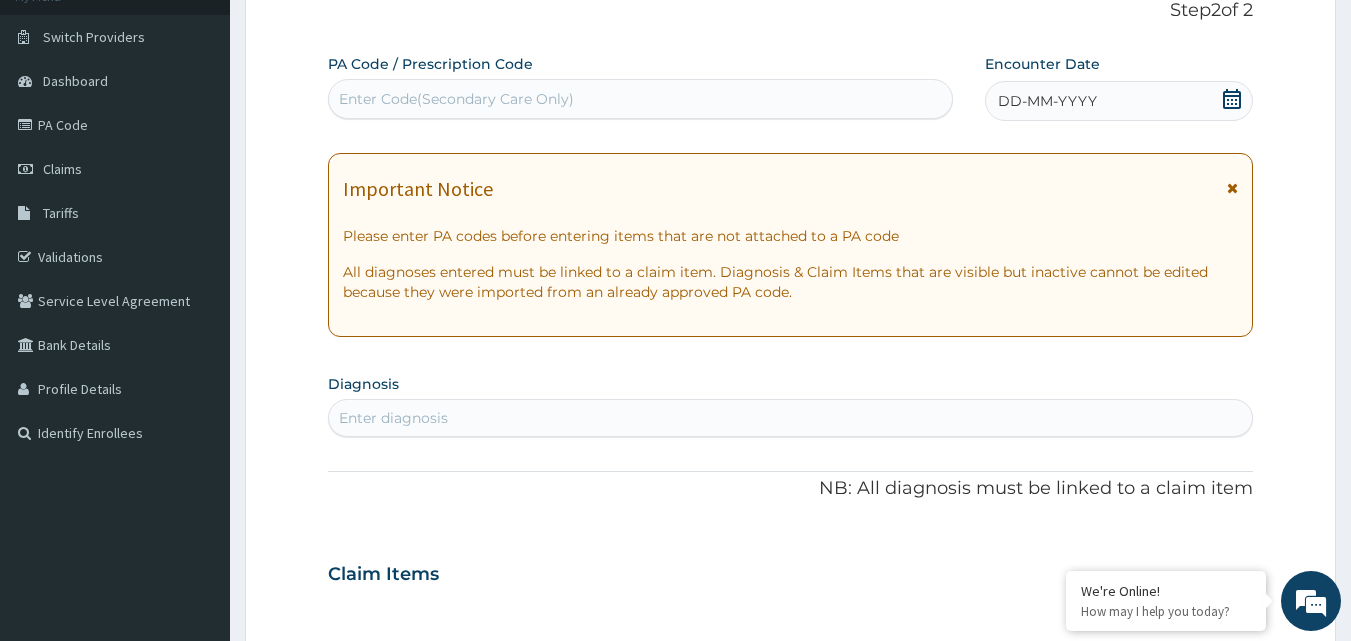 scroll, scrollTop: 100, scrollLeft: 0, axis: vertical 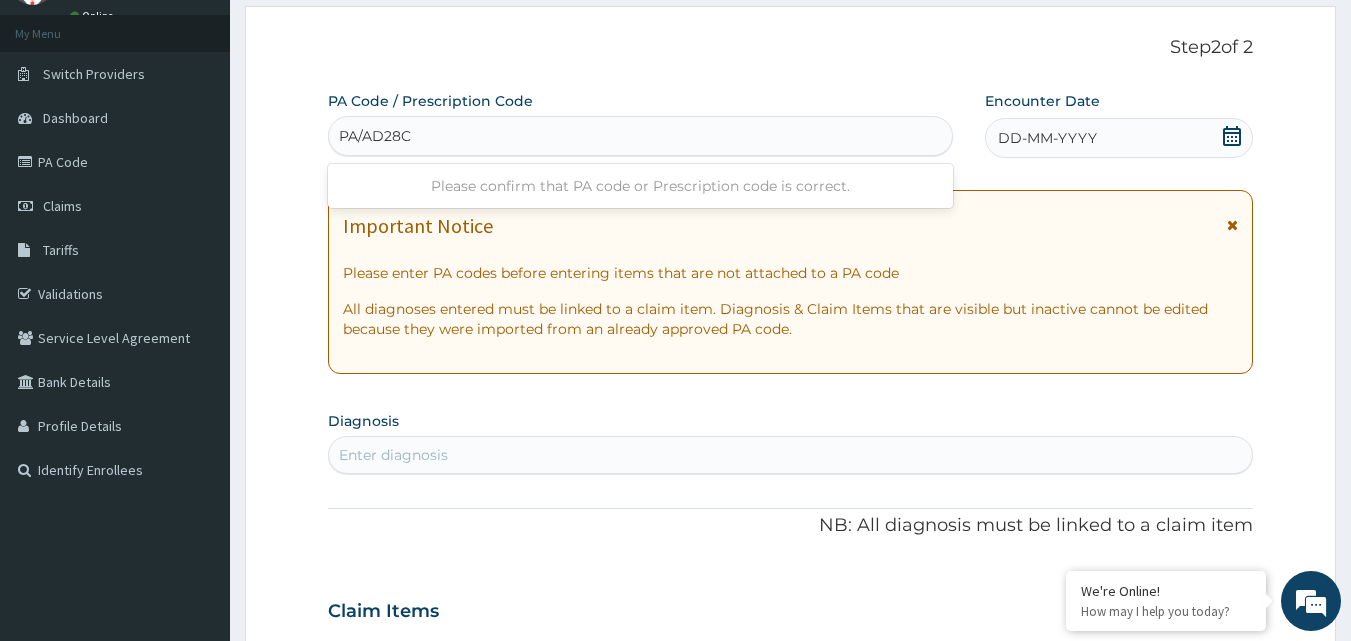 type on "PA/AD28C1" 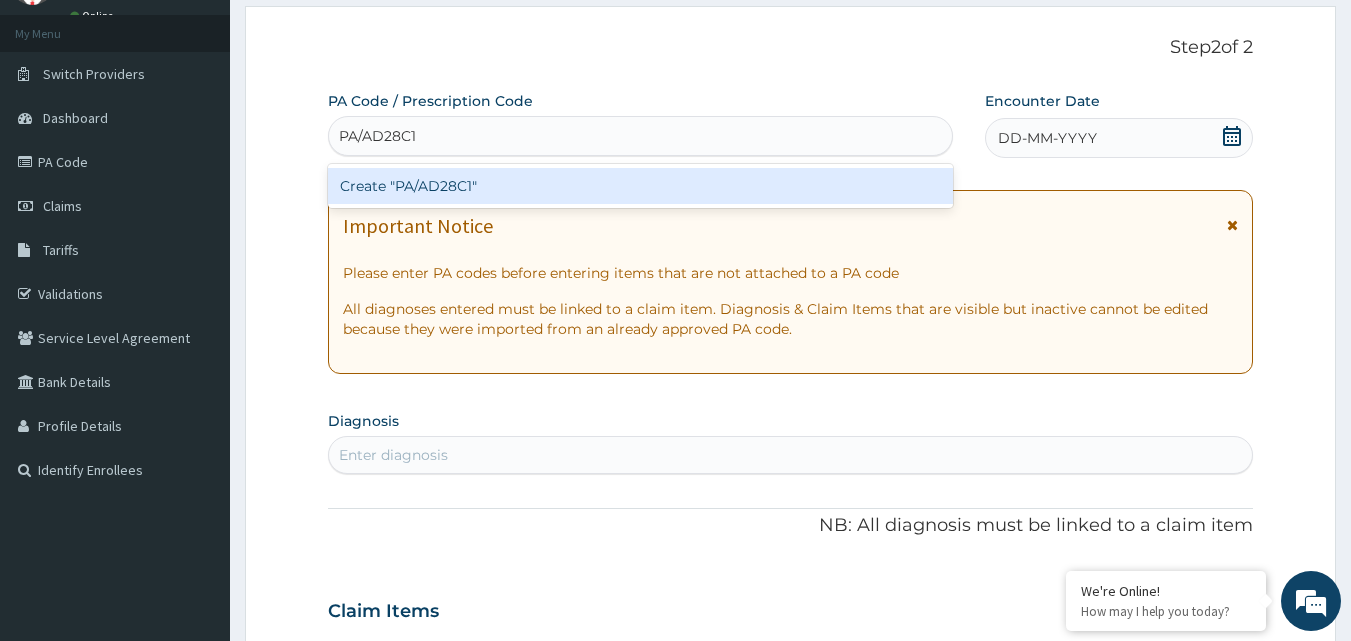 click on "Create "PA/AD28C1"" at bounding box center (641, 186) 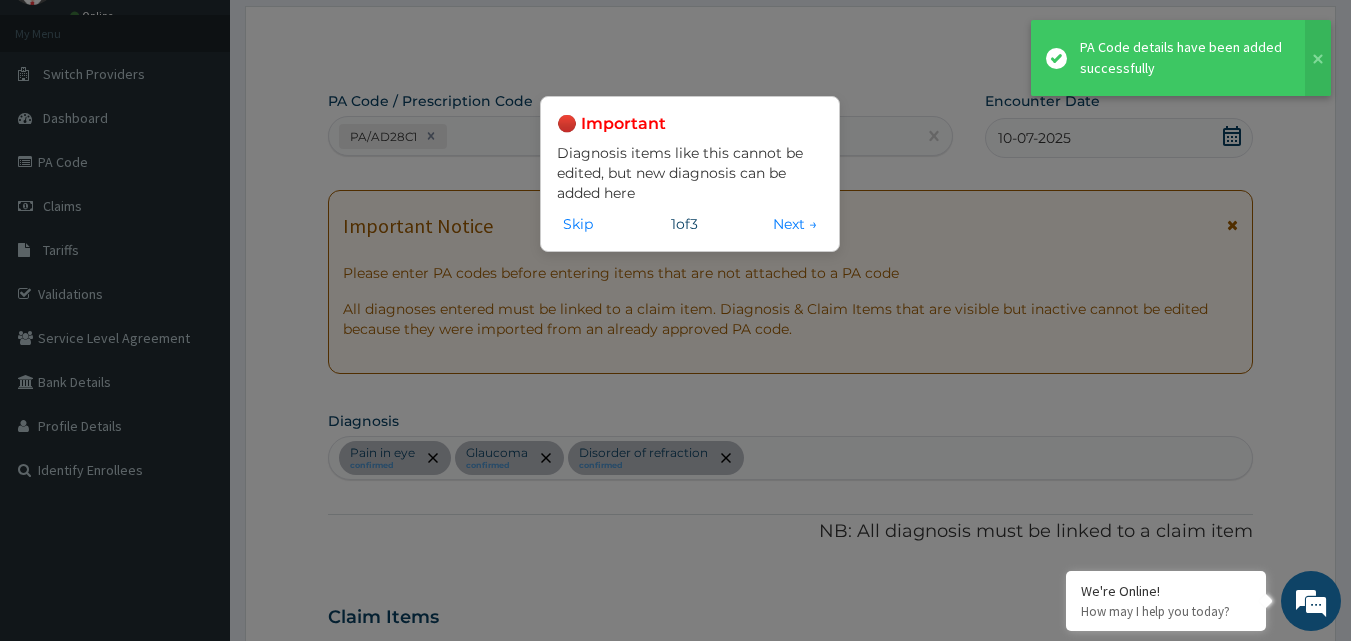 scroll, scrollTop: 1165, scrollLeft: 0, axis: vertical 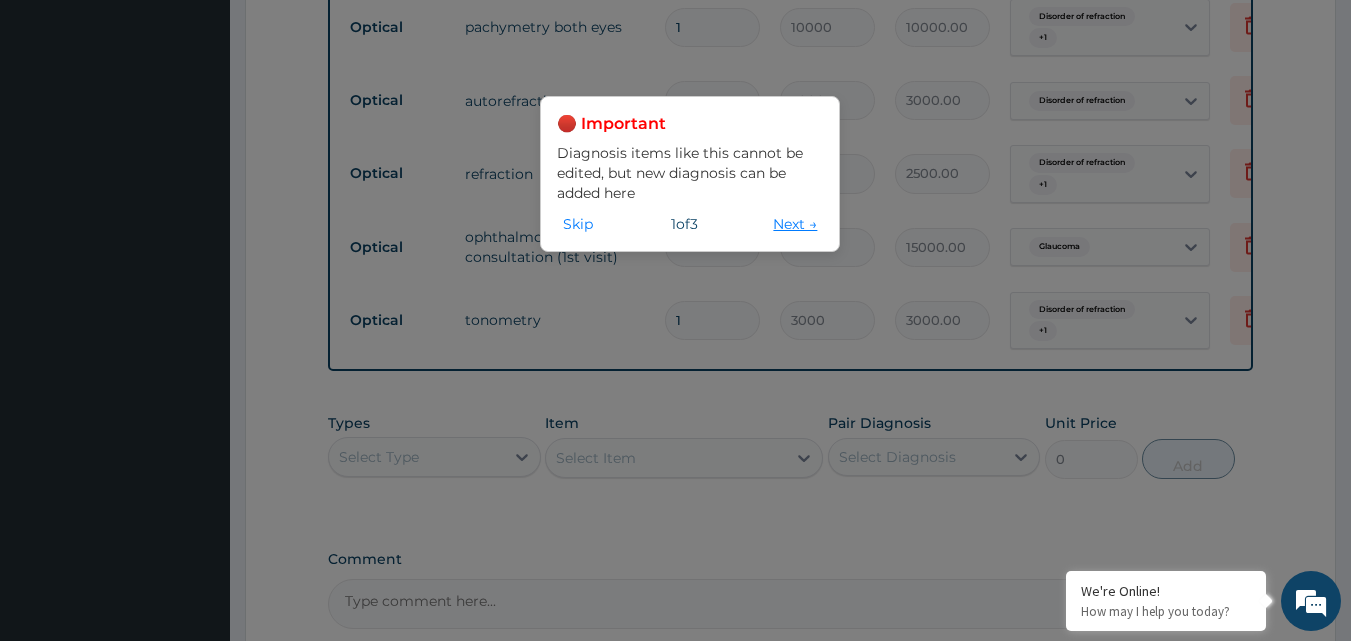 click on "Next →" at bounding box center (795, 224) 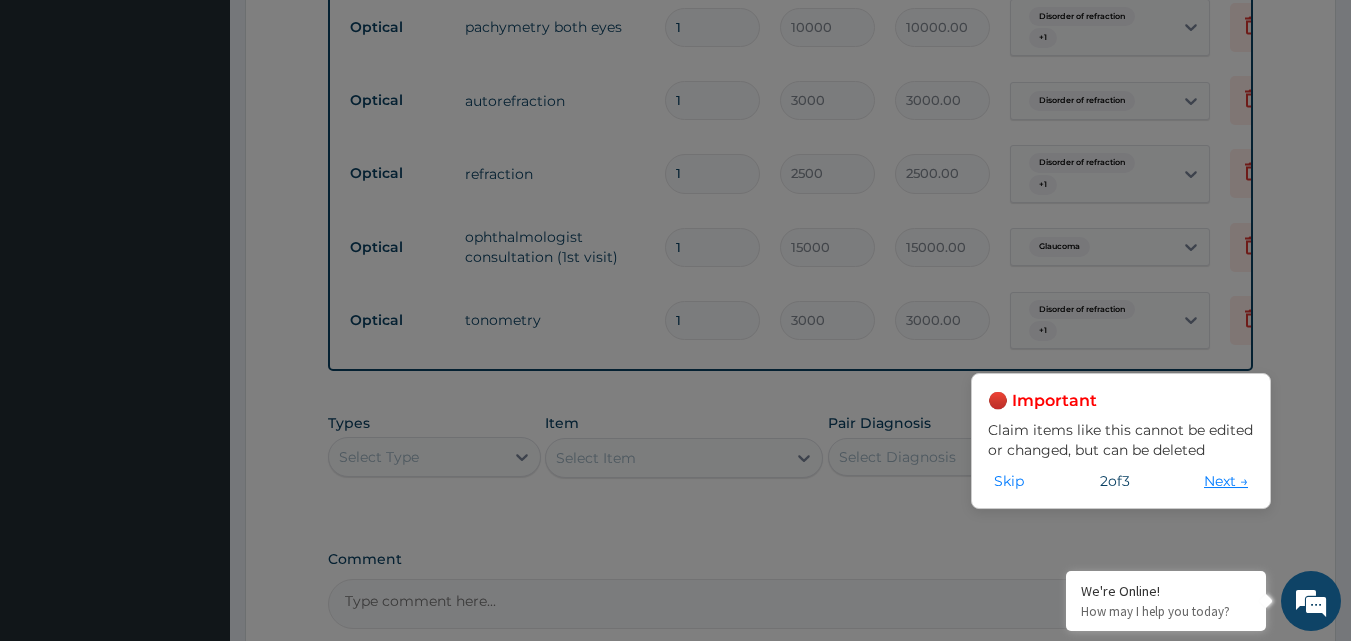 click on "Next →" at bounding box center [1226, 481] 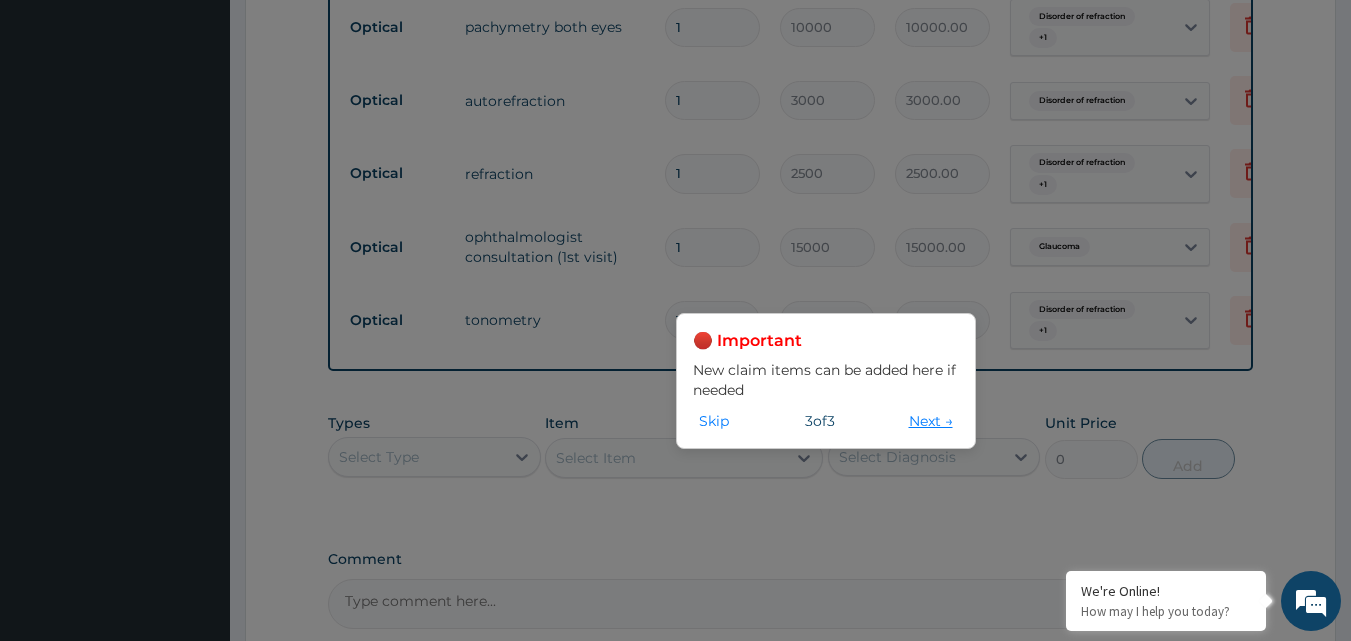 click on "Next →" at bounding box center [931, 421] 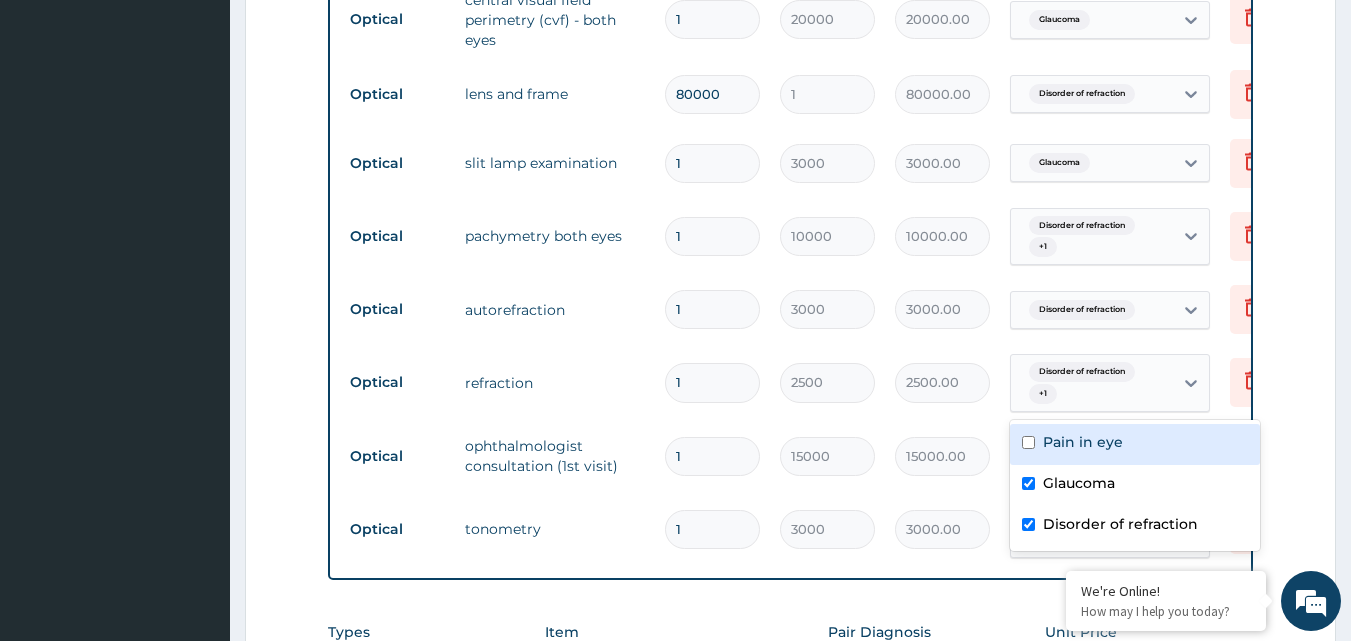scroll, scrollTop: 941, scrollLeft: 0, axis: vertical 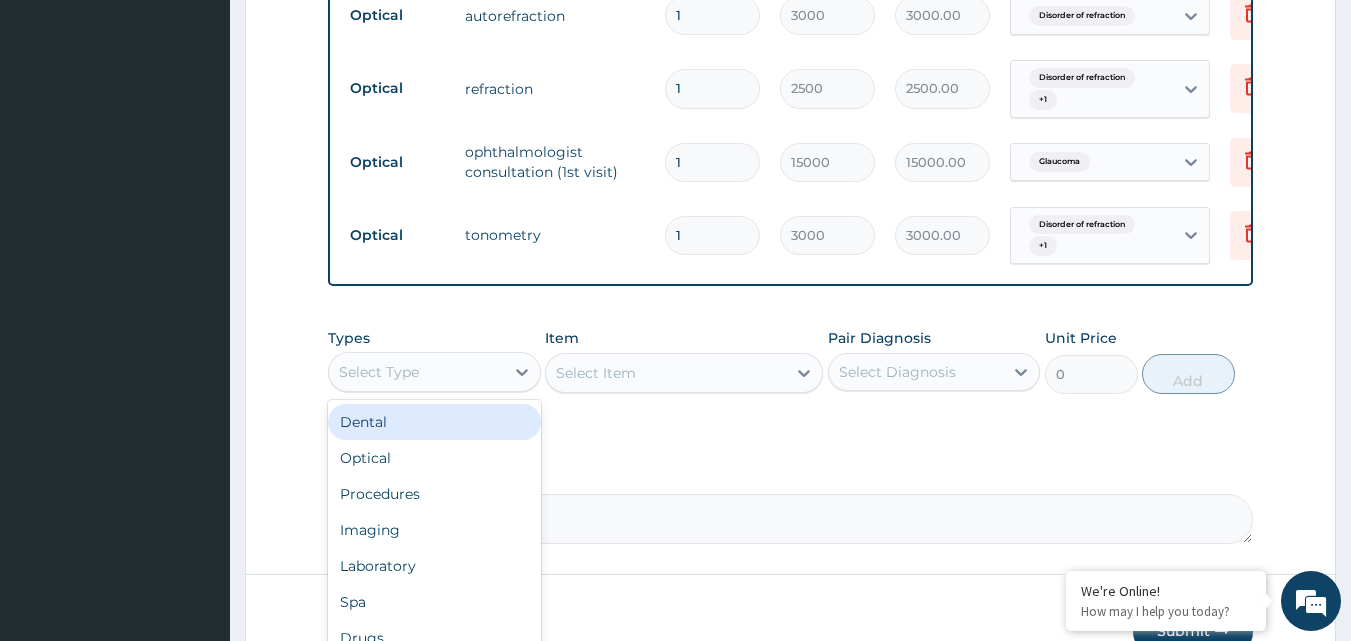 click on "Optical" at bounding box center (434, 458) 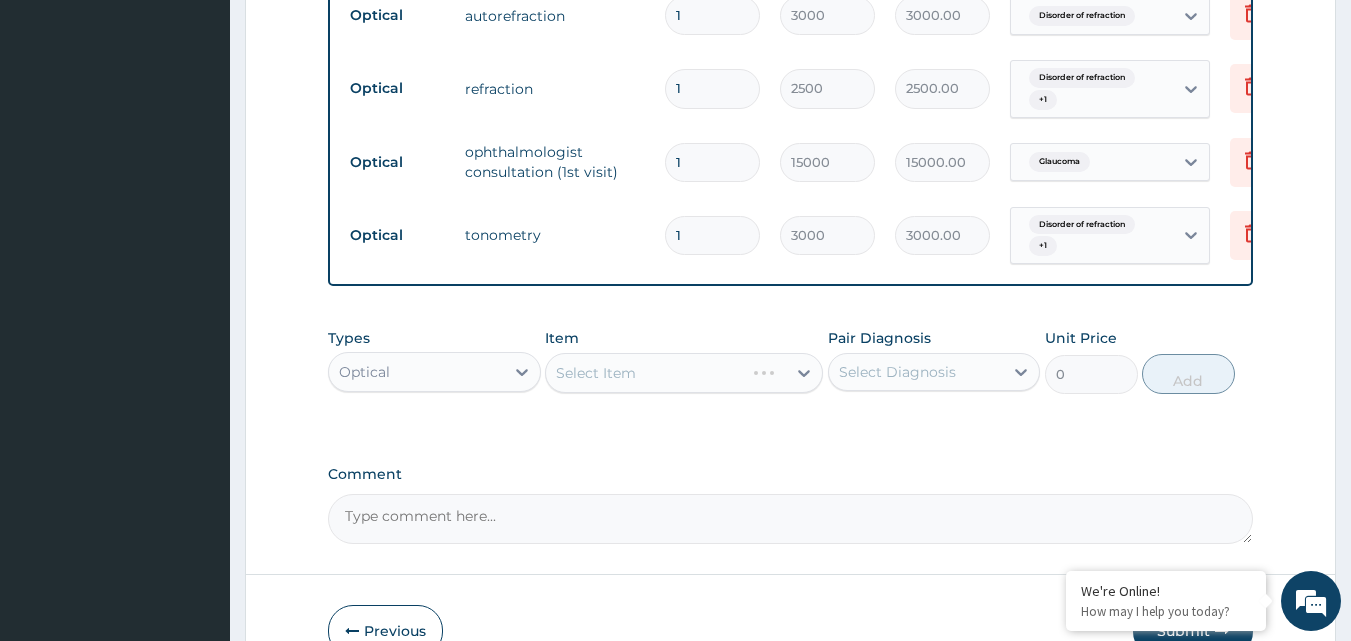 click on "Select Item" at bounding box center [684, 373] 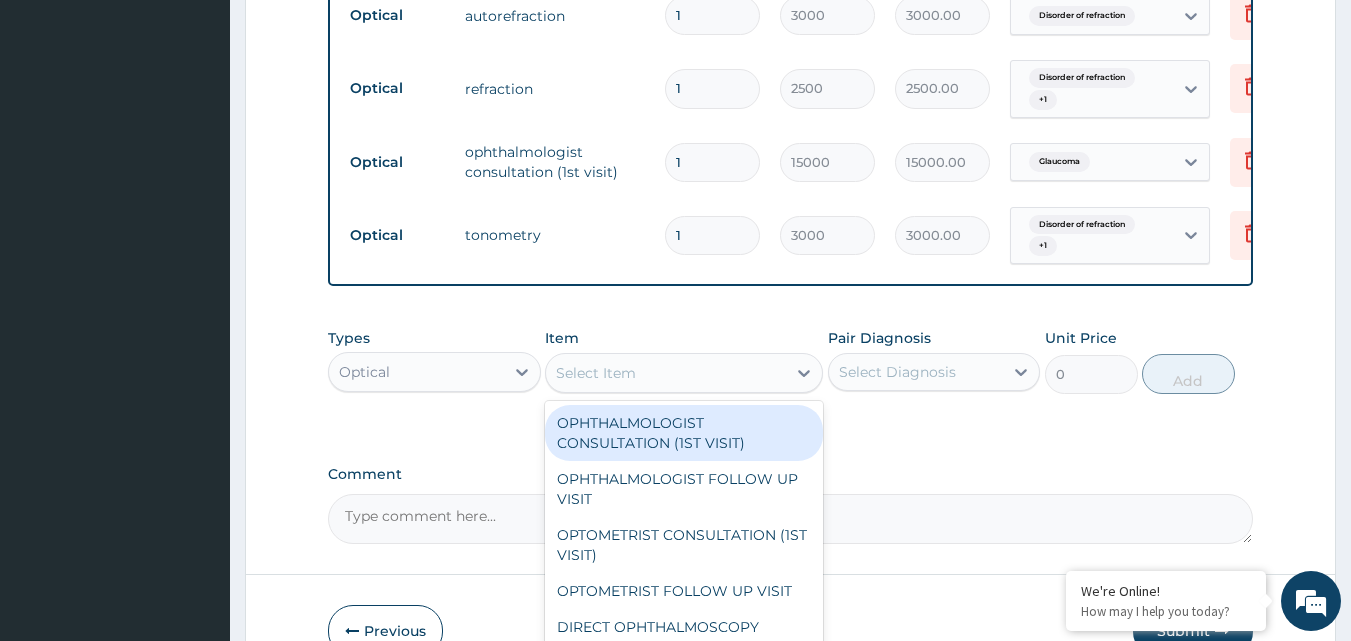 click on "PA Code / Prescription Code PA/AD28C1 Encounter Date 10-07-2025 Important Notice Please enter PA codes before entering items that are not attached to a PA code   All diagnoses entered must be linked to a claim item. Diagnosis & Claim Items that are visible but inactive cannot be edited because they were imported from an already approved PA code. Diagnosis Pain in eye confirmed Glaucoma confirmed Disorder of refraction confirmed NB: All diagnosis must be linked to a claim item Claim Items Type Name Quantity Unit Price Total Price Pair Diagnosis Actions Drugs epifenac 1 5200 5200.00 Pain in eye Delete Optical direct ophthalmoscopy 1 3000 3000.00 Glaucoma  + 1 Delete Optical central visual field perimetry (cvf) - both eyes 1 20000 20000.00 Glaucoma Delete Optical lens and frame 80000 1 80000.00 Disorder of refraction Delete Optical slit lamp examination 1 3000 3000.00 Glaucoma Delete Optical pachymetry both eyes 1 10000 10000.00 Disorder of refraction  + 1 Delete Optical autorefraction 1 3000 3000.00 Delete 1  +" at bounding box center [791, -258] 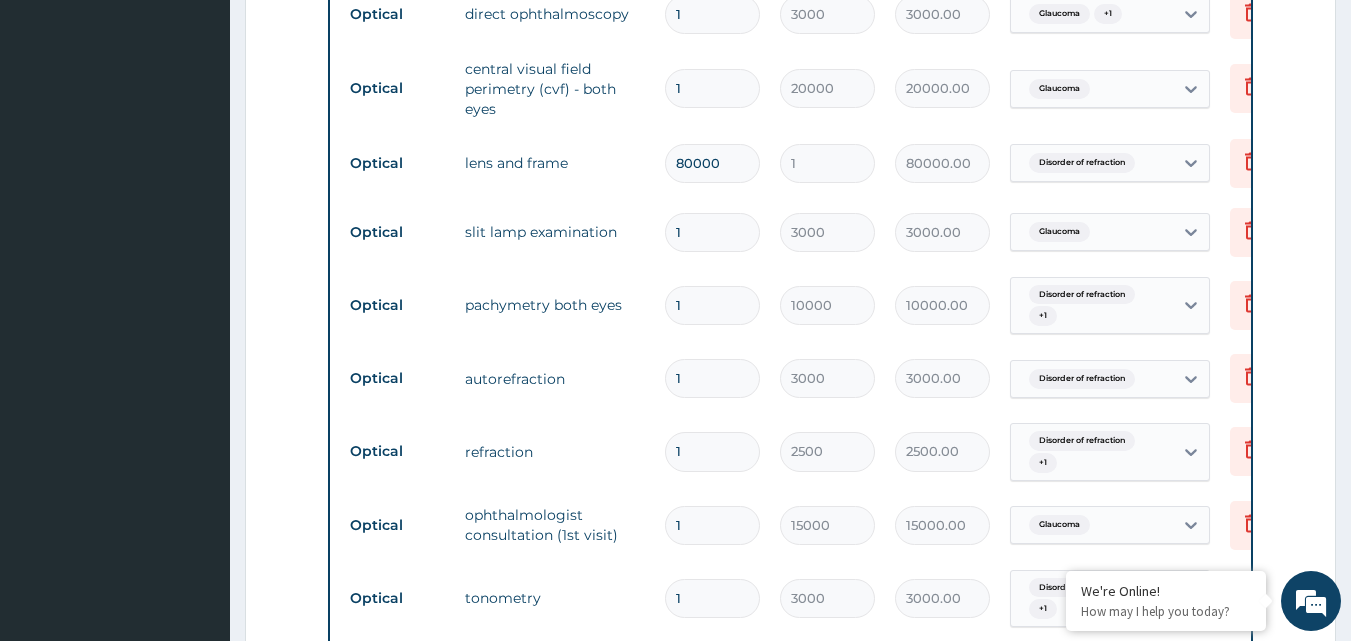 scroll, scrollTop: 859, scrollLeft: 0, axis: vertical 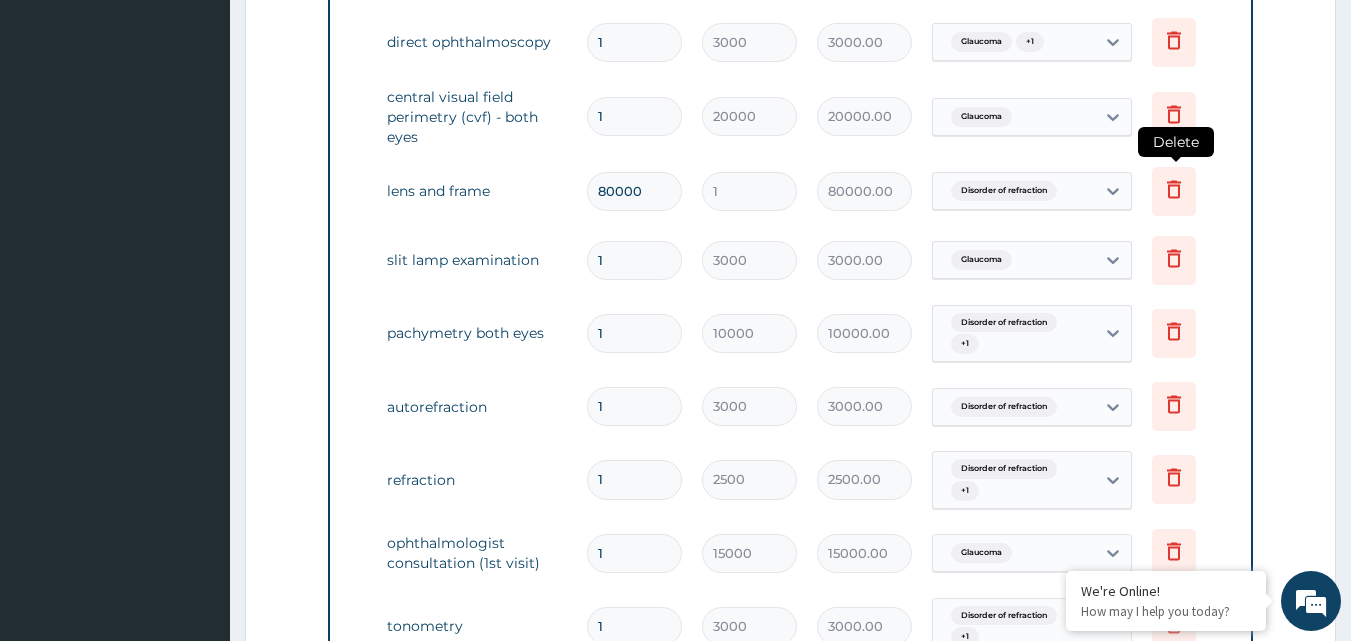click 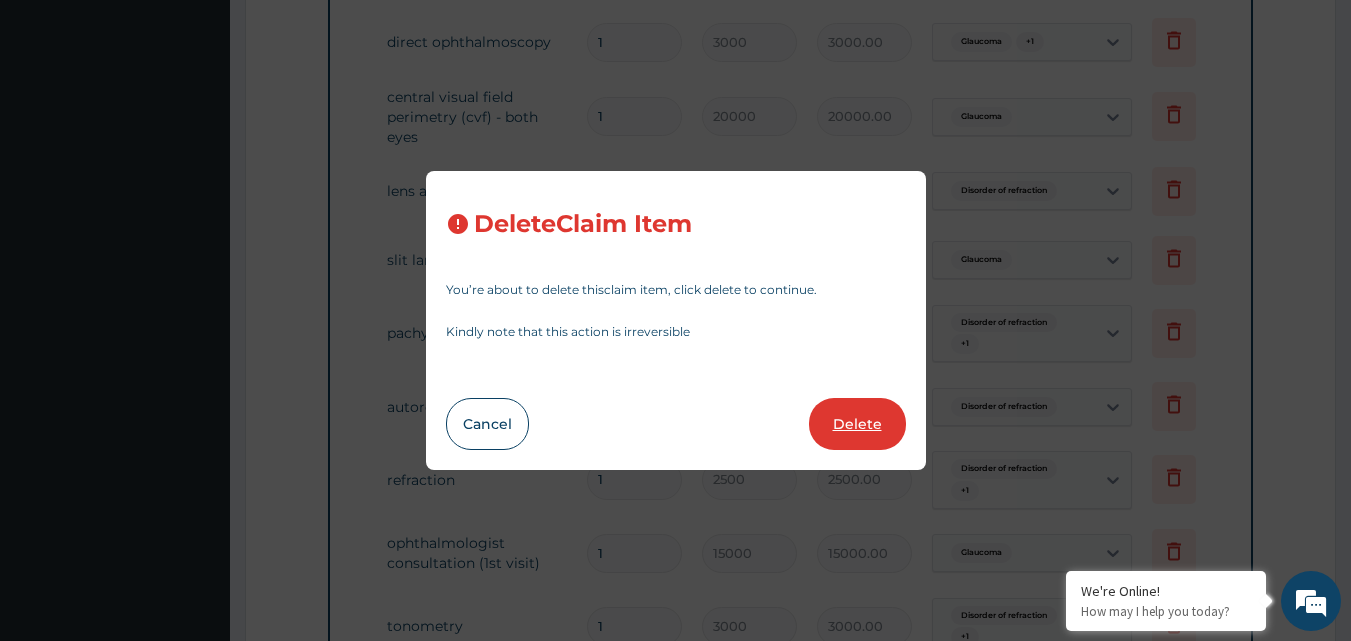 click on "Delete" at bounding box center [857, 424] 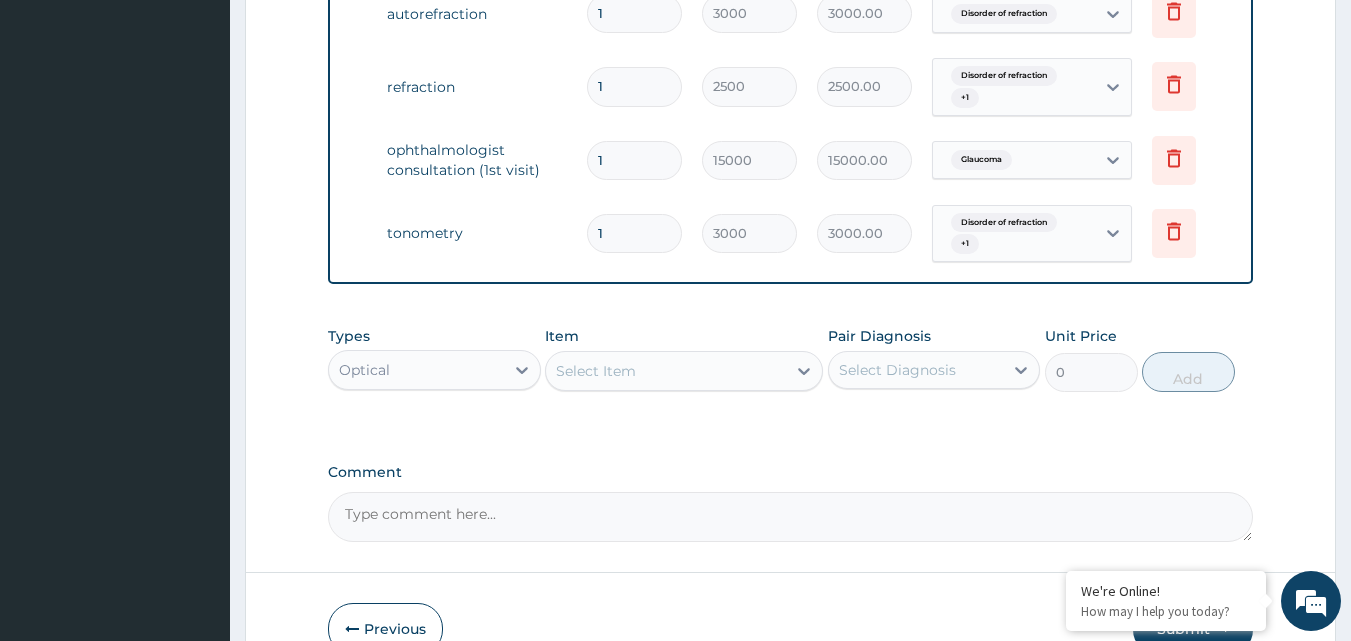 scroll, scrollTop: 1189, scrollLeft: 0, axis: vertical 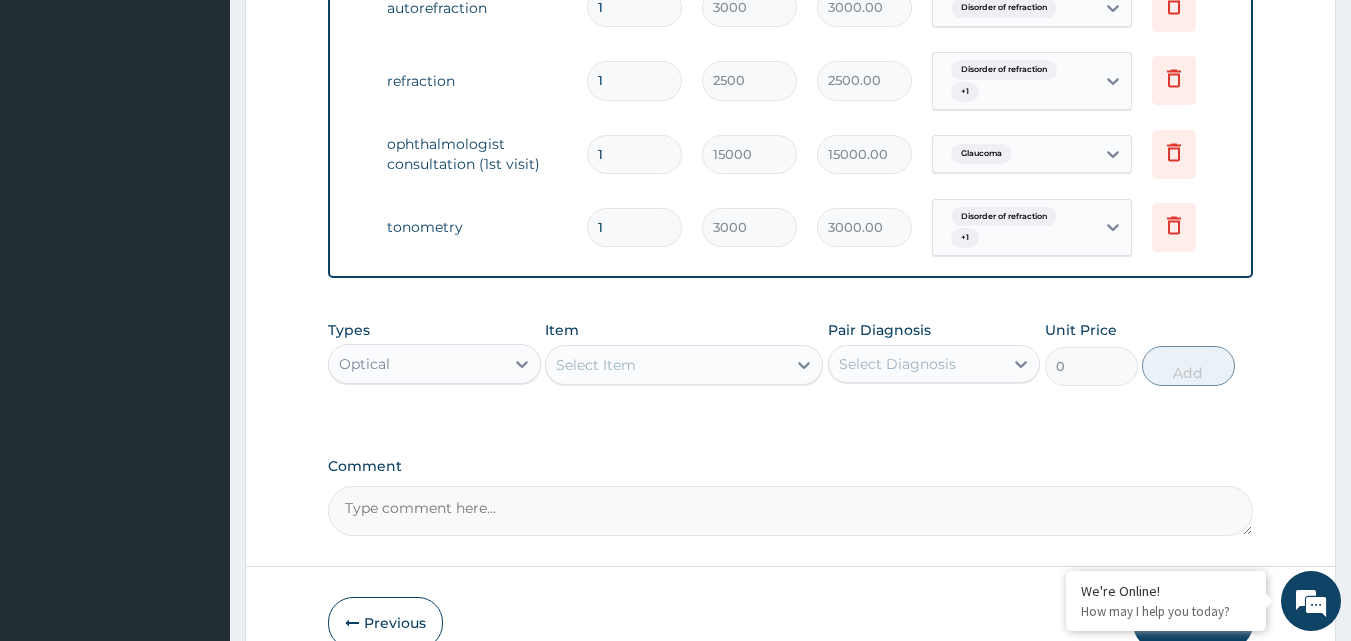 click on "Comment" at bounding box center [791, 511] 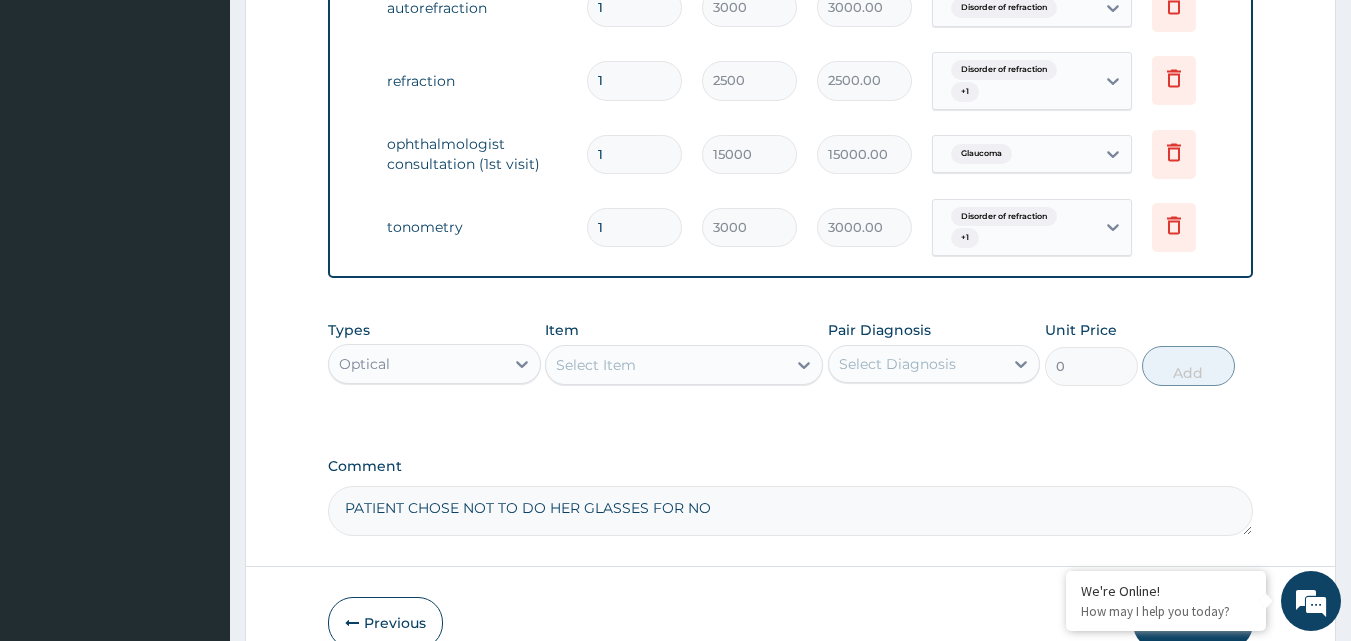 type on "PATIENT CHOSE NOT TO DO HER GLASSES FOR NOW" 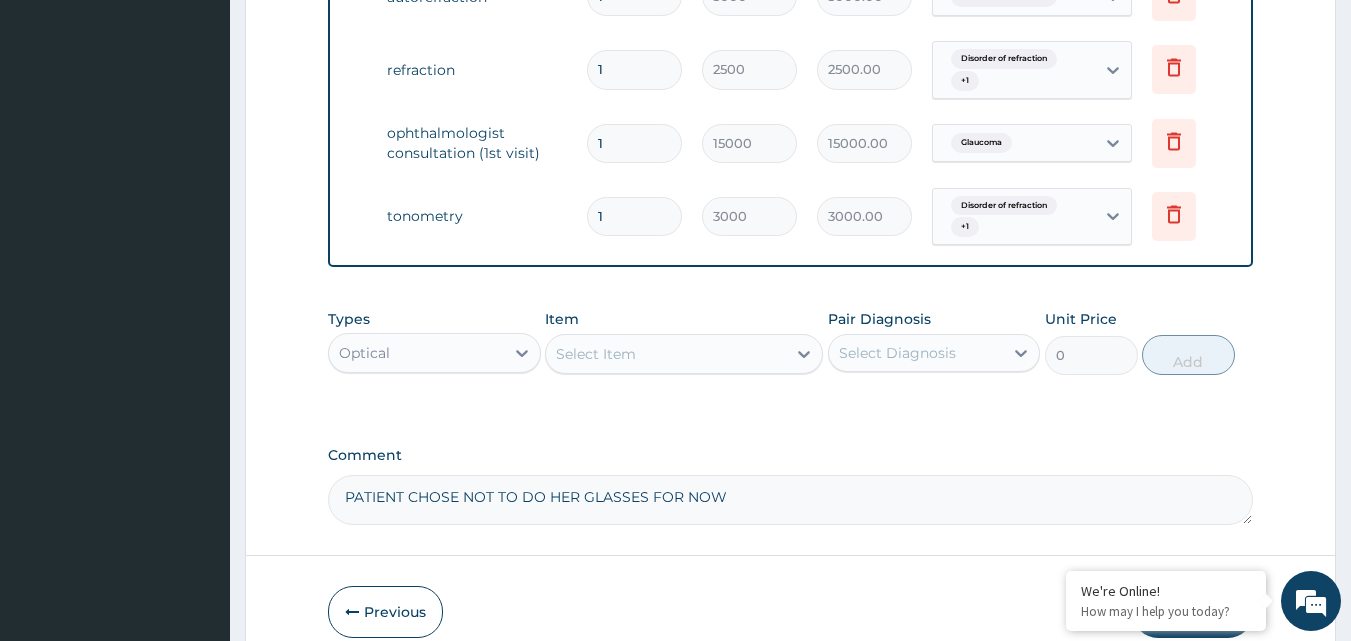 scroll, scrollTop: 1309, scrollLeft: 0, axis: vertical 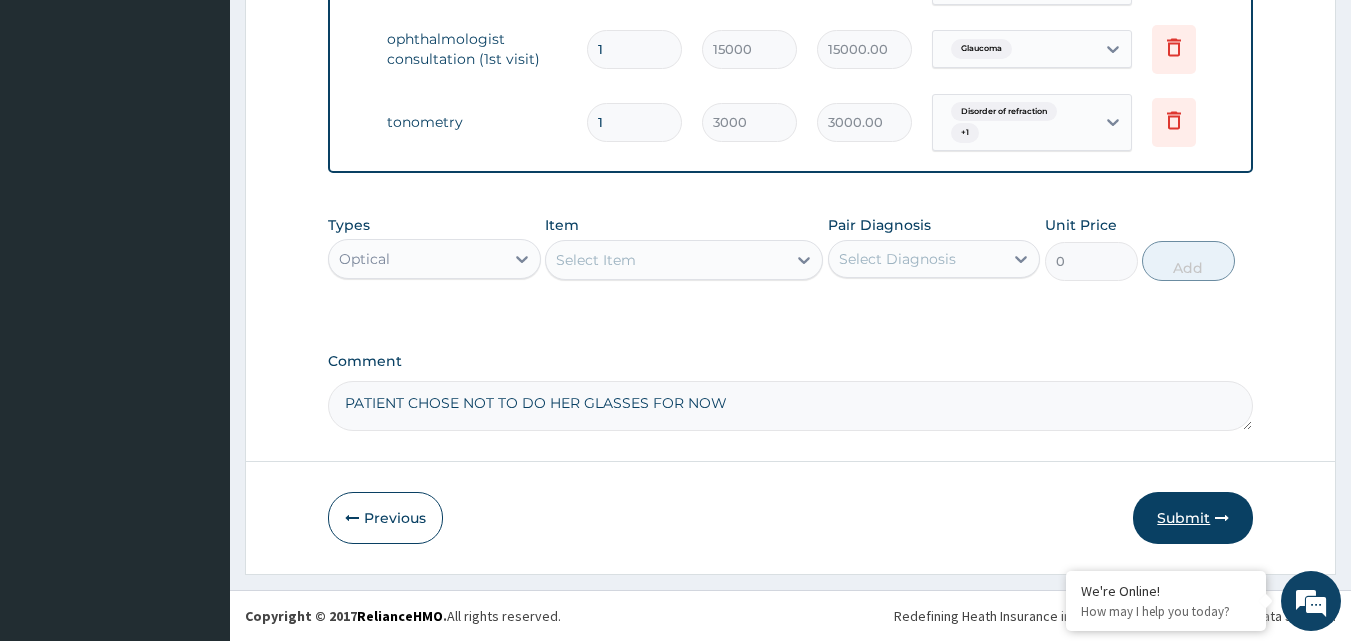 click at bounding box center [1222, 518] 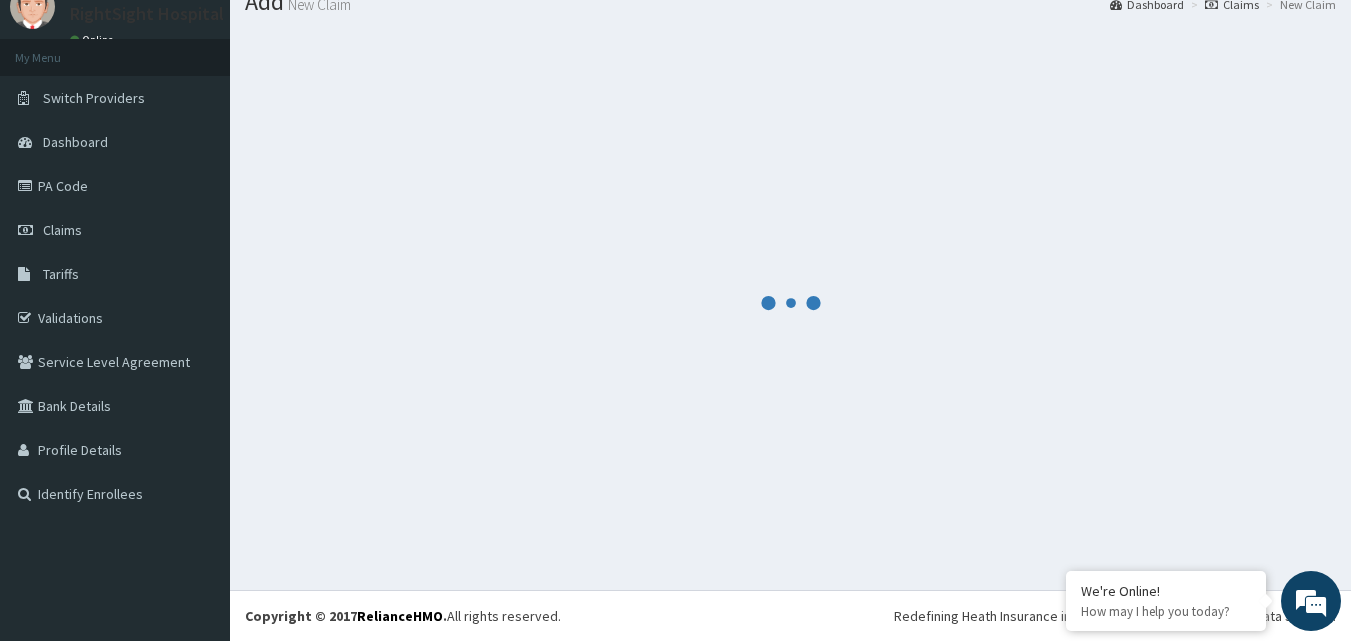 scroll, scrollTop: 1309, scrollLeft: 0, axis: vertical 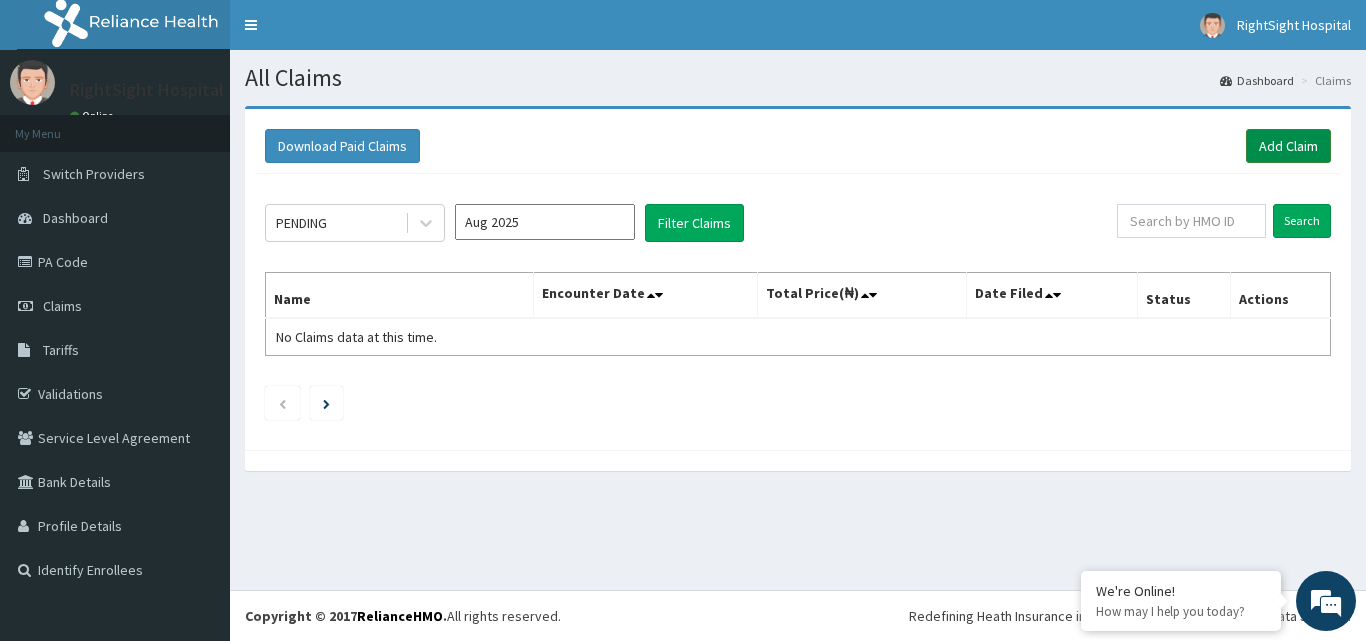 click on "Add Claim" at bounding box center (1288, 146) 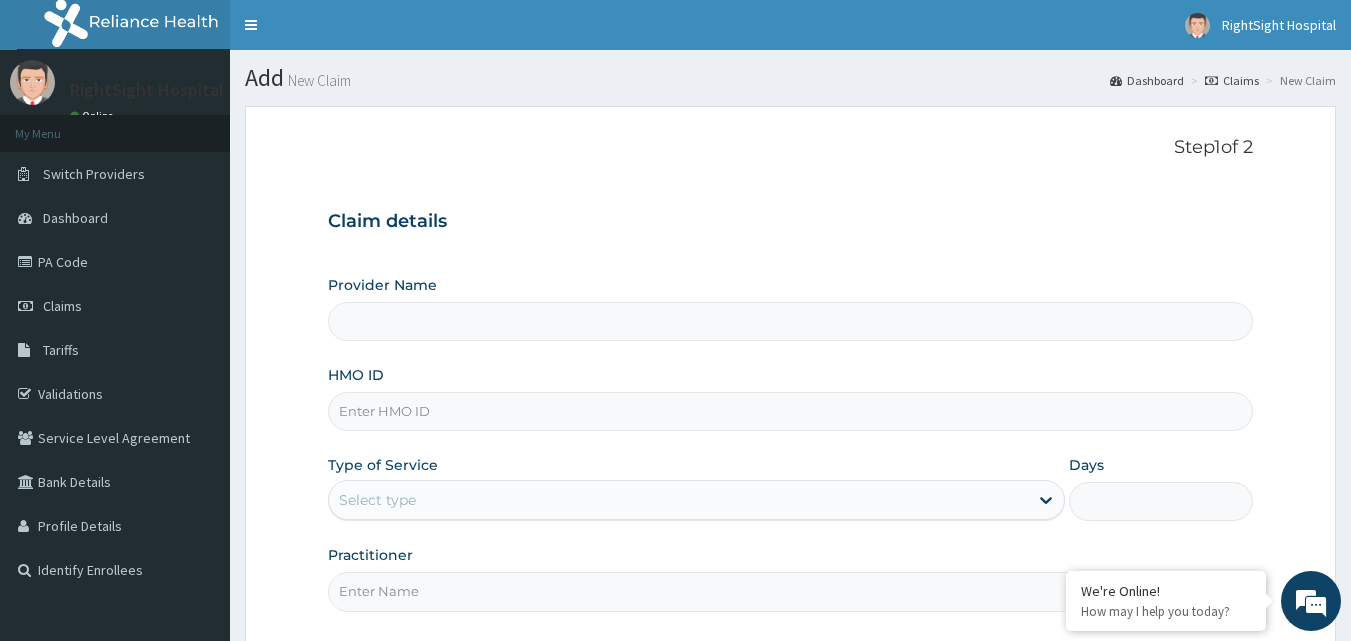 scroll, scrollTop: 0, scrollLeft: 0, axis: both 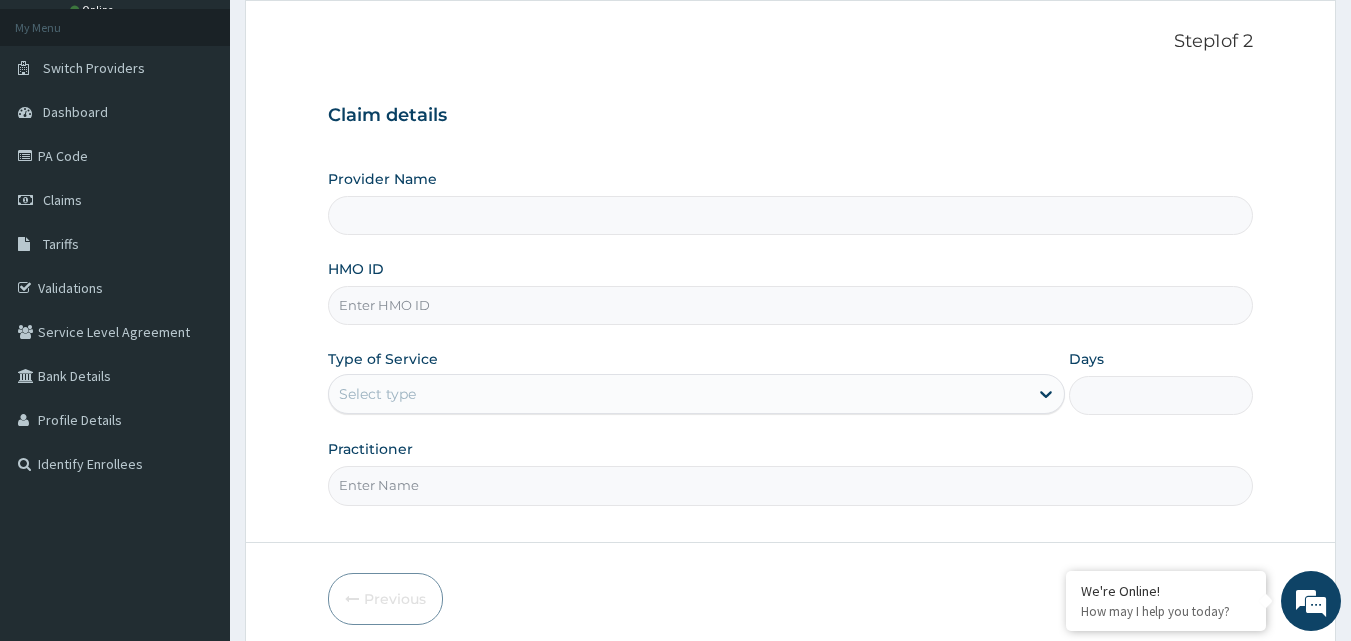 type on "Rightsight Specialist Eye Centre" 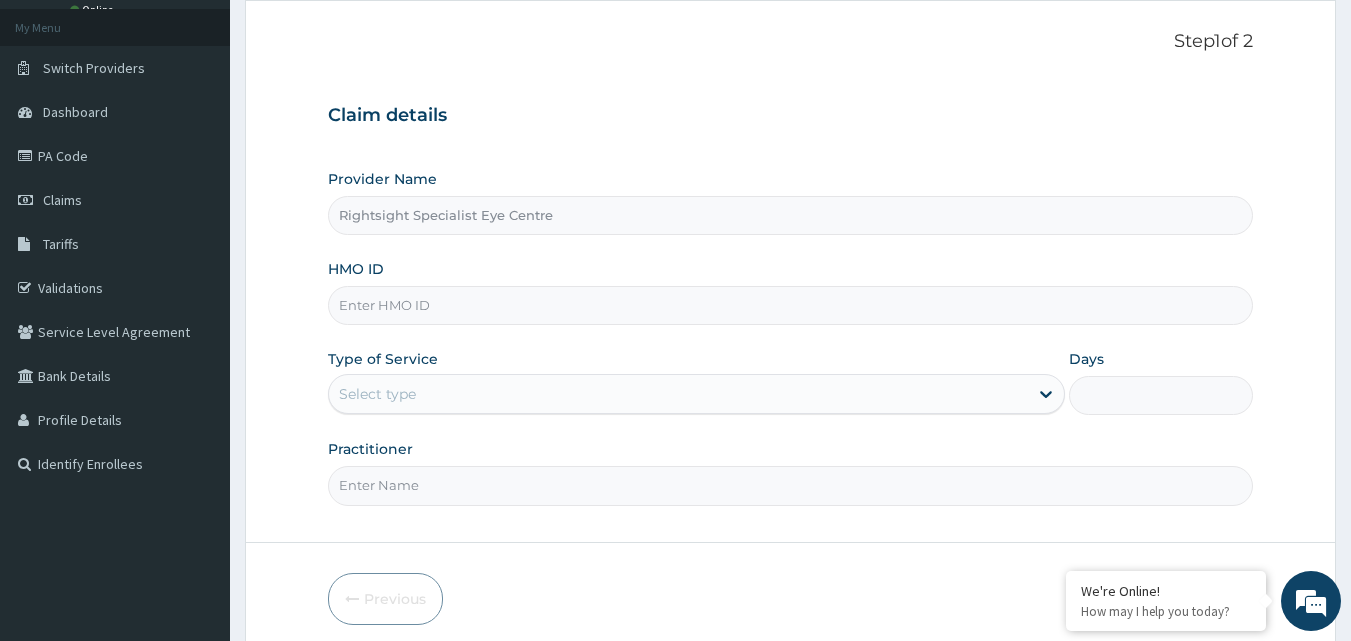 click on "HMO ID" at bounding box center [791, 305] 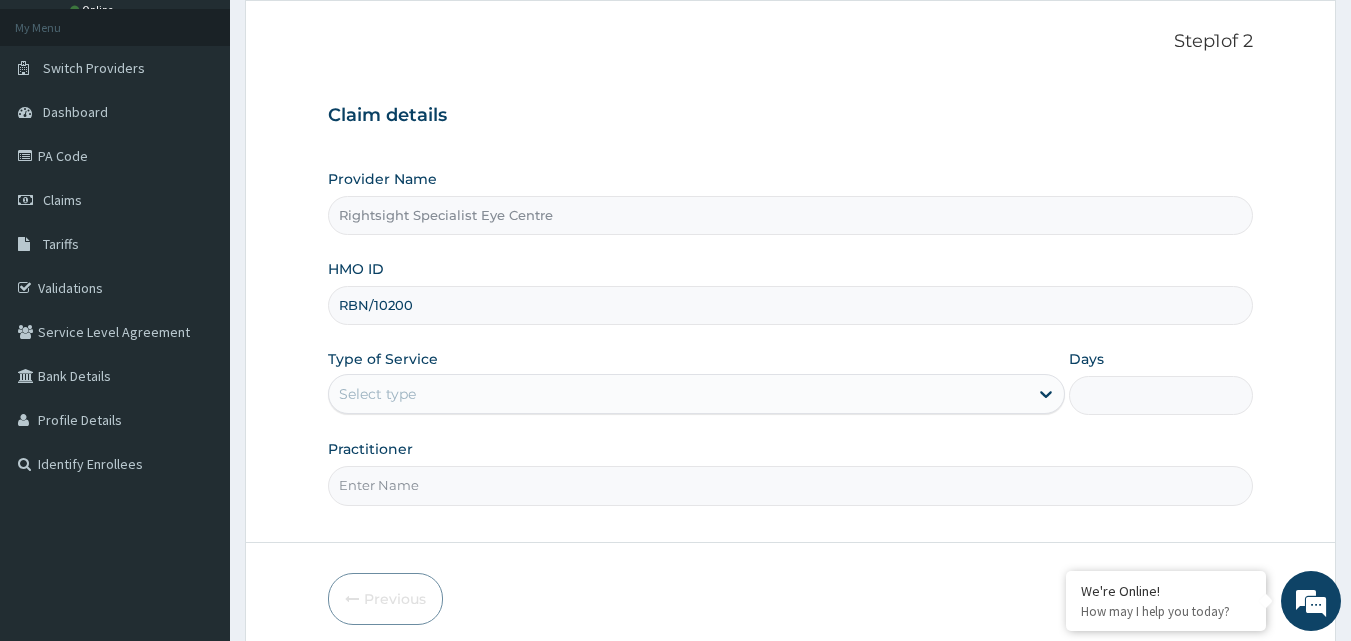 scroll, scrollTop: 0, scrollLeft: 0, axis: both 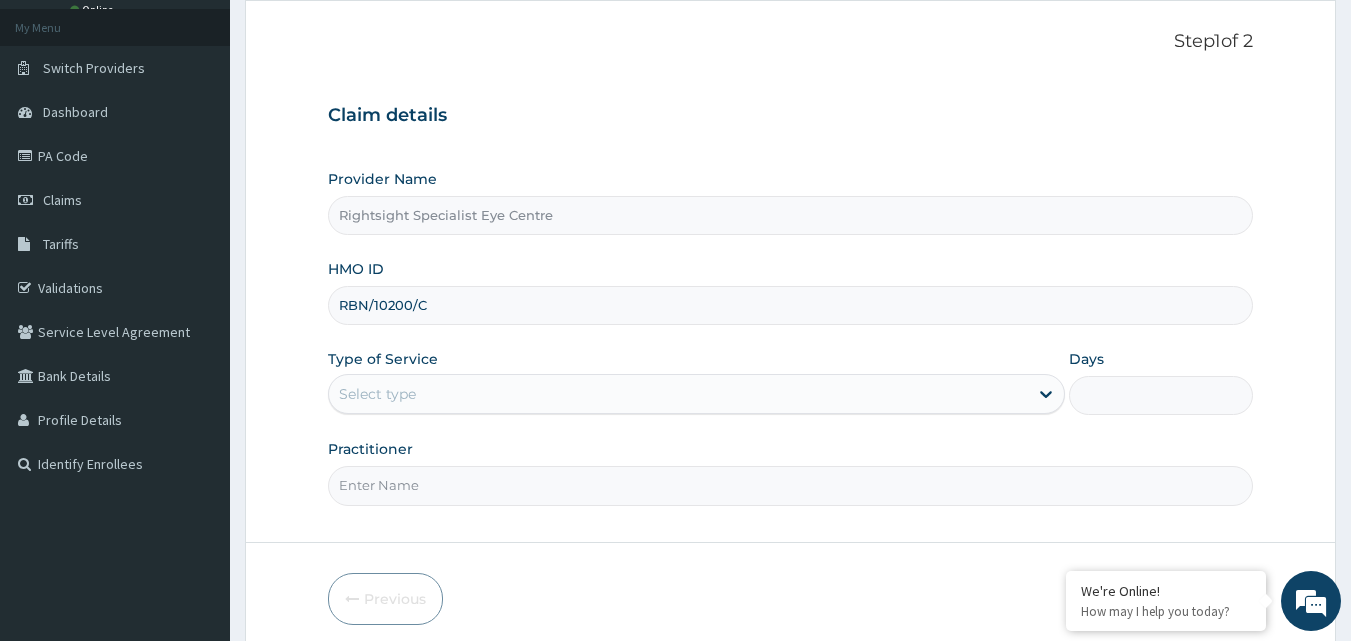 type on "RBN/10200/C" 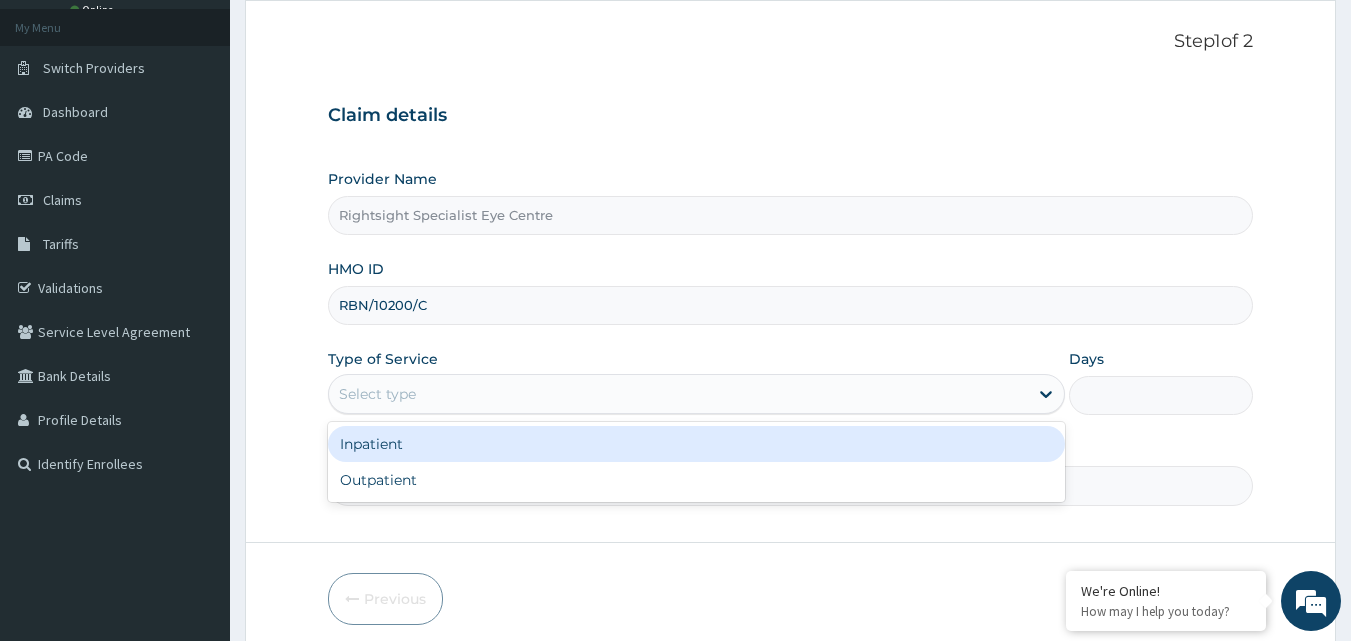 click on "Outpatient" at bounding box center (696, 480) 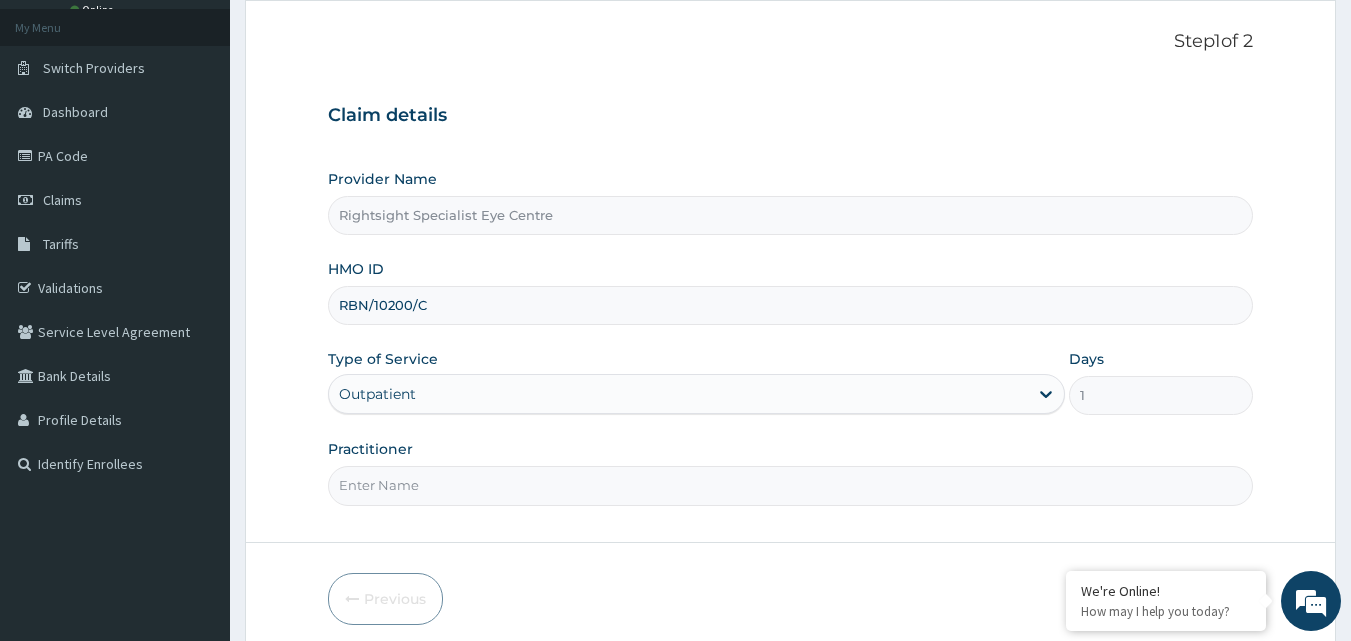 click on "Practitioner" at bounding box center [791, 485] 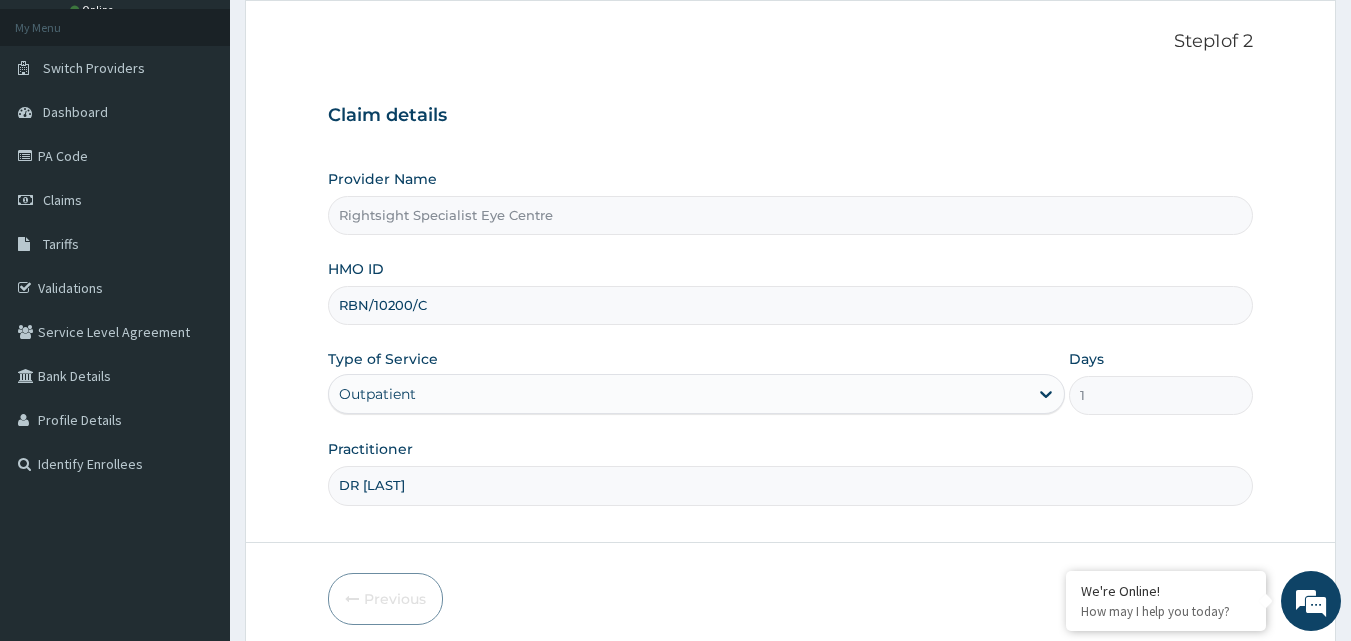 type on "DR EJIKEME" 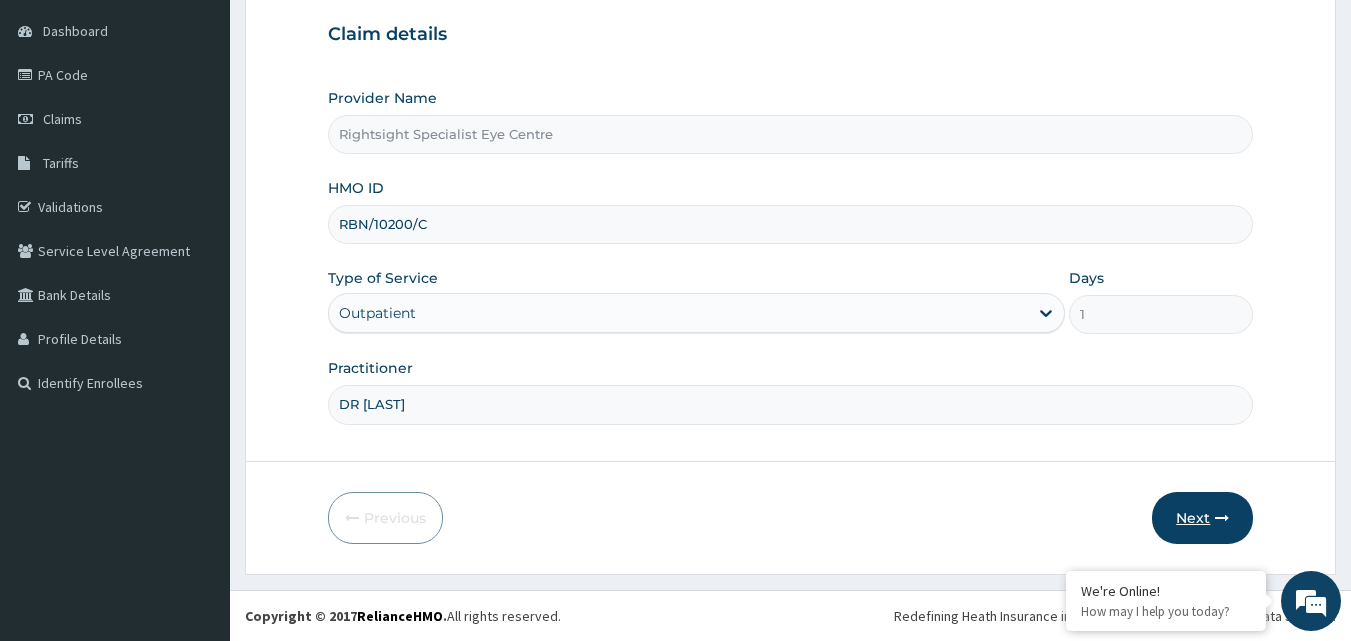 click on "Next" at bounding box center [1202, 518] 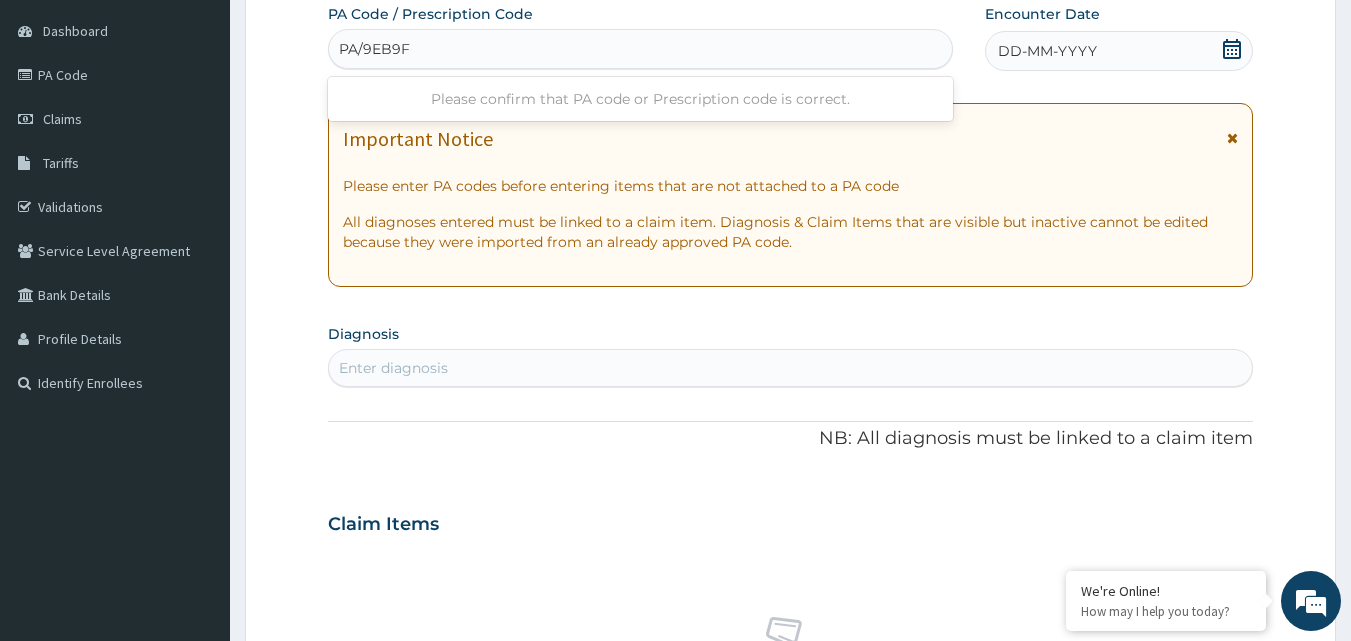 type on "PA/9EB9F4" 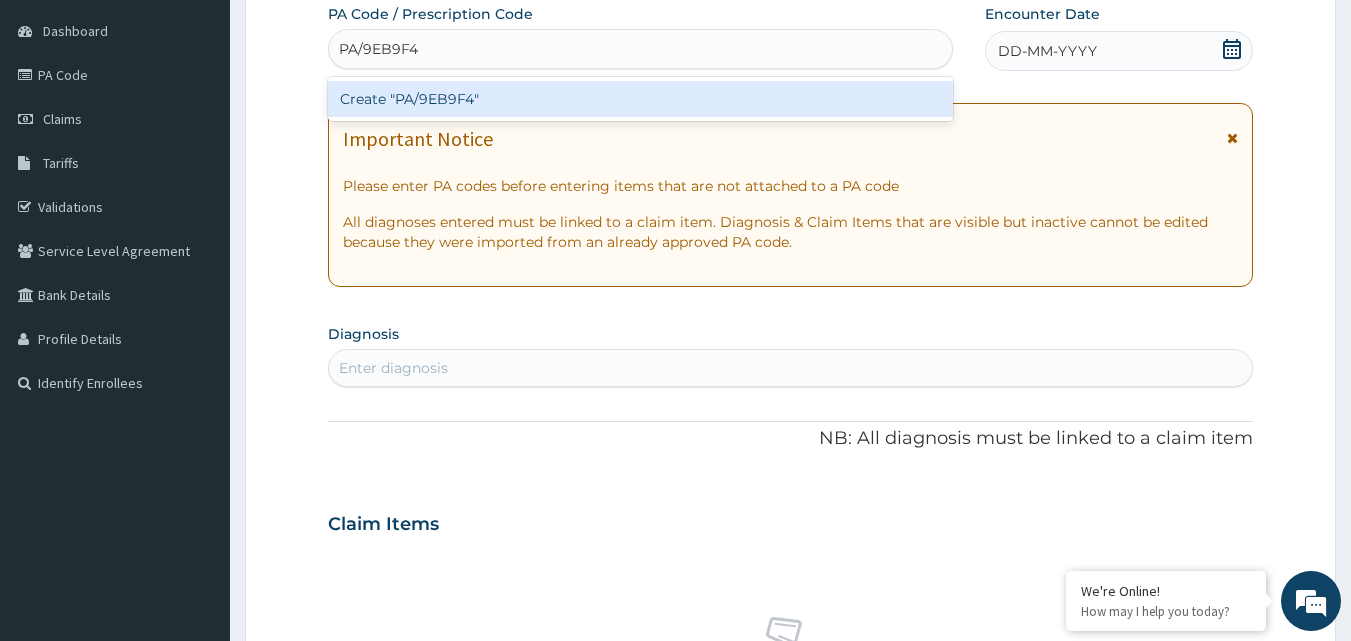 click on "Create "PA/9EB9F4"" at bounding box center [641, 99] 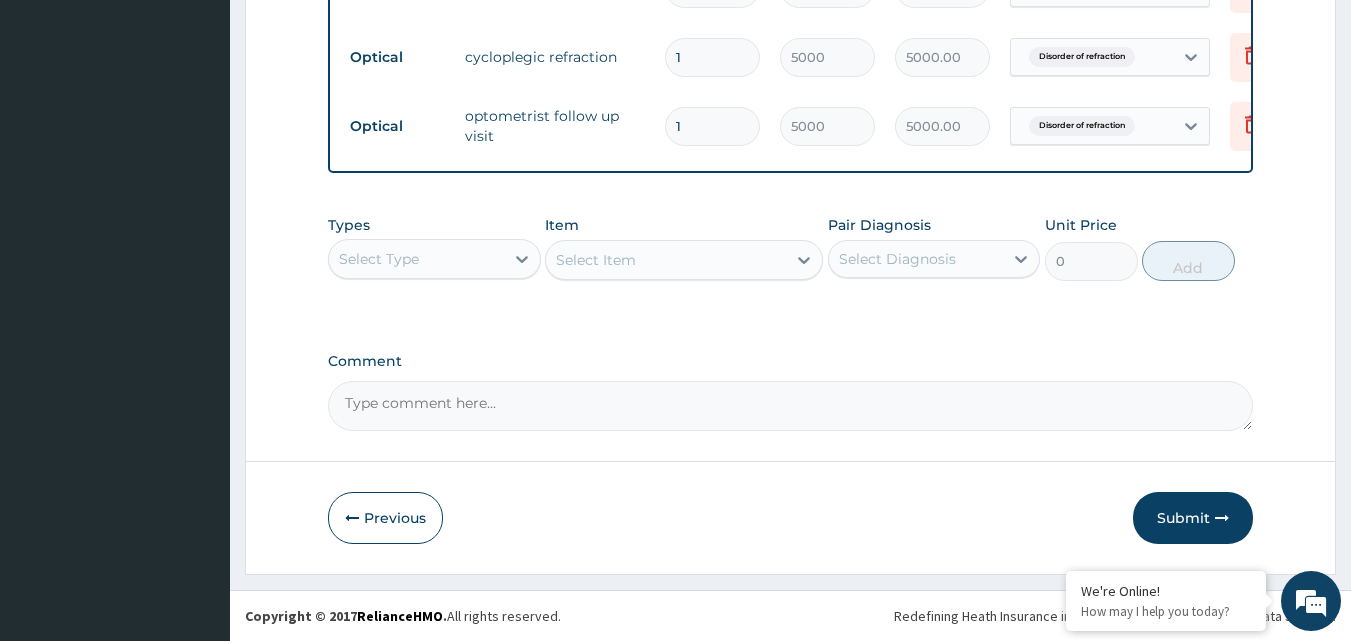 scroll, scrollTop: 1066, scrollLeft: 0, axis: vertical 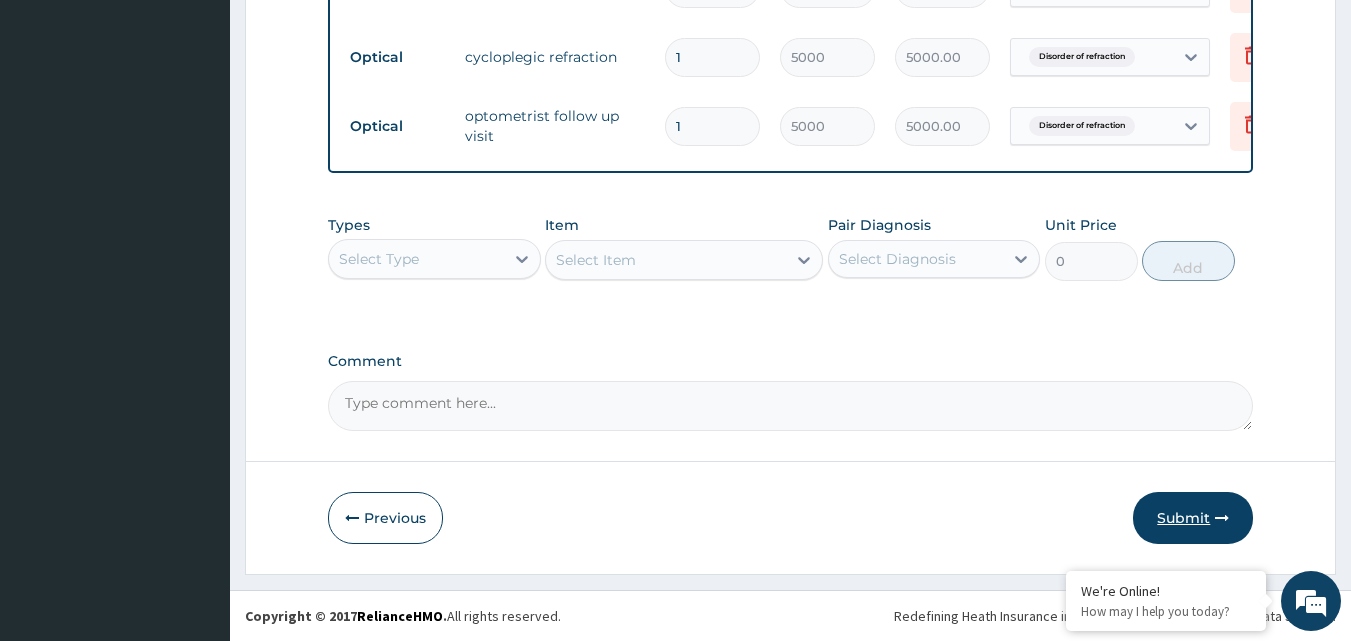 click on "Submit" at bounding box center [1193, 518] 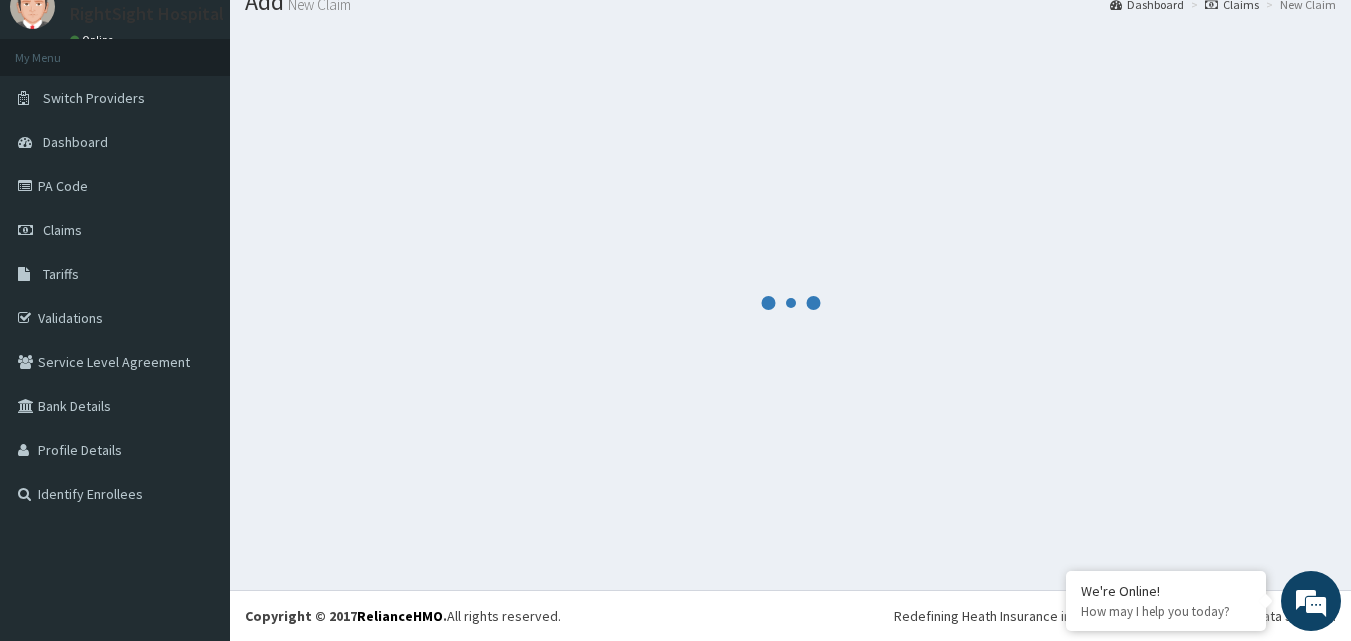 scroll, scrollTop: 1066, scrollLeft: 0, axis: vertical 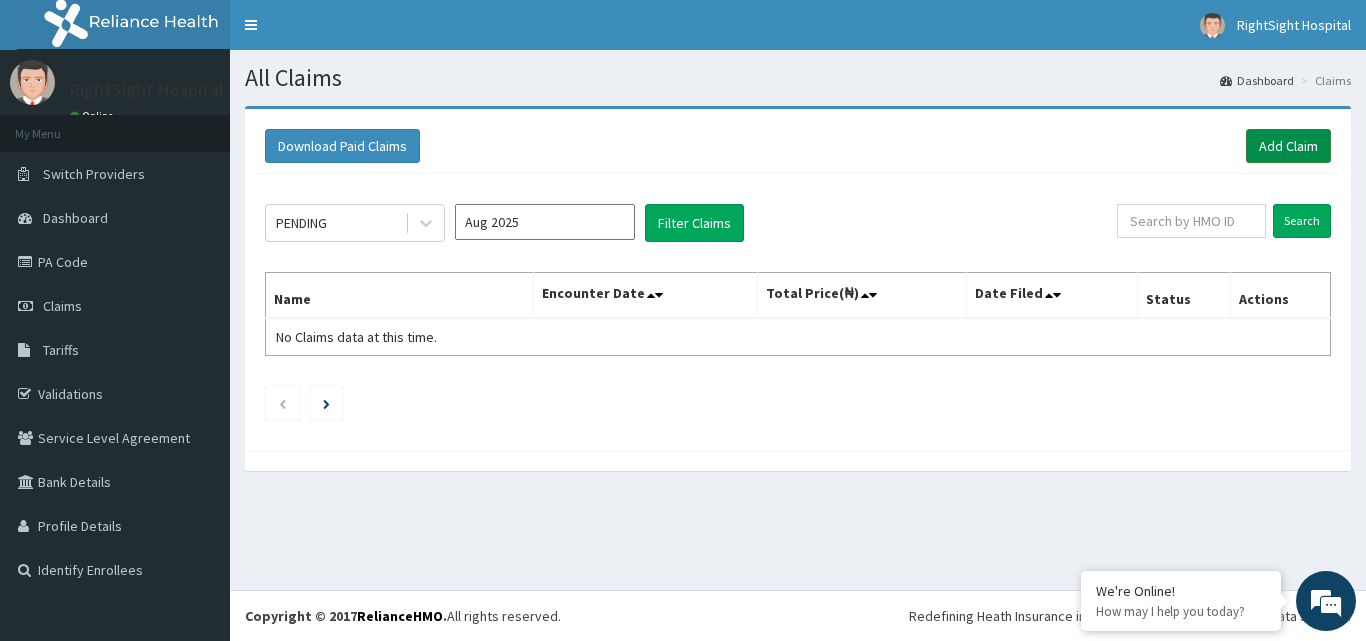 click on "Add Claim" at bounding box center [1288, 146] 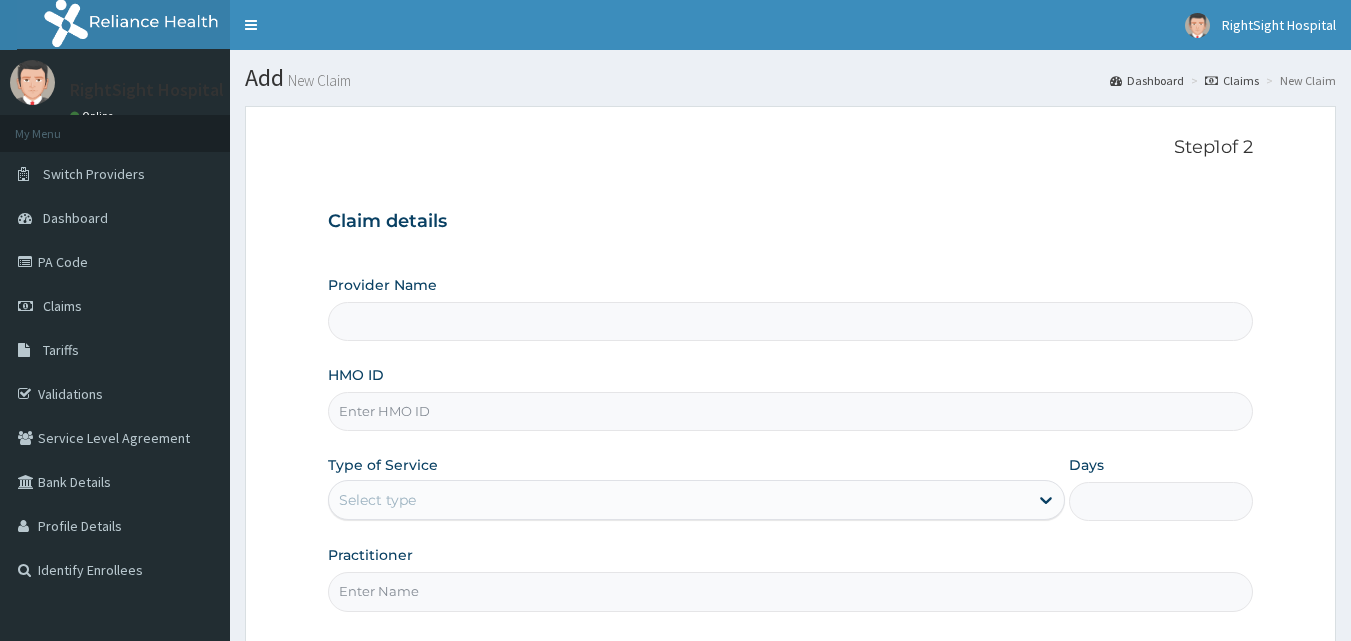 scroll, scrollTop: 0, scrollLeft: 0, axis: both 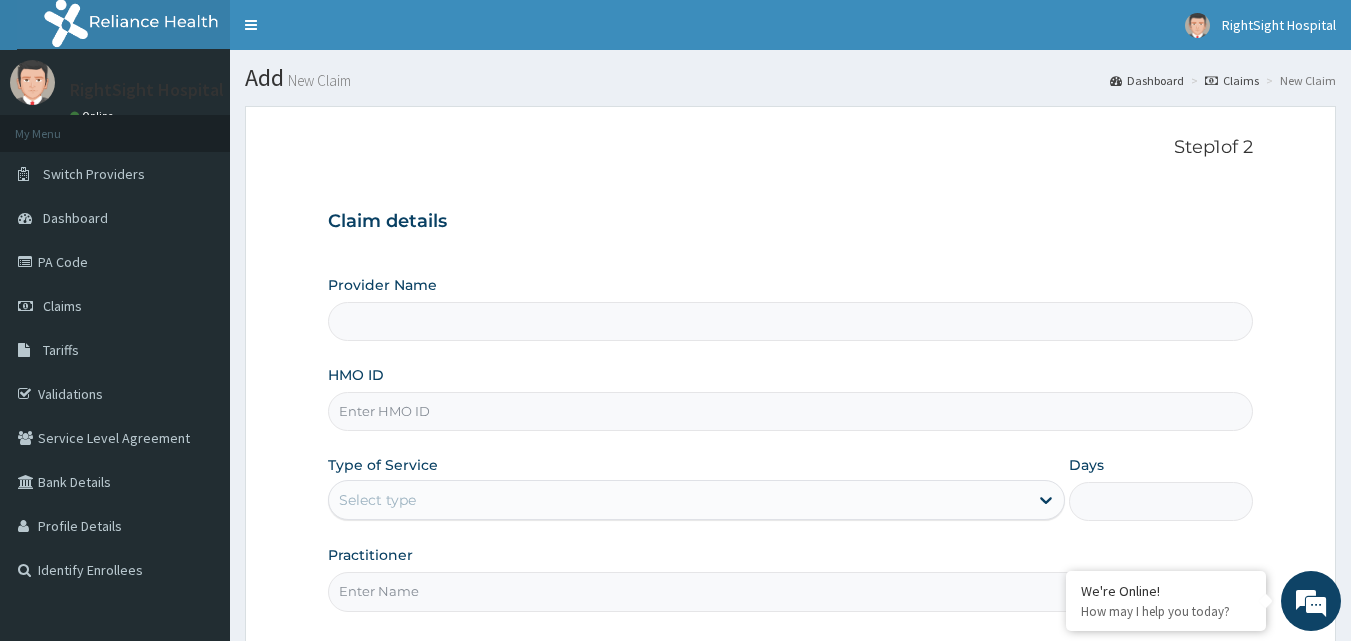 click on "HMO ID" at bounding box center [791, 411] 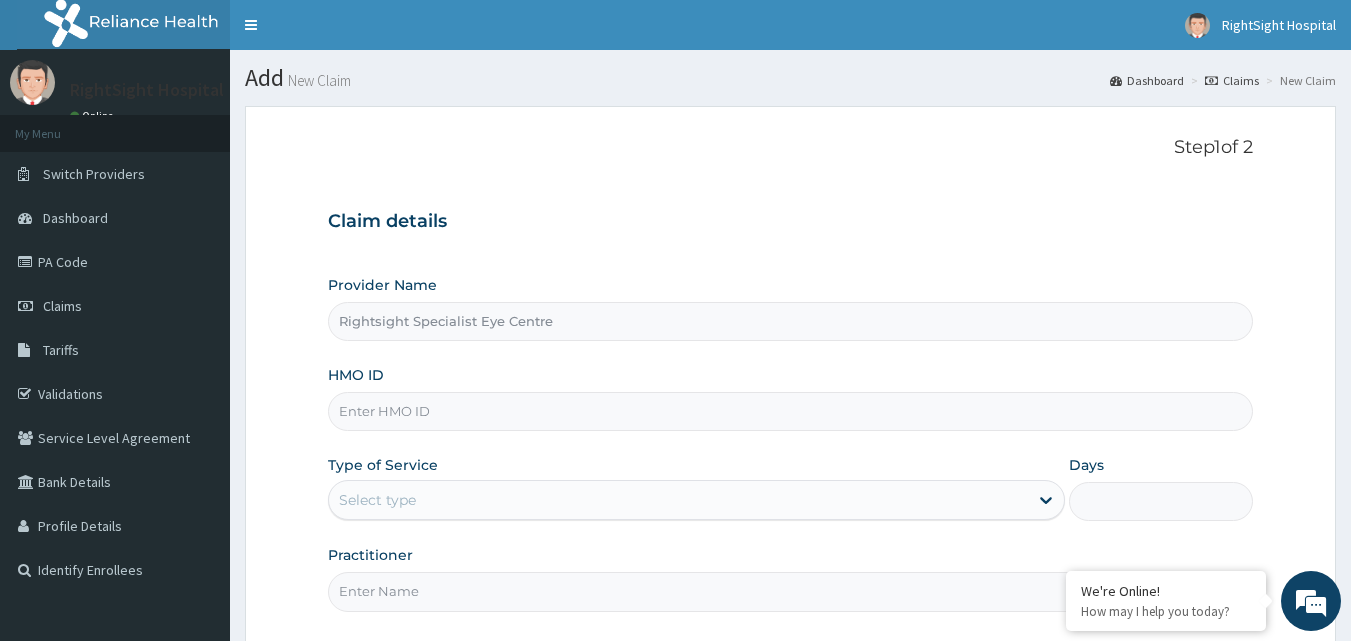 click on "HMO ID" at bounding box center [791, 411] 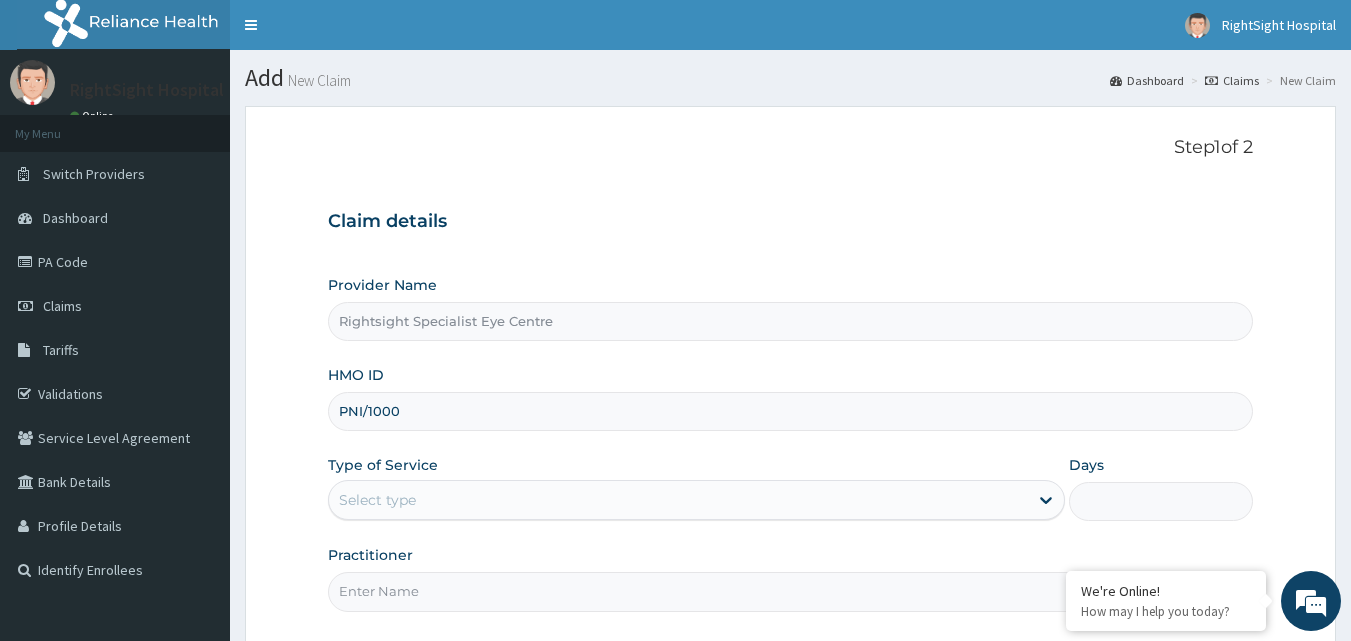 scroll, scrollTop: 0, scrollLeft: 0, axis: both 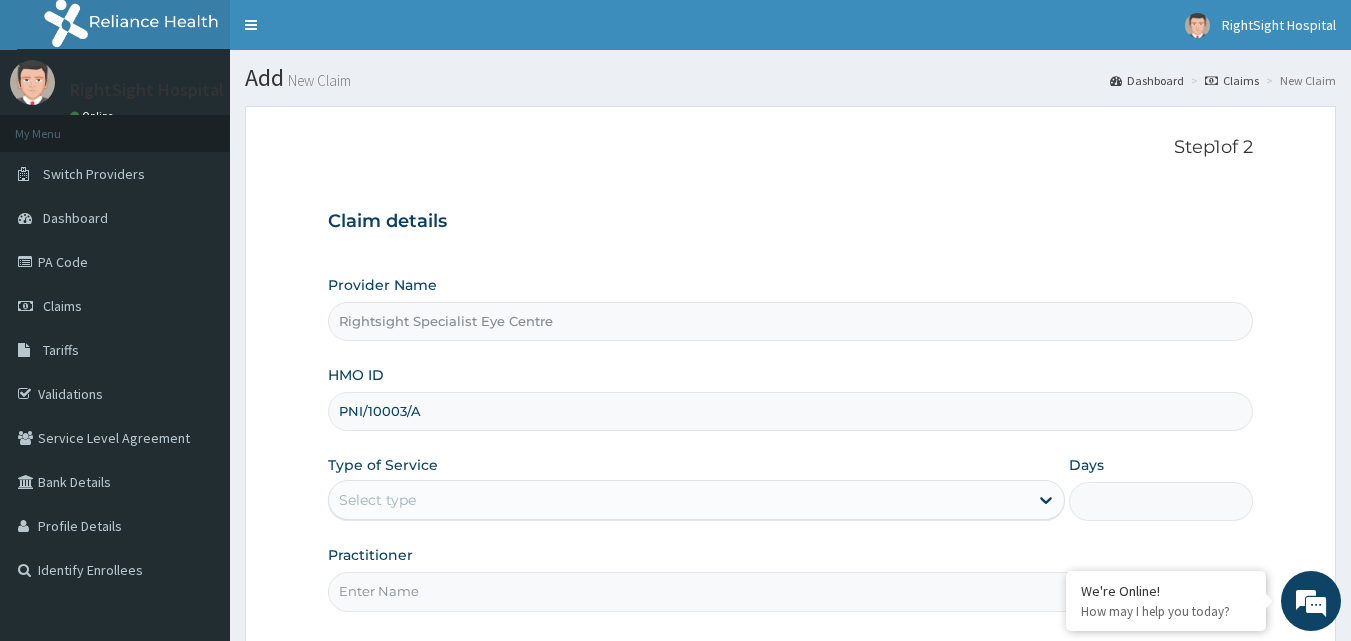 type on "PNI/10003/A" 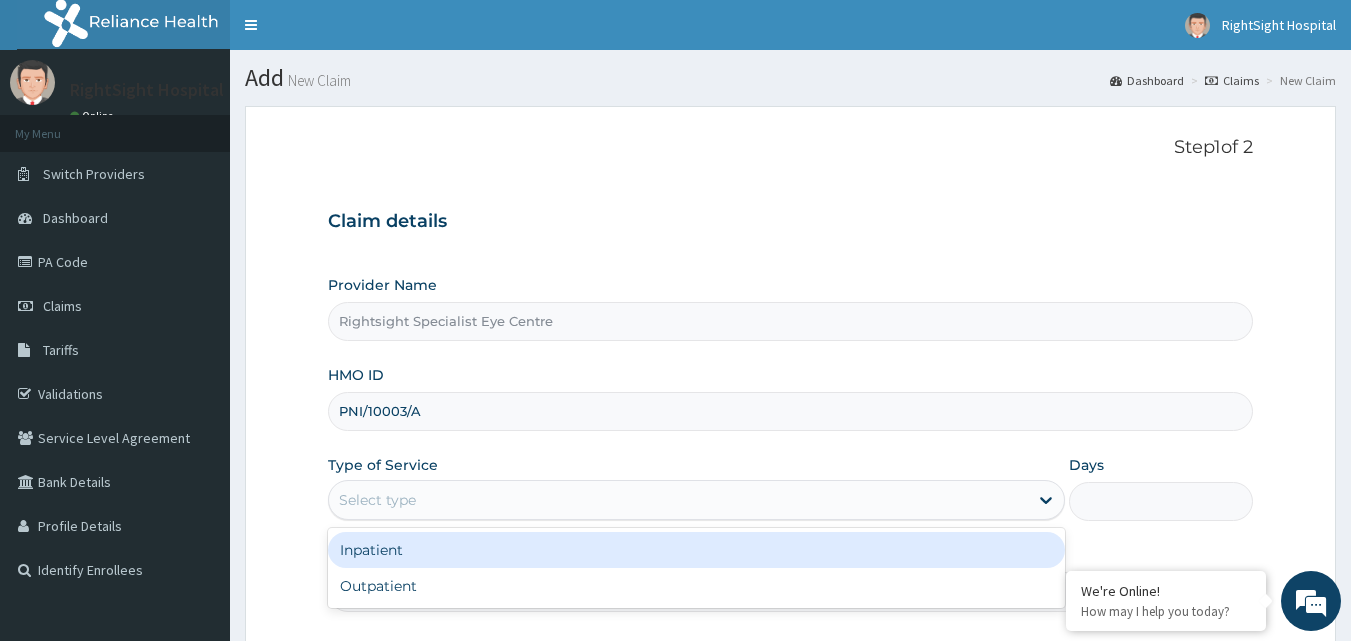 click on "Outpatient" at bounding box center [696, 586] 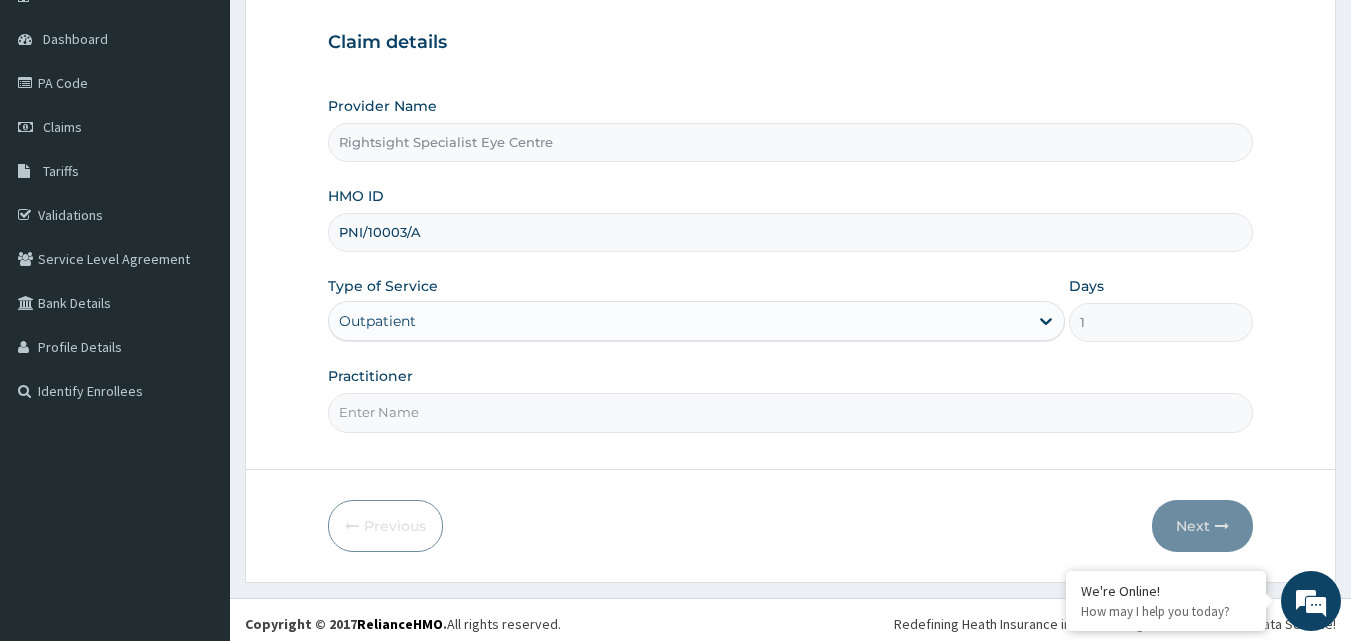 scroll, scrollTop: 184, scrollLeft: 0, axis: vertical 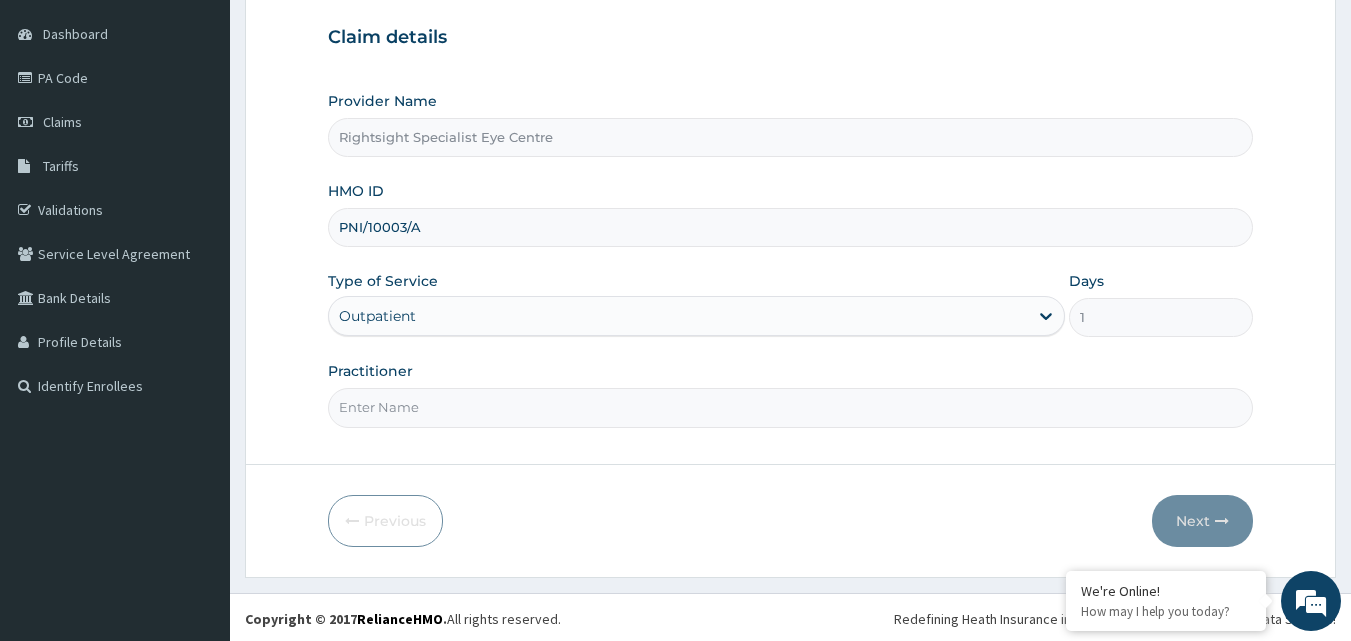 click on "Practitioner" at bounding box center [791, 407] 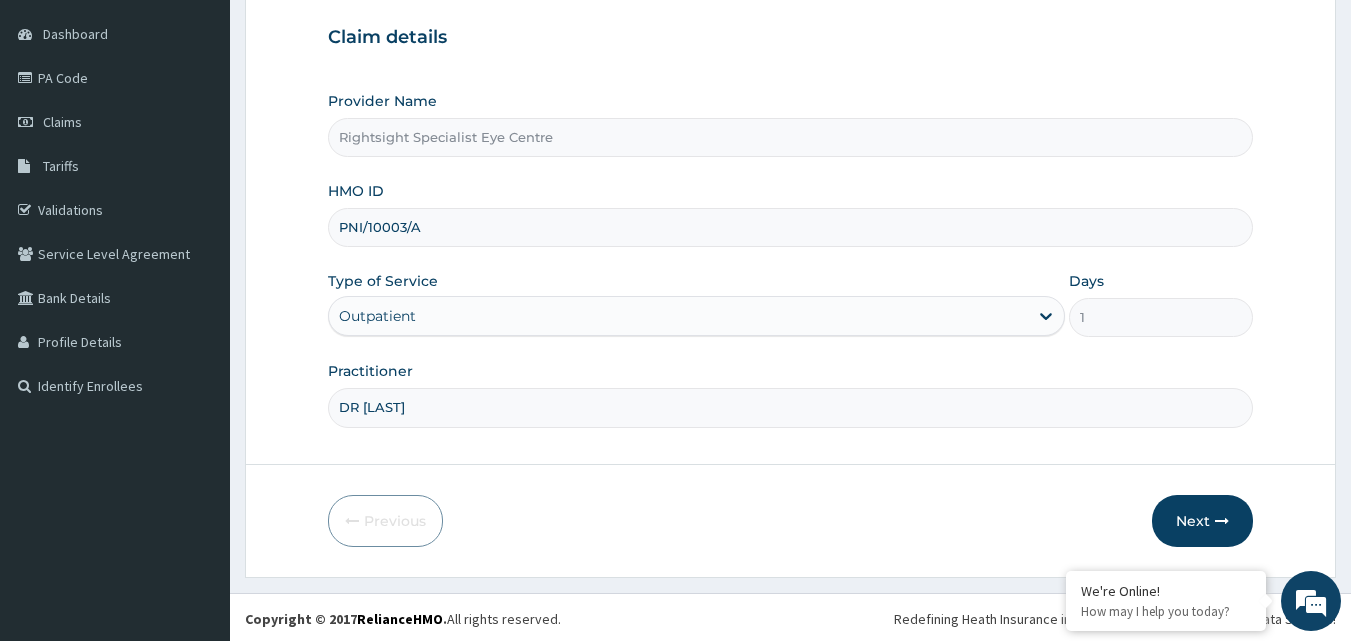 type on "DR OKEKE" 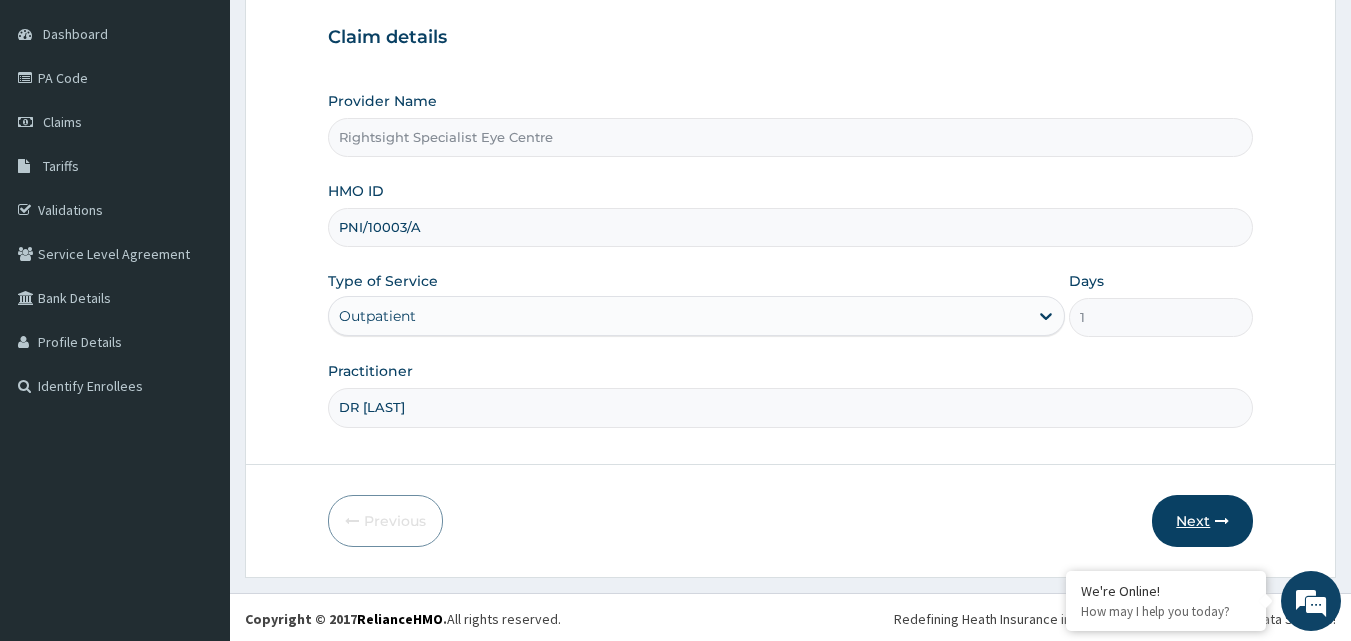 click on "Next" at bounding box center (1202, 521) 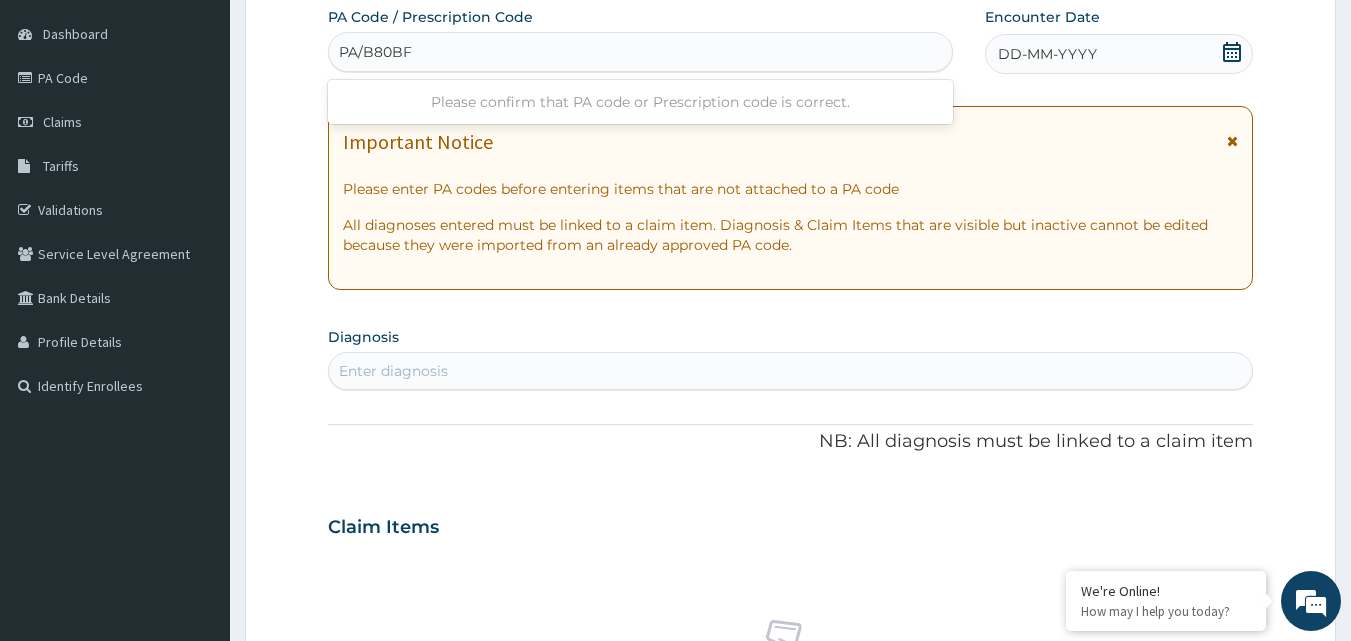 type on "PA/B80BF0" 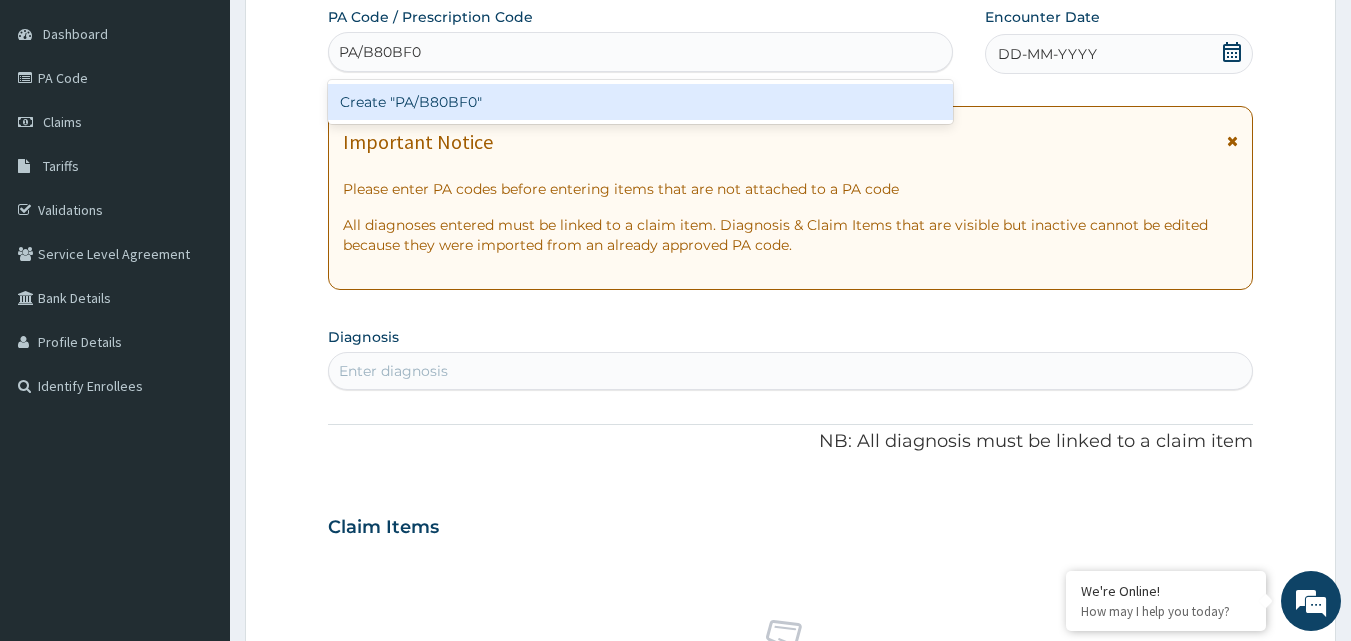 click on "Create "PA/B80BF0"" at bounding box center (641, 102) 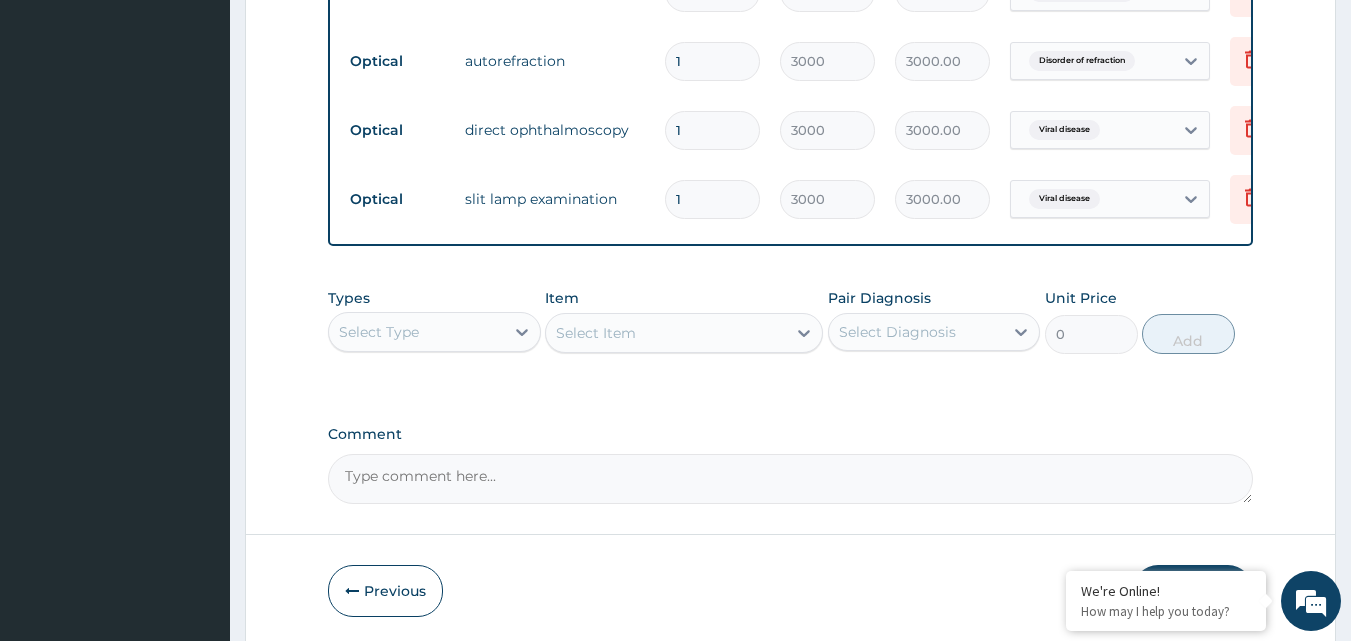 scroll, scrollTop: 1342, scrollLeft: 0, axis: vertical 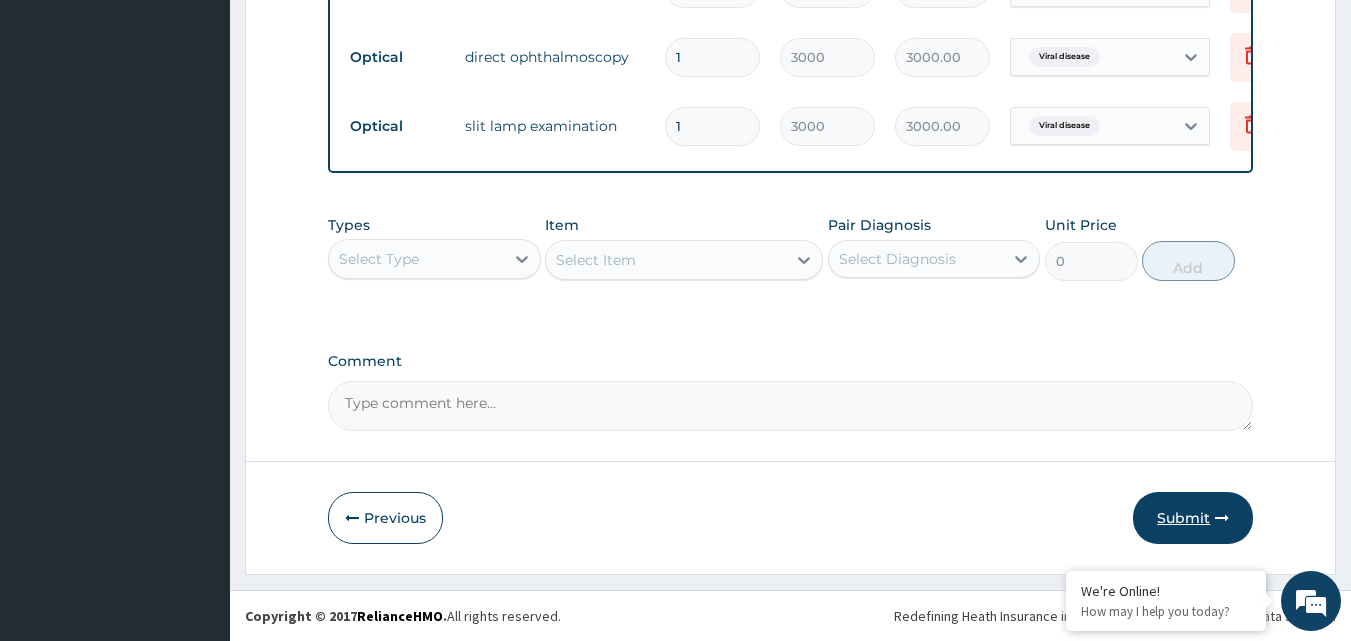click on "Submit" at bounding box center [1193, 518] 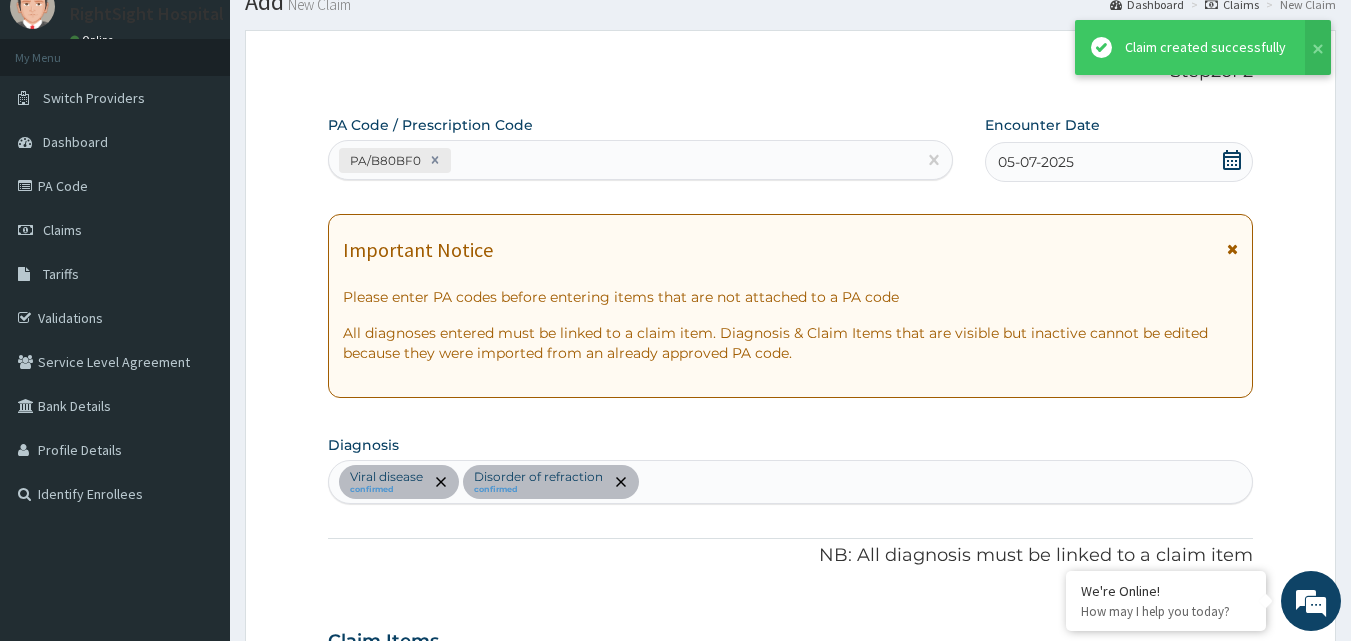 scroll, scrollTop: 1342, scrollLeft: 0, axis: vertical 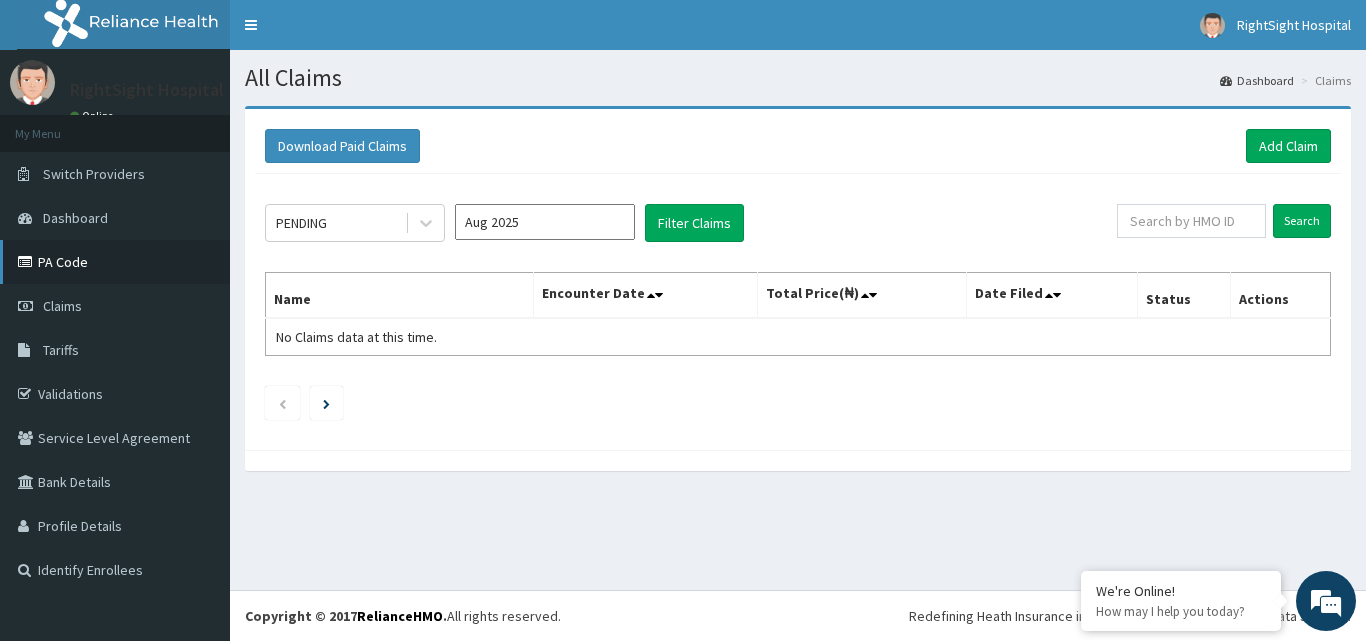 click on "PA Code" at bounding box center (115, 262) 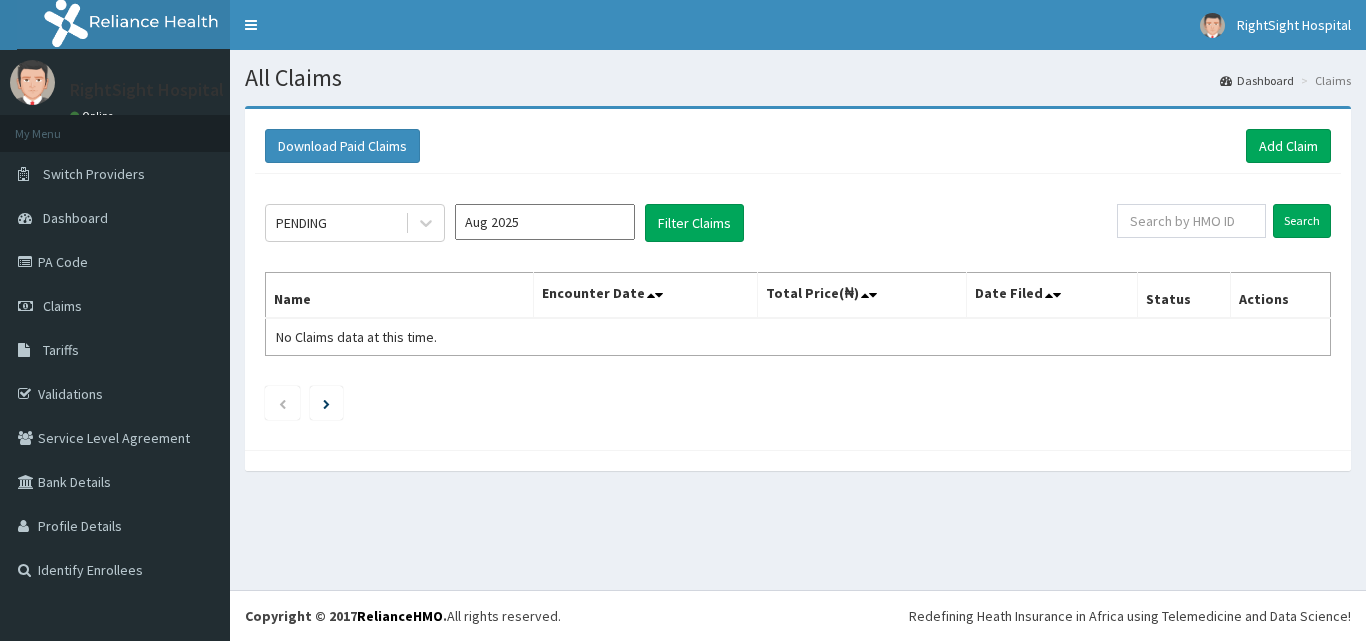 scroll, scrollTop: 0, scrollLeft: 0, axis: both 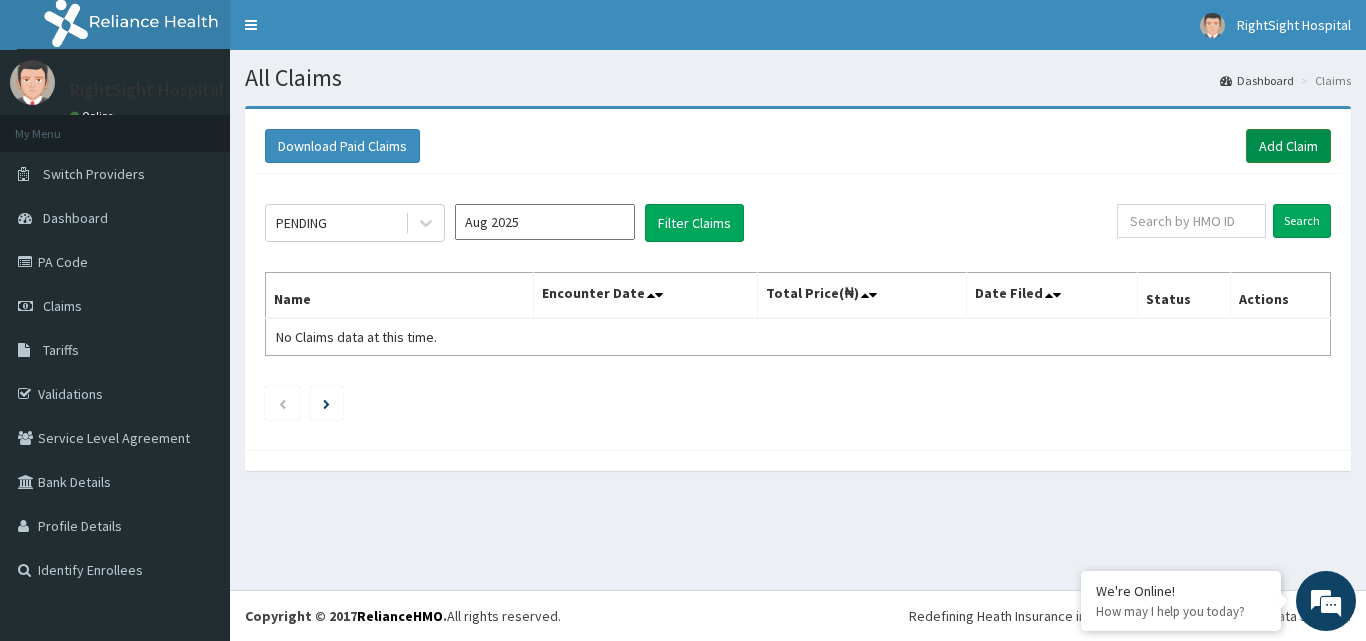 click on "Add Claim" at bounding box center [1288, 146] 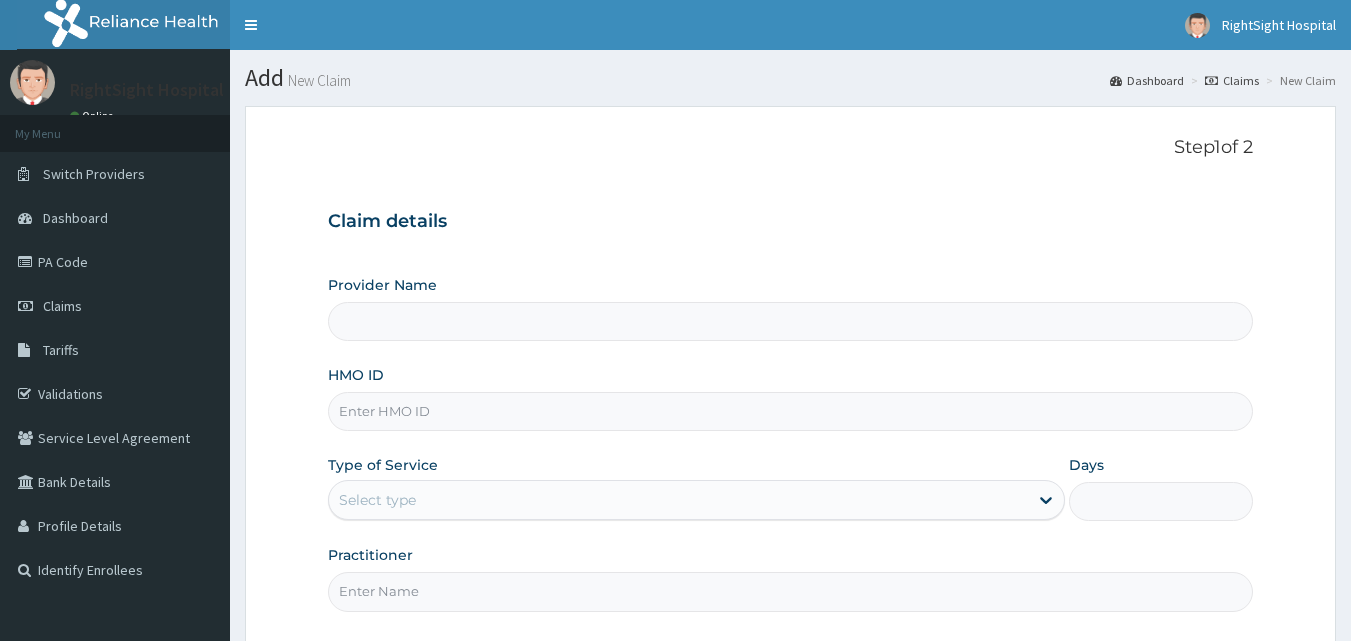 scroll, scrollTop: 0, scrollLeft: 0, axis: both 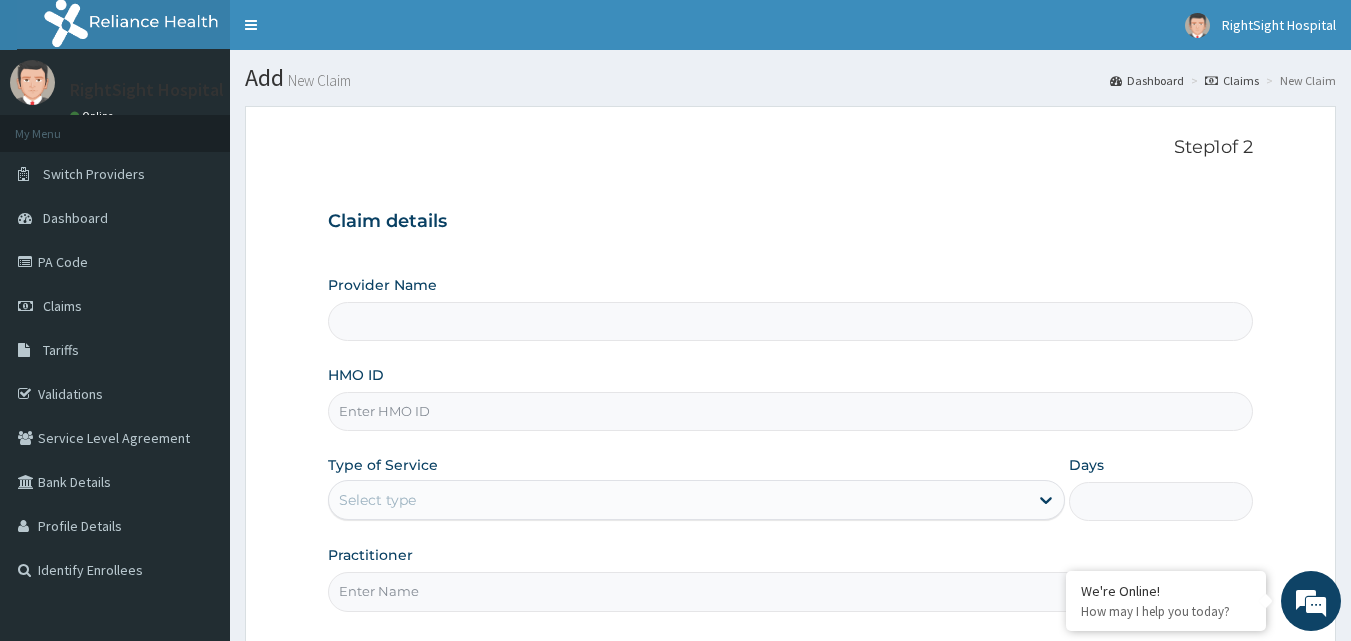 type on "Rightsight Specialist Eye Centre" 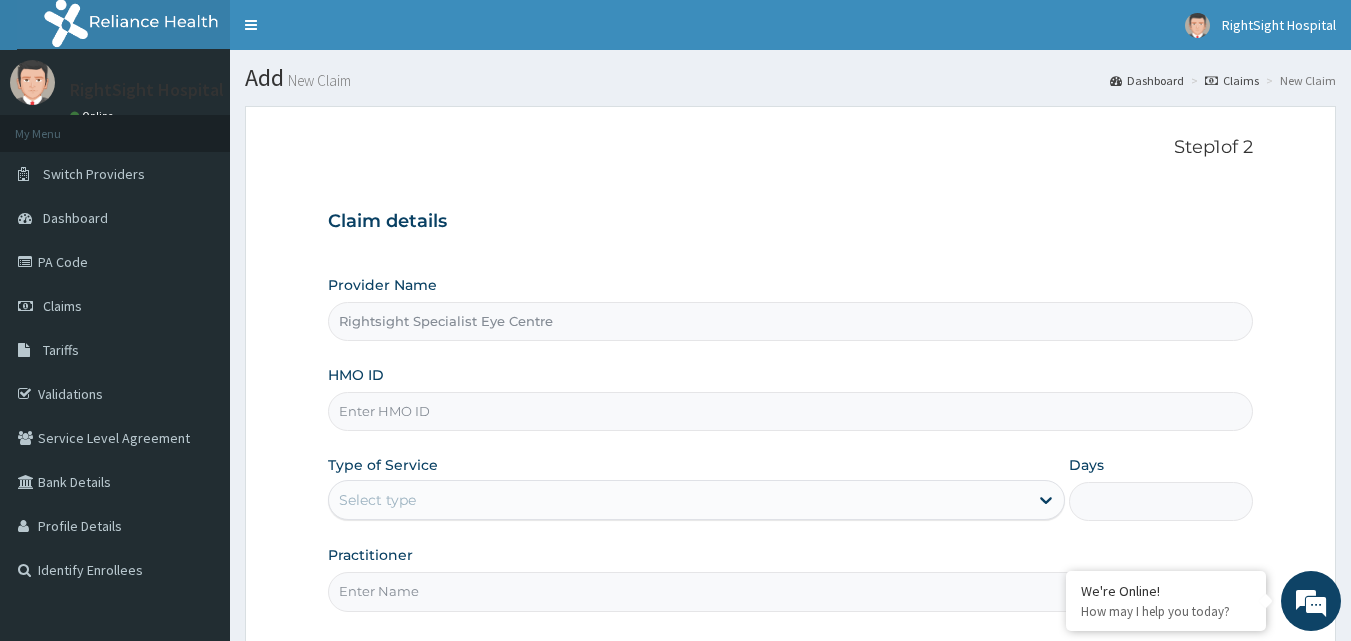 click on "HMO ID" at bounding box center (791, 411) 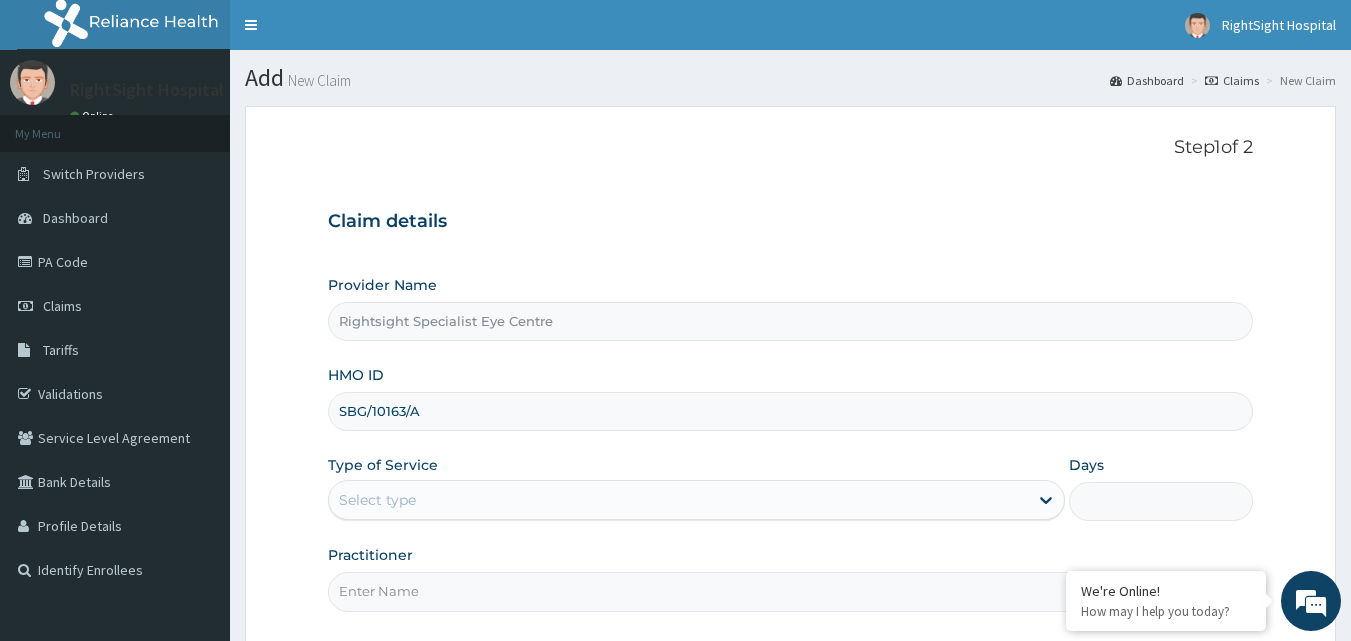 scroll, scrollTop: 0, scrollLeft: 0, axis: both 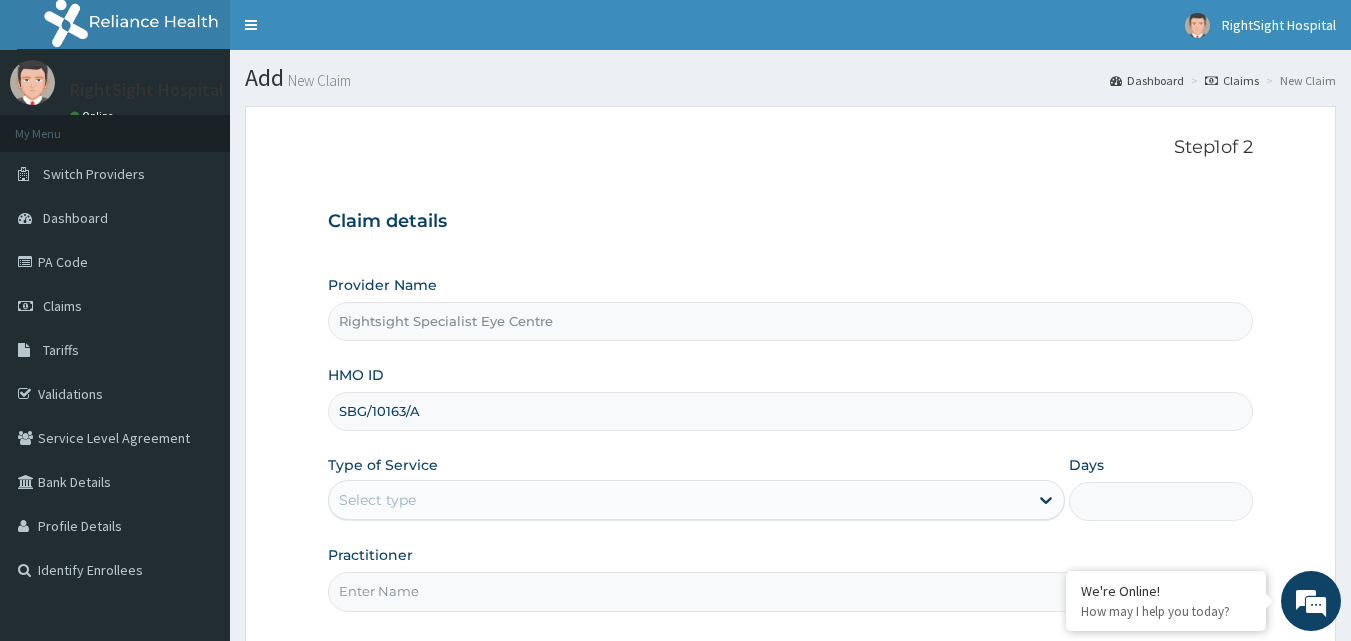 type on "SBG/10163/A" 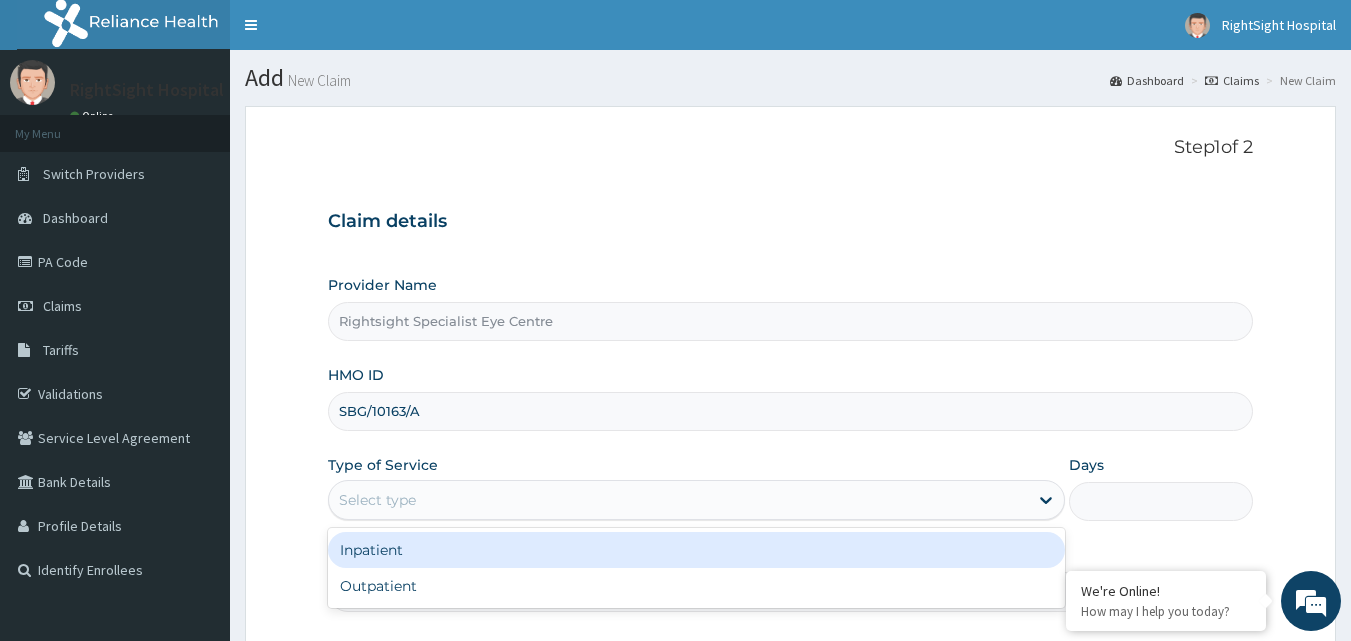 click on "Outpatient" at bounding box center (696, 586) 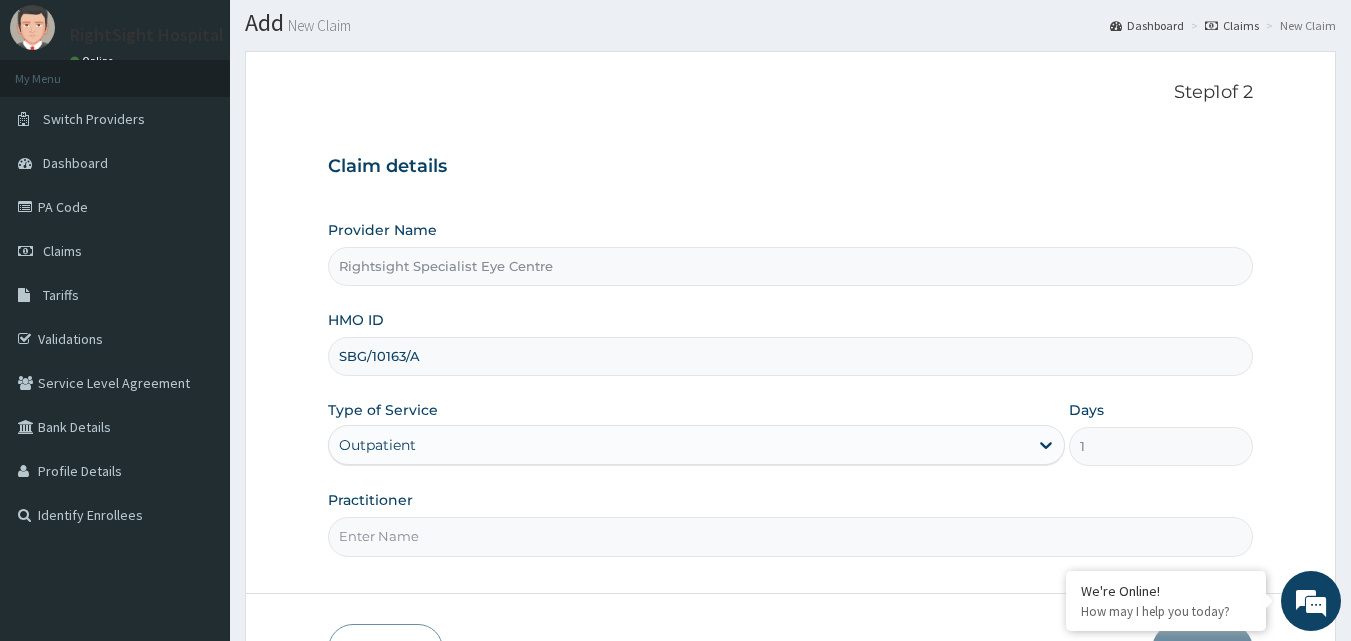 scroll, scrollTop: 78, scrollLeft: 0, axis: vertical 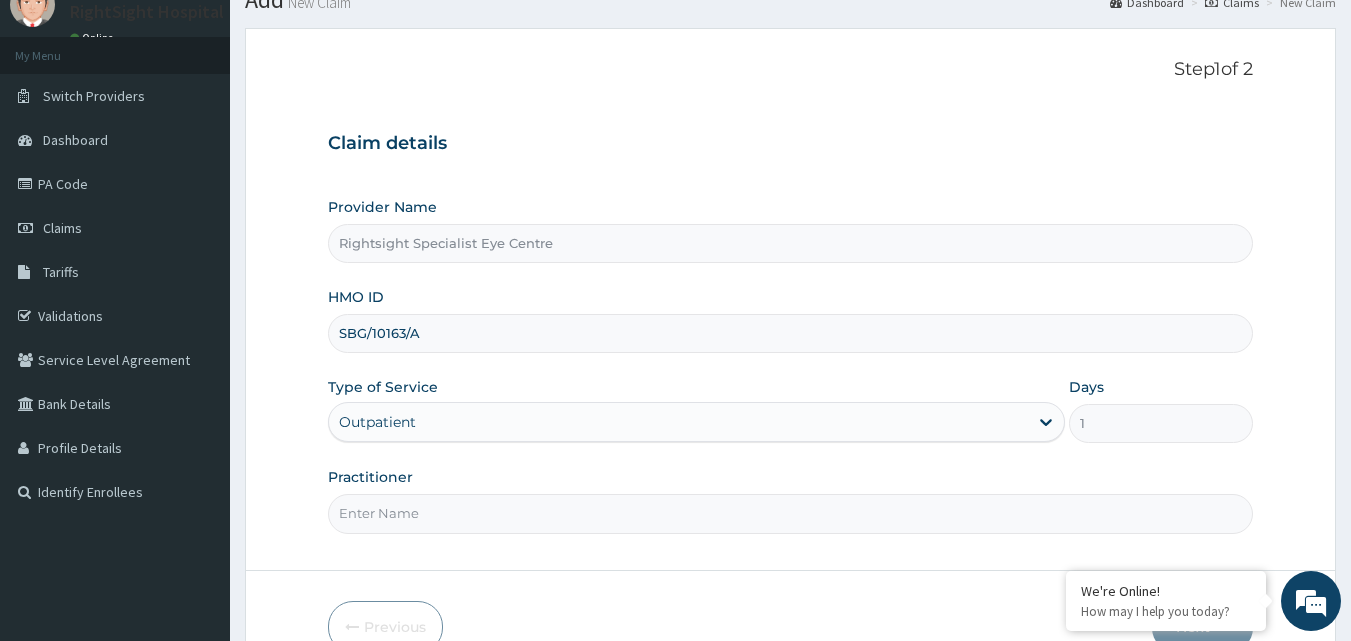 click on "Practitioner" at bounding box center (791, 513) 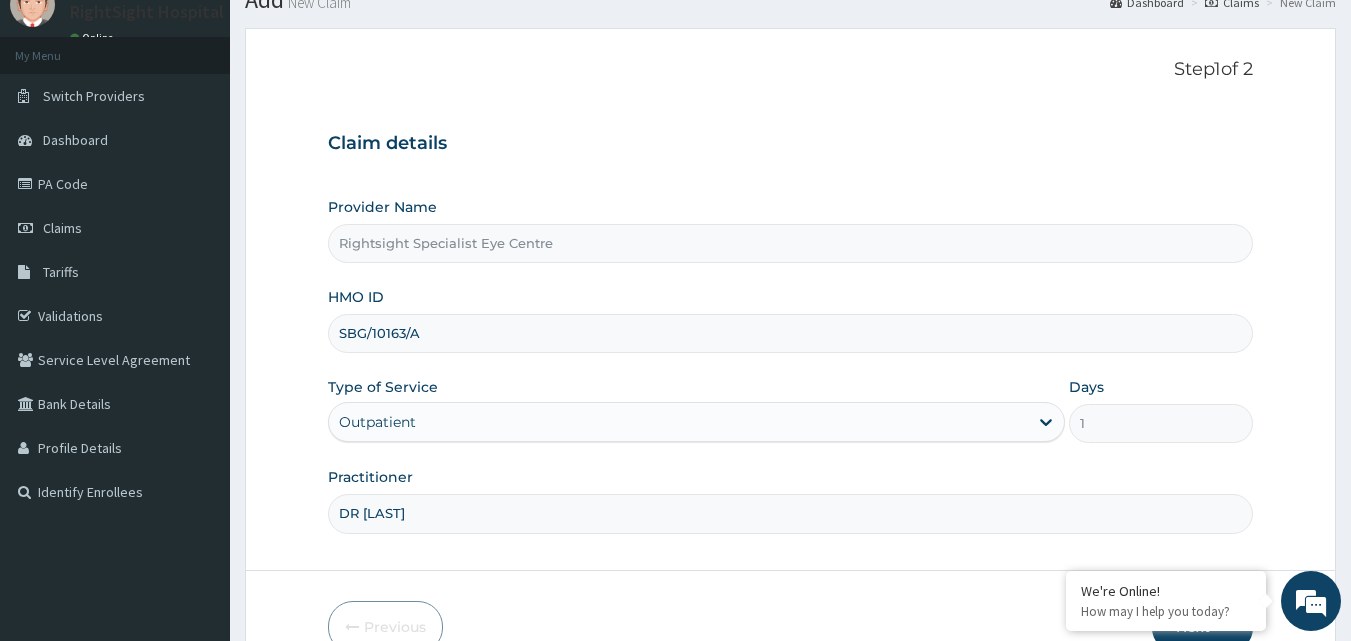type on "DR [LAST]" 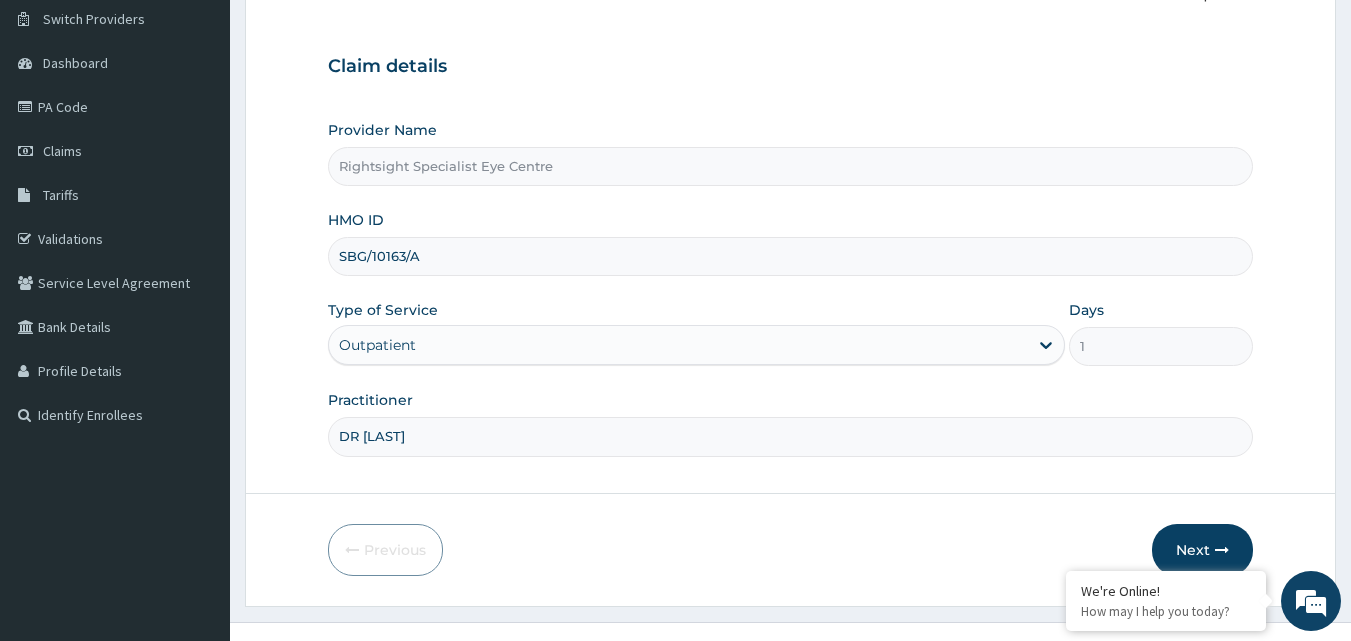 scroll, scrollTop: 187, scrollLeft: 0, axis: vertical 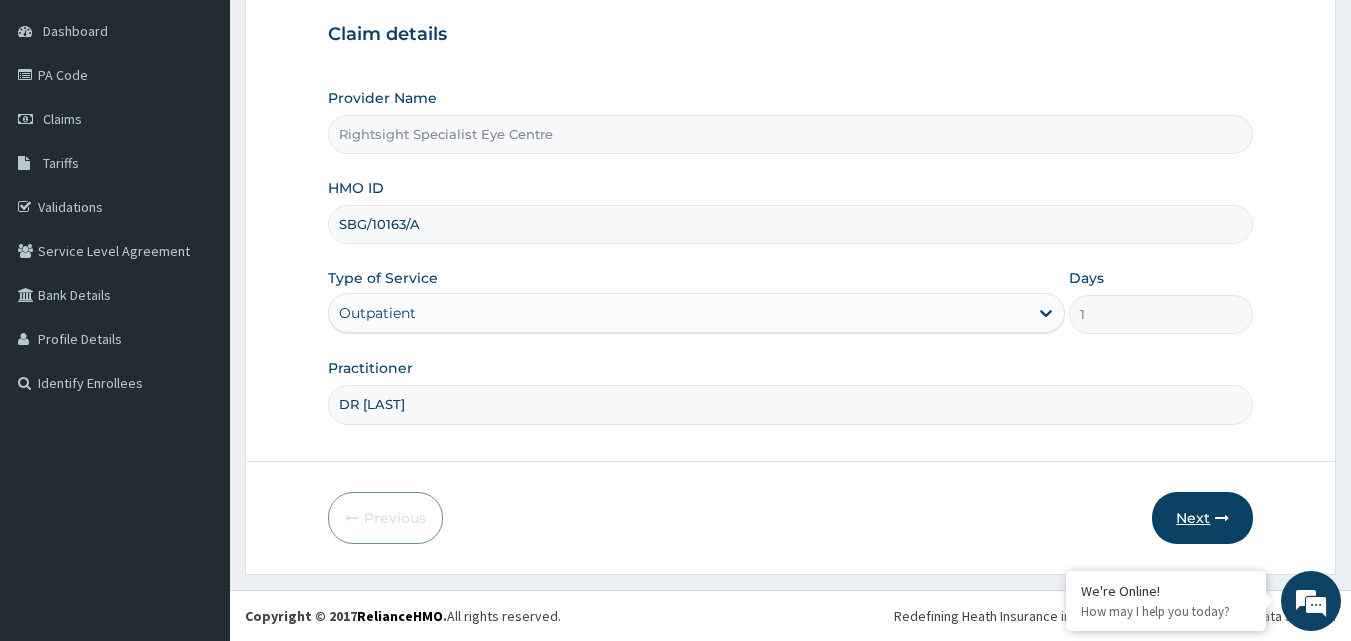 click at bounding box center [1222, 518] 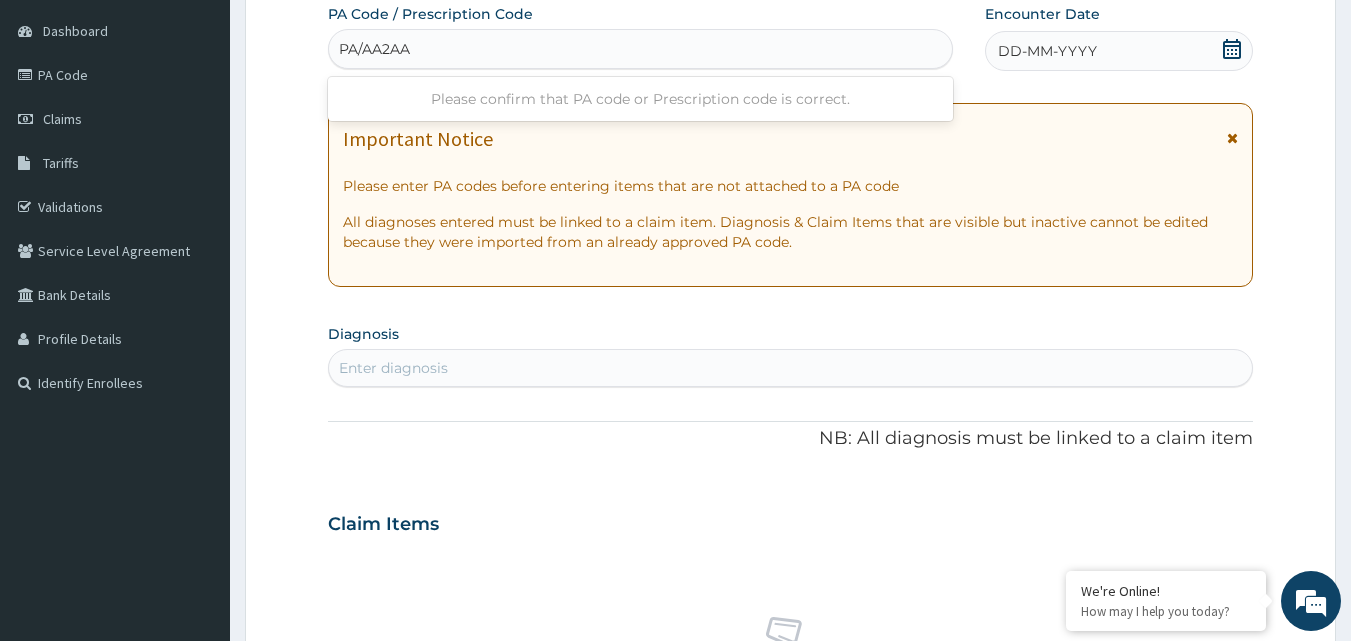 type on "PA/AA2AAD" 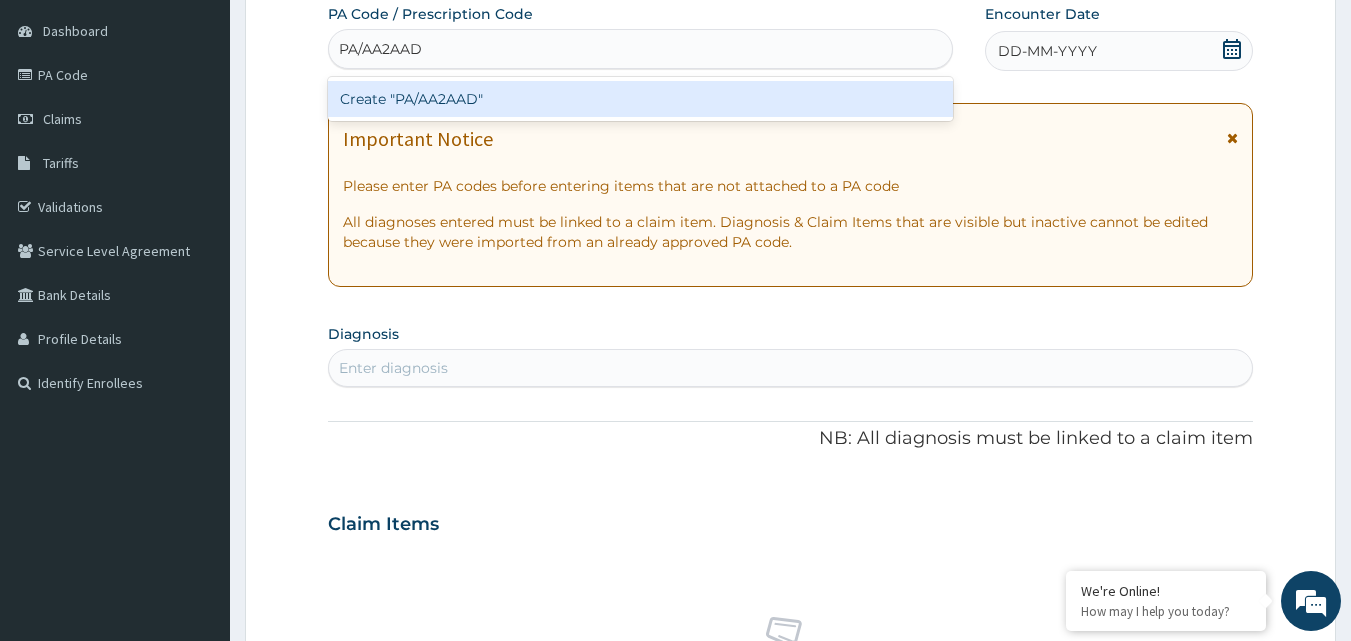click on "Create "PA/AA2AAD"" at bounding box center [641, 99] 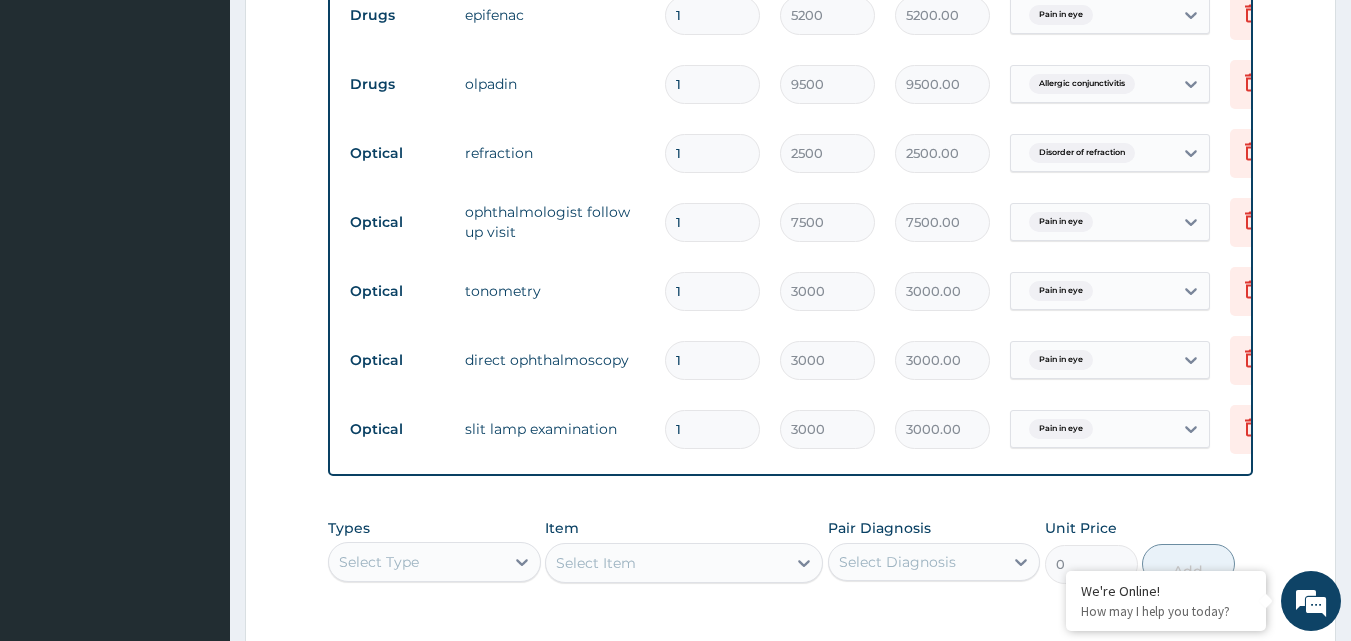 scroll, scrollTop: 889, scrollLeft: 0, axis: vertical 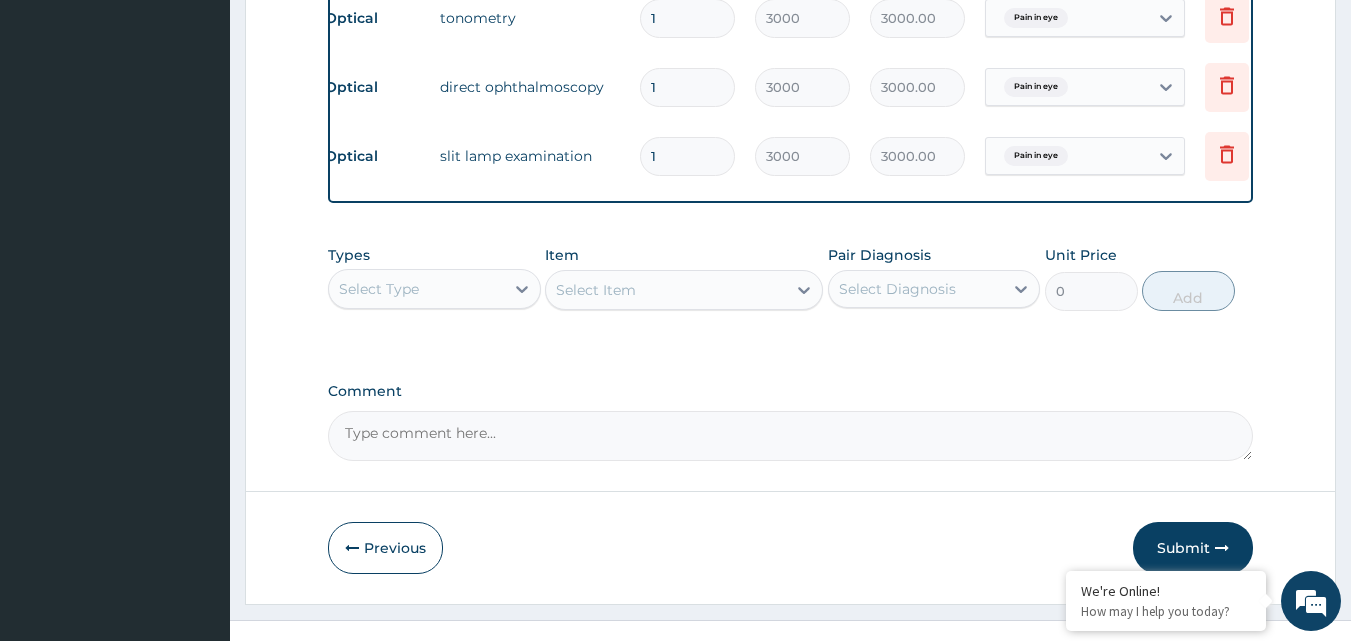 click on "Comment" at bounding box center (791, 436) 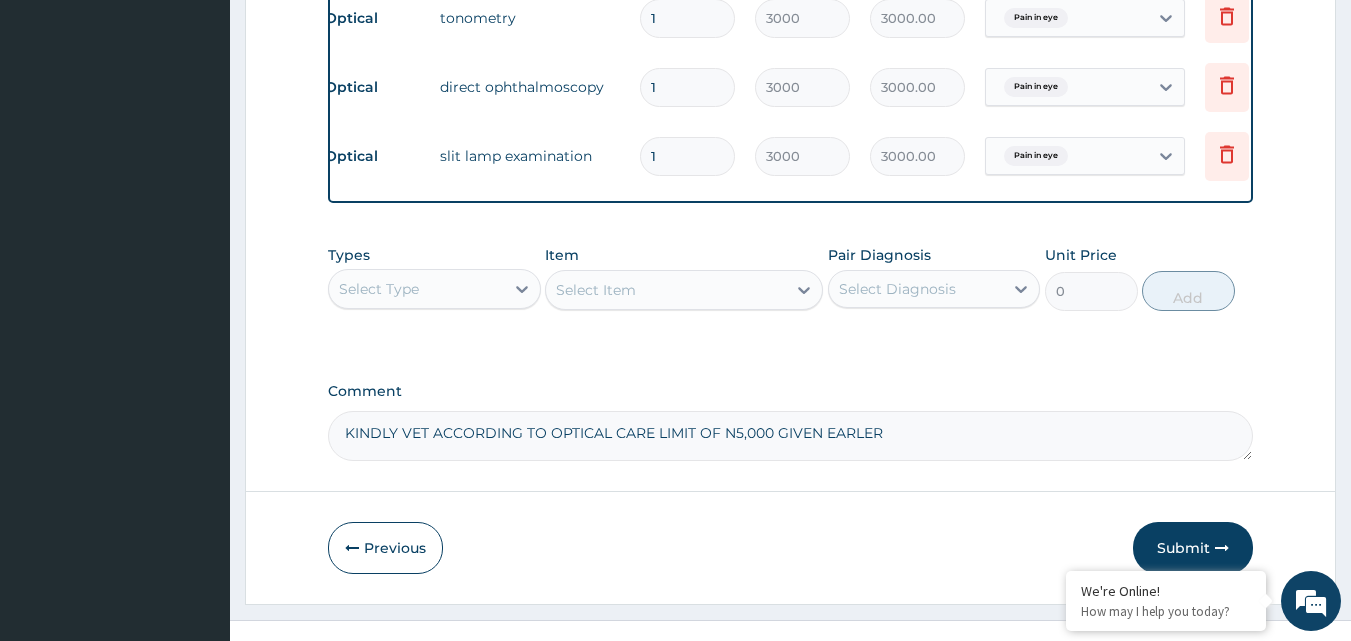 click on "KINDLY VET ACCORDING TO OPTICAL CARE LIMIT OF N5,000 GIVEN EARLER" at bounding box center [791, 436] 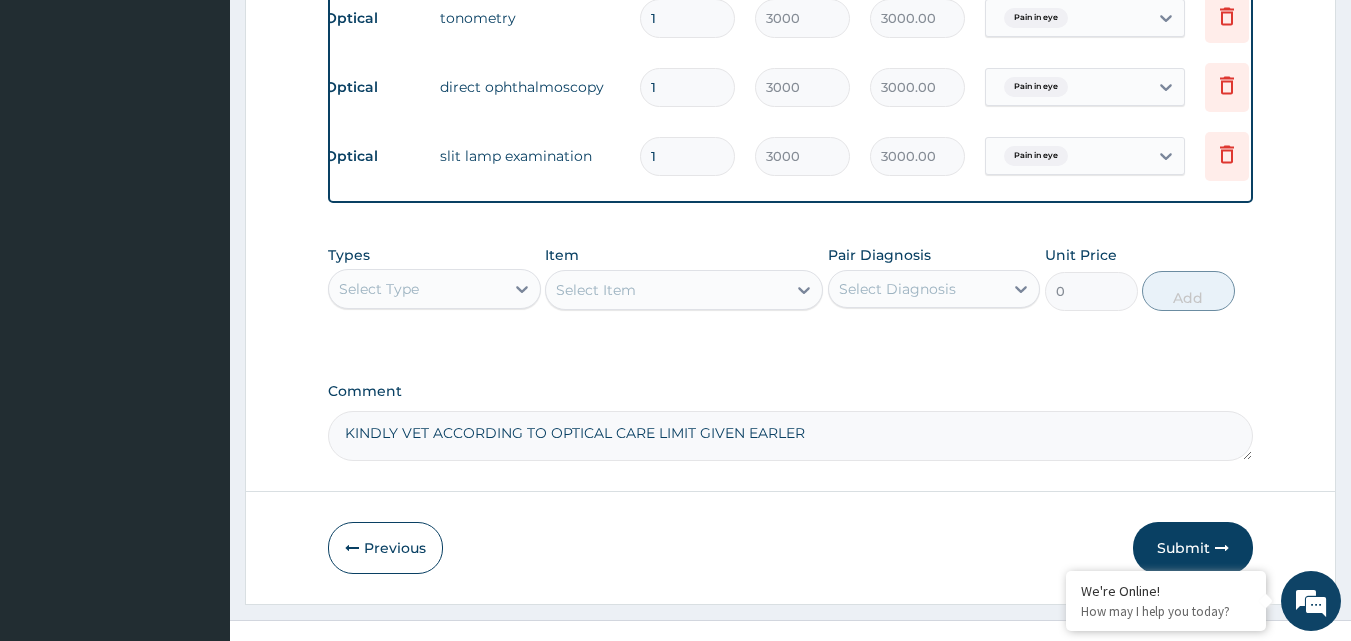 click on "KINDLY VET ACCORDING TO OPTICAL CARE LIMIT GIVEN EARLER" at bounding box center (791, 436) 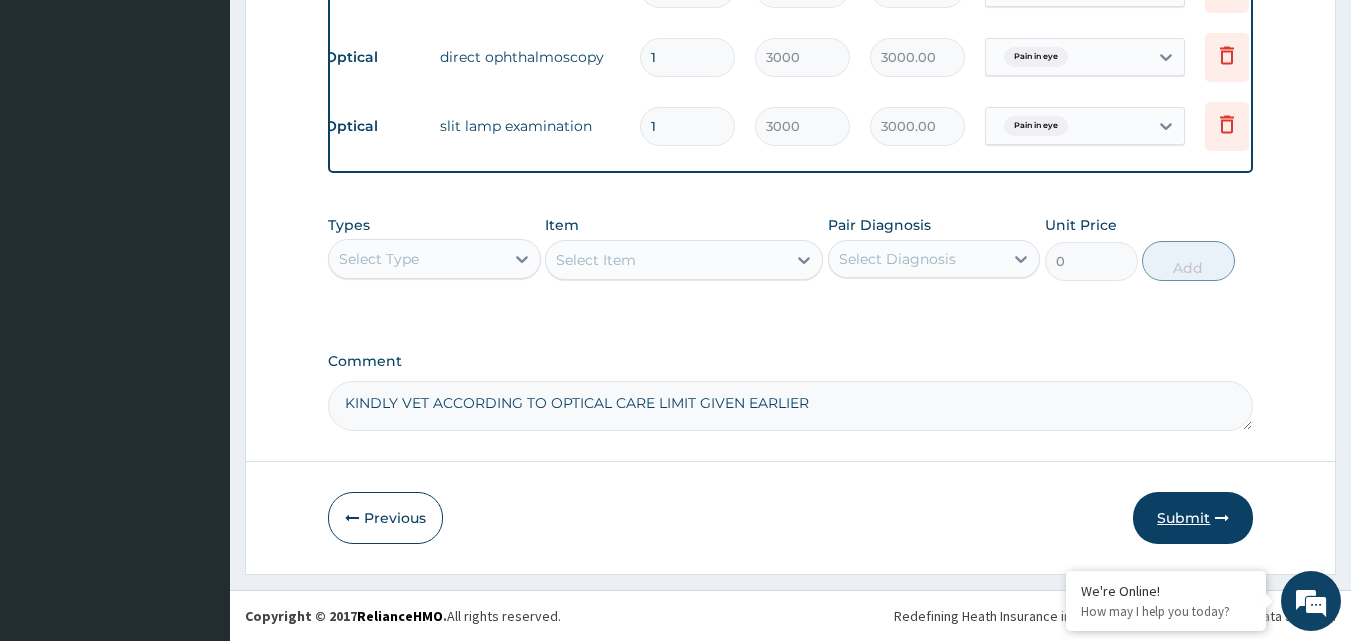 click on "Submit" at bounding box center (1193, 518) 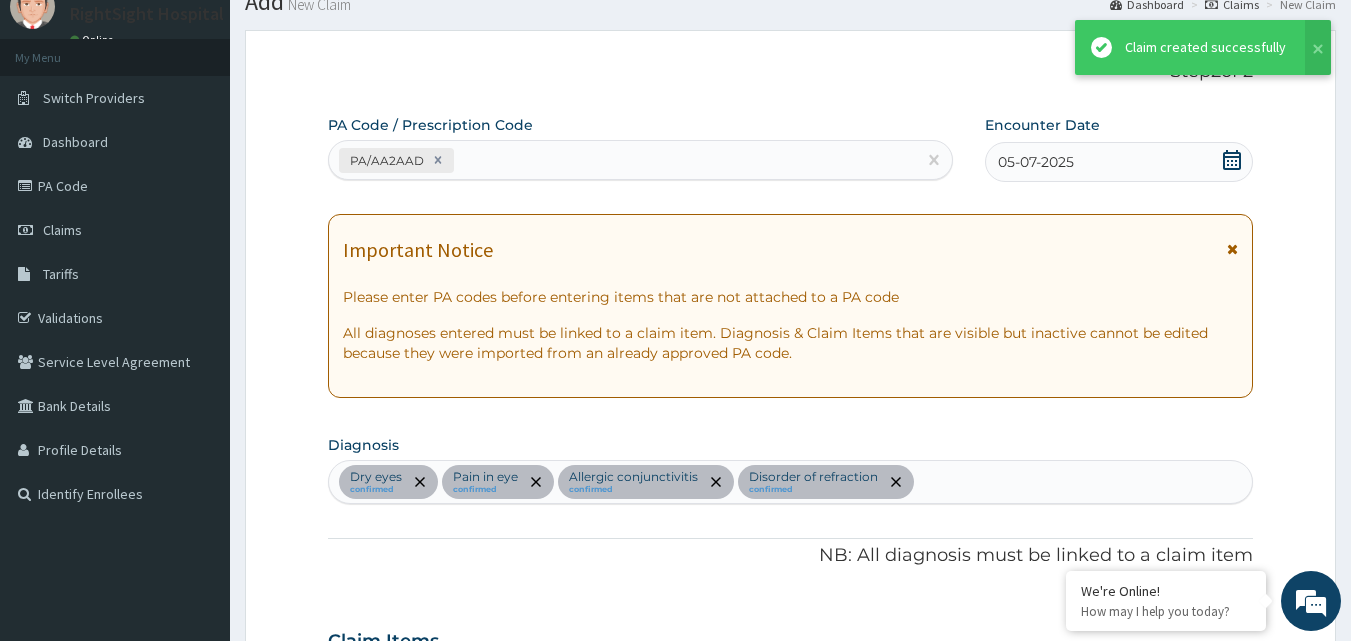 scroll, scrollTop: 1204, scrollLeft: 0, axis: vertical 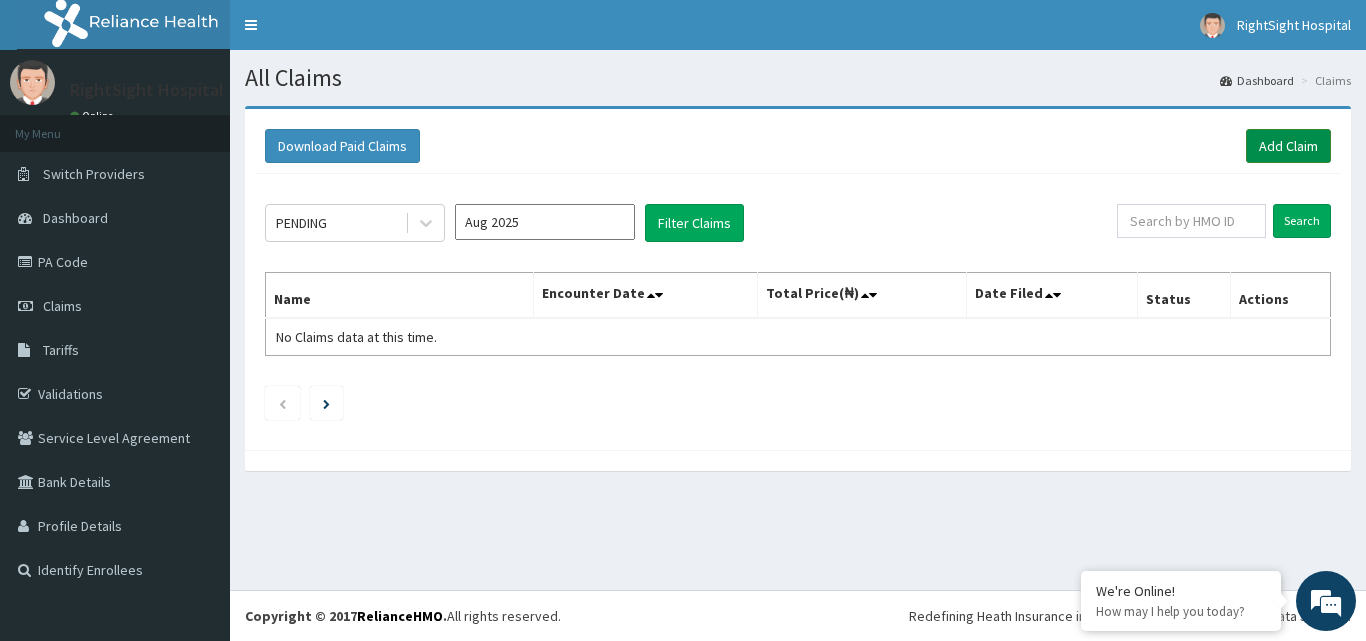 click on "Add Claim" at bounding box center (1288, 146) 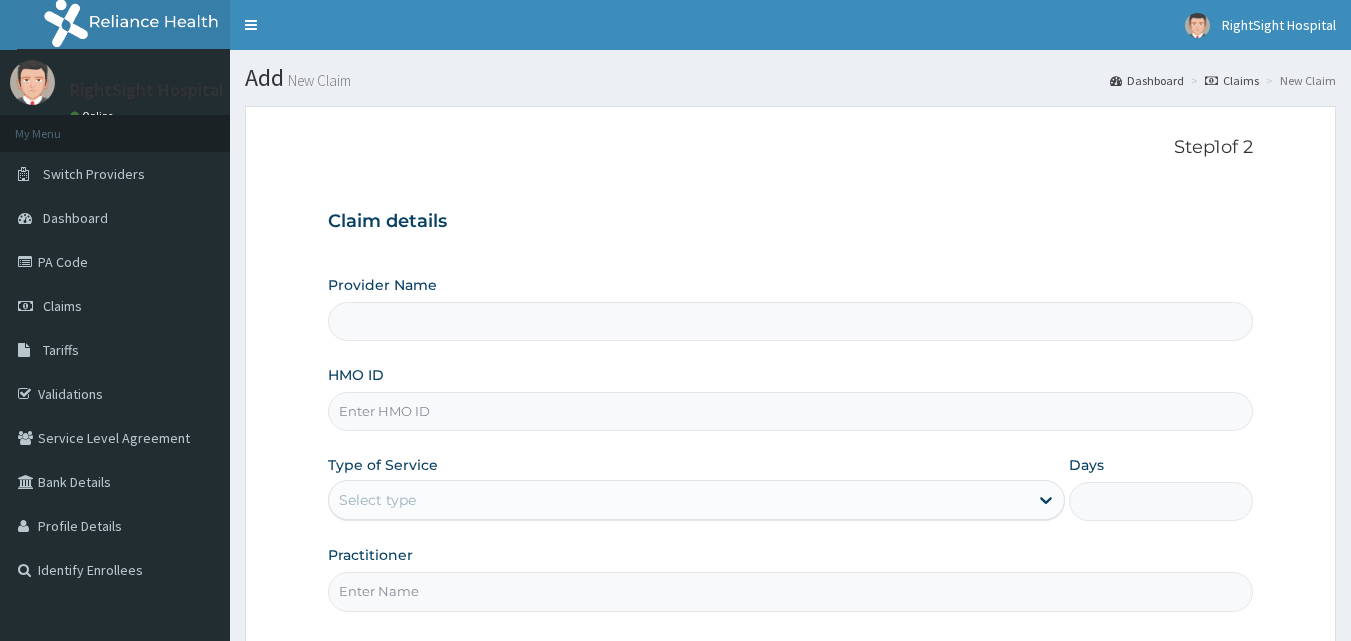 scroll, scrollTop: 0, scrollLeft: 0, axis: both 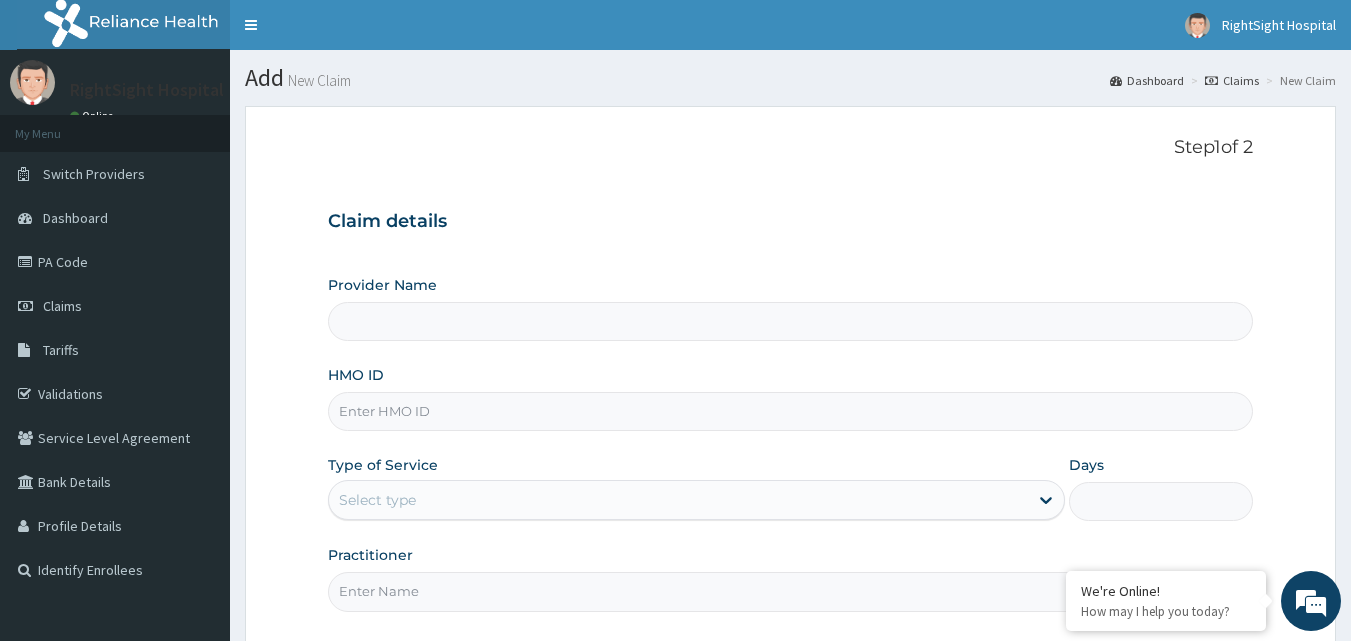 type on "Rightsight Specialist Eye Centre" 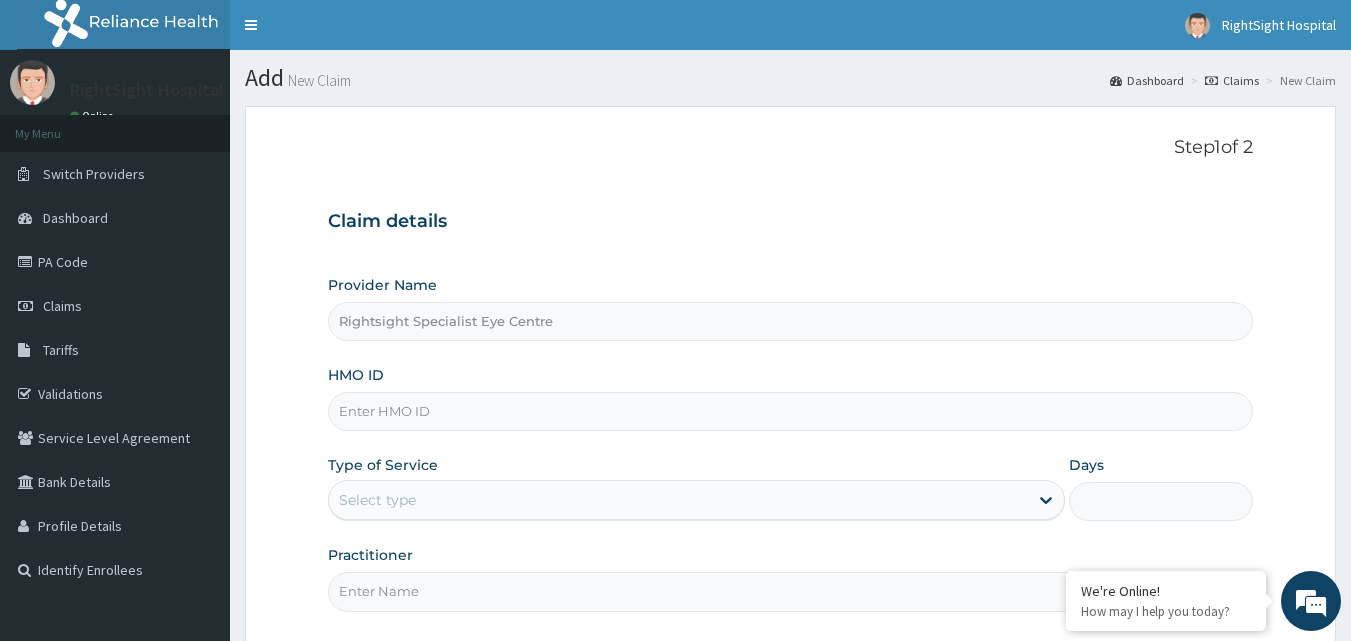 click on "HMO ID" at bounding box center [791, 411] 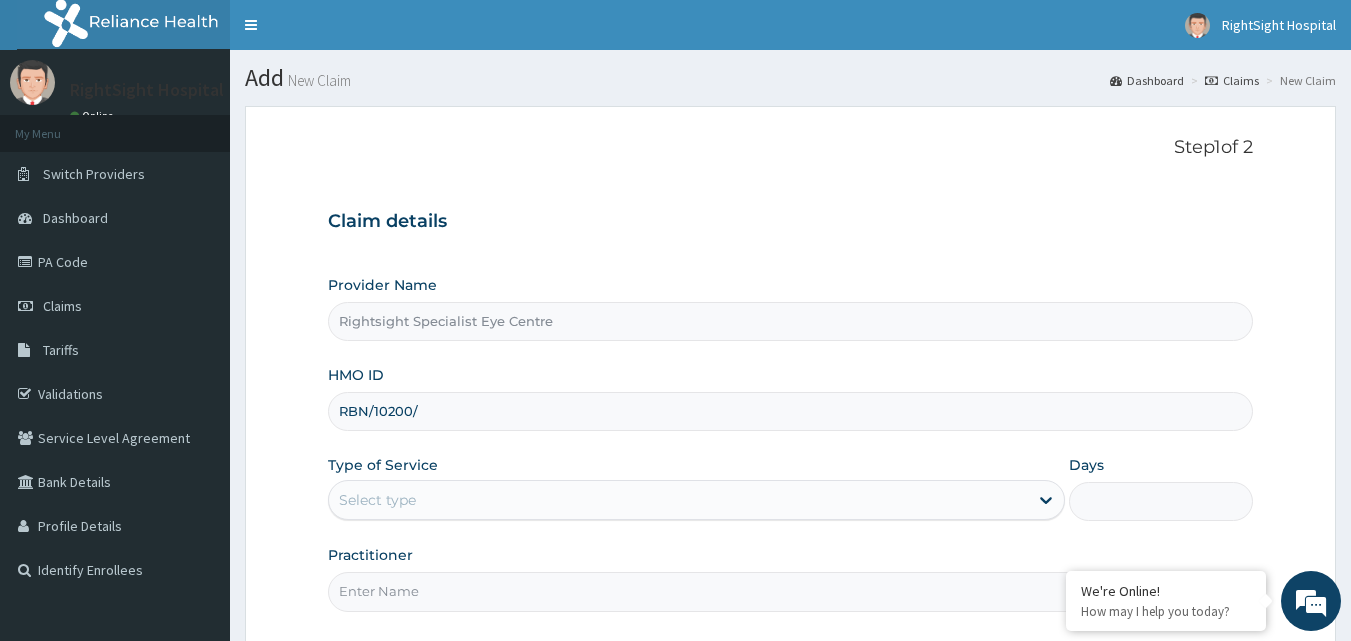 scroll, scrollTop: 0, scrollLeft: 0, axis: both 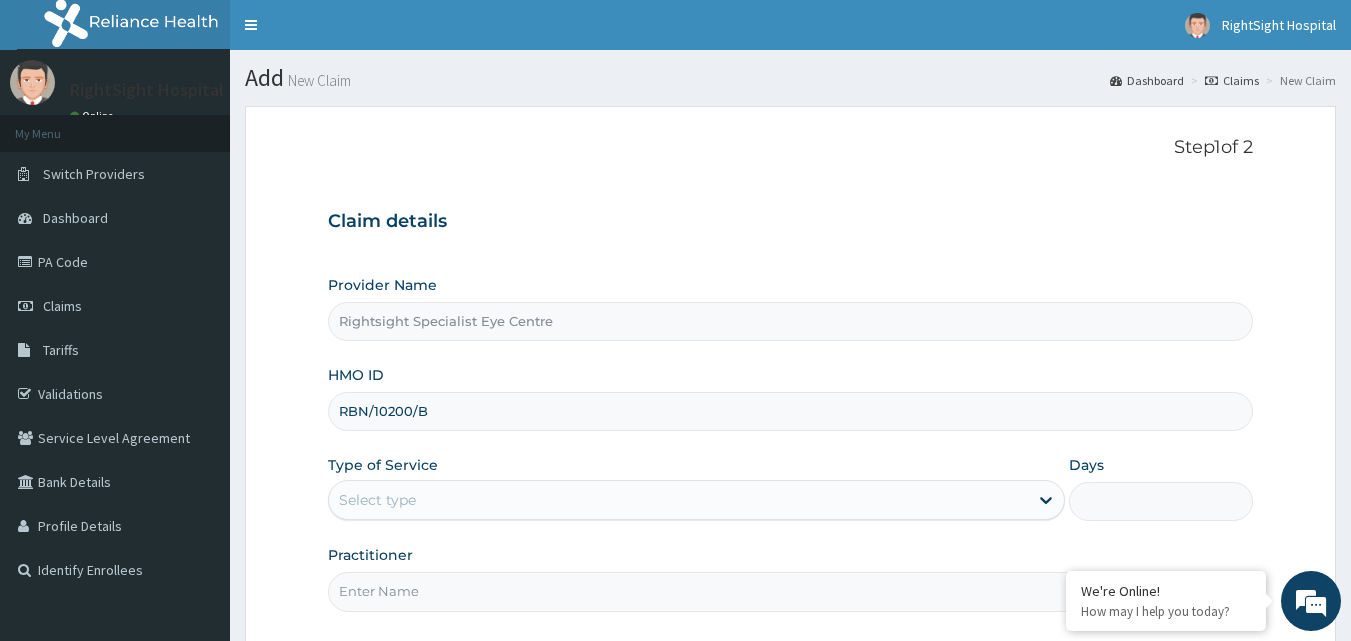 type on "RBN/10200/B" 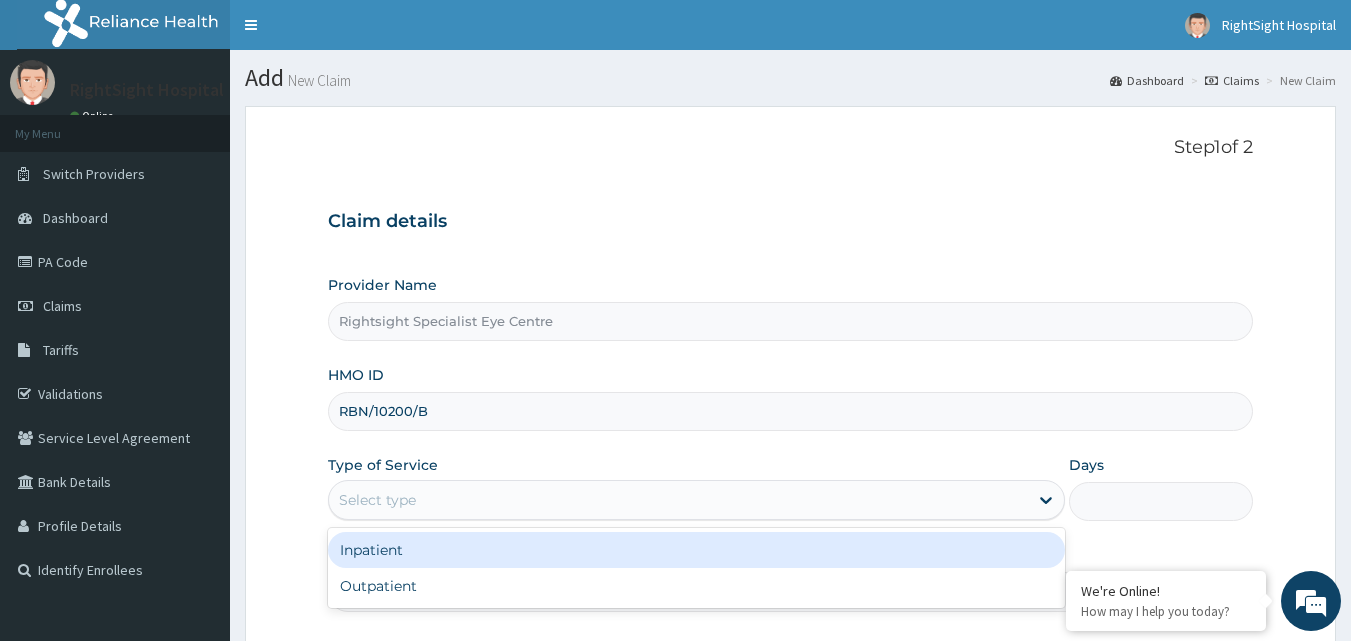 click on "Outpatient" at bounding box center [696, 586] 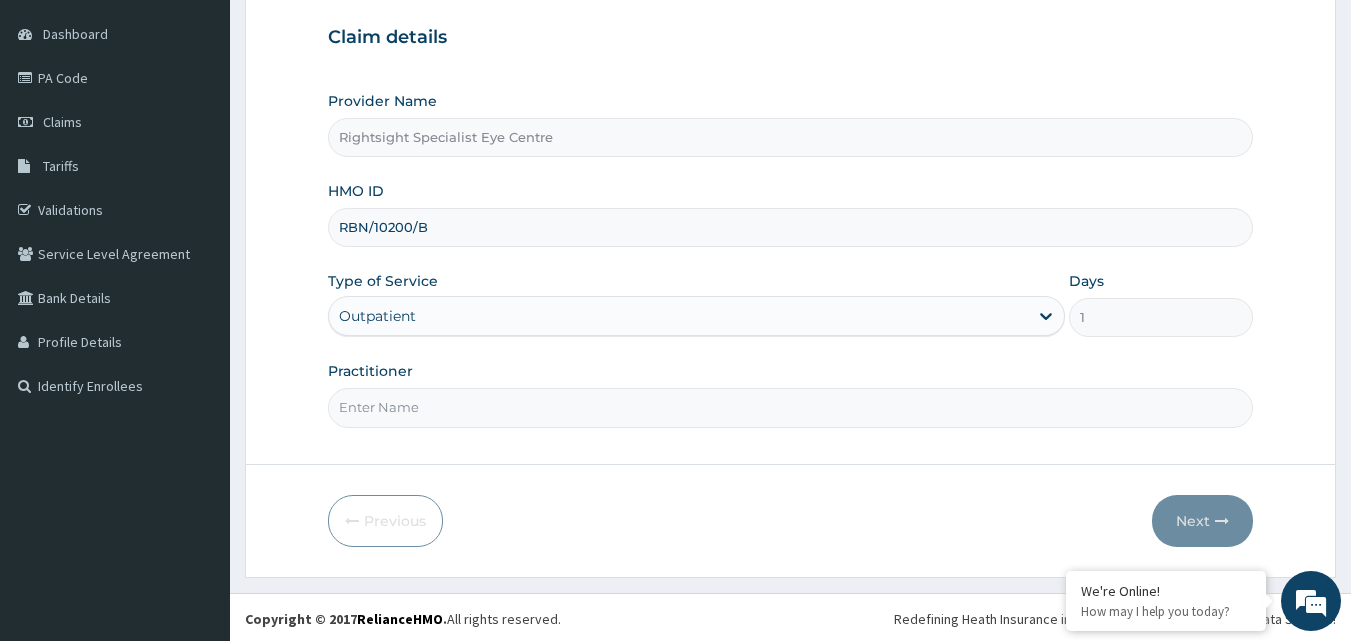 scroll, scrollTop: 186, scrollLeft: 0, axis: vertical 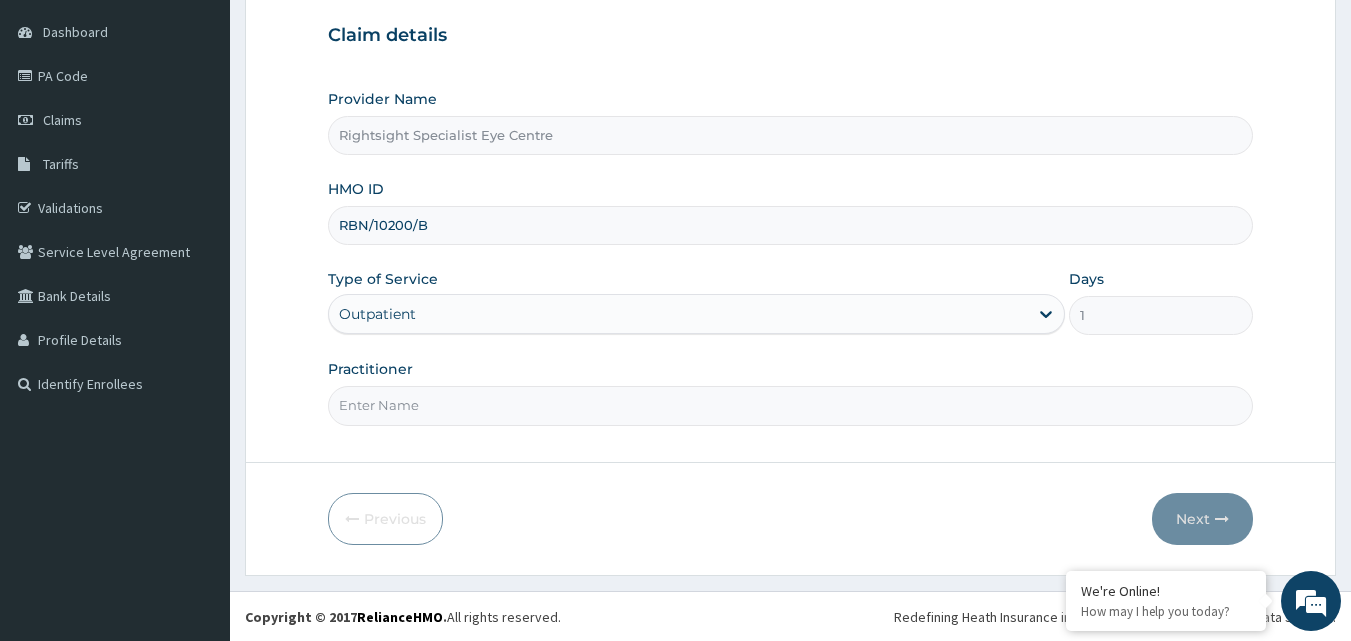 click on "Practitioner" at bounding box center [791, 405] 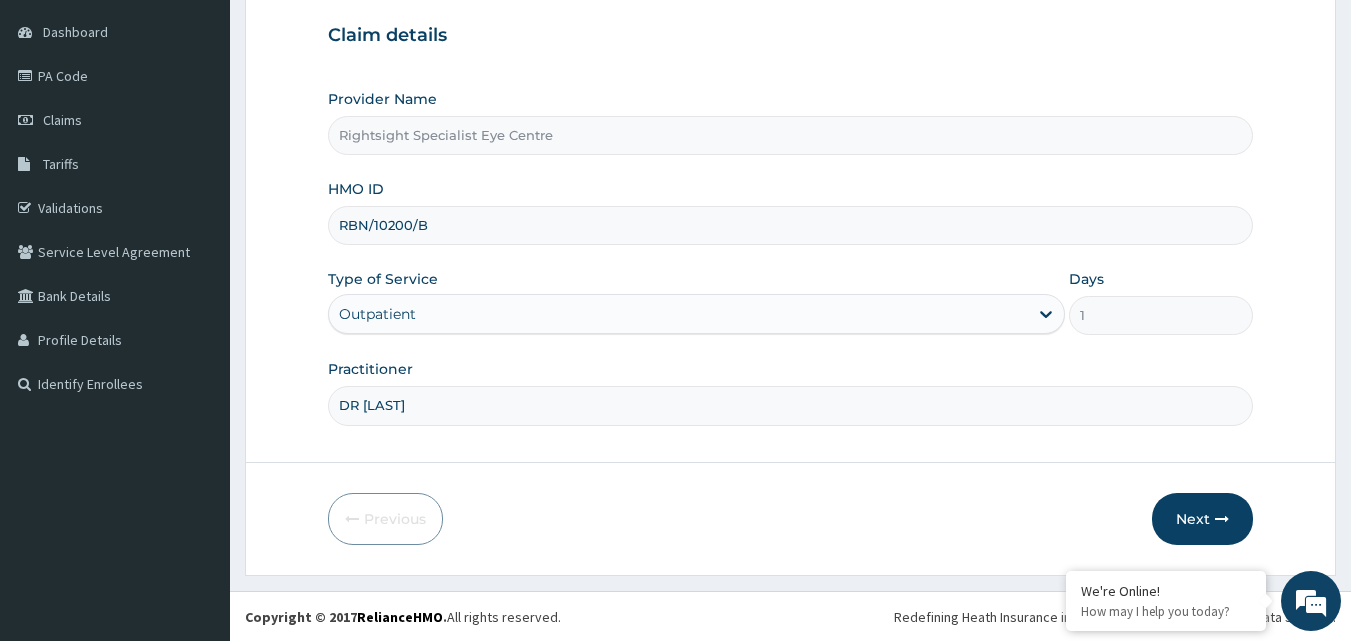 type on "DR ACHULONU" 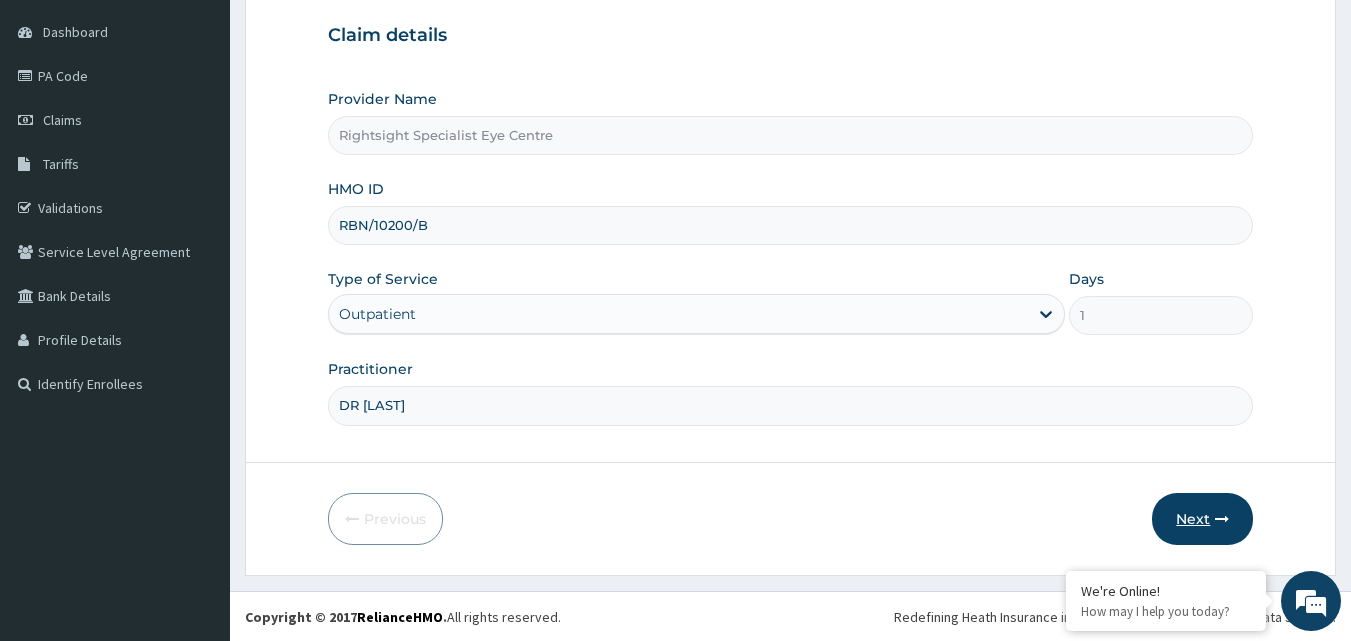 click on "Next" at bounding box center [1202, 519] 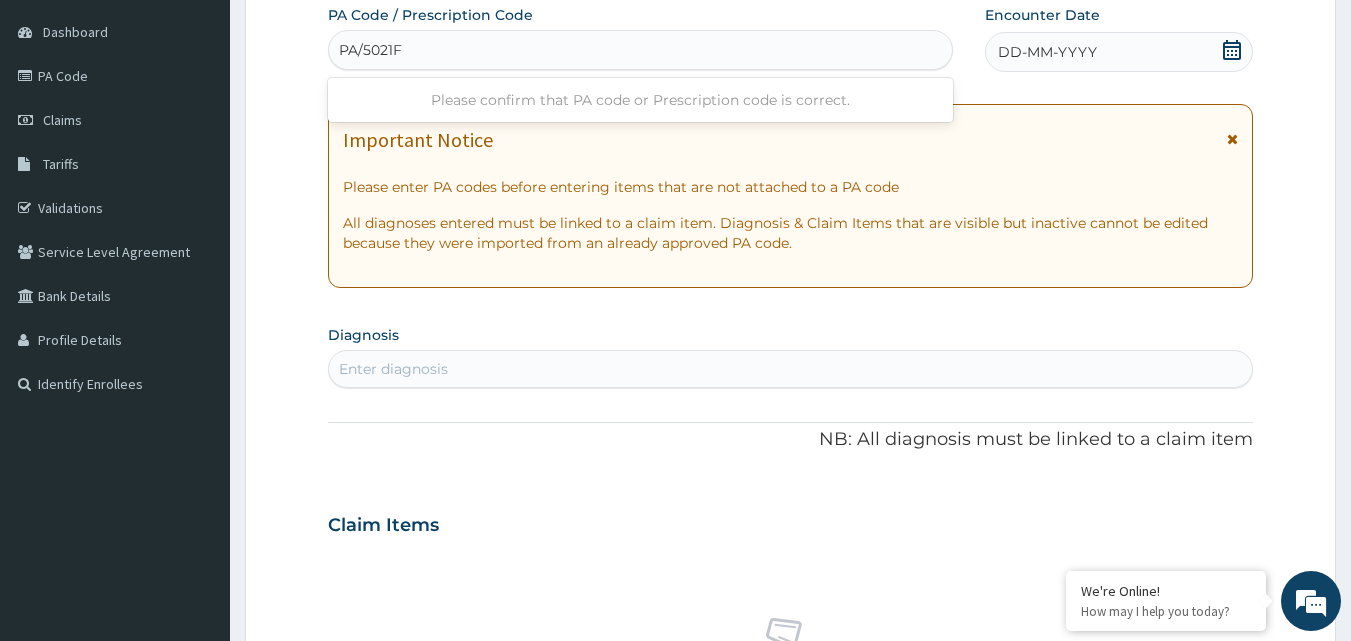 type on "PA/5021F9" 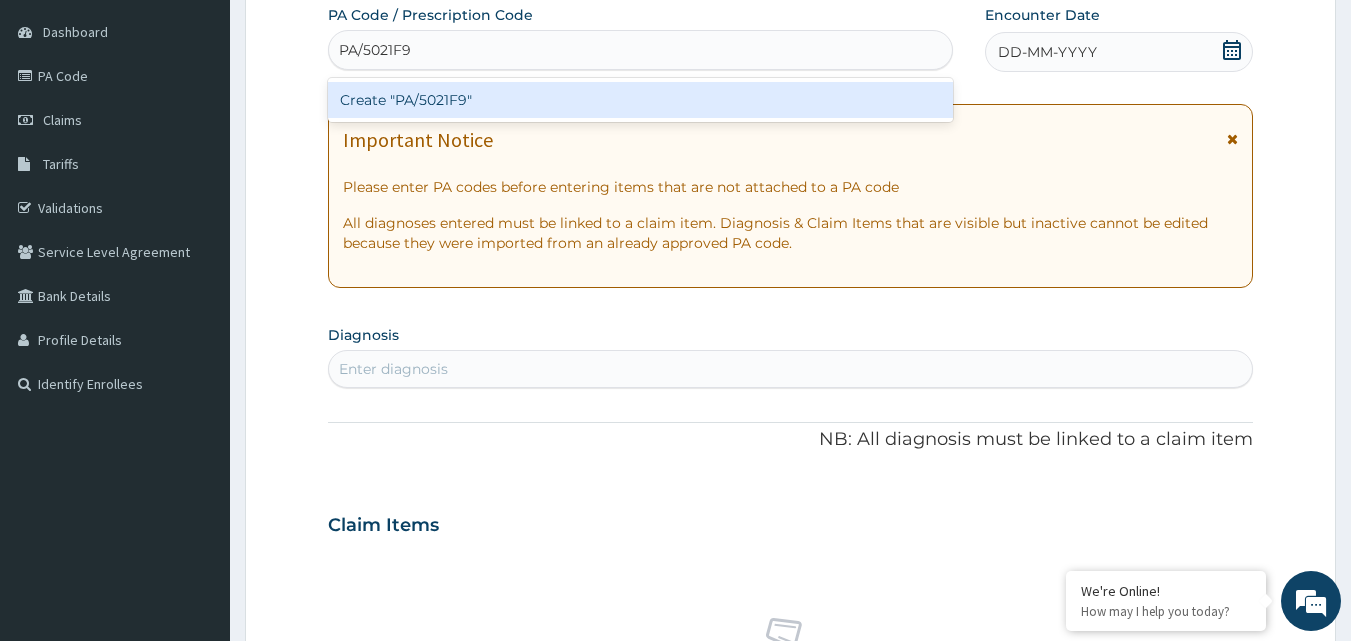 click on "Create "PA/5021F9"" at bounding box center [641, 100] 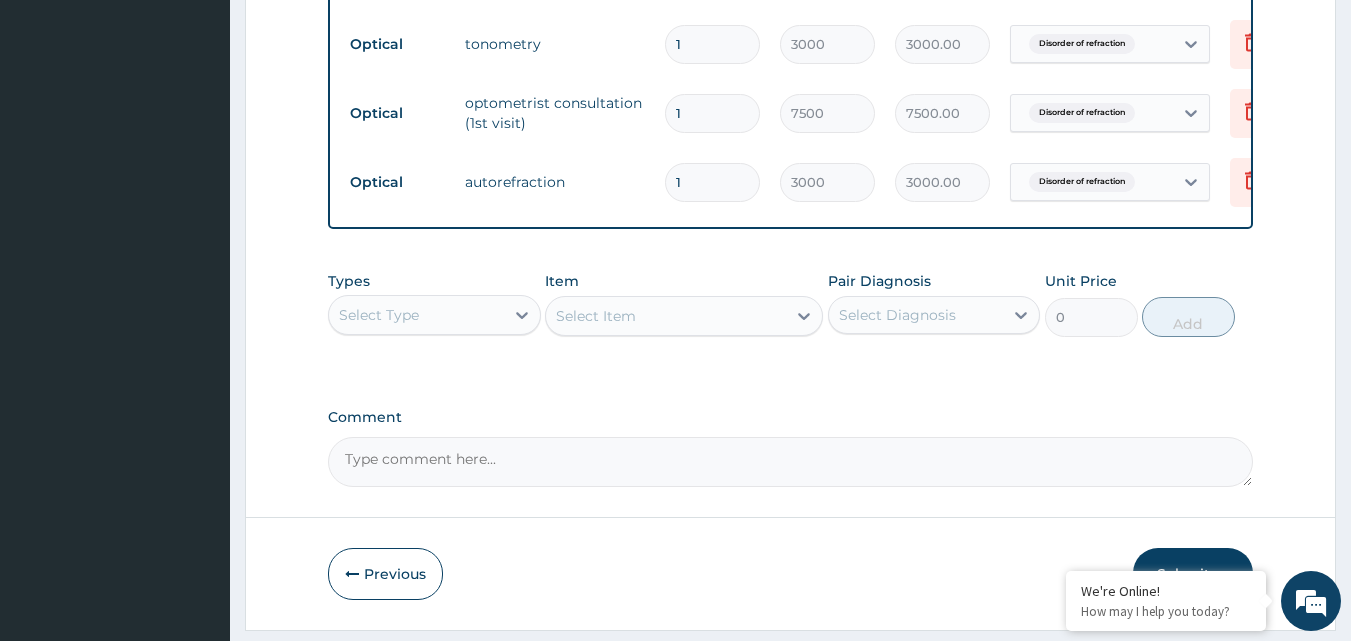 scroll, scrollTop: 1204, scrollLeft: 0, axis: vertical 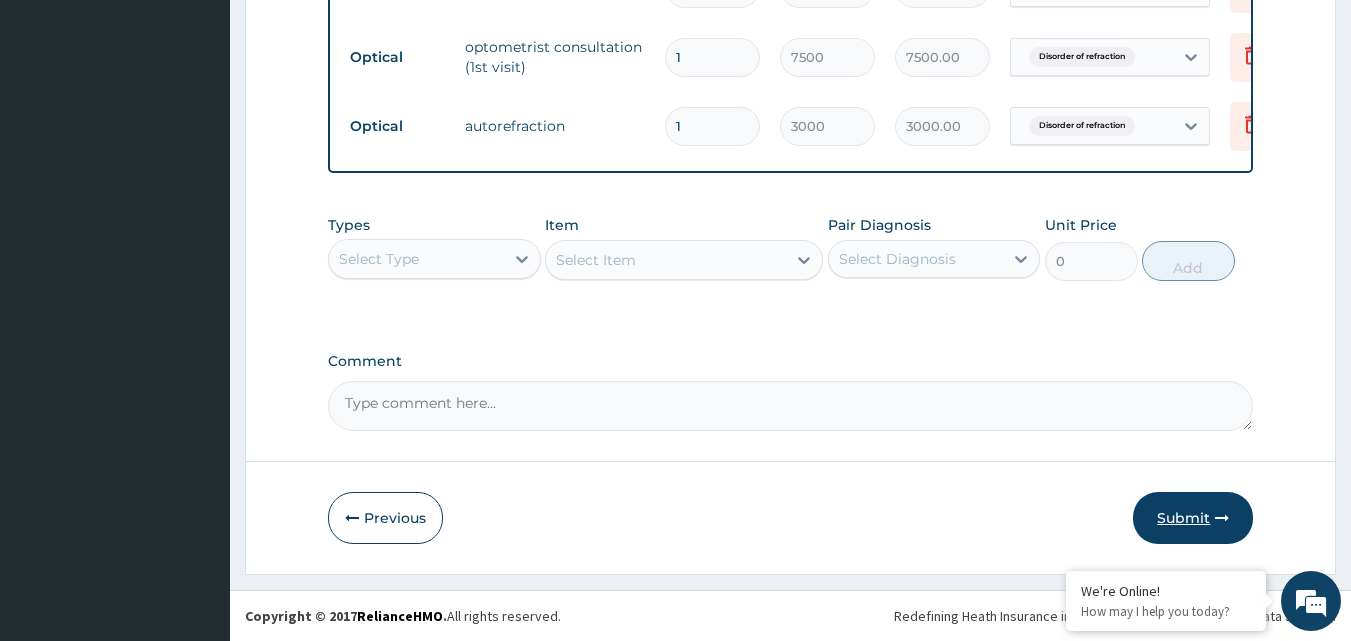 click on "Submit" at bounding box center (1193, 518) 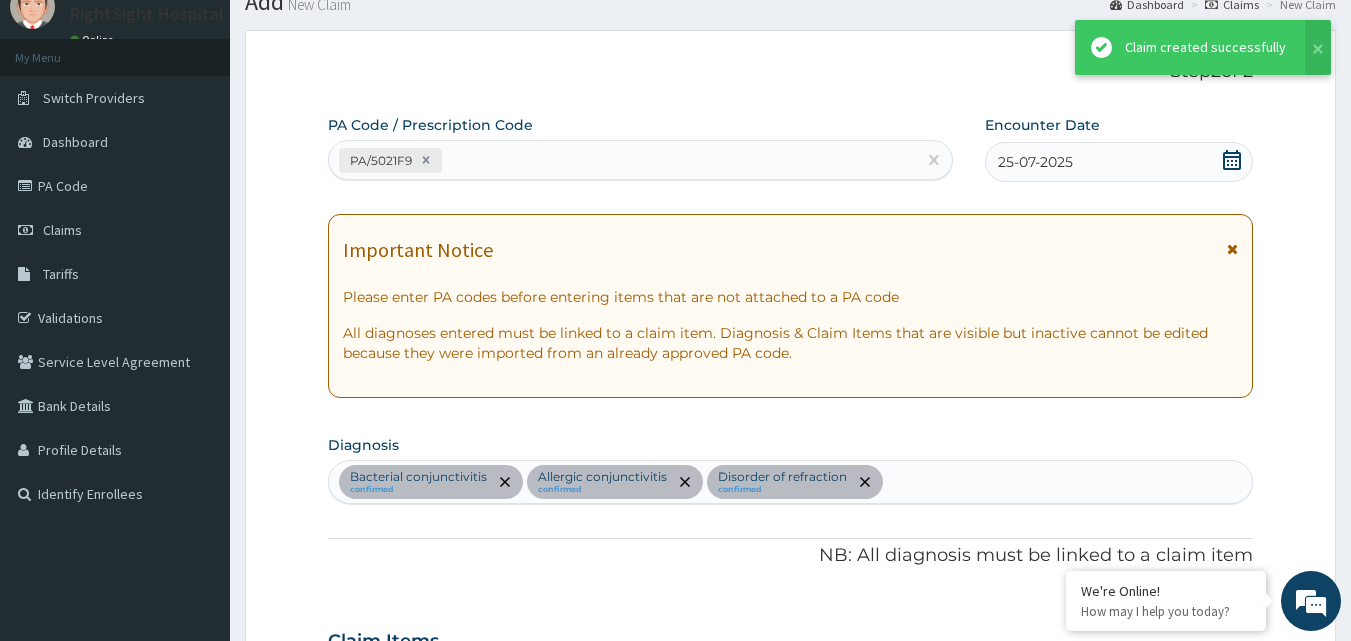 scroll, scrollTop: 1204, scrollLeft: 0, axis: vertical 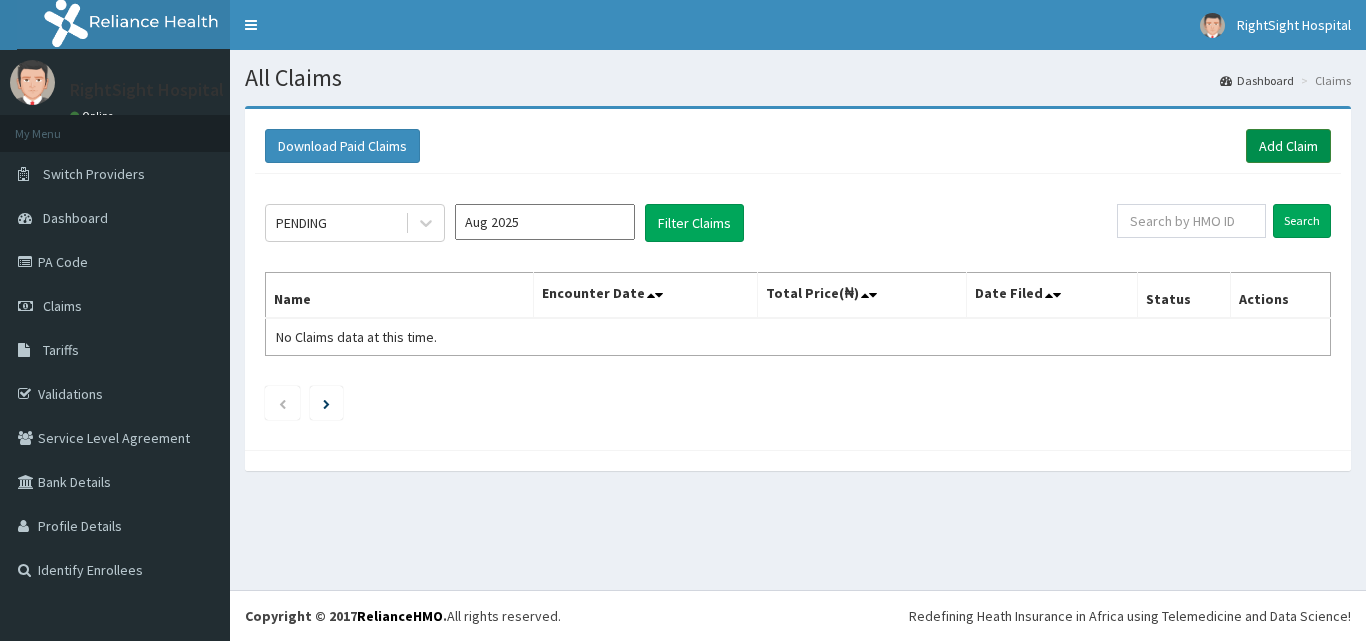 click on "Add Claim" at bounding box center [1288, 146] 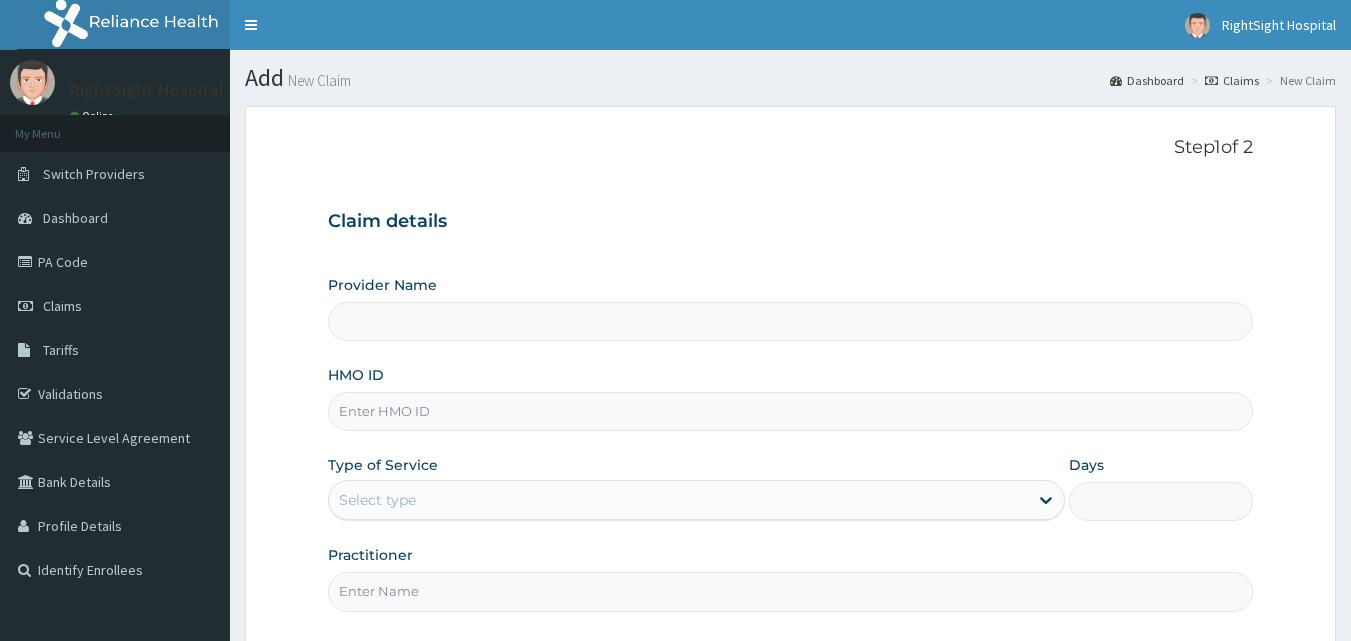 scroll, scrollTop: 0, scrollLeft: 0, axis: both 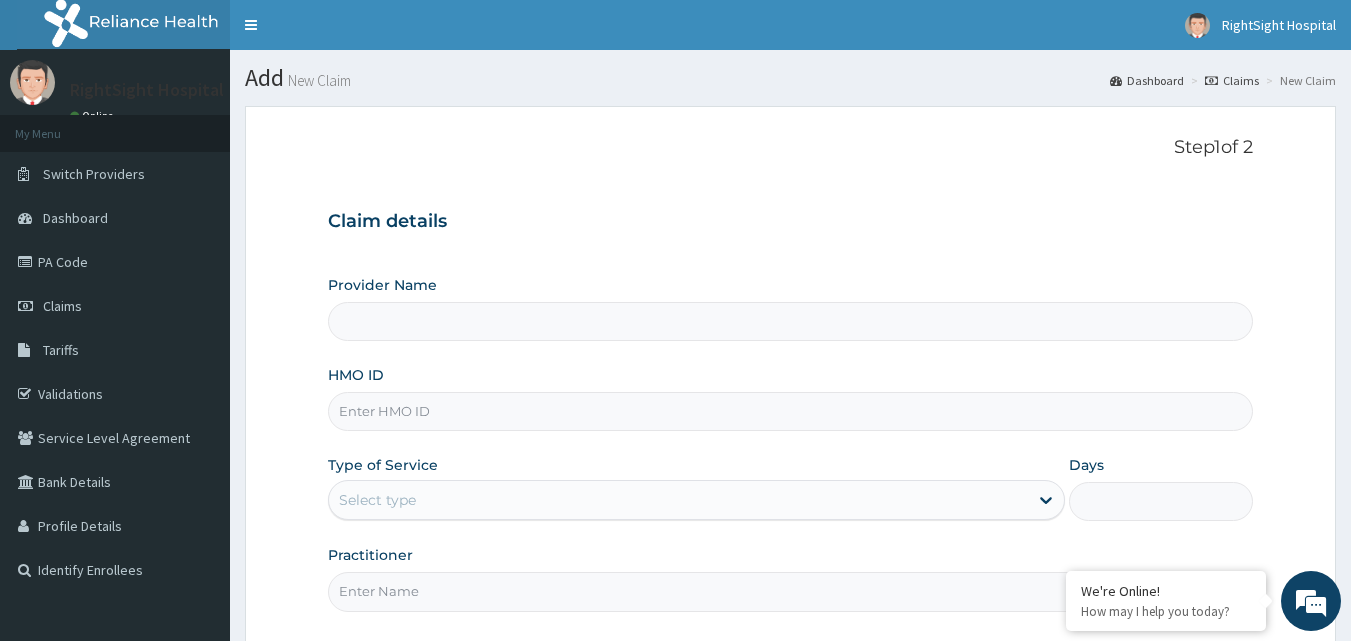 type on "Rightsight Specialist Eye Centre" 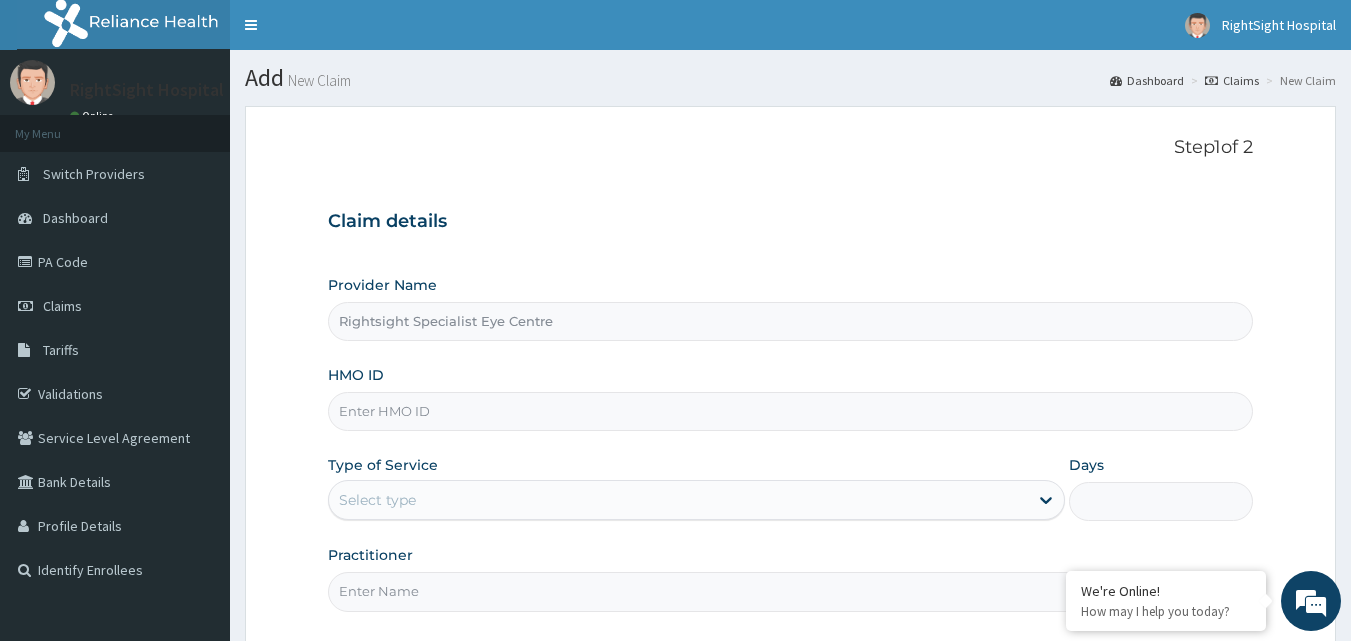 click on "HMO ID" at bounding box center [791, 411] 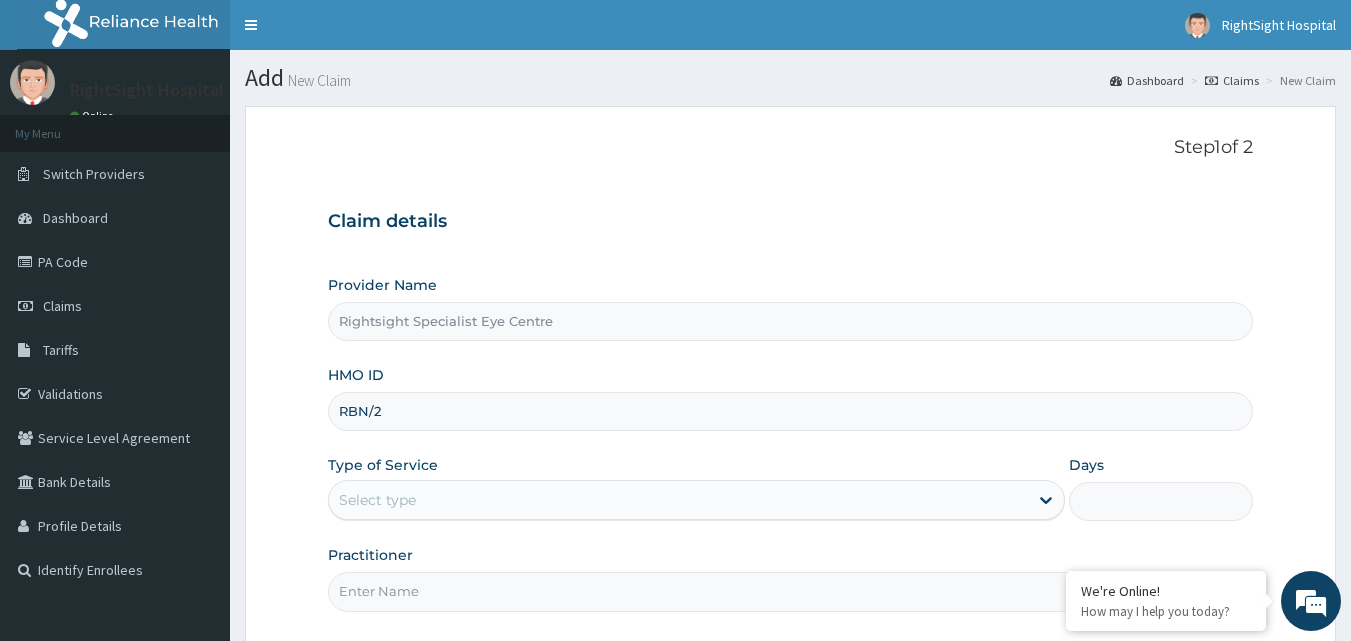 scroll, scrollTop: 0, scrollLeft: 0, axis: both 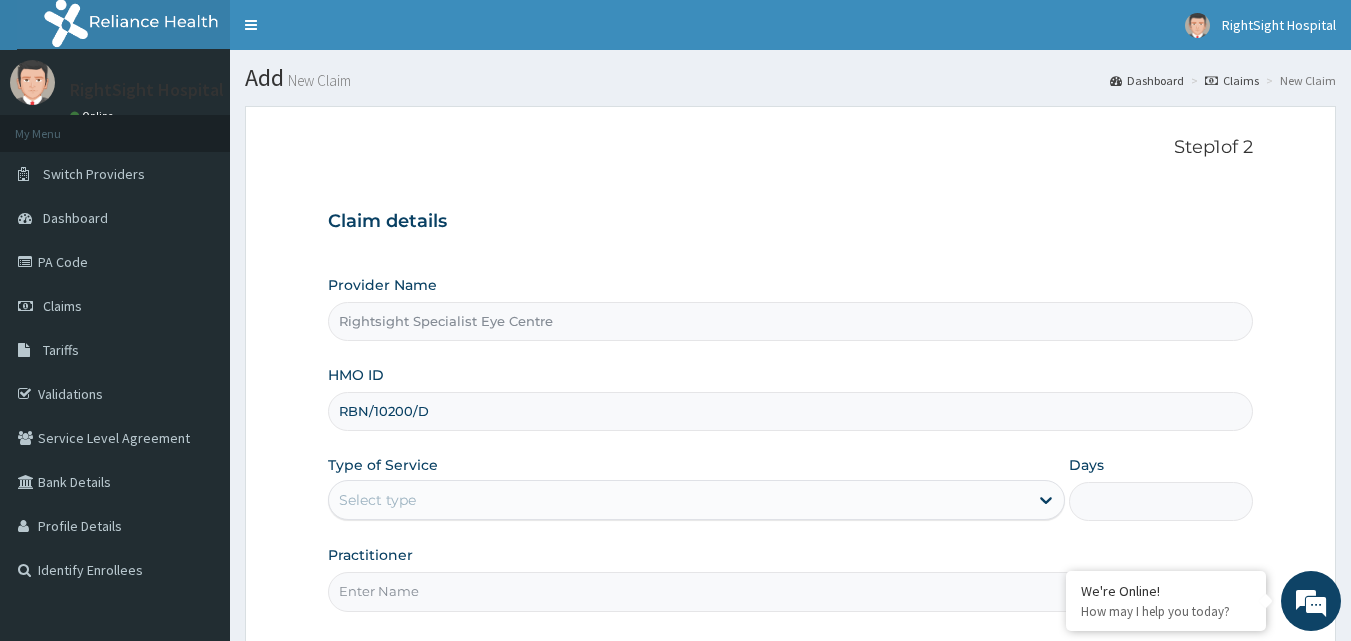 type on "RBN/10200/D" 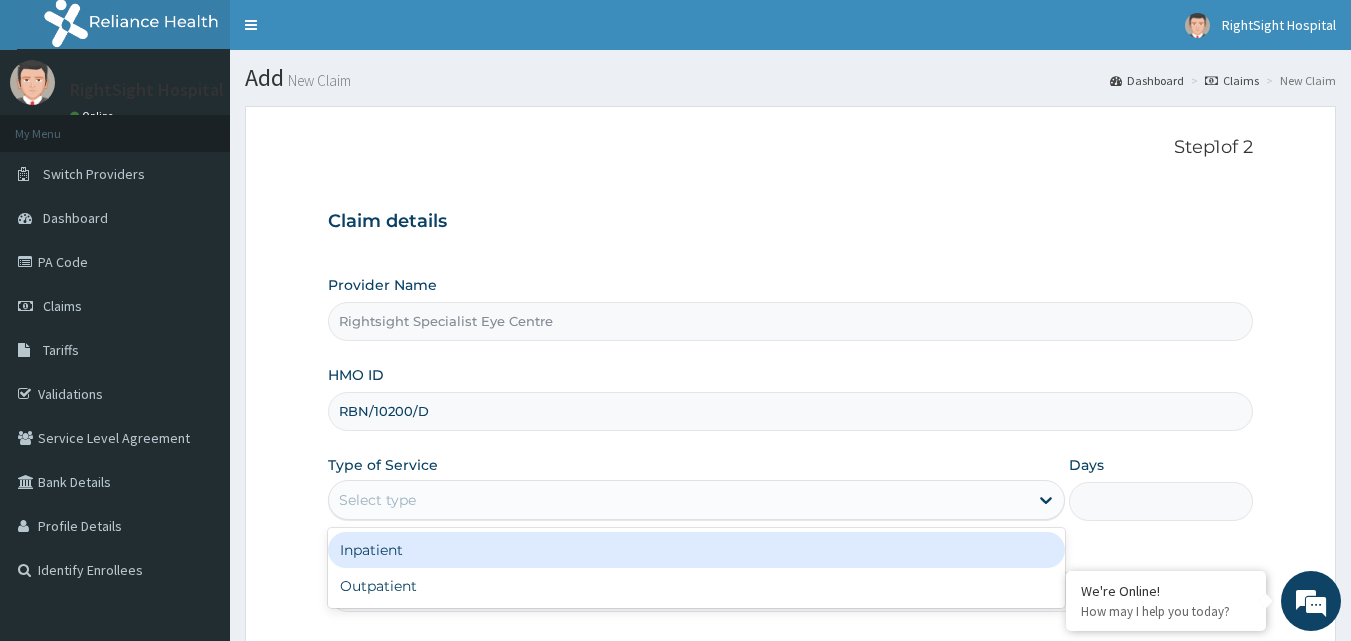 click on "Outpatient" at bounding box center (696, 586) 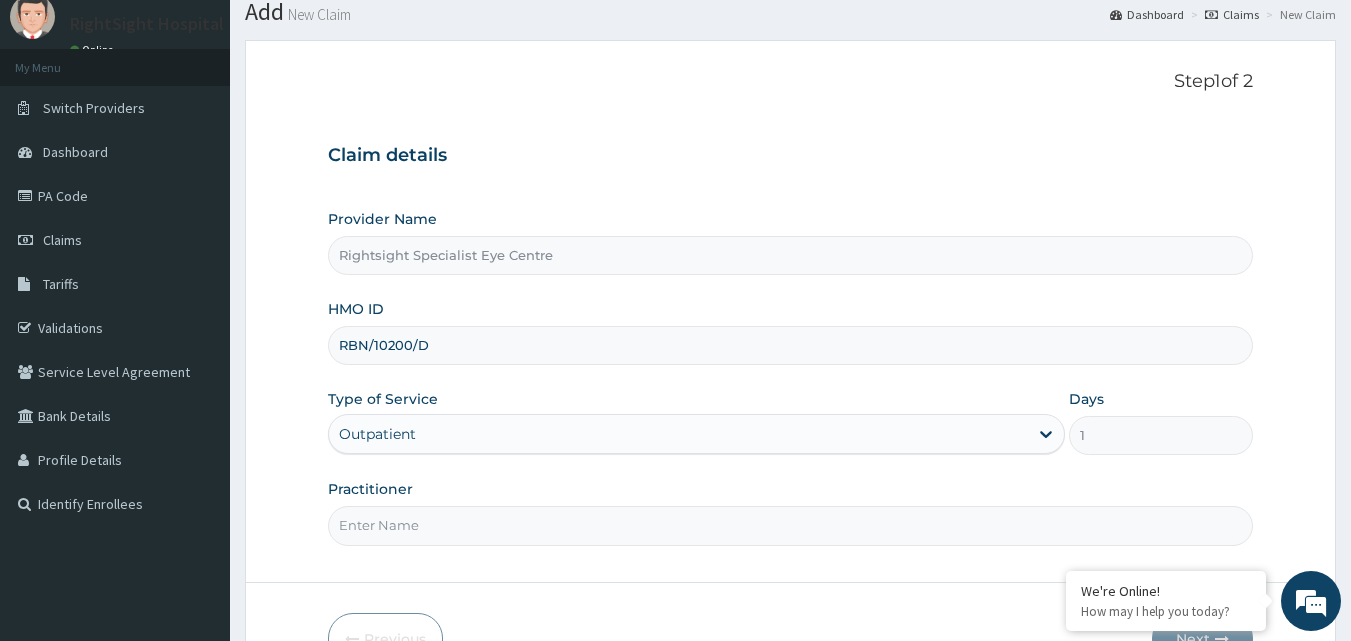 scroll, scrollTop: 88, scrollLeft: 0, axis: vertical 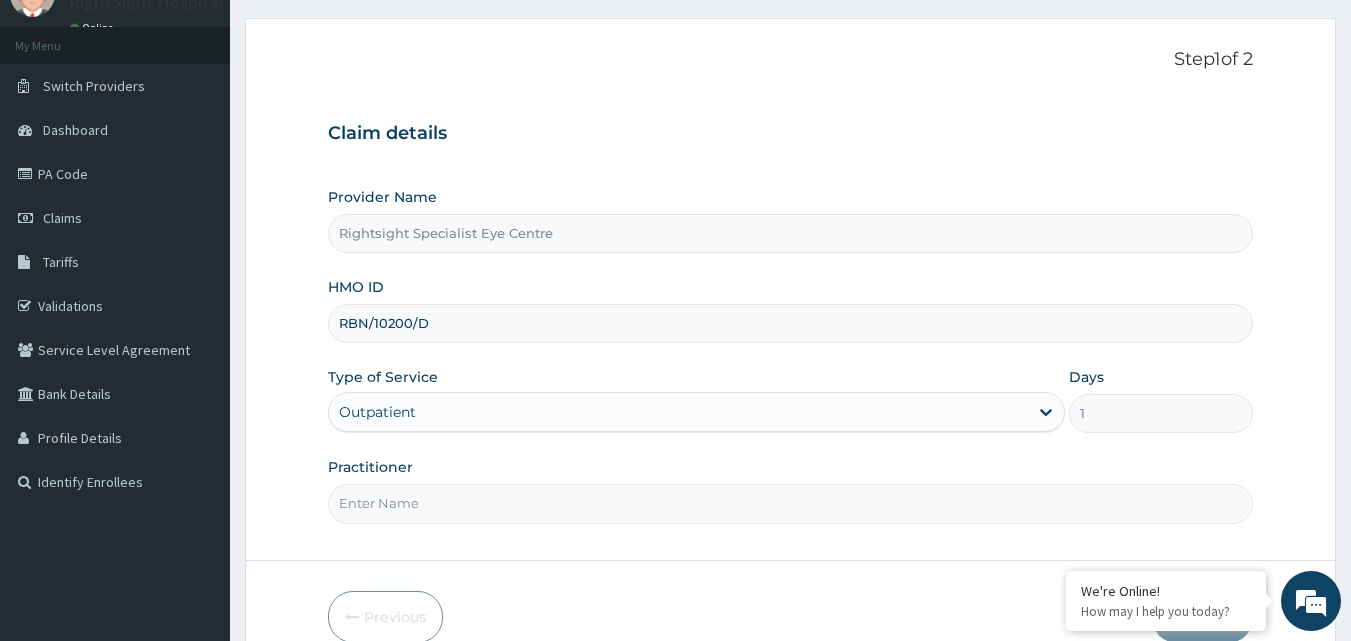 click on "Practitioner" at bounding box center (791, 503) 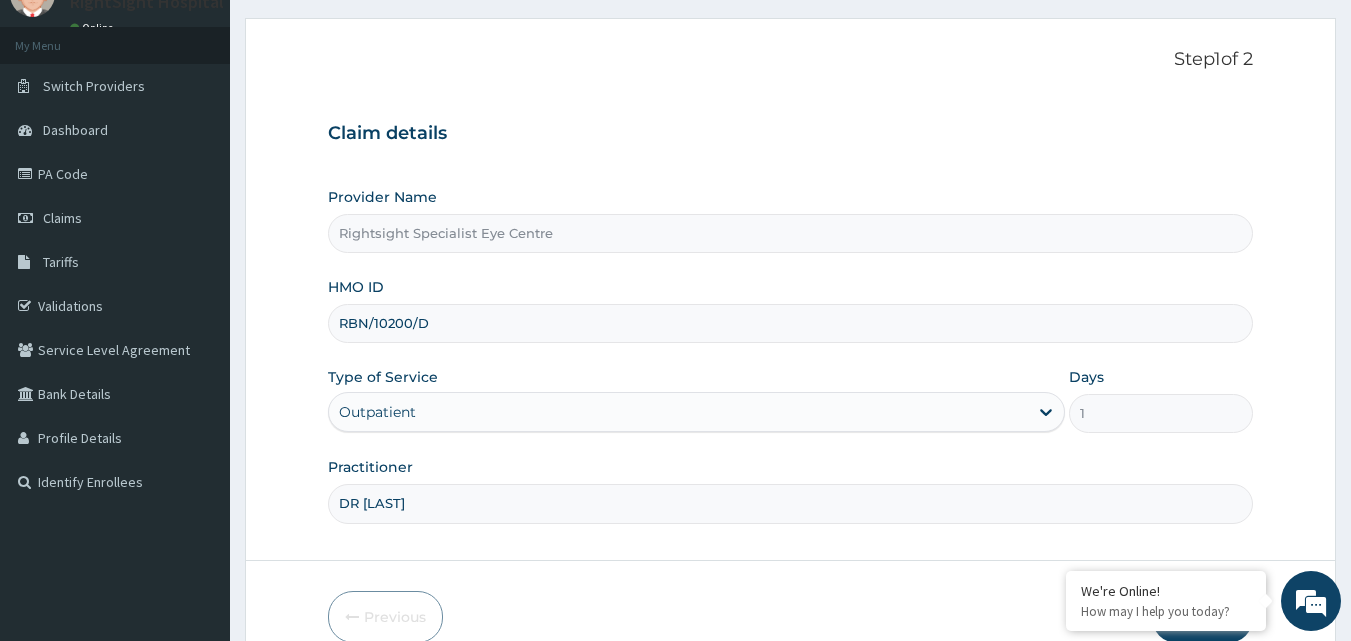 type on "DR EJIKEME" 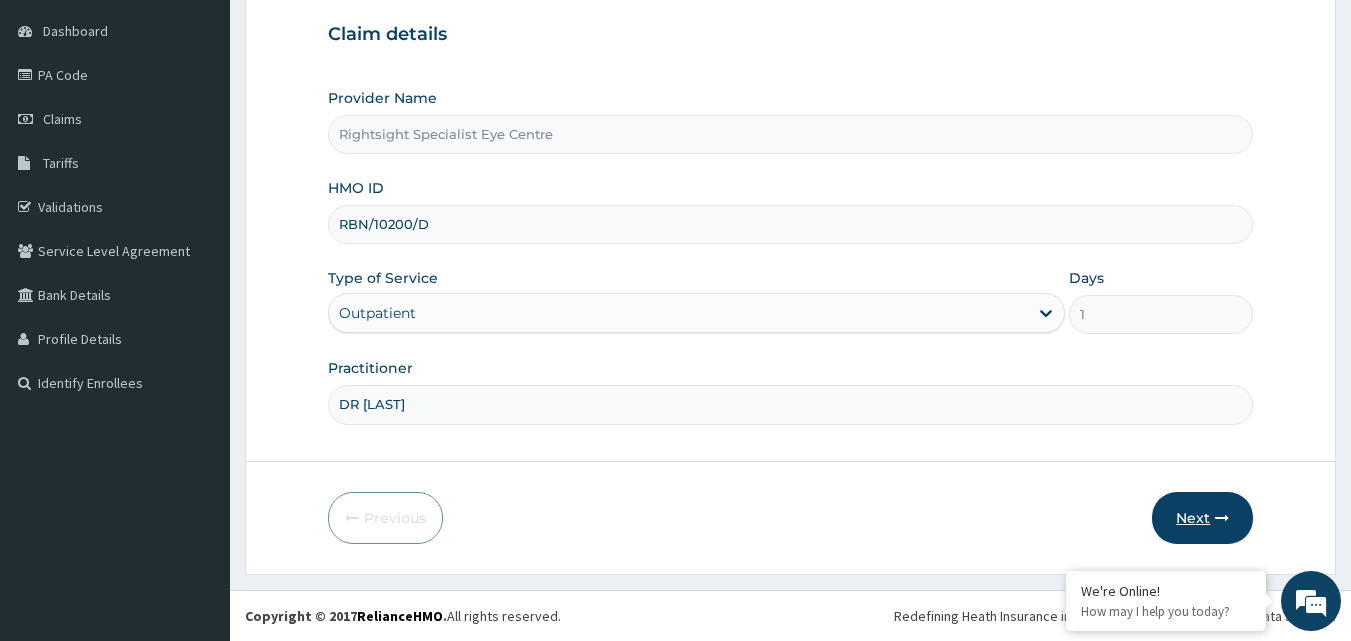click on "Next" at bounding box center (1202, 518) 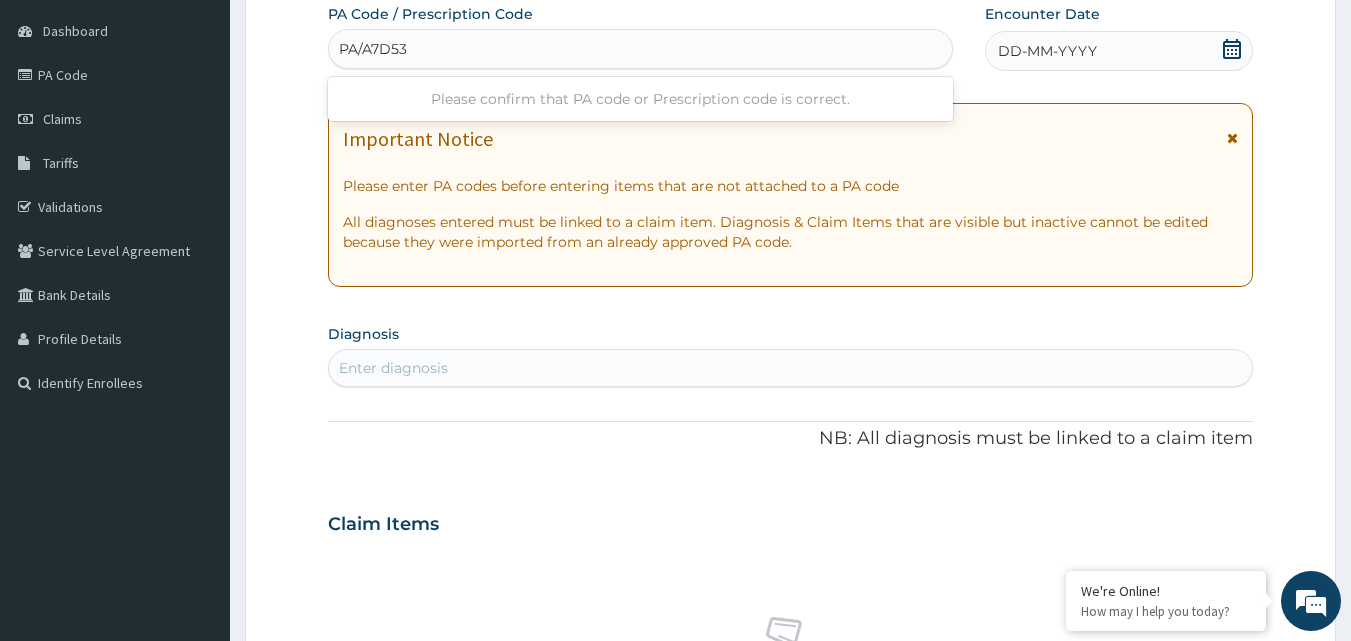 type on "PA/A7D532" 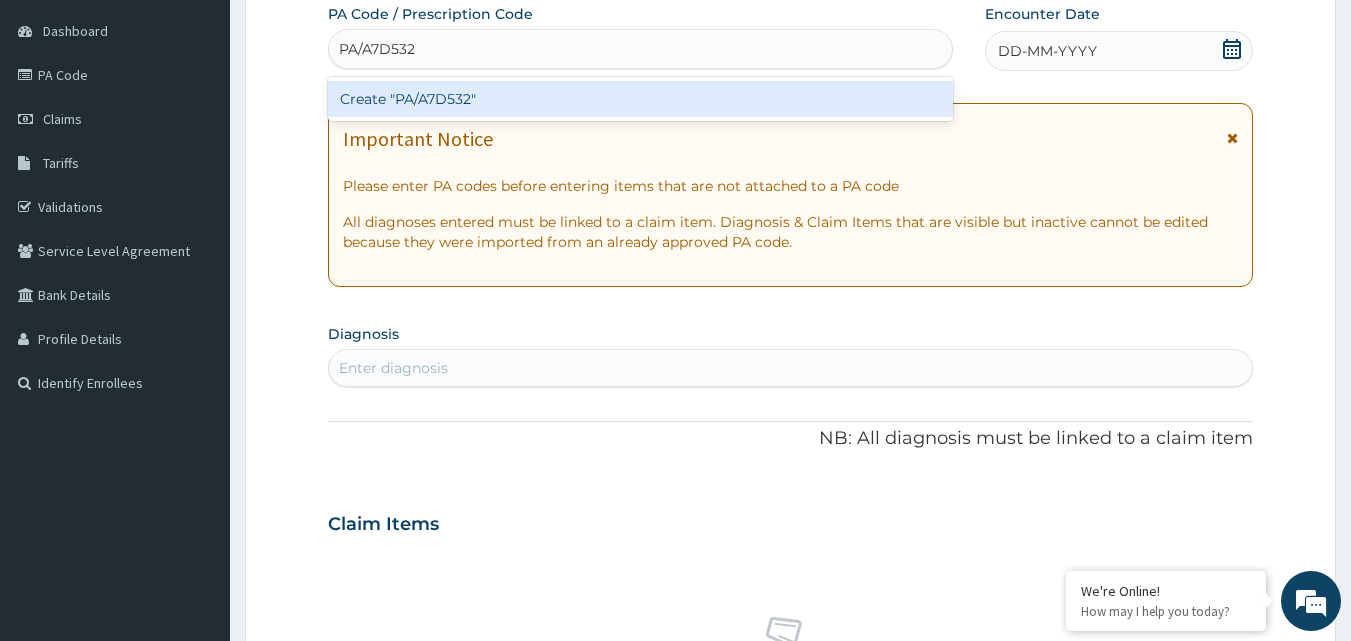 click on "Create "PA/A7D532"" at bounding box center (641, 99) 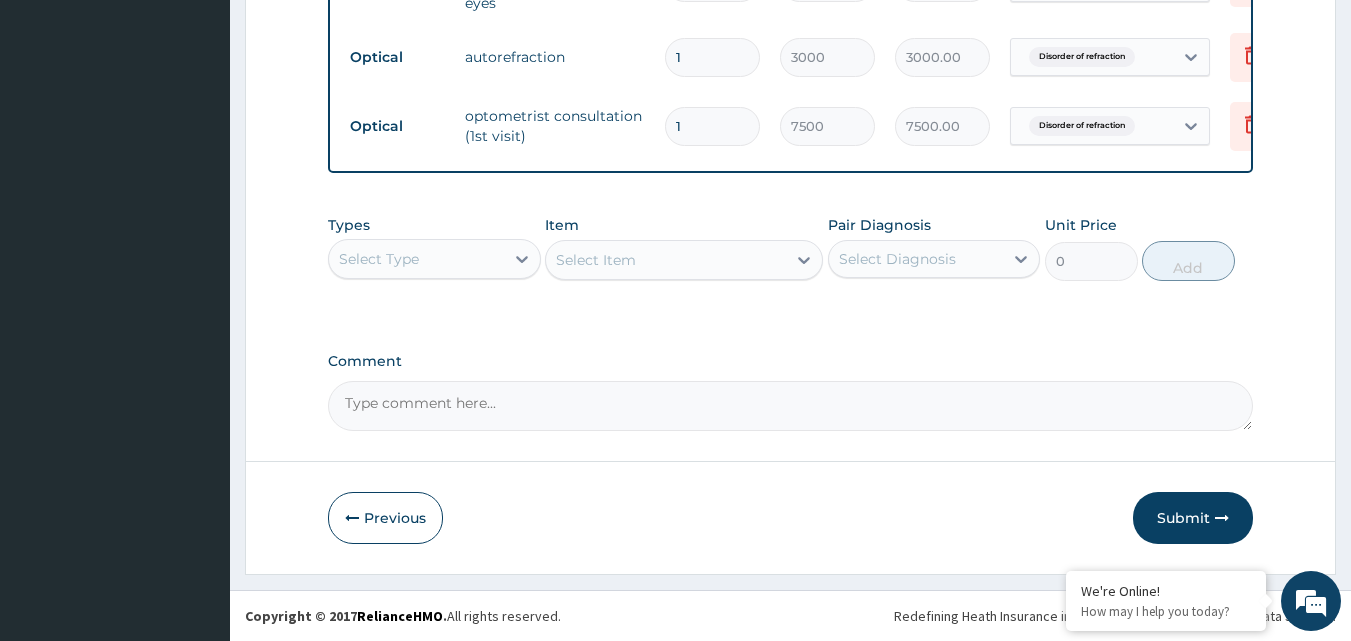 scroll, scrollTop: 1433, scrollLeft: 0, axis: vertical 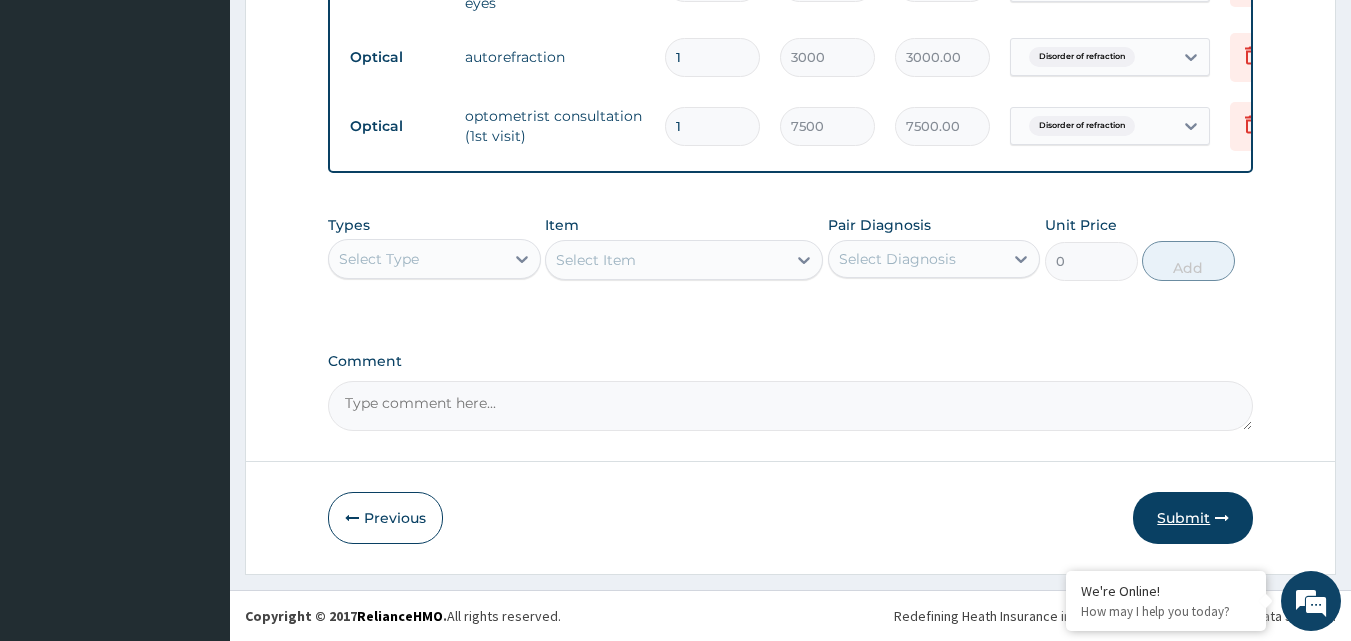 click on "Submit" at bounding box center (1193, 518) 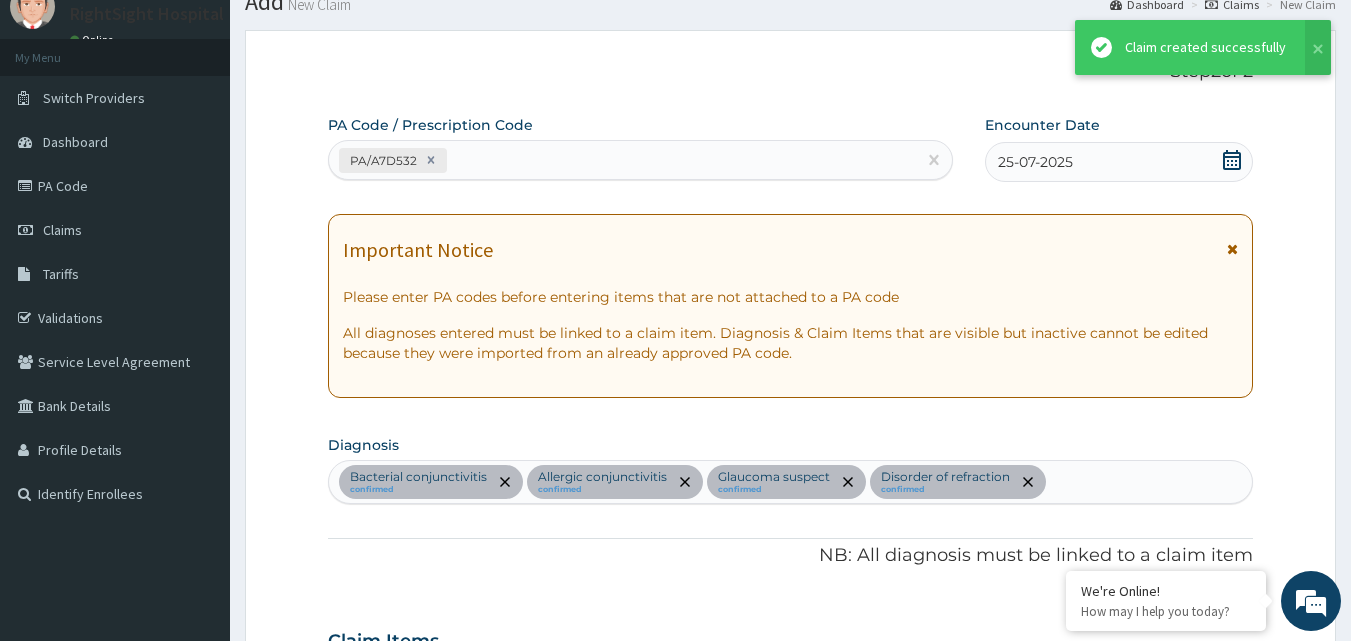 scroll, scrollTop: 1433, scrollLeft: 0, axis: vertical 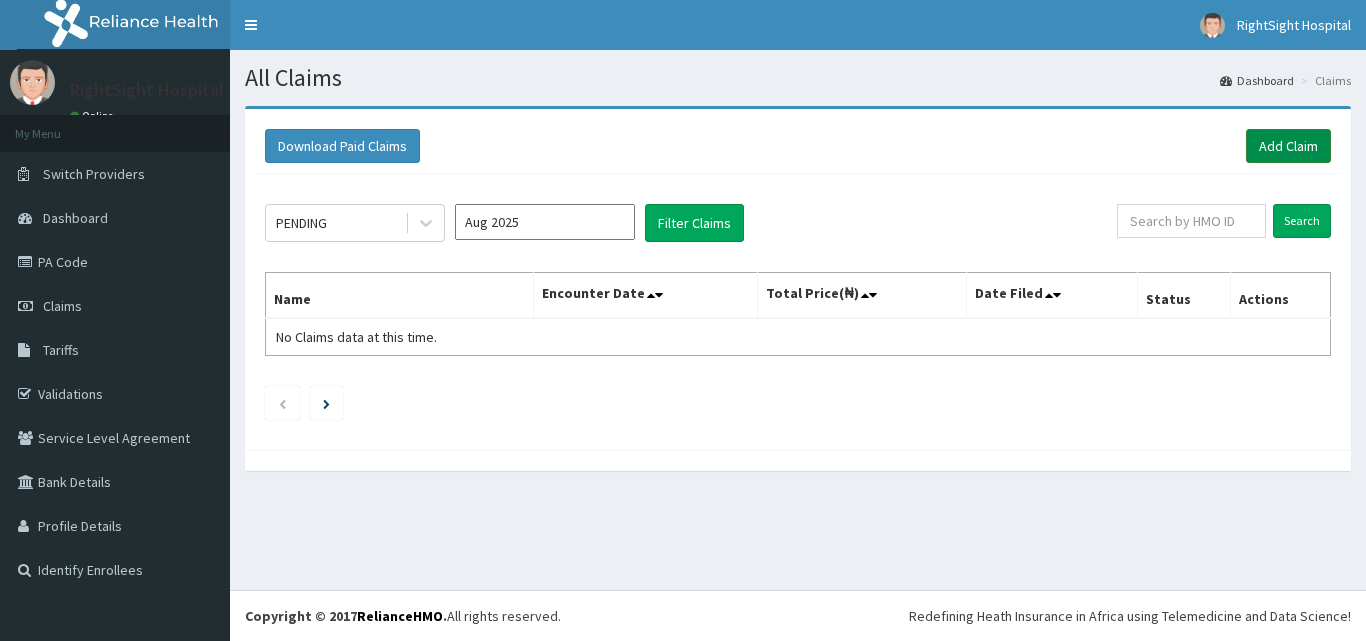 click on "Add Claim" at bounding box center (1288, 146) 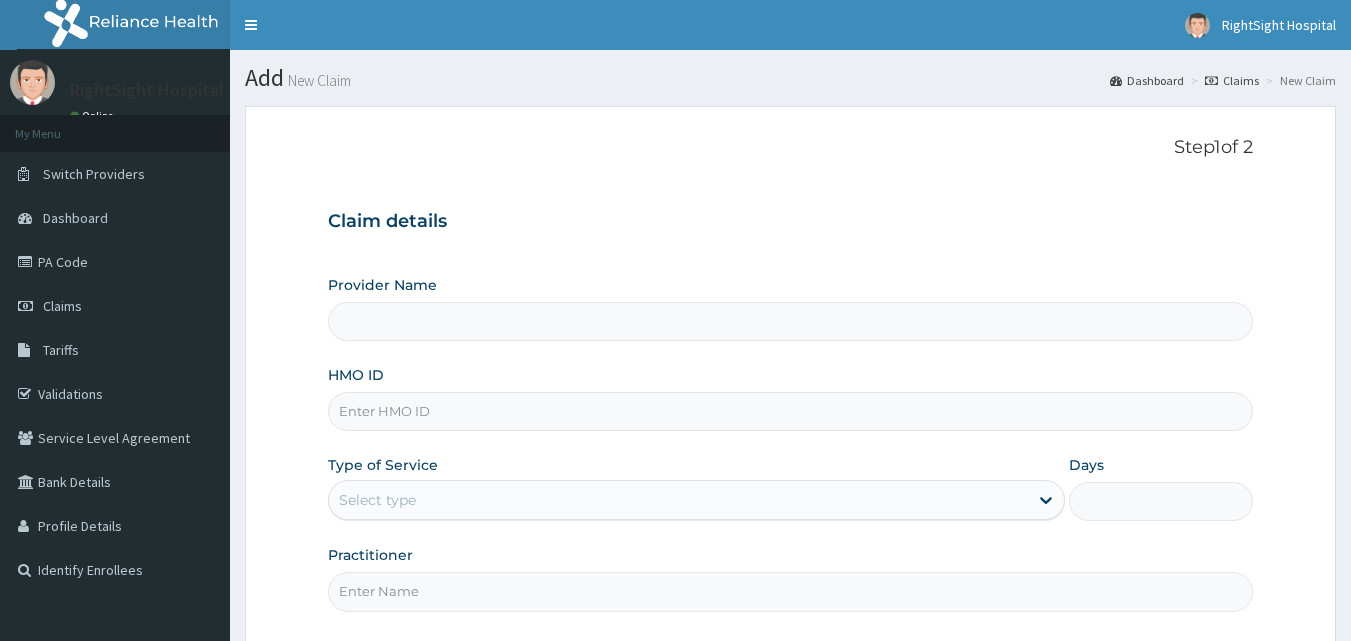 scroll, scrollTop: 0, scrollLeft: 0, axis: both 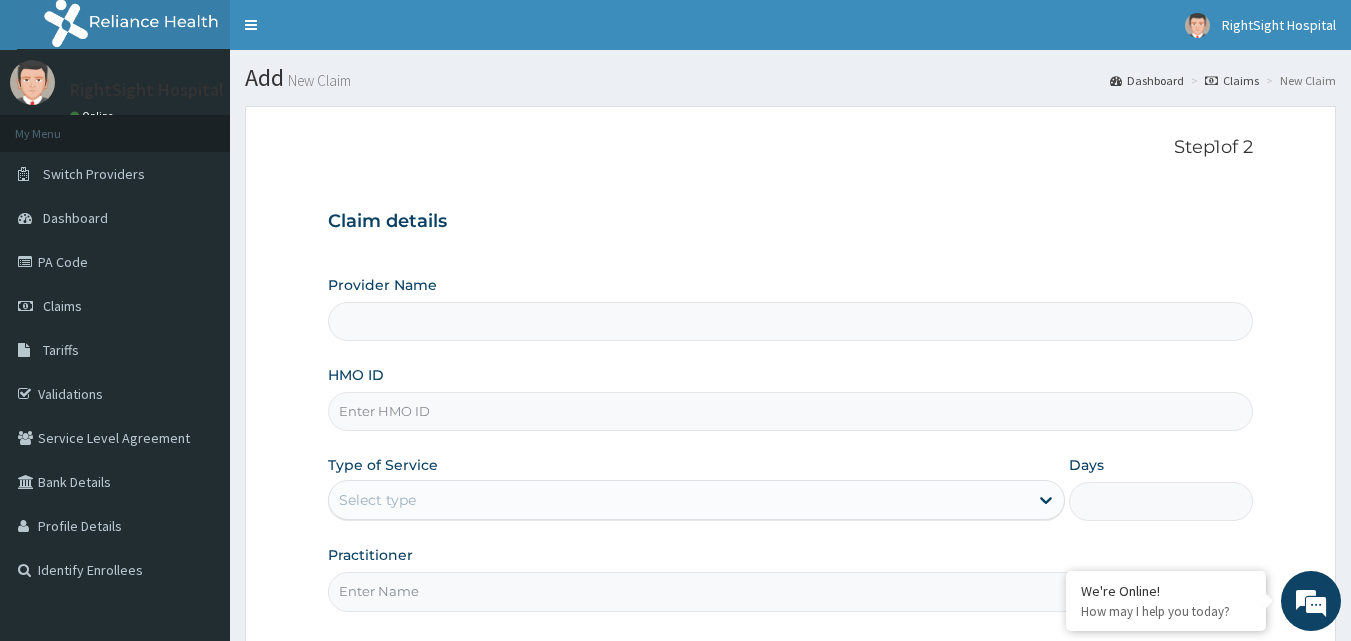 type on "Rightsight Specialist Eye Centre" 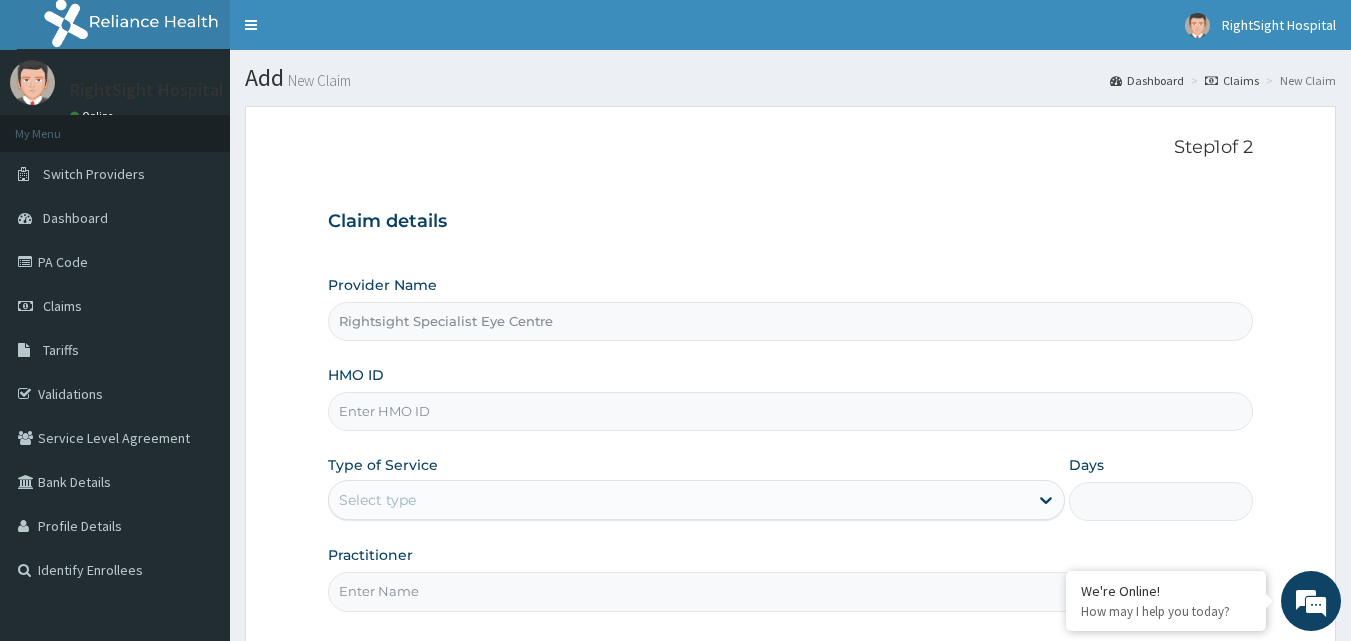 click on "HMO ID" at bounding box center (791, 411) 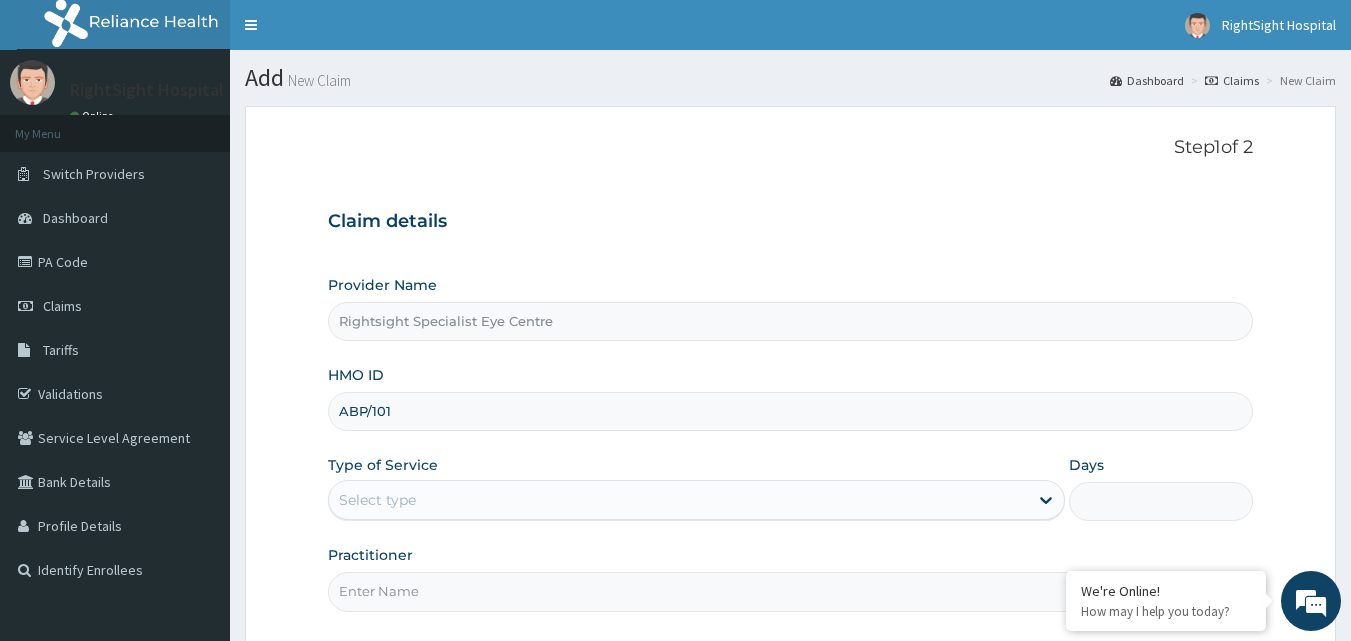 scroll, scrollTop: 0, scrollLeft: 0, axis: both 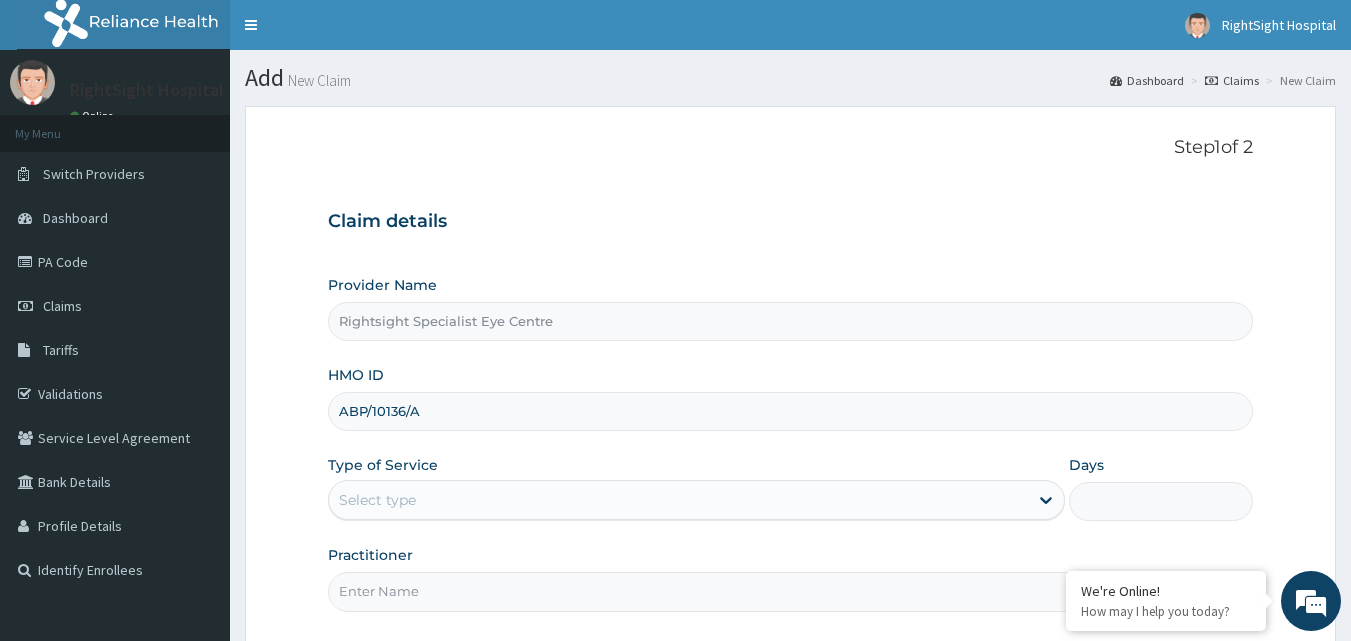 type on "ABP/10136/A" 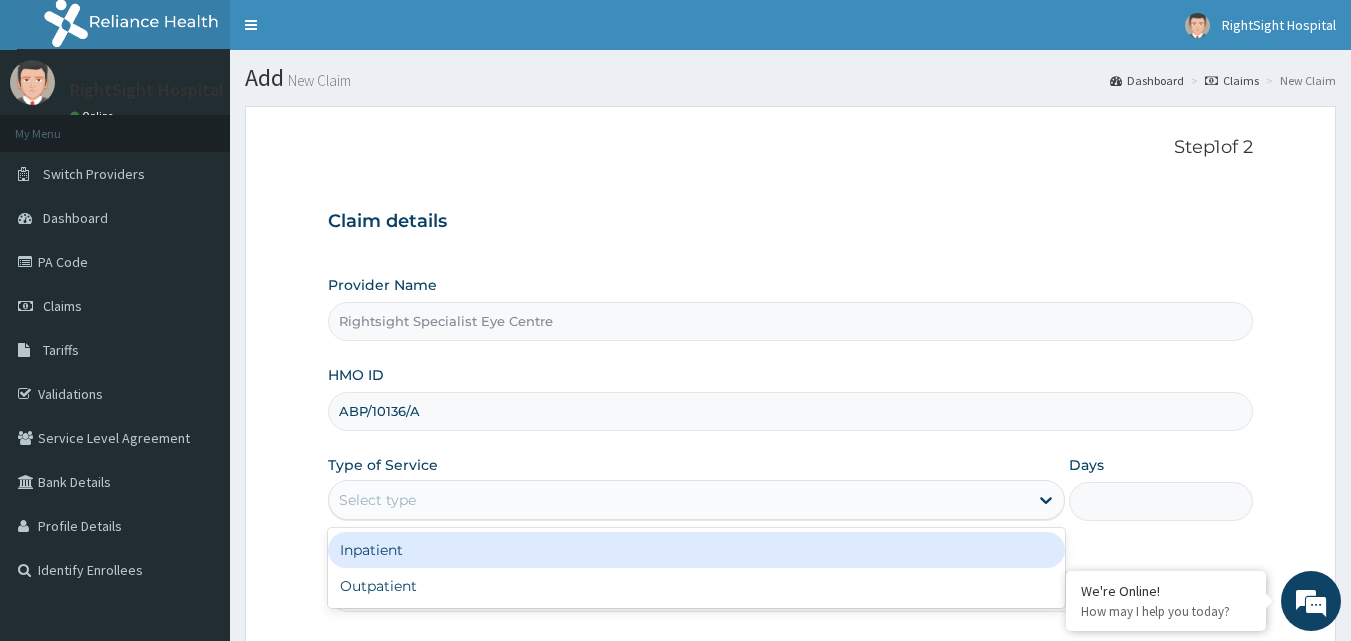 click on "Outpatient" at bounding box center (696, 586) 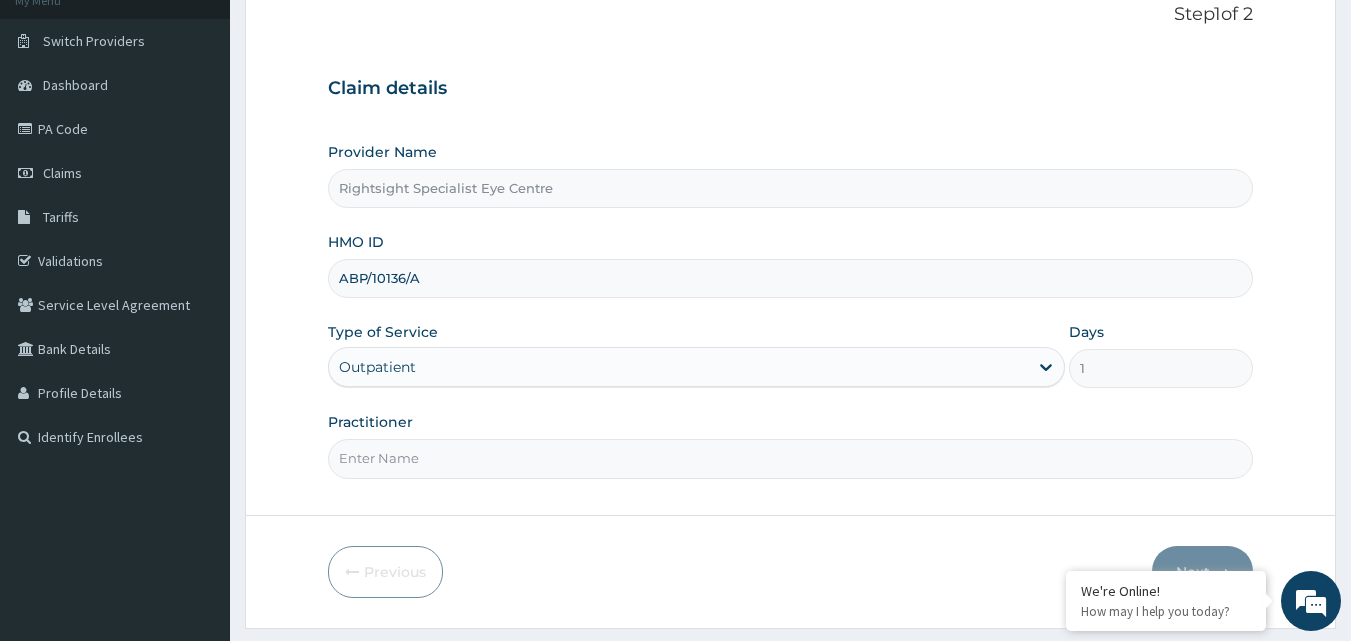 scroll, scrollTop: 156, scrollLeft: 0, axis: vertical 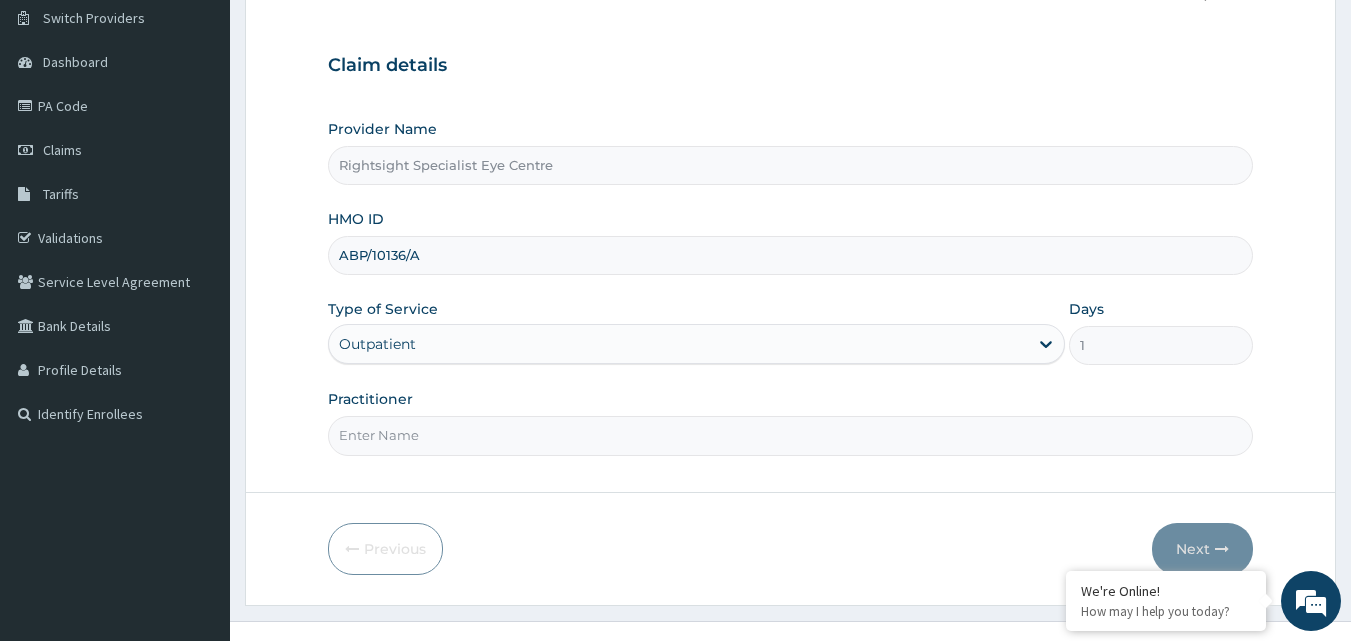 click on "Practitioner" at bounding box center (791, 435) 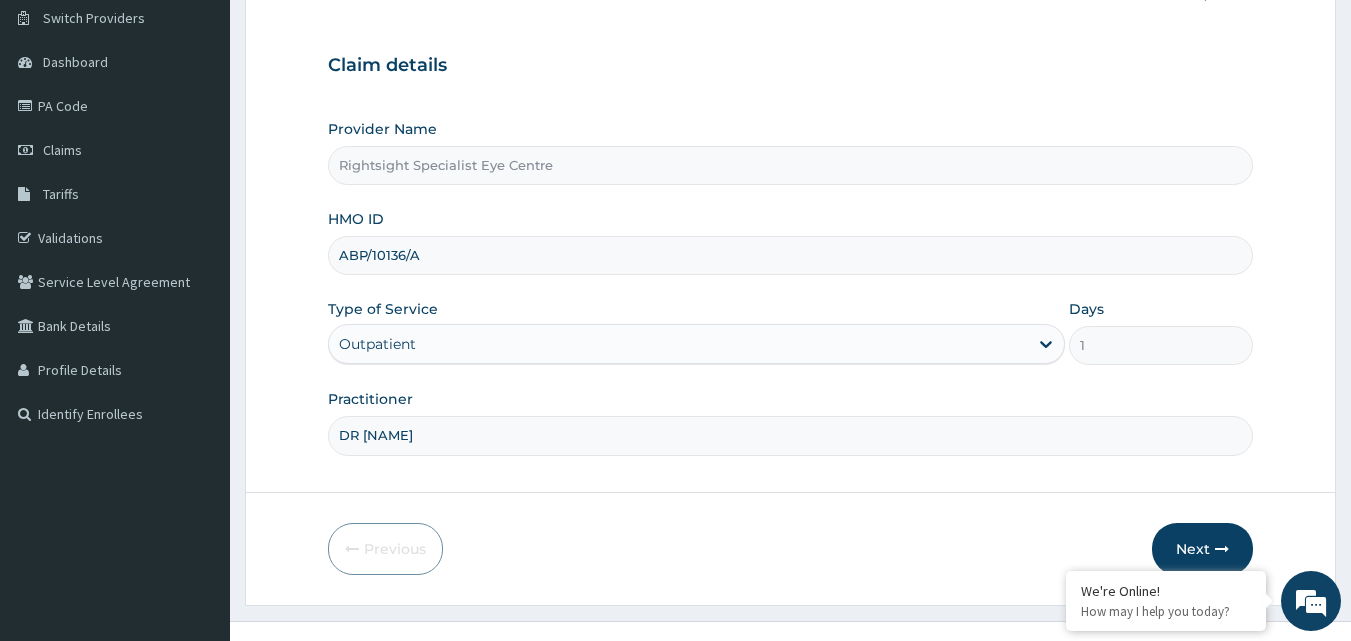 type on "DR OKEKE" 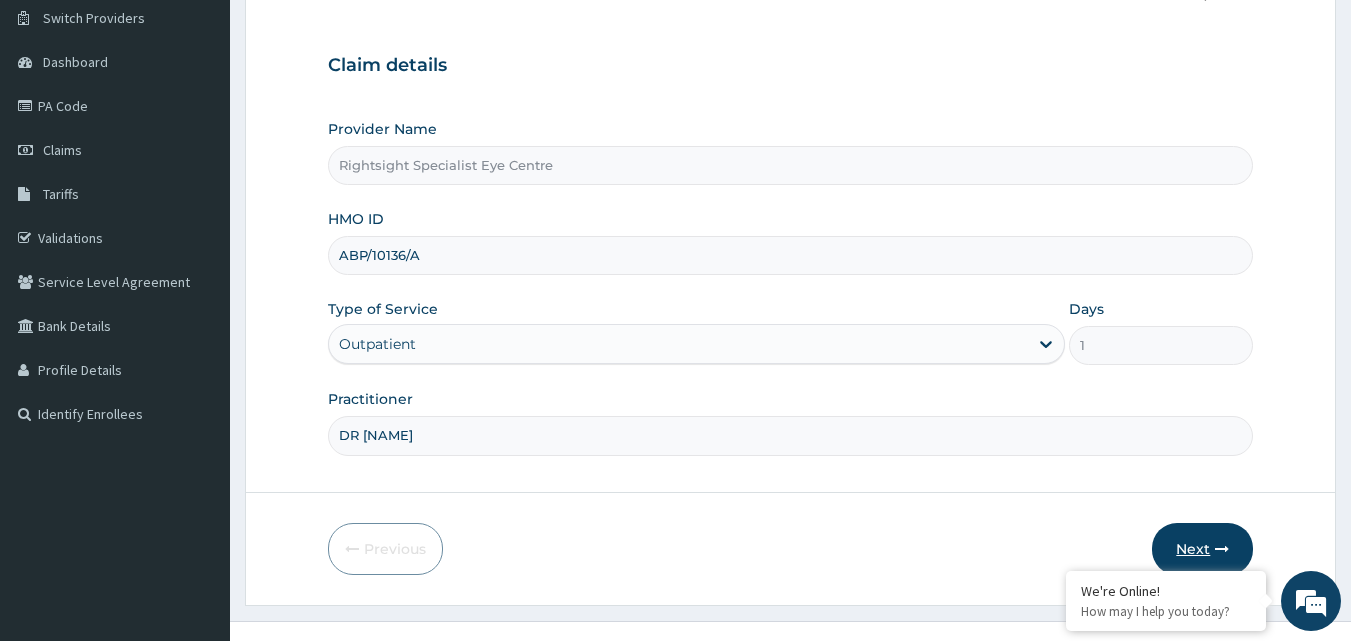 click on "Next" at bounding box center (1202, 549) 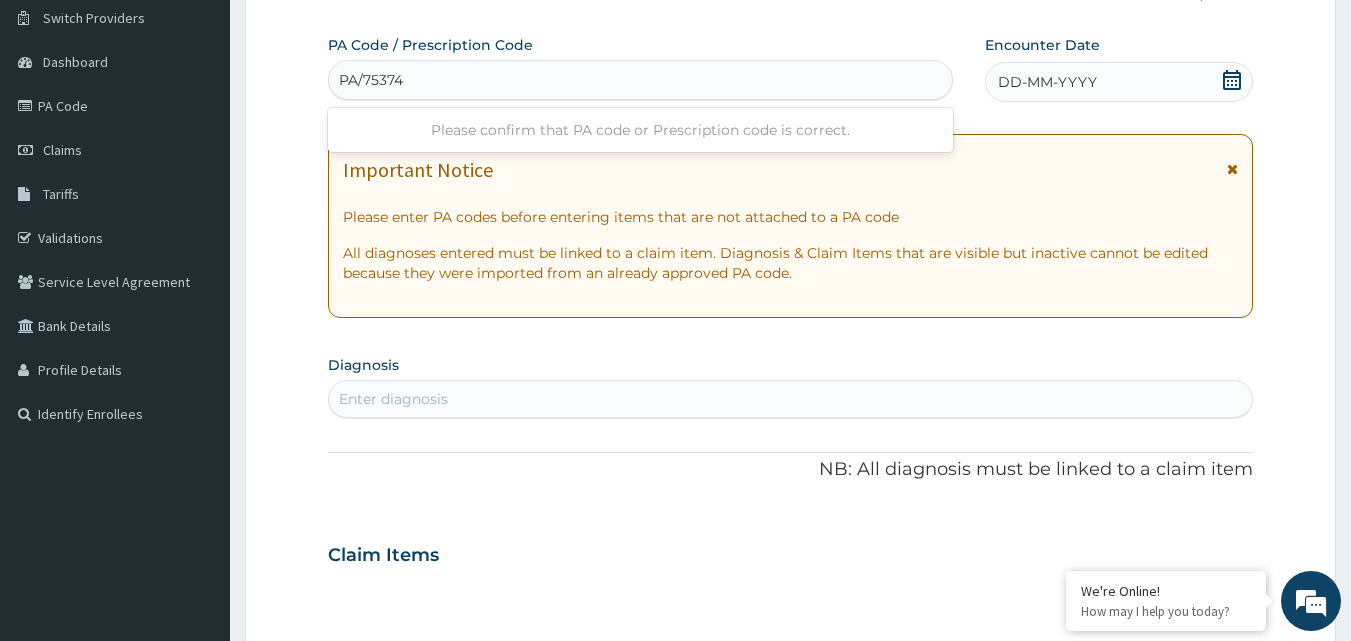 type on "PA/75374A" 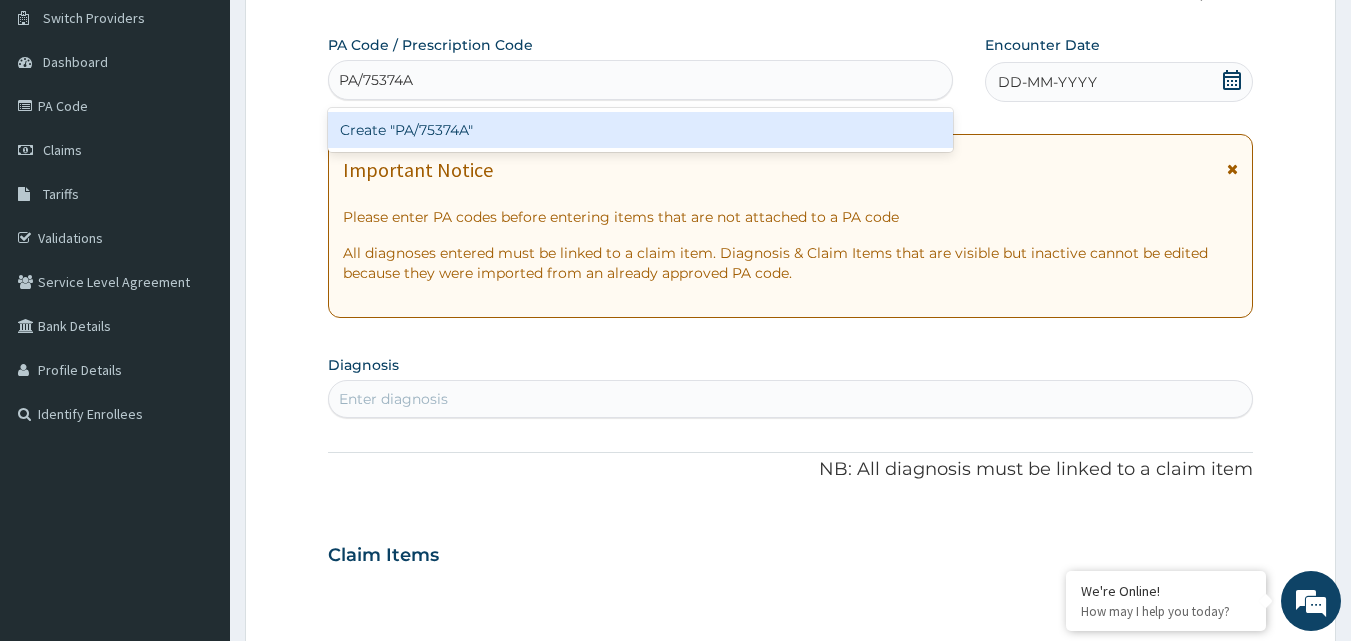 click on "Create "PA/75374A"" at bounding box center [641, 130] 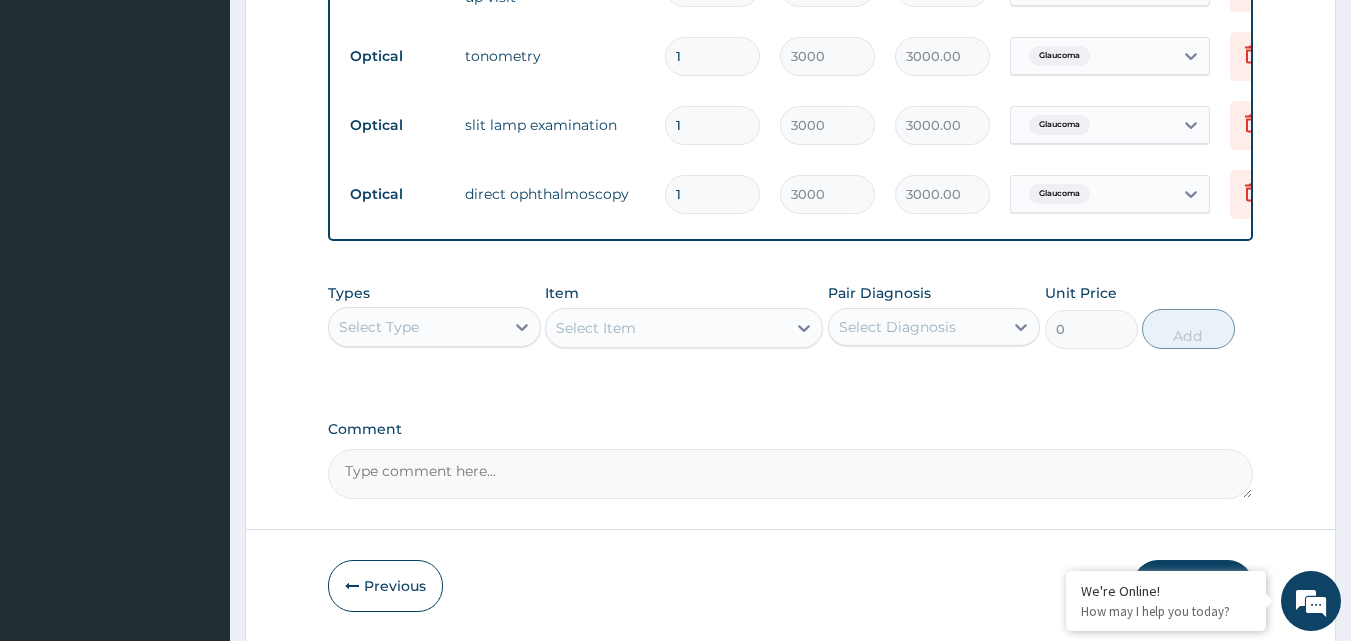 scroll, scrollTop: 997, scrollLeft: 0, axis: vertical 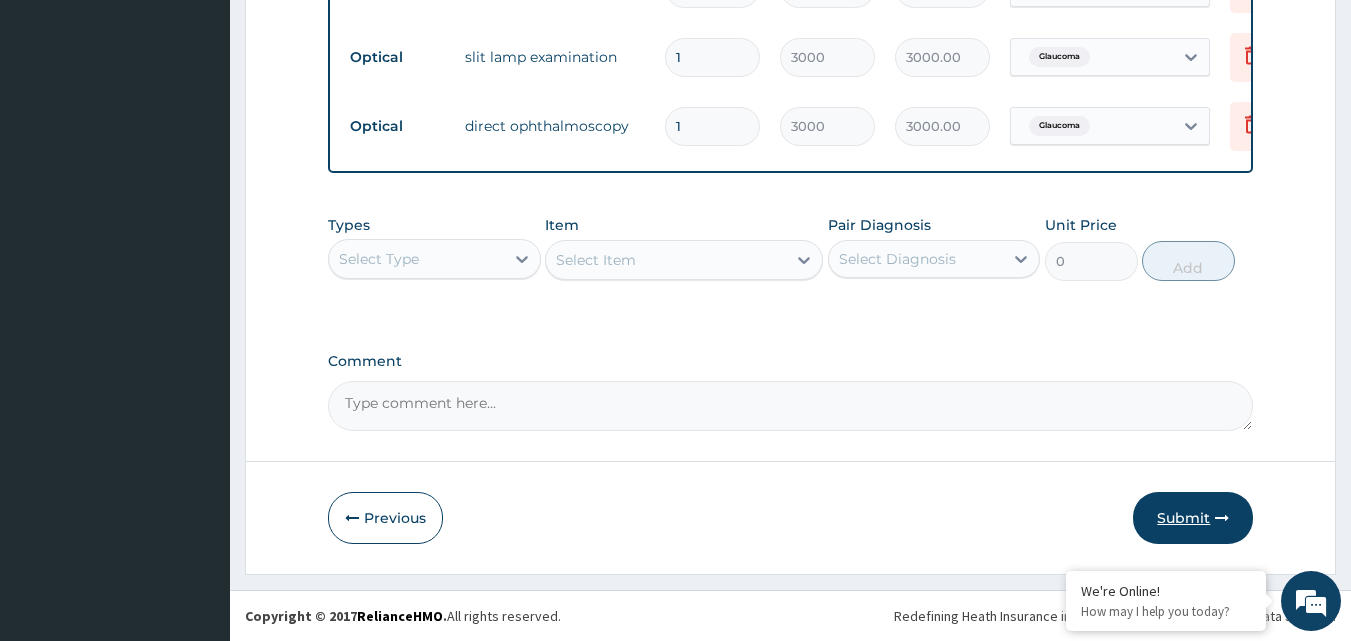 click at bounding box center [1222, 518] 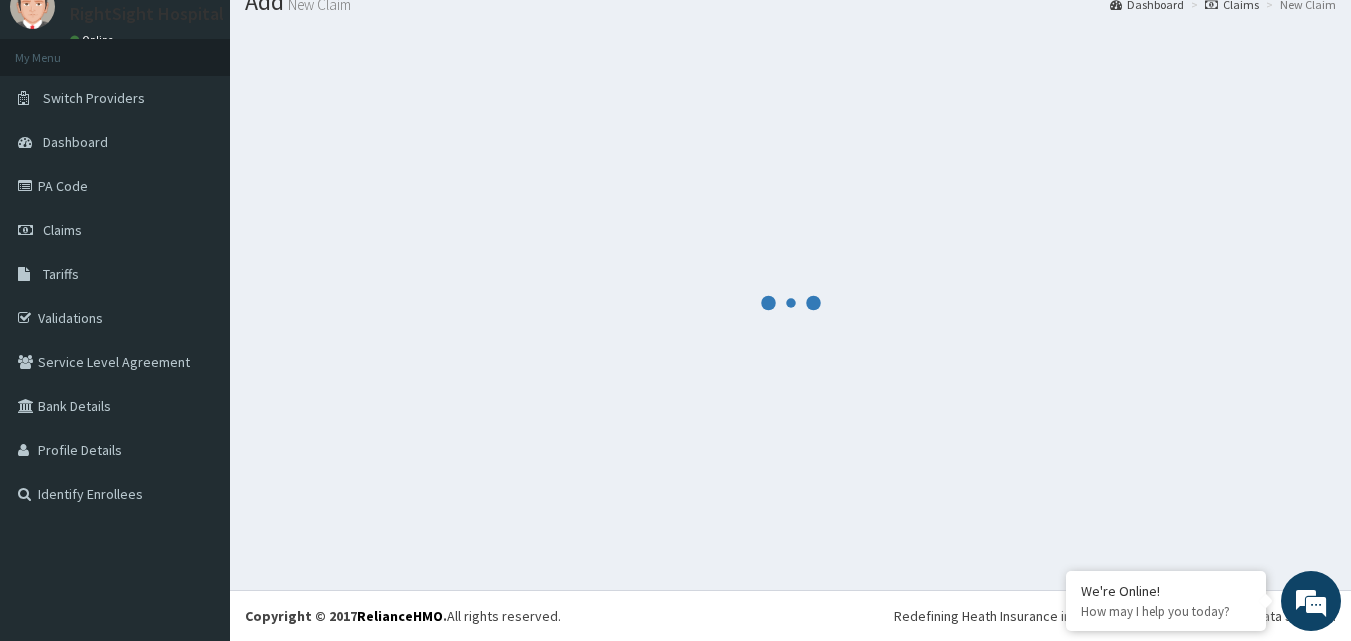 scroll, scrollTop: 997, scrollLeft: 0, axis: vertical 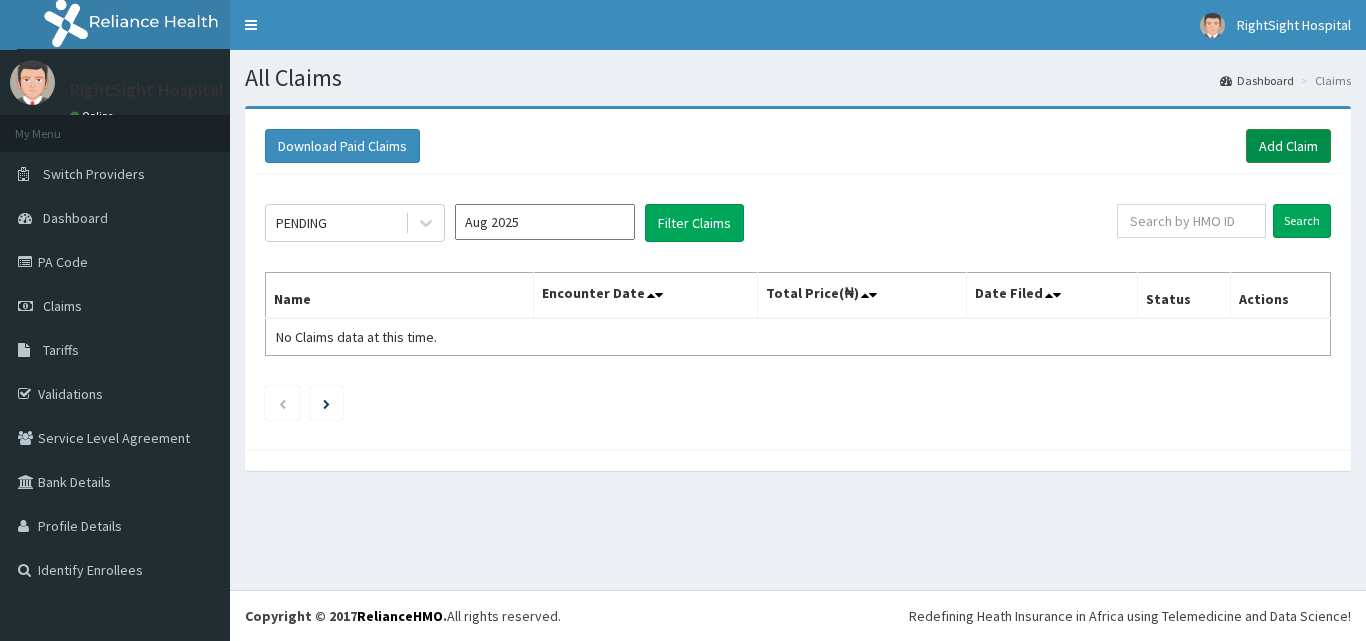 click on "Add Claim" at bounding box center [1288, 146] 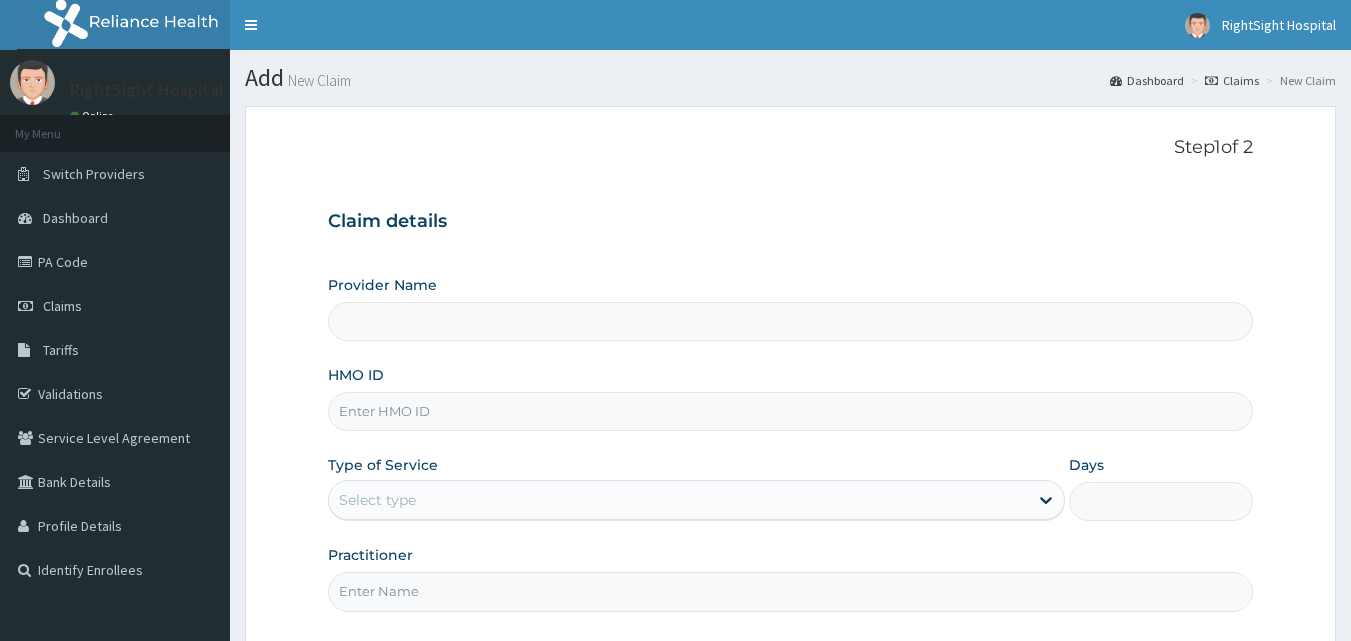 scroll, scrollTop: 0, scrollLeft: 0, axis: both 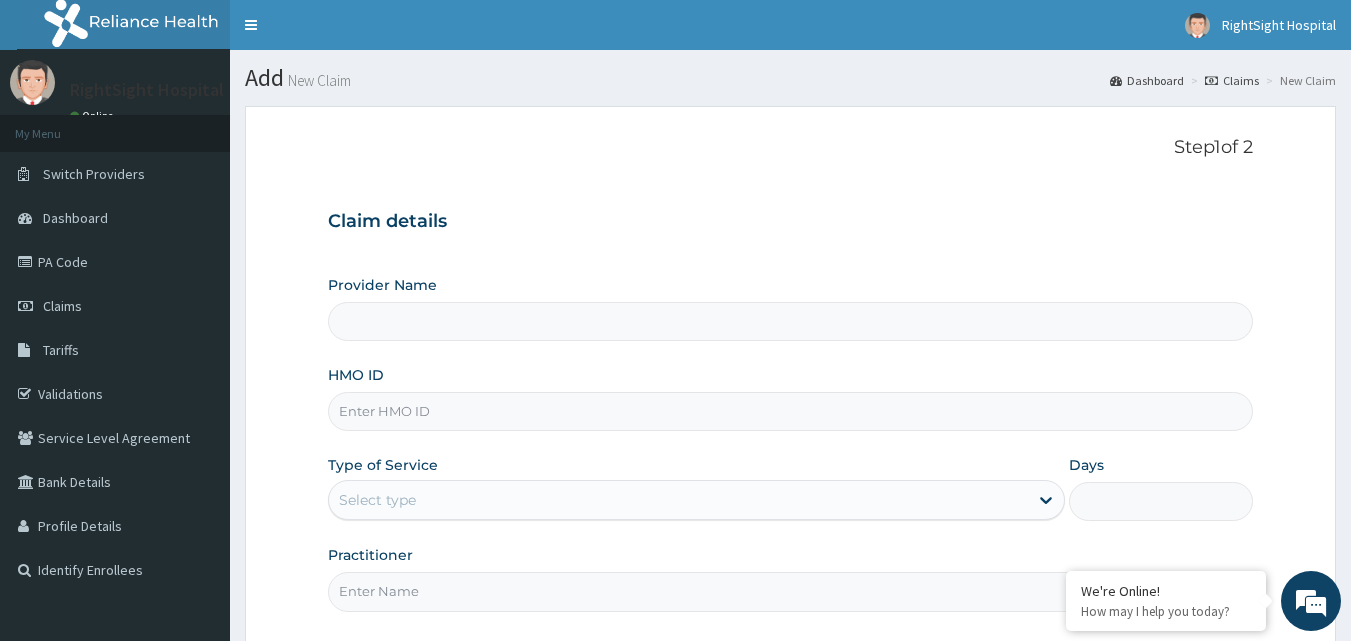 type on "Rightsight Specialist Eye Centre" 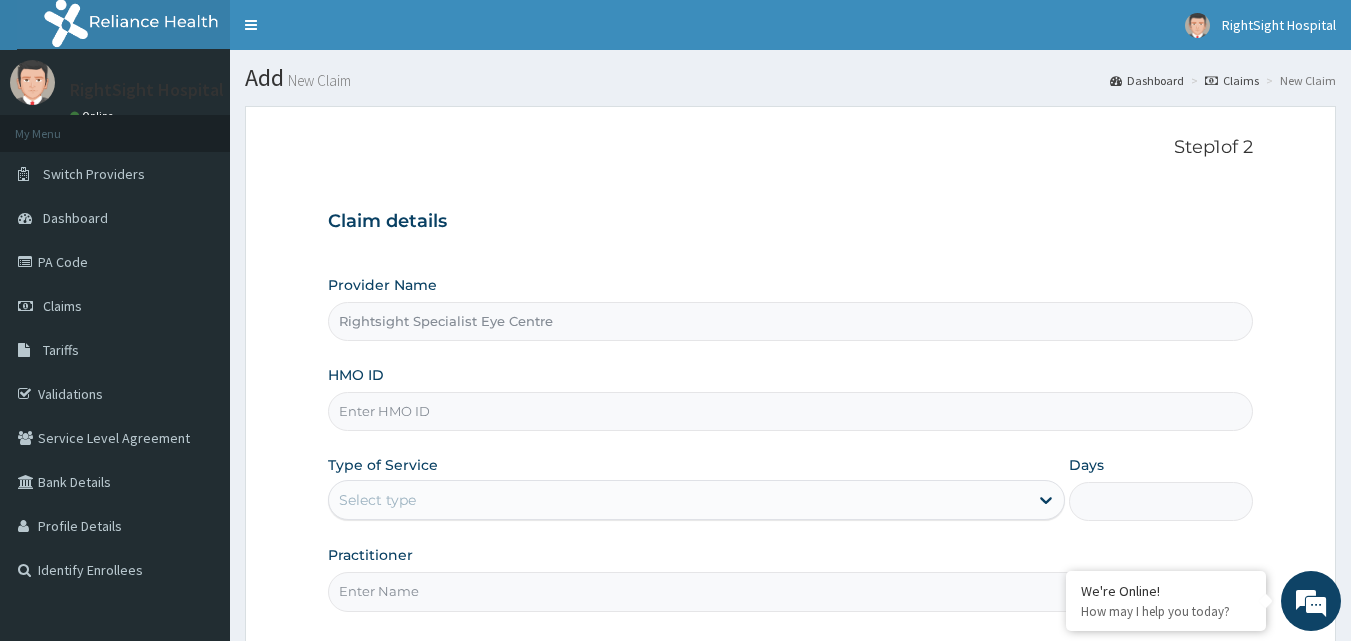 click on "HMO ID" at bounding box center (791, 411) 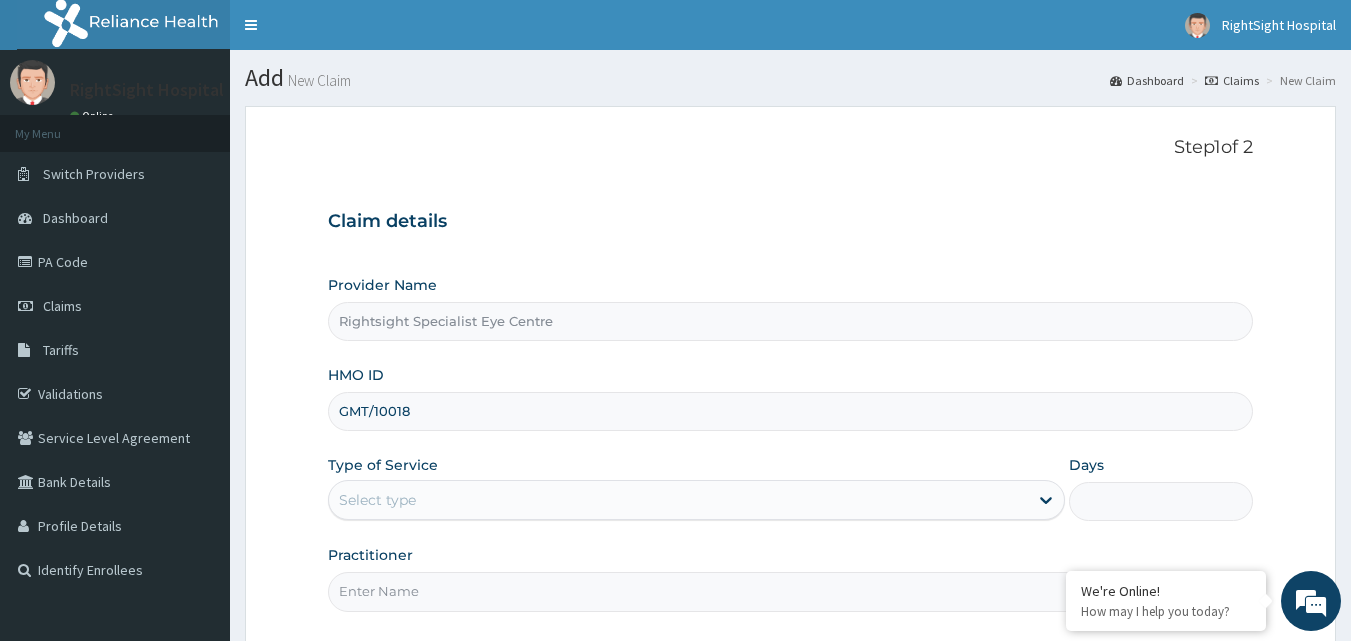 scroll, scrollTop: 0, scrollLeft: 0, axis: both 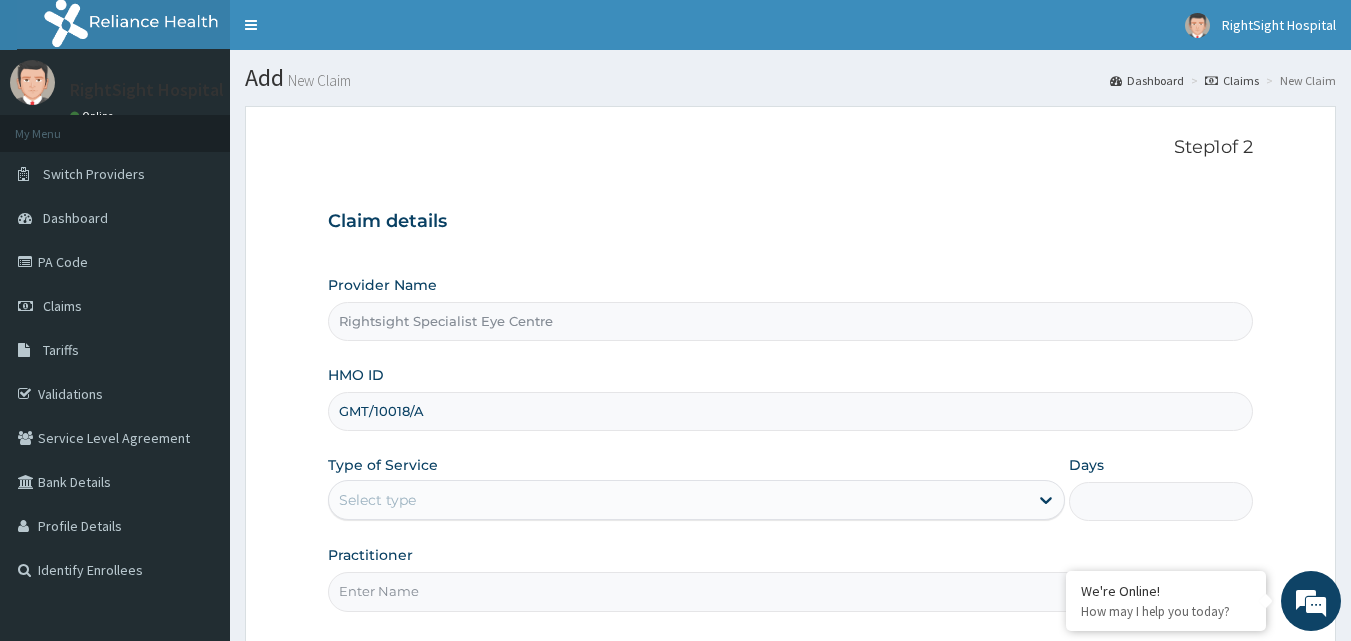 type on "GMT/10018/A" 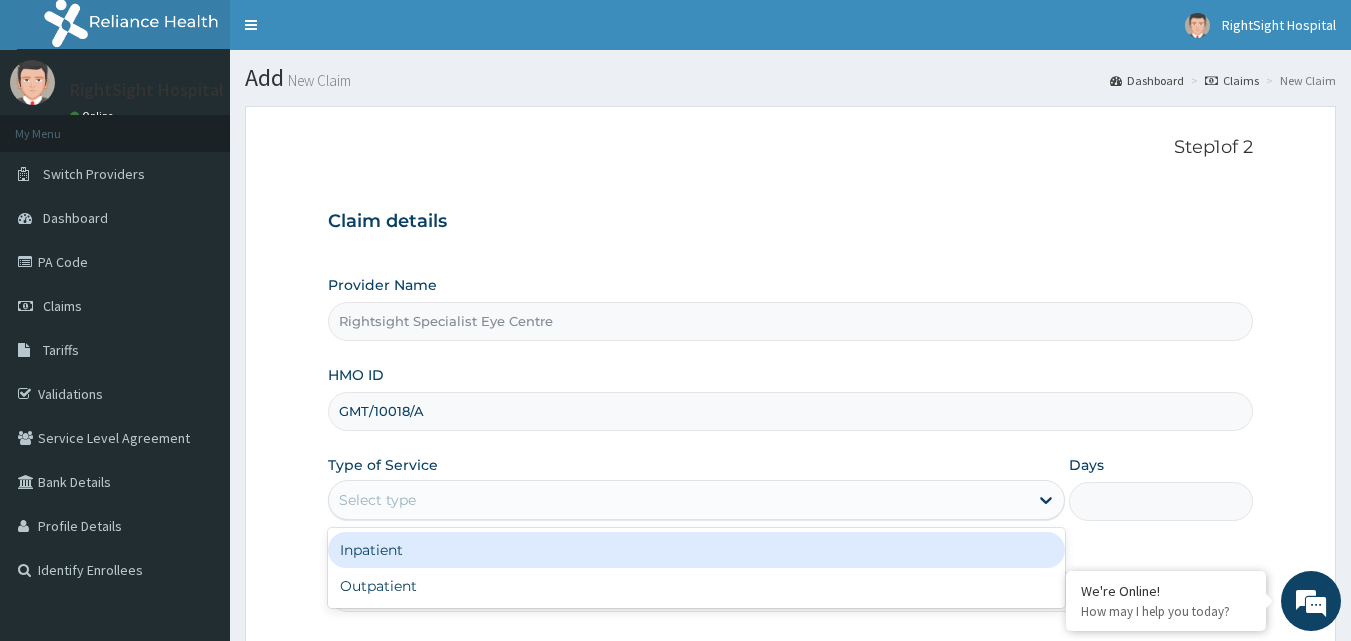 click on "Outpatient" at bounding box center [696, 586] 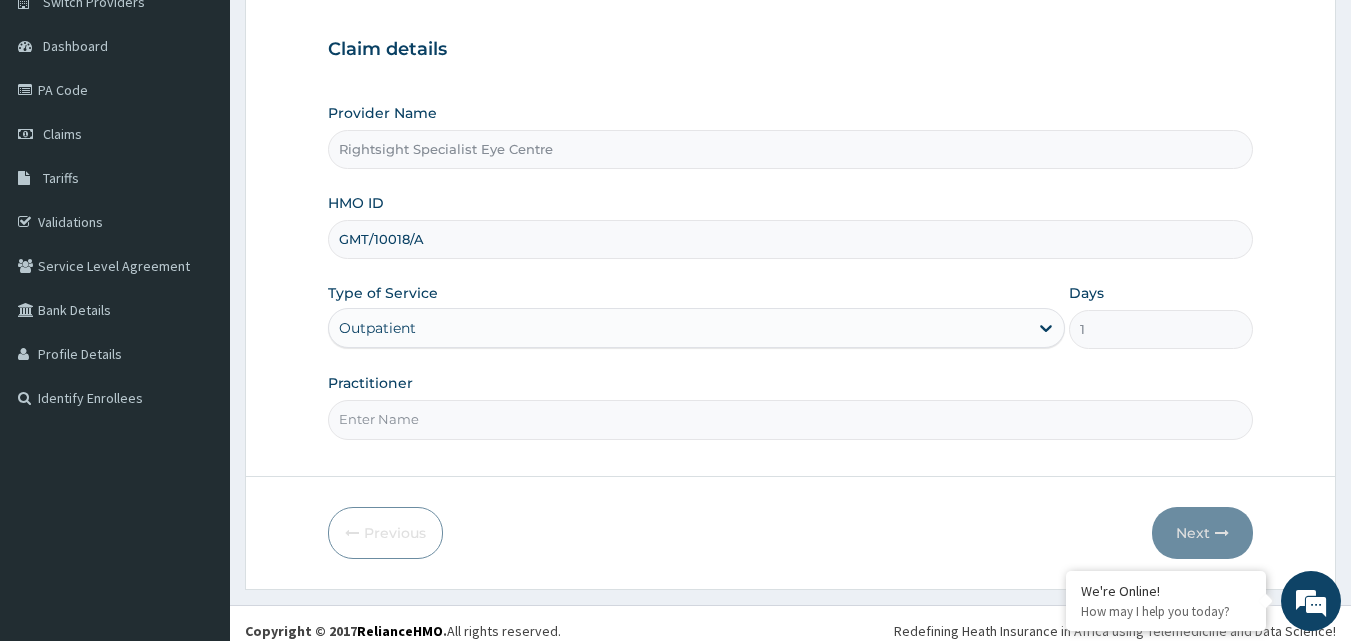 scroll, scrollTop: 187, scrollLeft: 0, axis: vertical 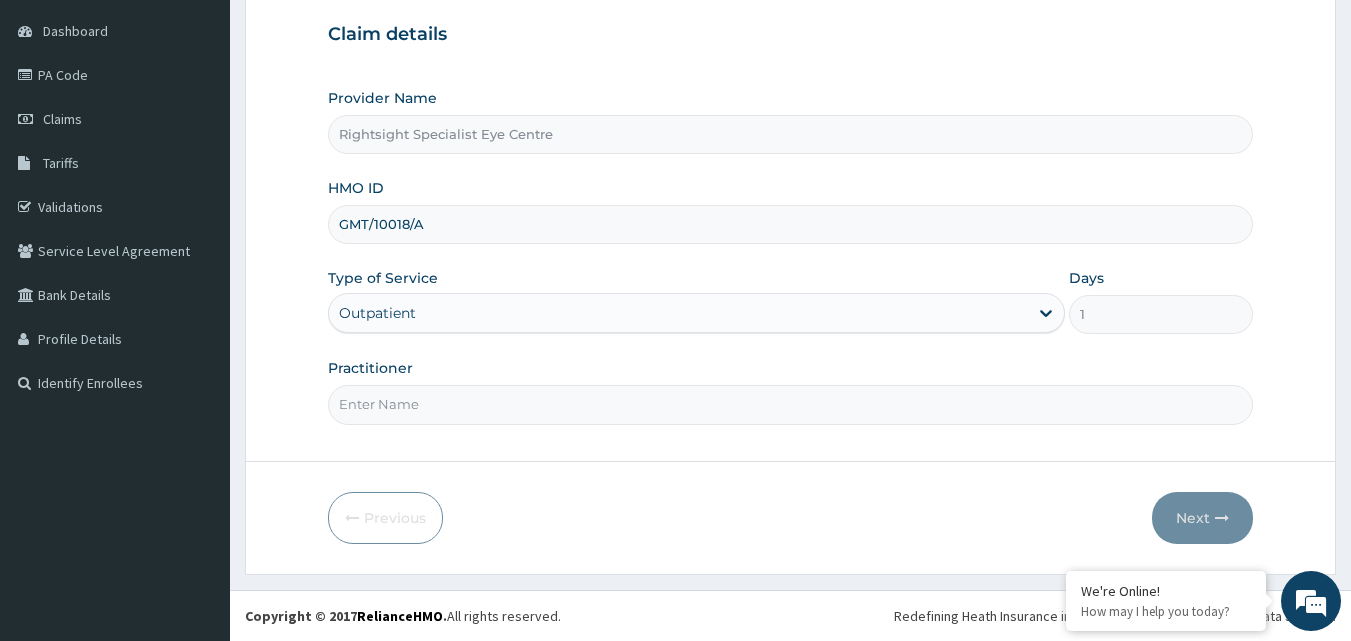 click on "Practitioner" at bounding box center (791, 404) 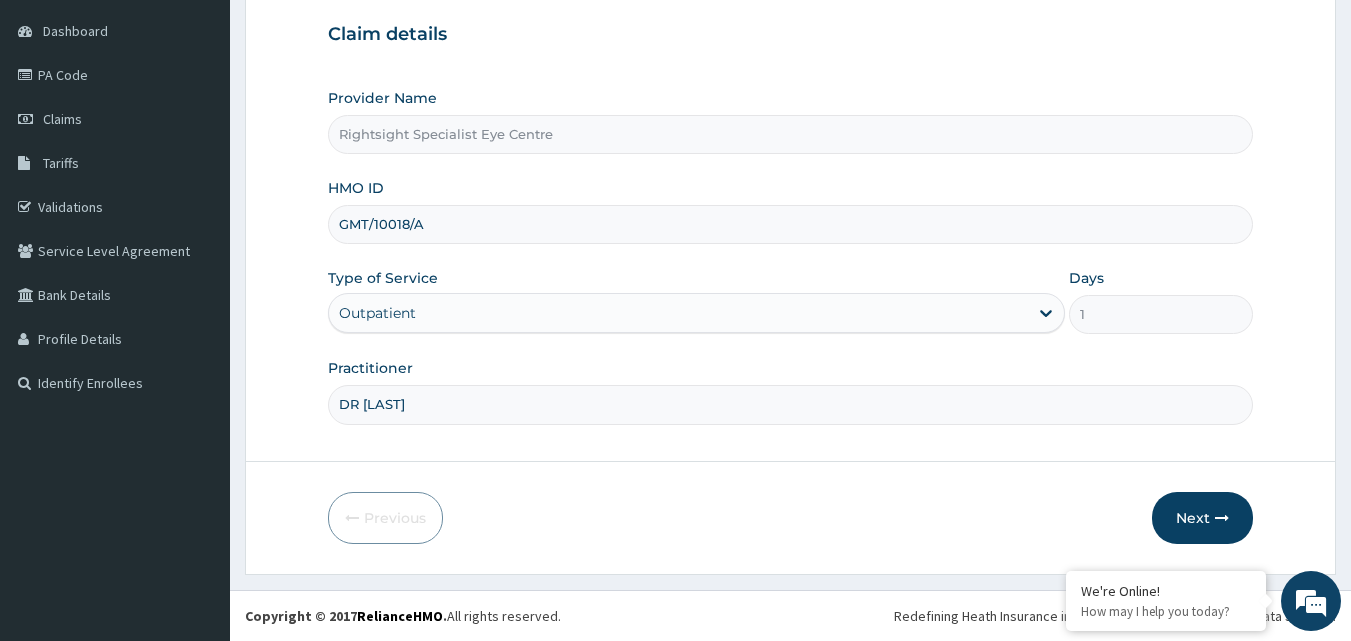 type on "DR EJIKEME" 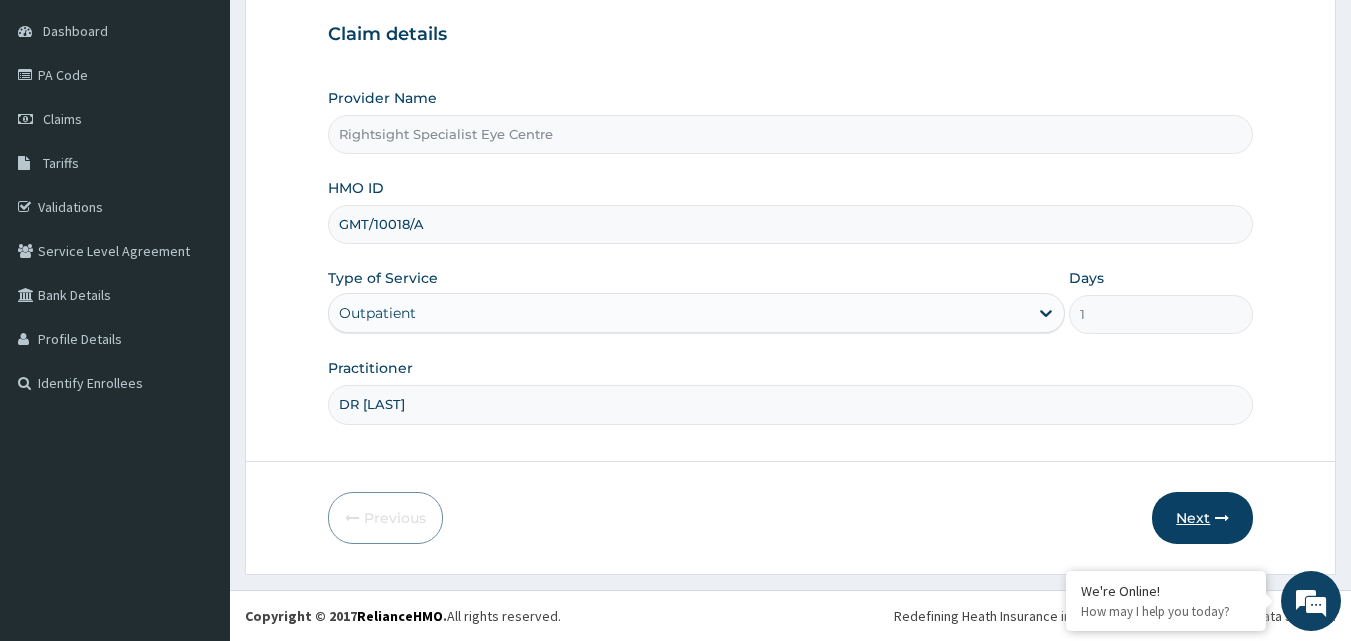 click on "Next" at bounding box center (1202, 518) 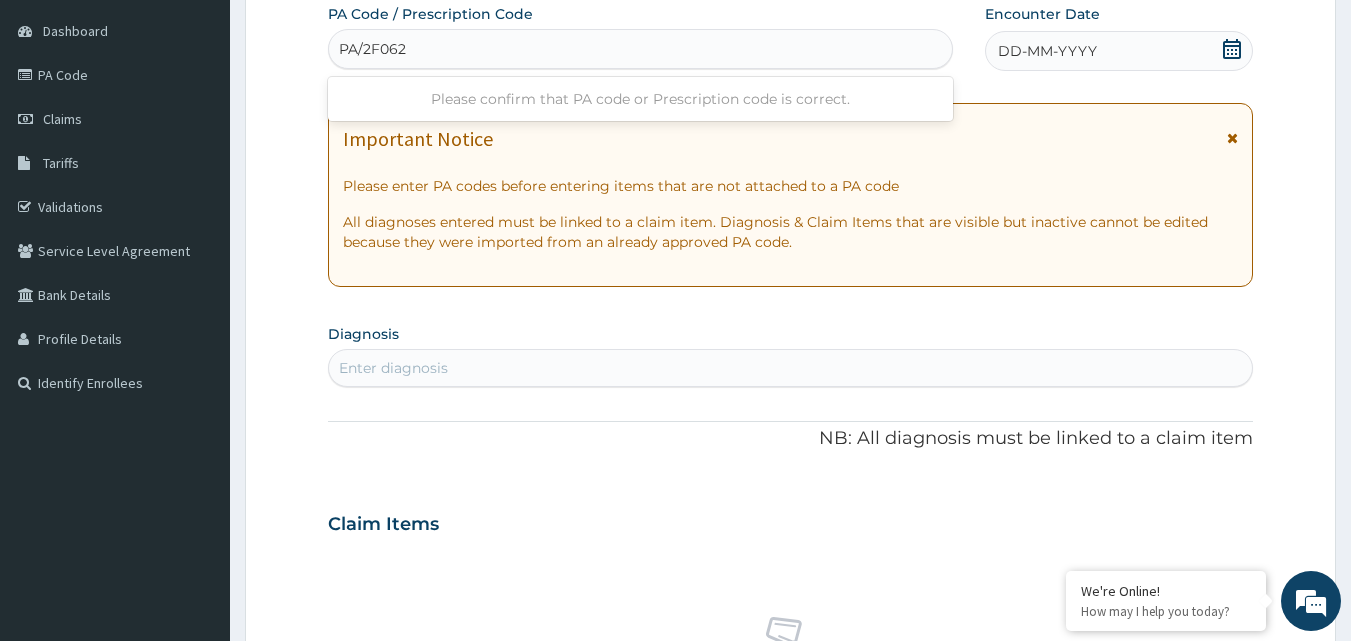 type on "PA/2F0620" 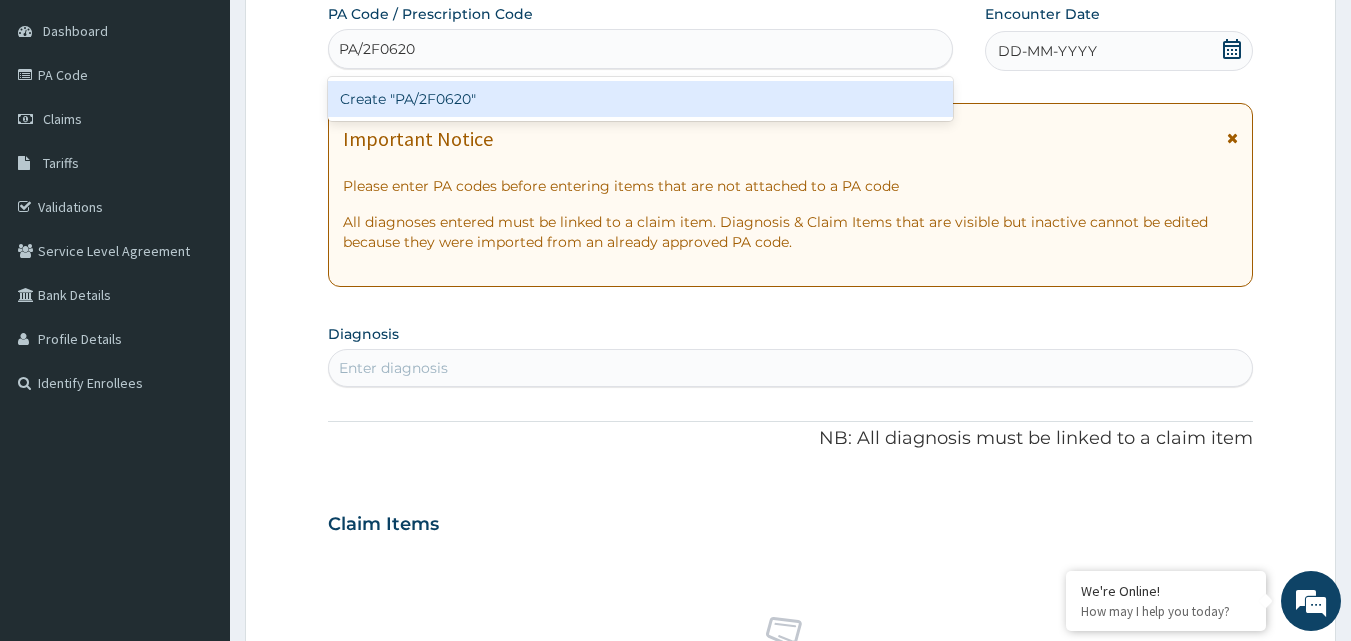 click on "Create "PA/2F0620"" at bounding box center (641, 99) 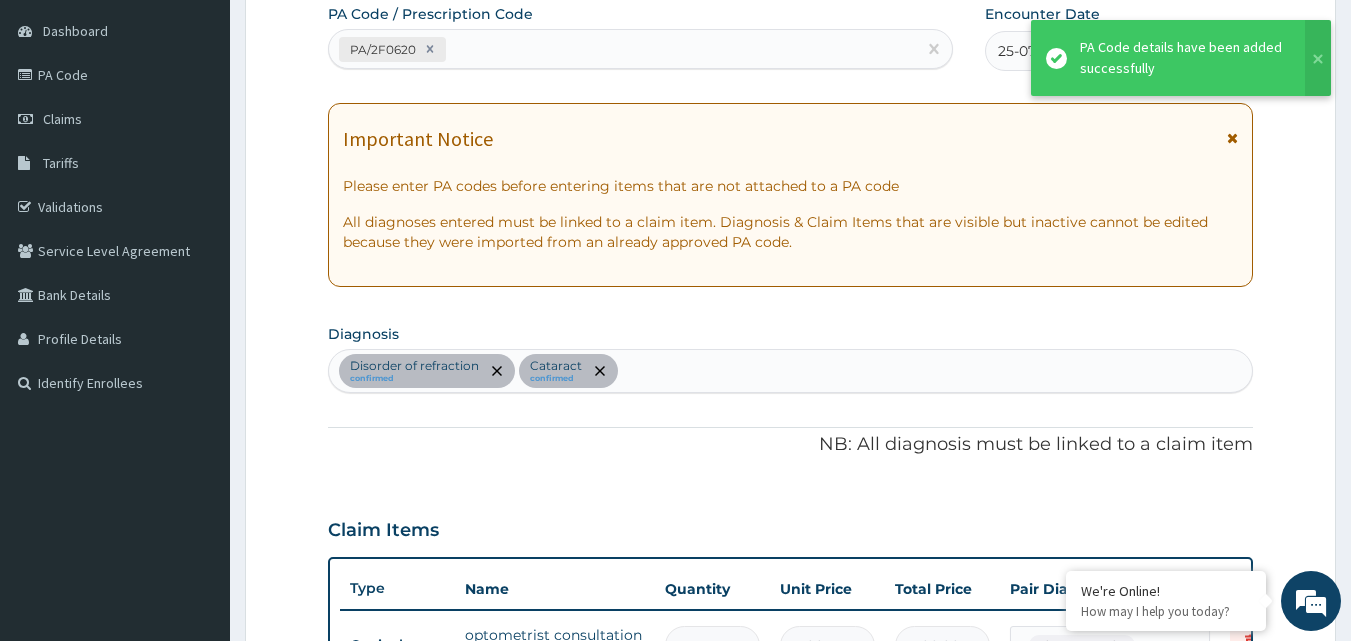 scroll, scrollTop: 788, scrollLeft: 0, axis: vertical 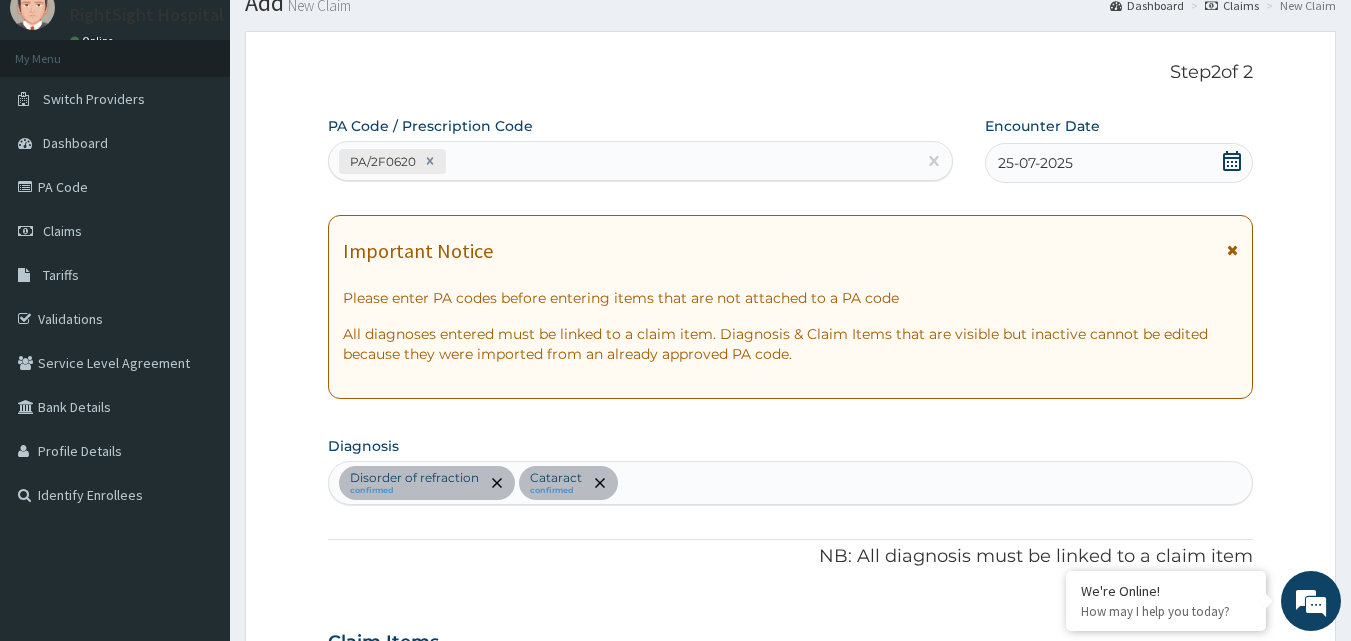 click on "Step  2  of 2 PA Code / Prescription Code PA/2F0620 Encounter Date 25-07-2025 Important Notice Please enter PA codes before entering items that are not attached to a PA code   All diagnoses entered must be linked to a claim item. Diagnosis & Claim Items that are visible but inactive cannot be edited because they were imported from an already approved PA code. Diagnosis Disorder of refraction confirmed Cataract confirmed NB: All diagnosis must be linked to a claim item Claim Items Type Name Quantity Unit Price Total Price Pair Diagnosis Actions Optical optometrist consultation (1st visit) 1 7500 7500.00 Disorder of refraction Delete Optical autorefraction 1 3000 3000.00 Disorder of refraction Delete Optical refraction 1 2500 2500.00 Disorder of refraction Delete Optical tonometry 1 3000 3000.00 Cataract Delete Optical direct ophthalmoscopy 1 3000 3000.00 Cataract Delete Types Select Type Item Select Item Pair Diagnosis Select Diagnosis Unit Price 0 Add Comment     Previous   Submit" at bounding box center [790, 756] 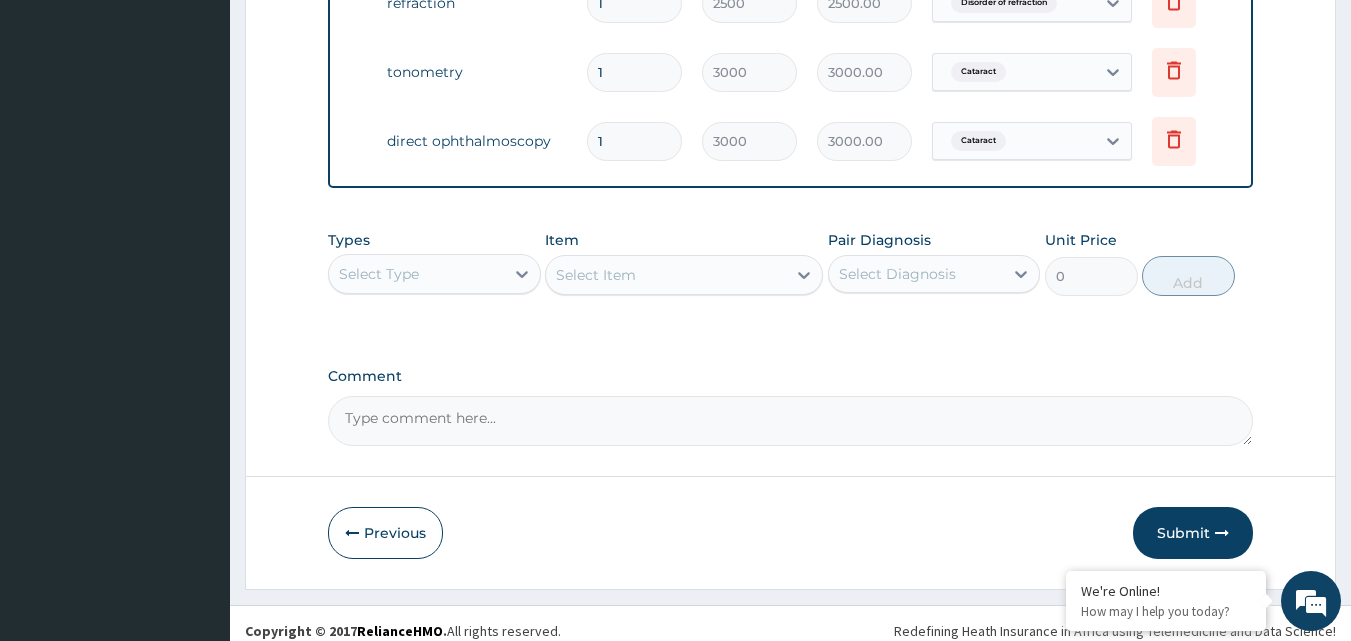 scroll, scrollTop: 997, scrollLeft: 0, axis: vertical 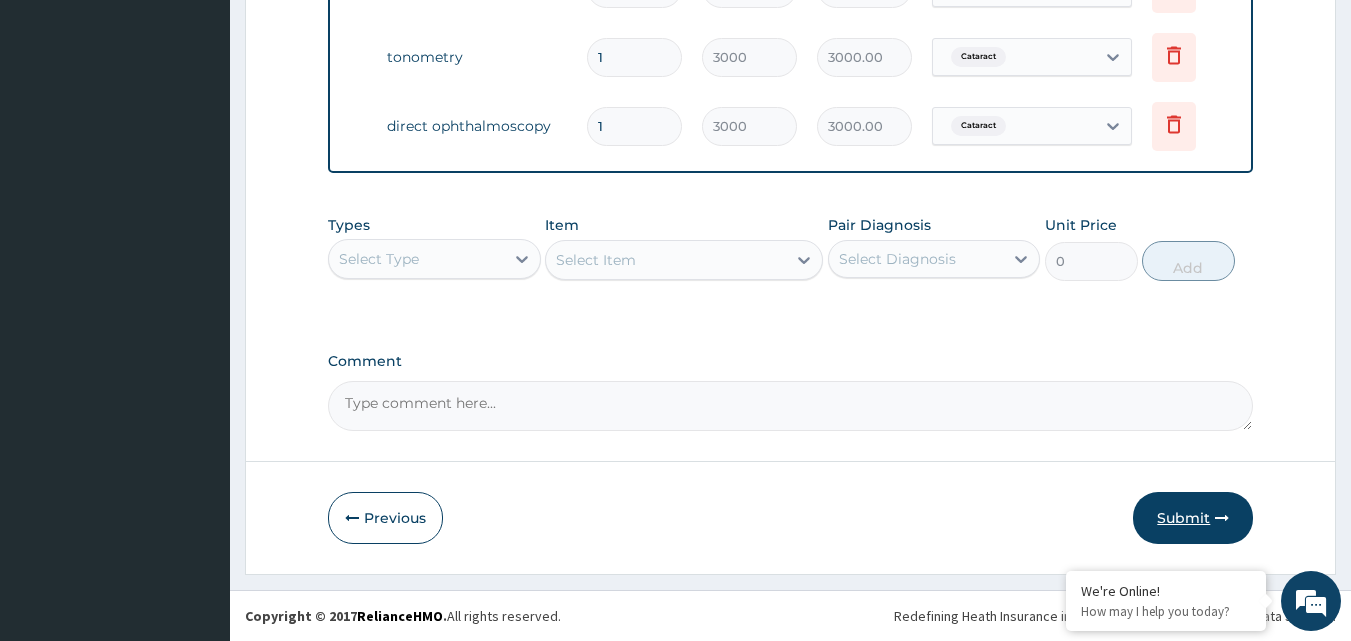 click at bounding box center (1222, 518) 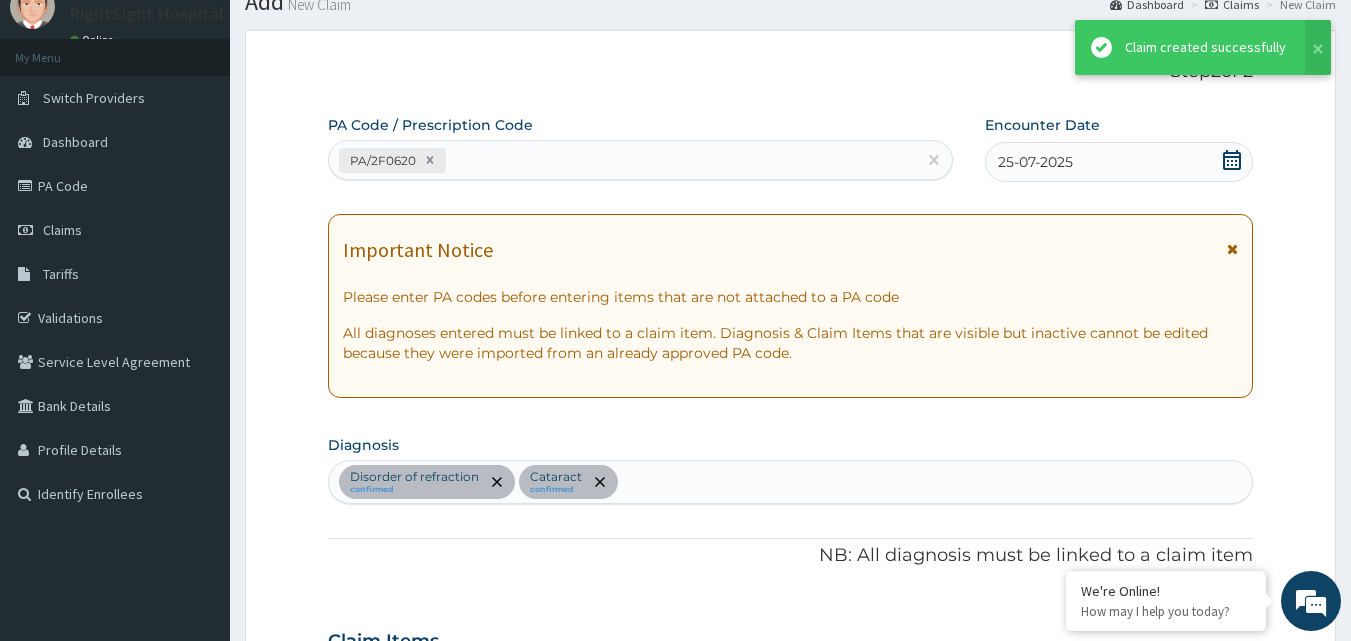 scroll, scrollTop: 997, scrollLeft: 0, axis: vertical 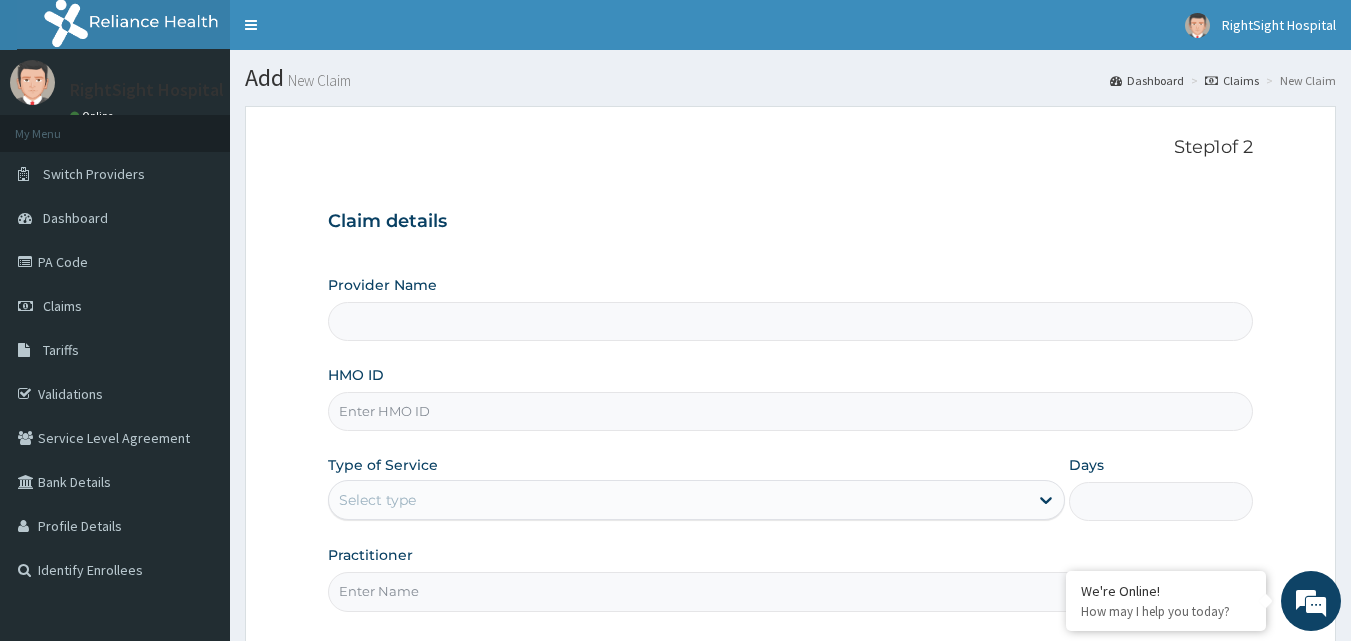 type on "Rightsight Specialist Eye Centre" 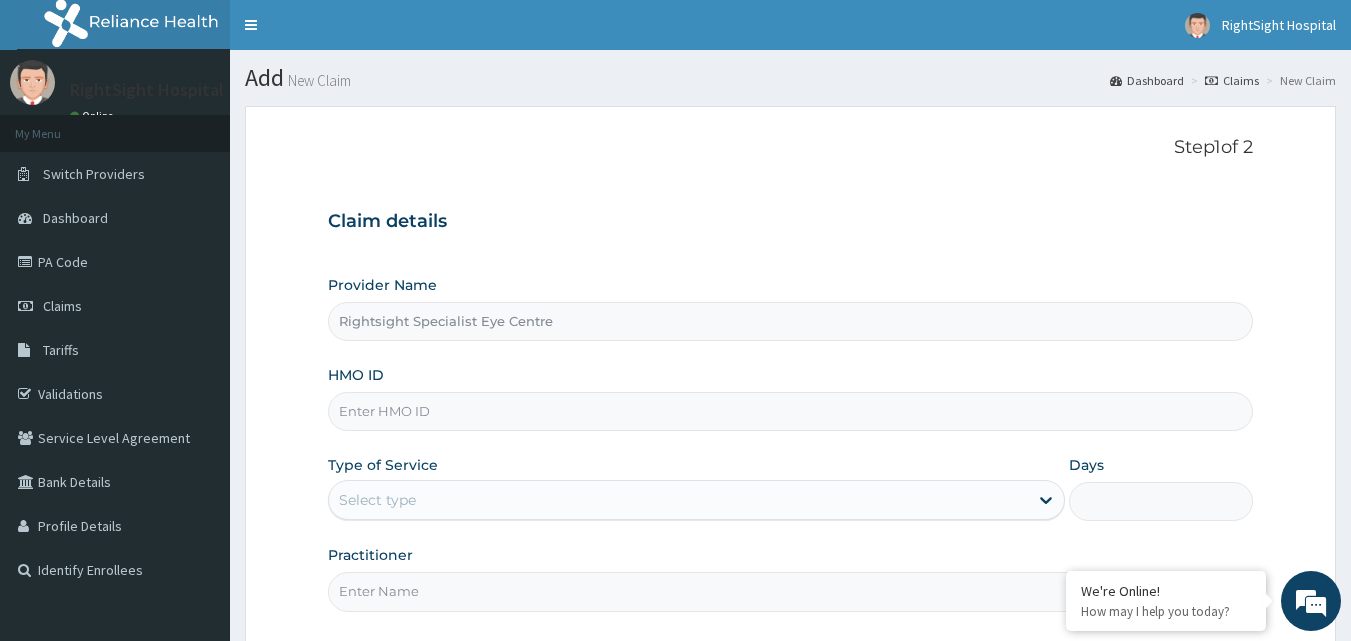click on "HMO ID" at bounding box center (791, 411) 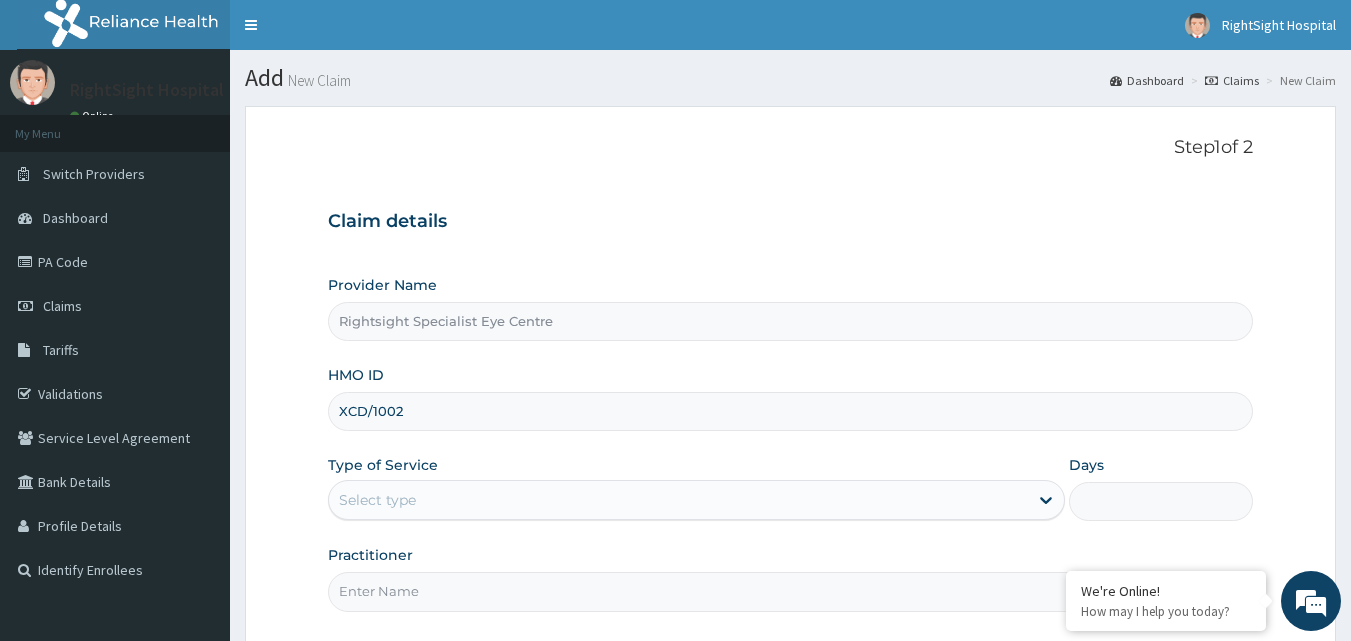 scroll, scrollTop: 0, scrollLeft: 0, axis: both 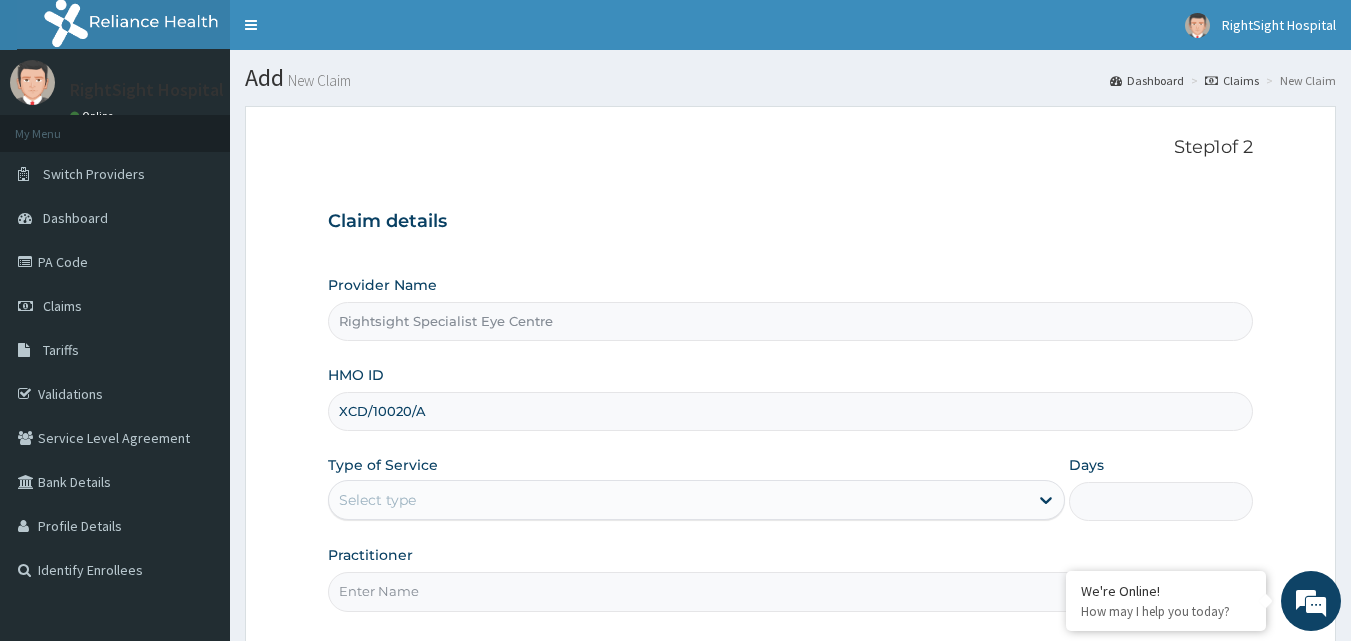 type on "XCD/10020/A" 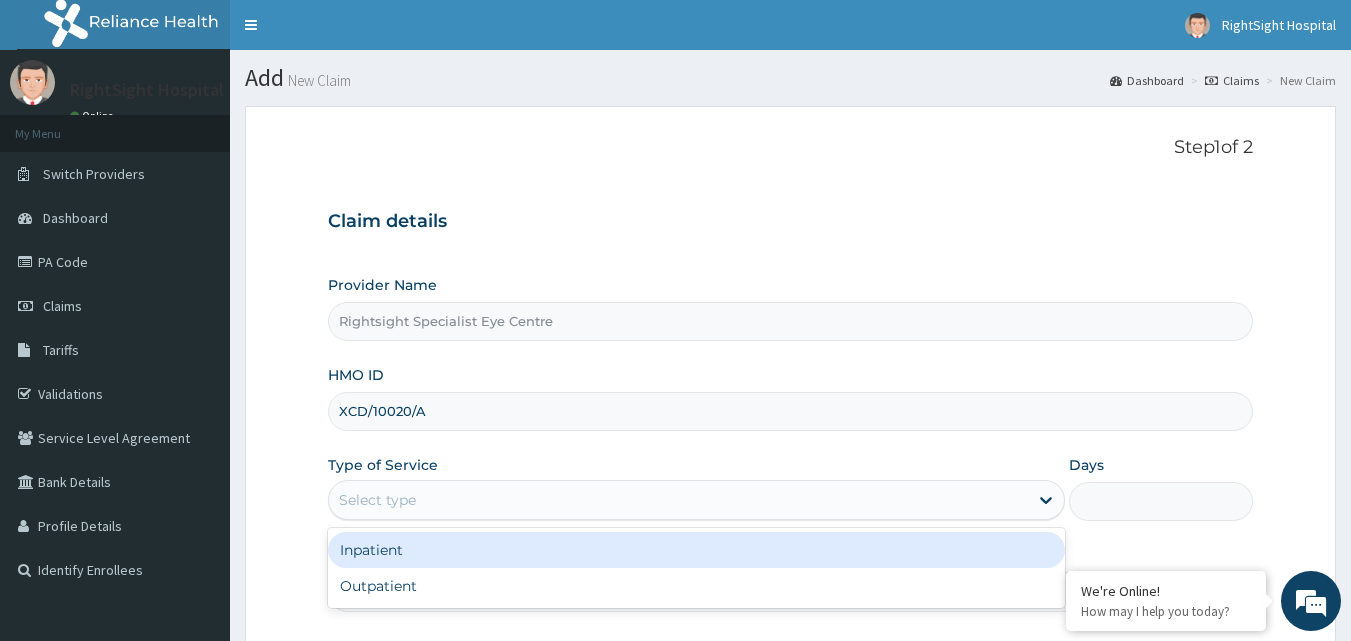 click on "Outpatient" at bounding box center (696, 586) 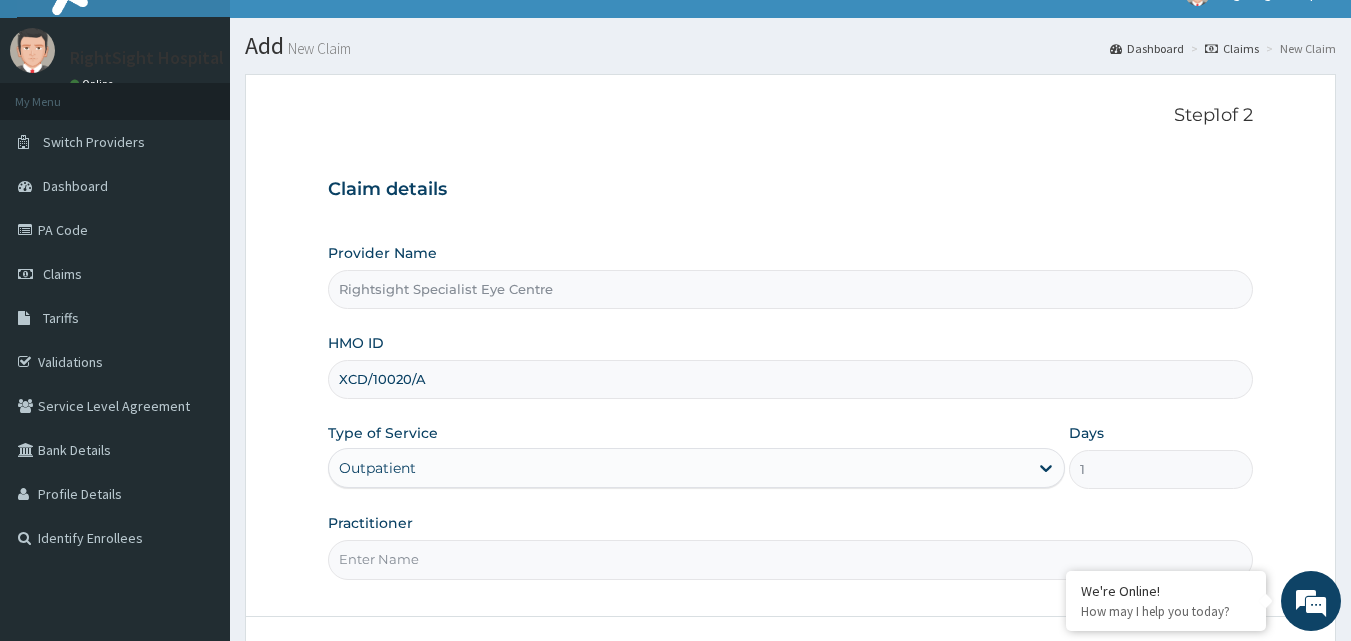 scroll, scrollTop: 46, scrollLeft: 0, axis: vertical 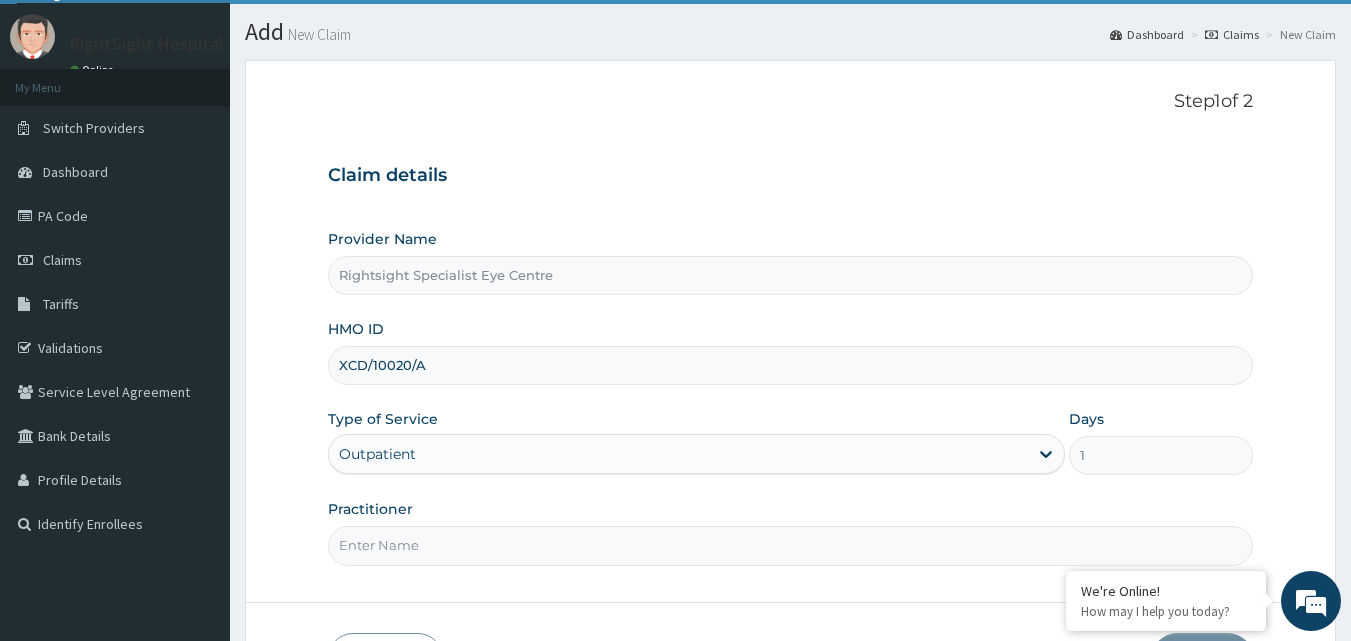 click on "Practitioner" at bounding box center [791, 545] 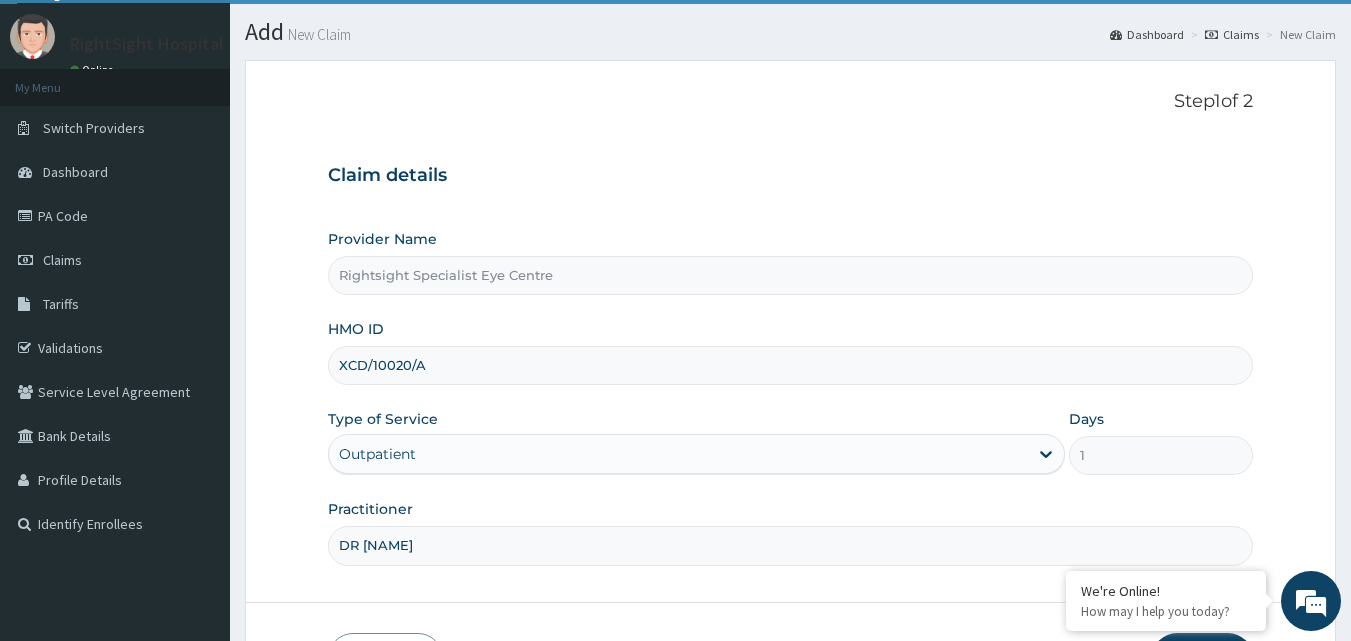 type on "DR OKEKE" 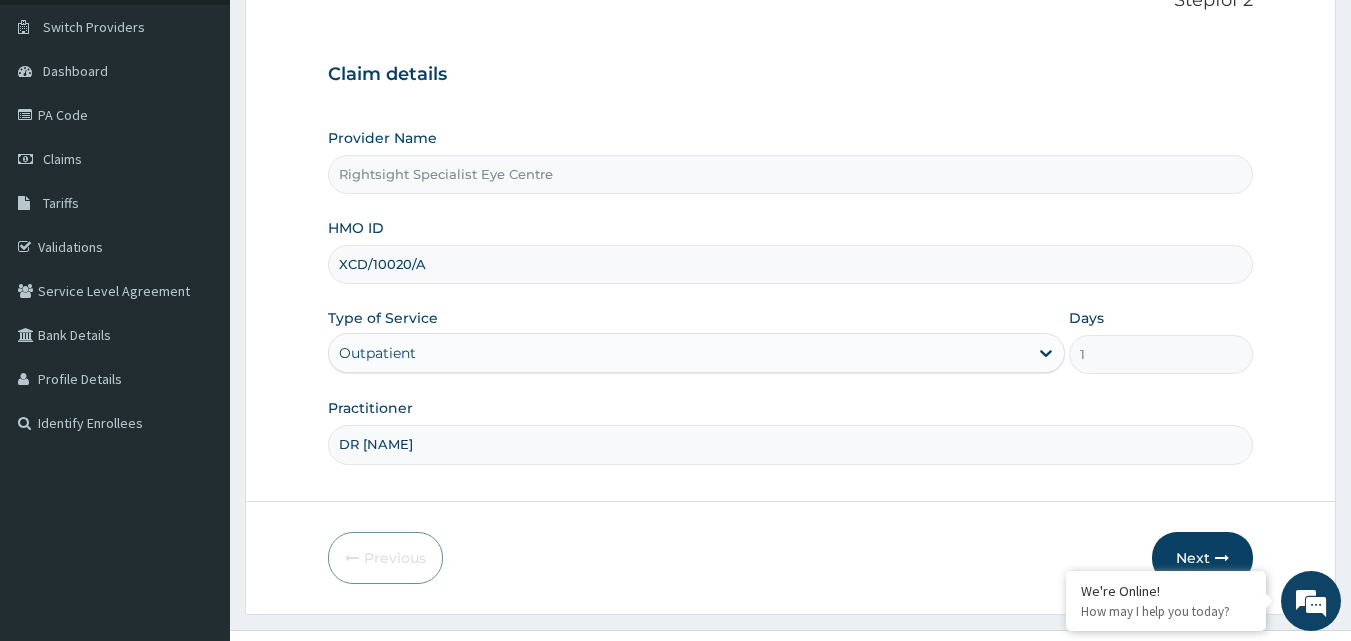 scroll, scrollTop: 187, scrollLeft: 0, axis: vertical 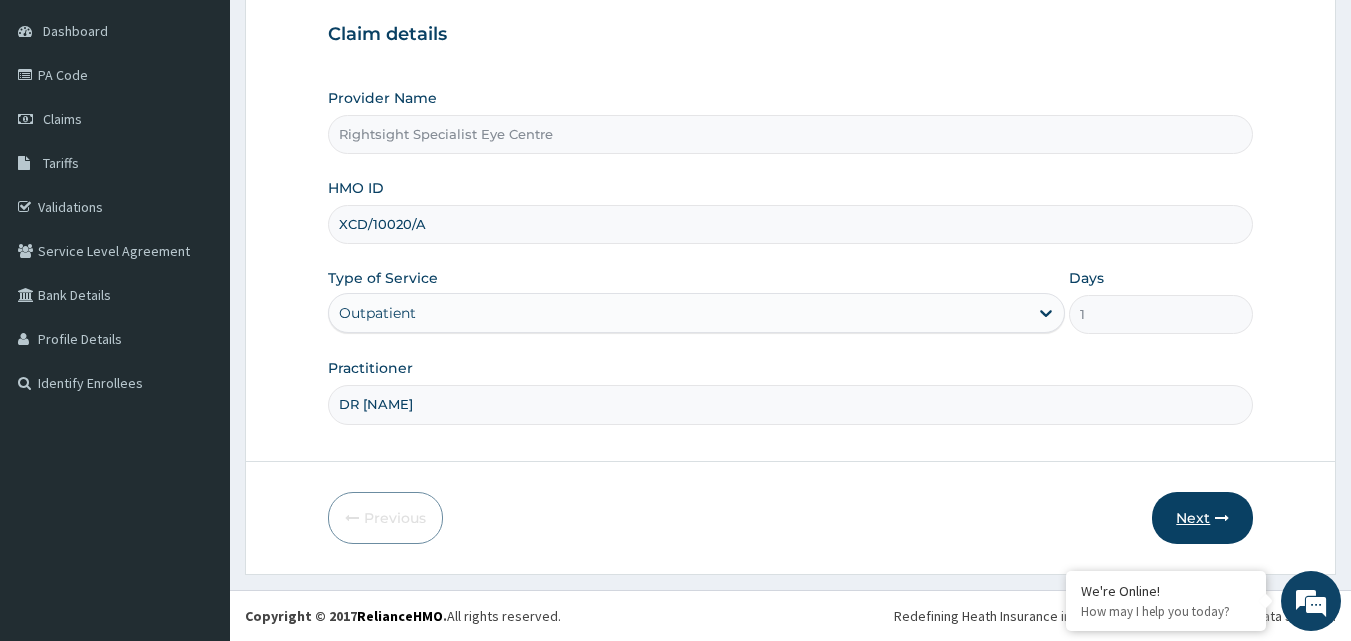 click at bounding box center [1222, 518] 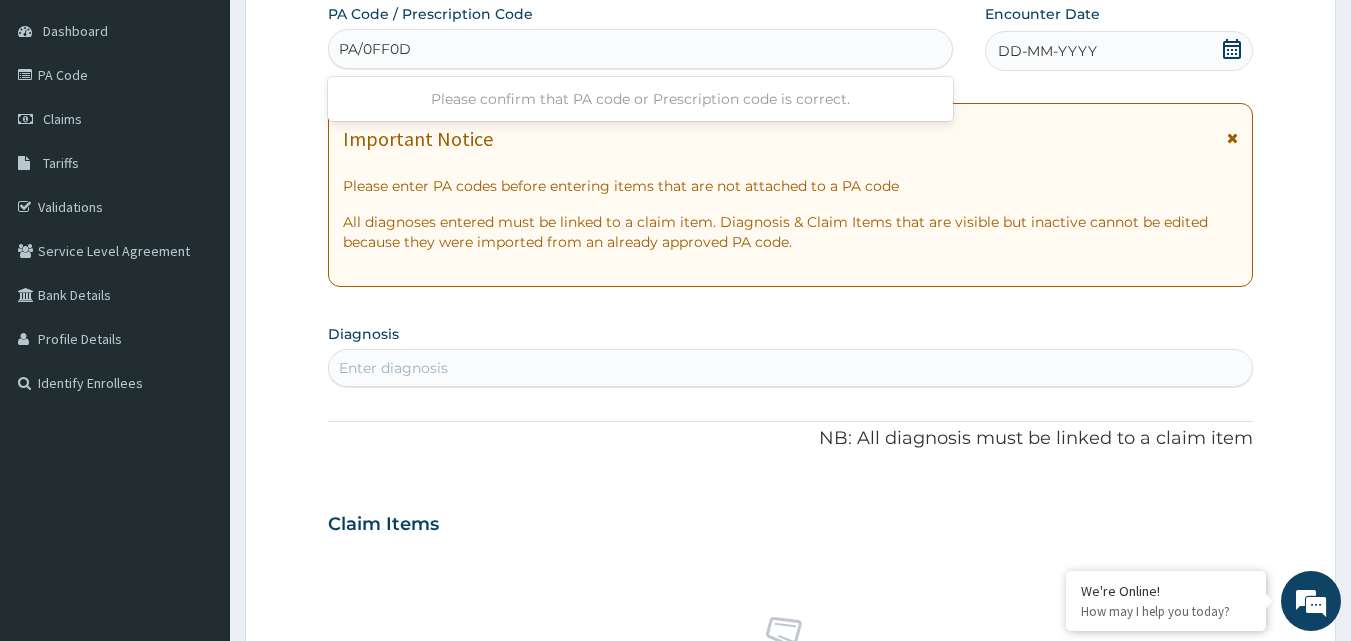 type on "PA/0FF0D7" 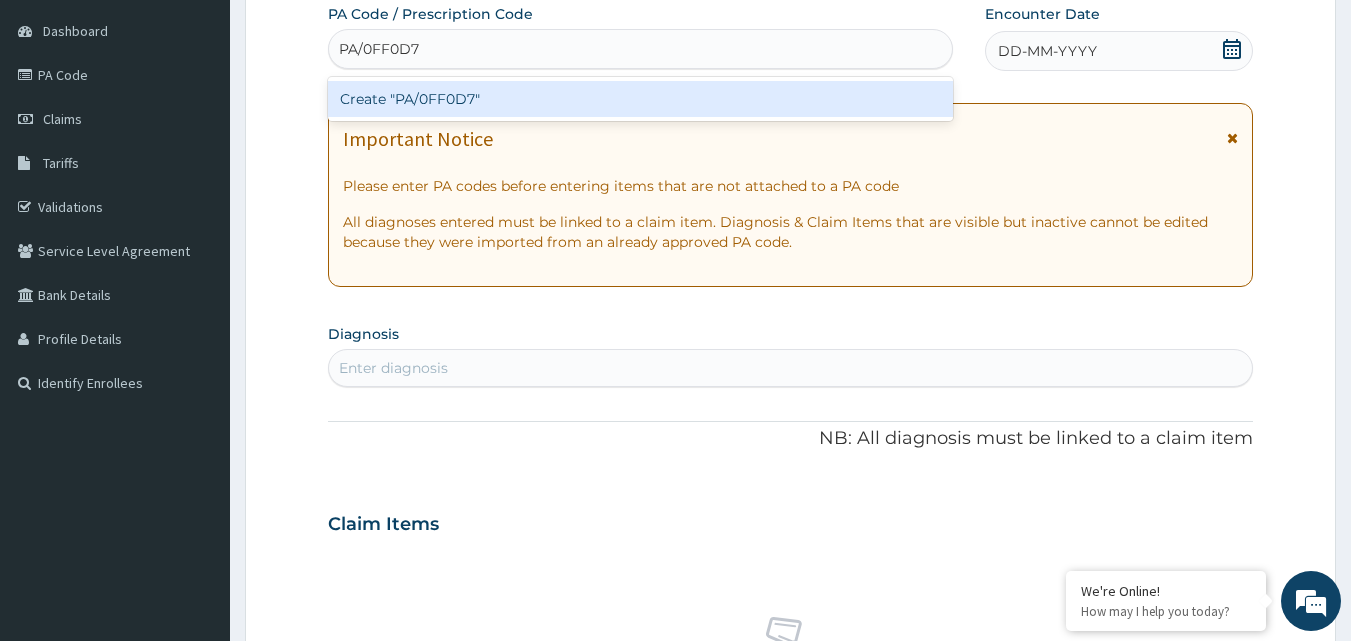 click on "Create "PA/0FF0D7"" at bounding box center (641, 99) 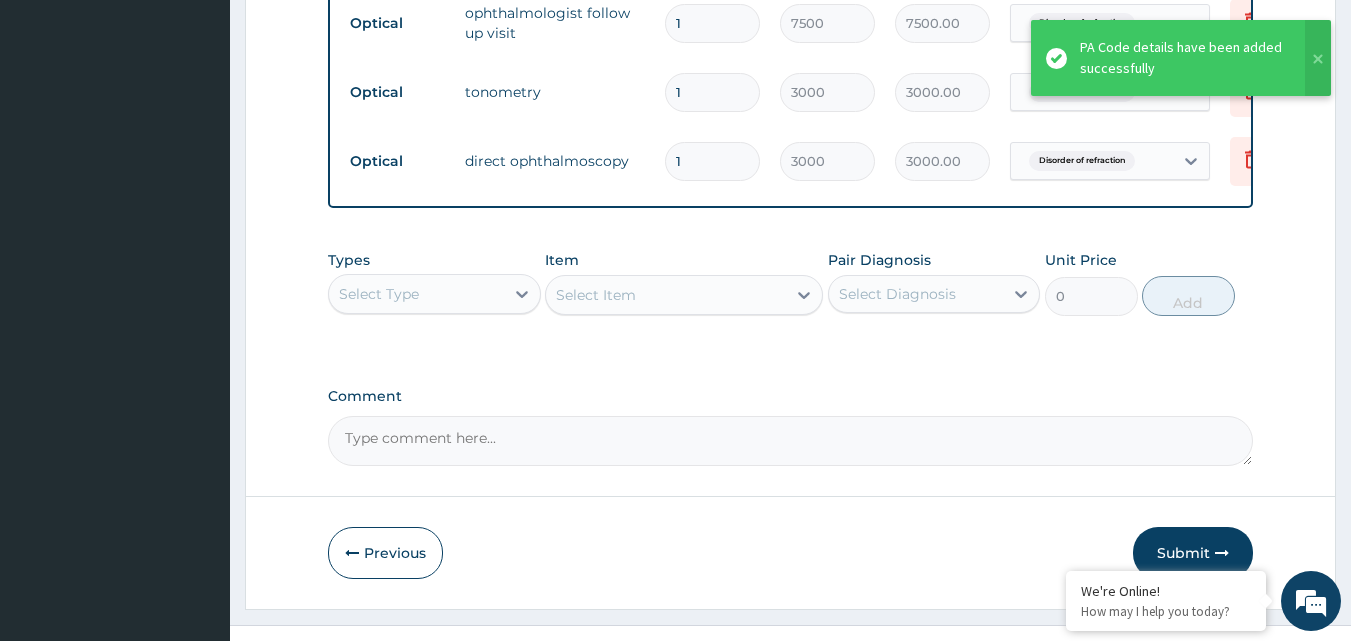 scroll, scrollTop: 859, scrollLeft: 0, axis: vertical 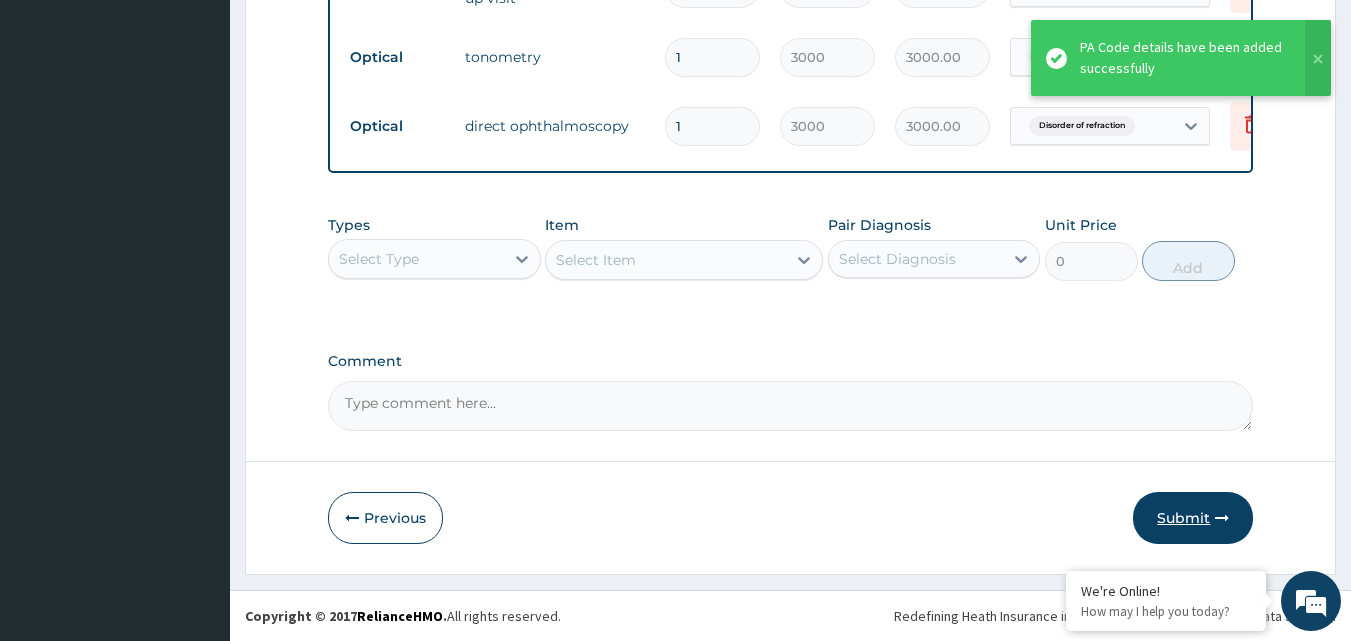 click on "Submit" at bounding box center (1193, 518) 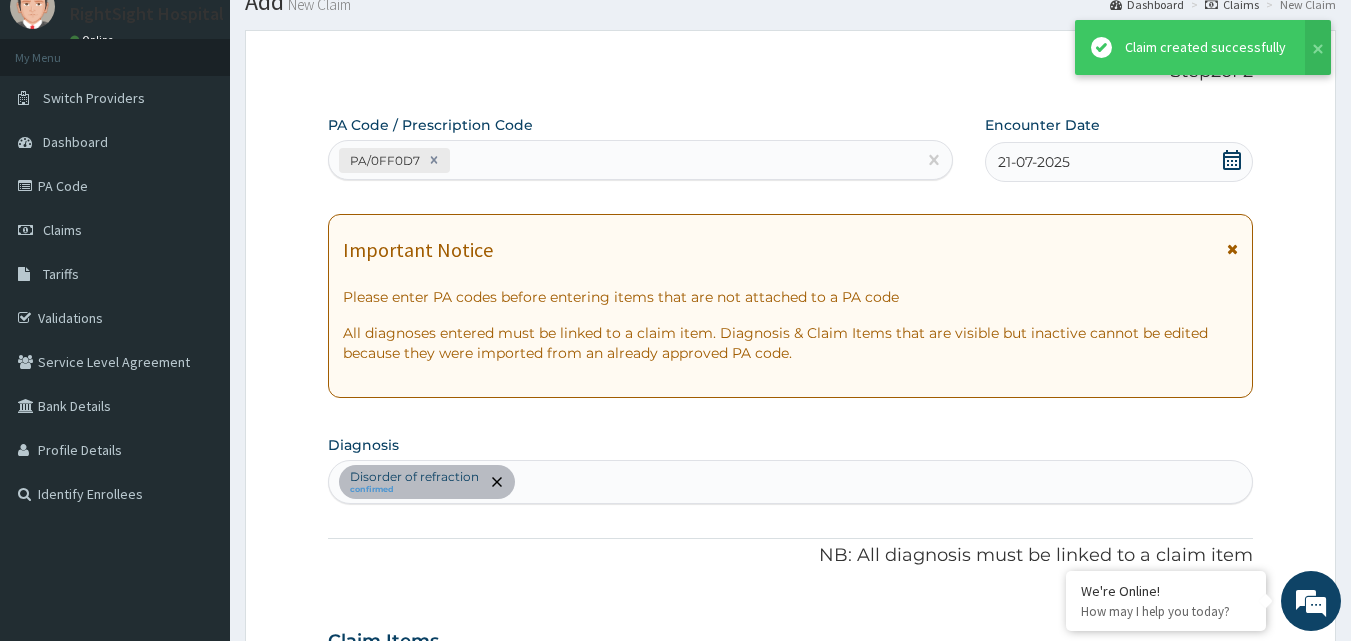 scroll, scrollTop: 859, scrollLeft: 0, axis: vertical 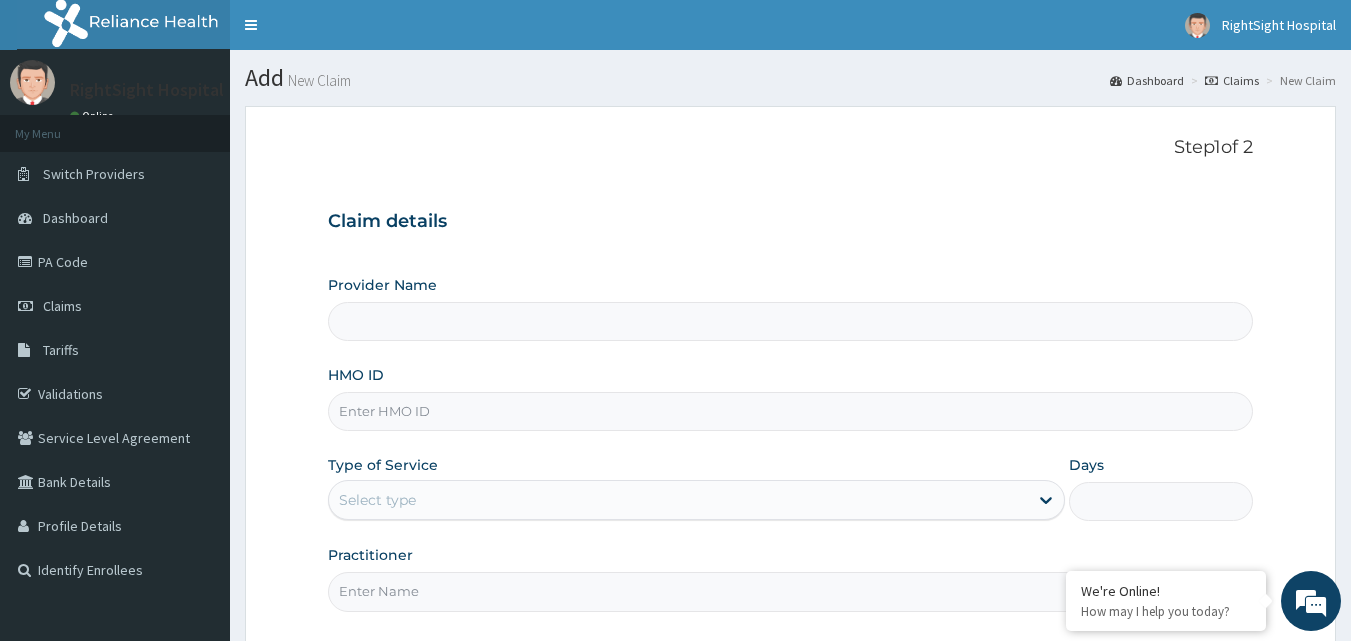 type on "Rightsight Specialist Eye Centre" 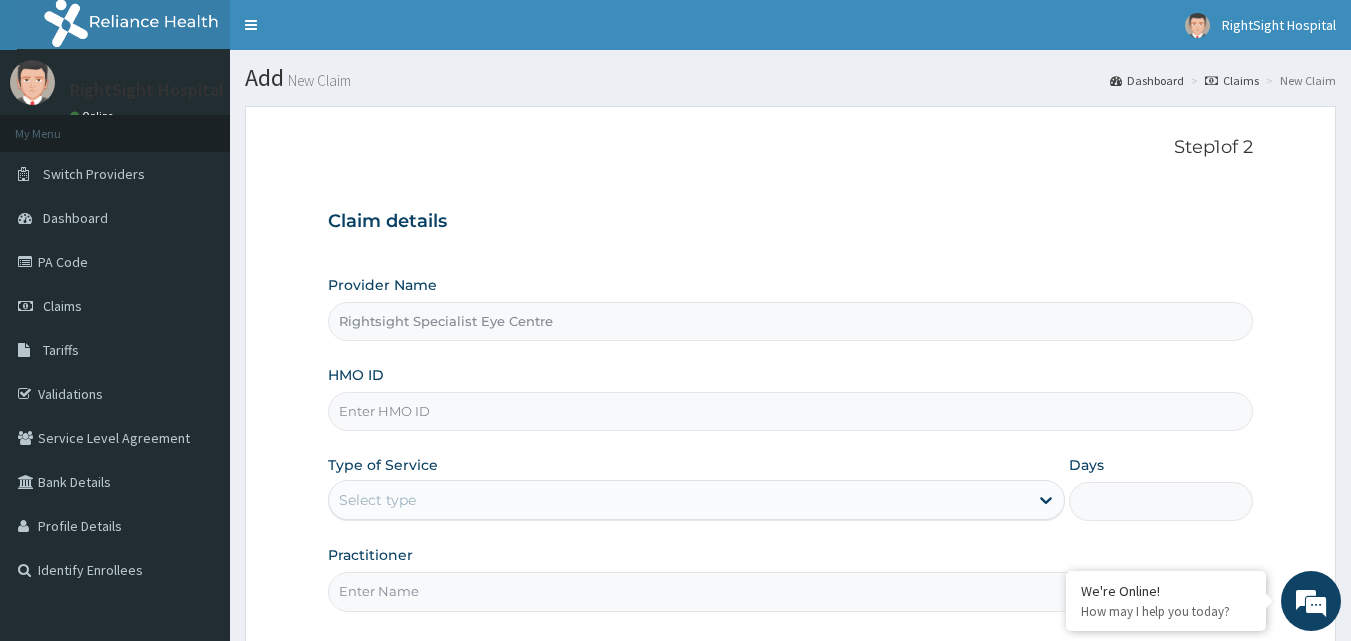 click on "HMO ID" at bounding box center (791, 411) 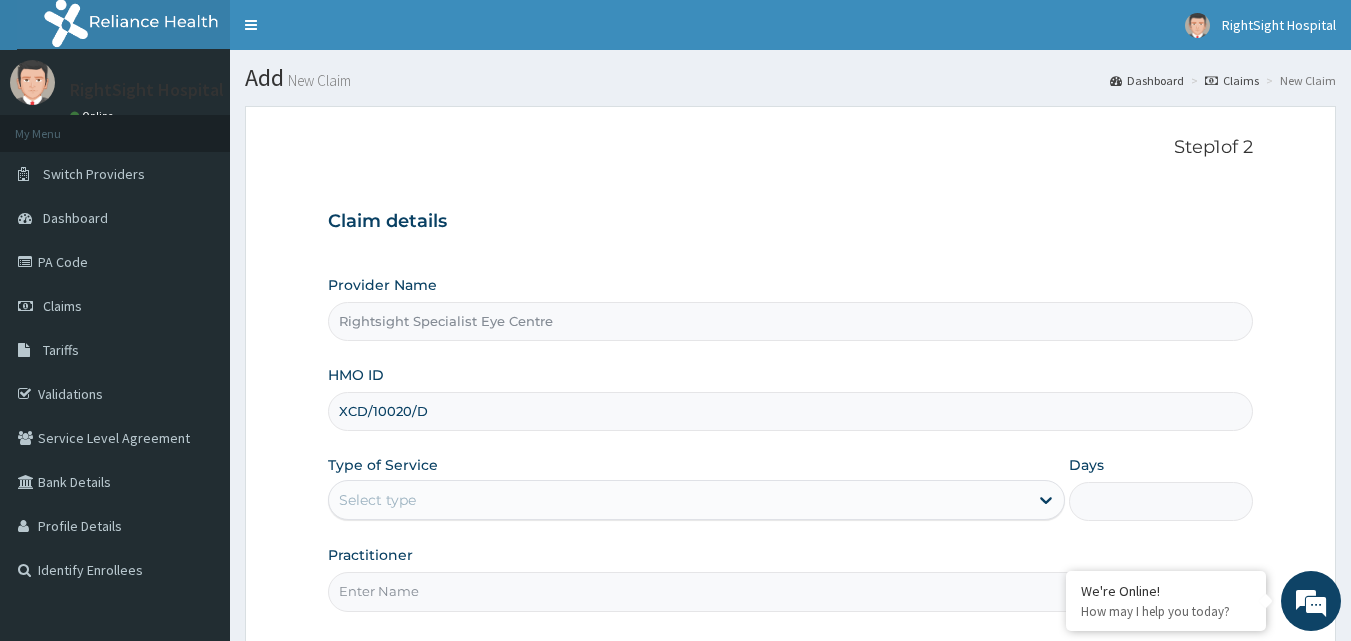type on "XCD/10020/D" 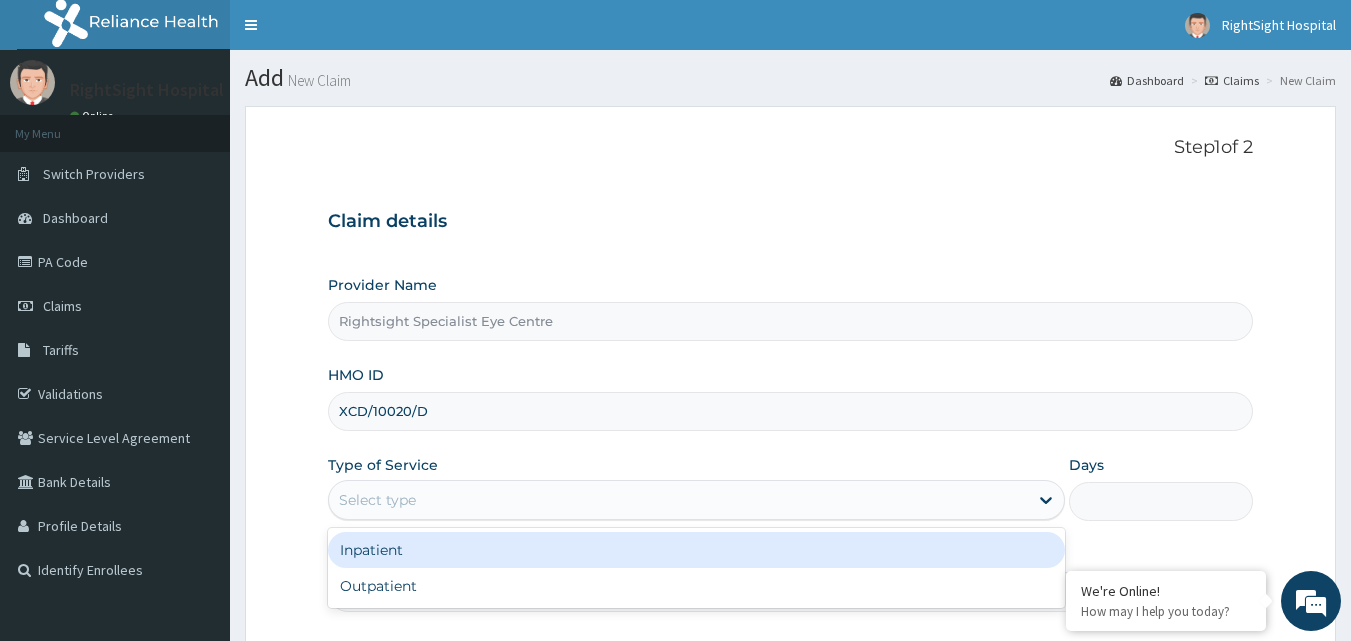 scroll, scrollTop: 0, scrollLeft: 0, axis: both 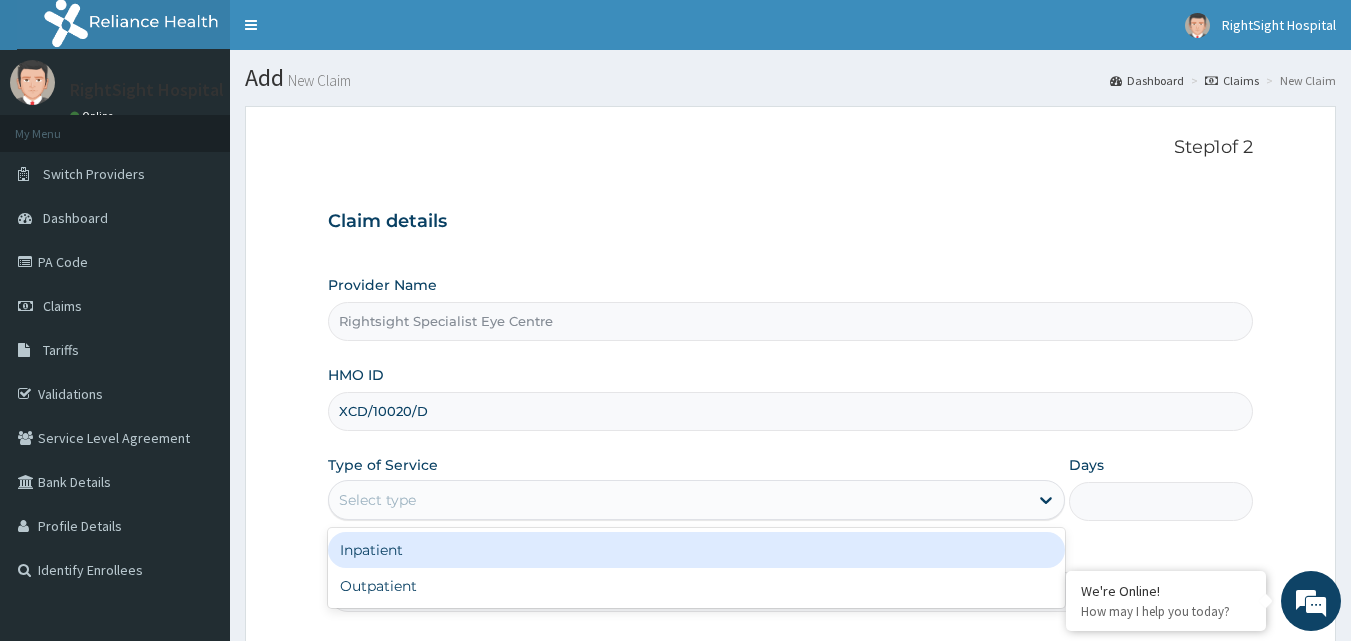 click on "Inpatient" at bounding box center (696, 550) 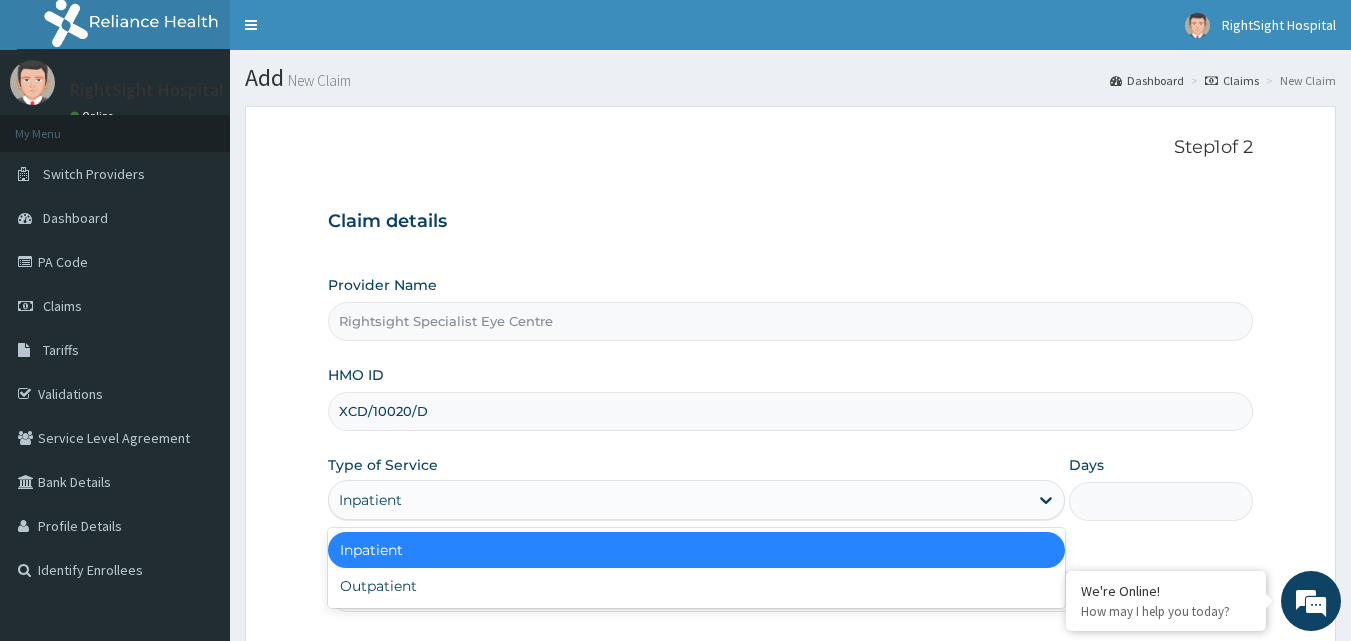 click on "Outpatient" at bounding box center (696, 586) 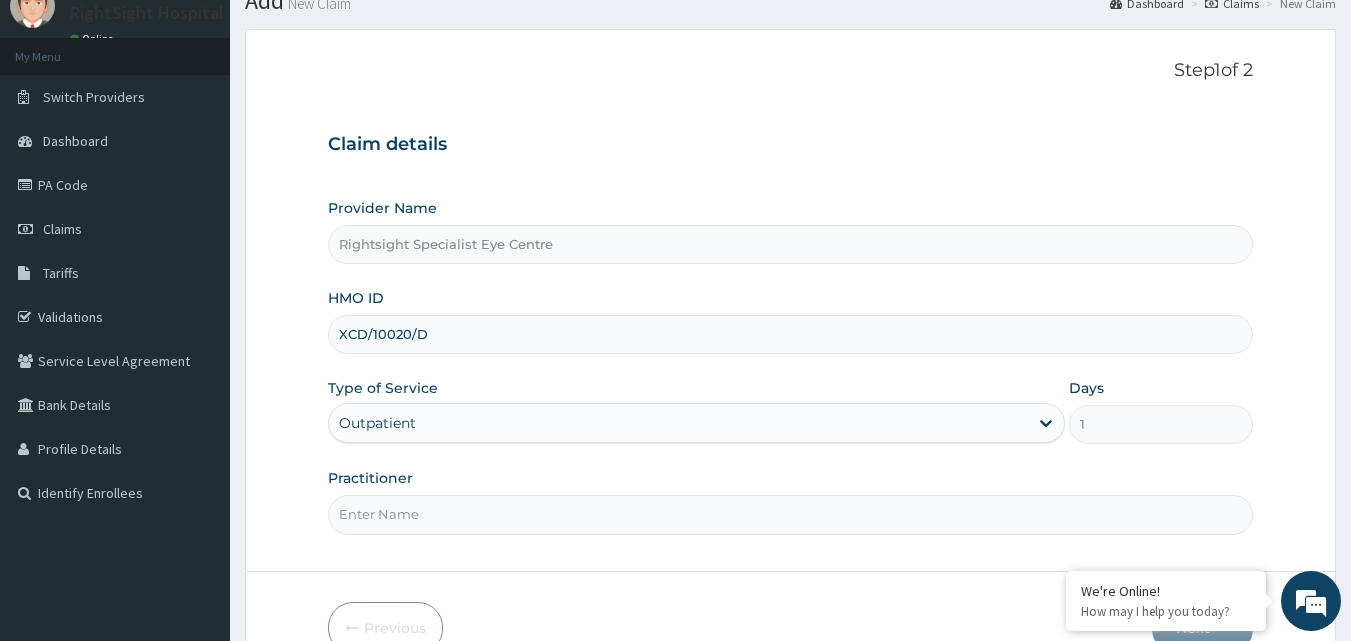 scroll, scrollTop: 98, scrollLeft: 0, axis: vertical 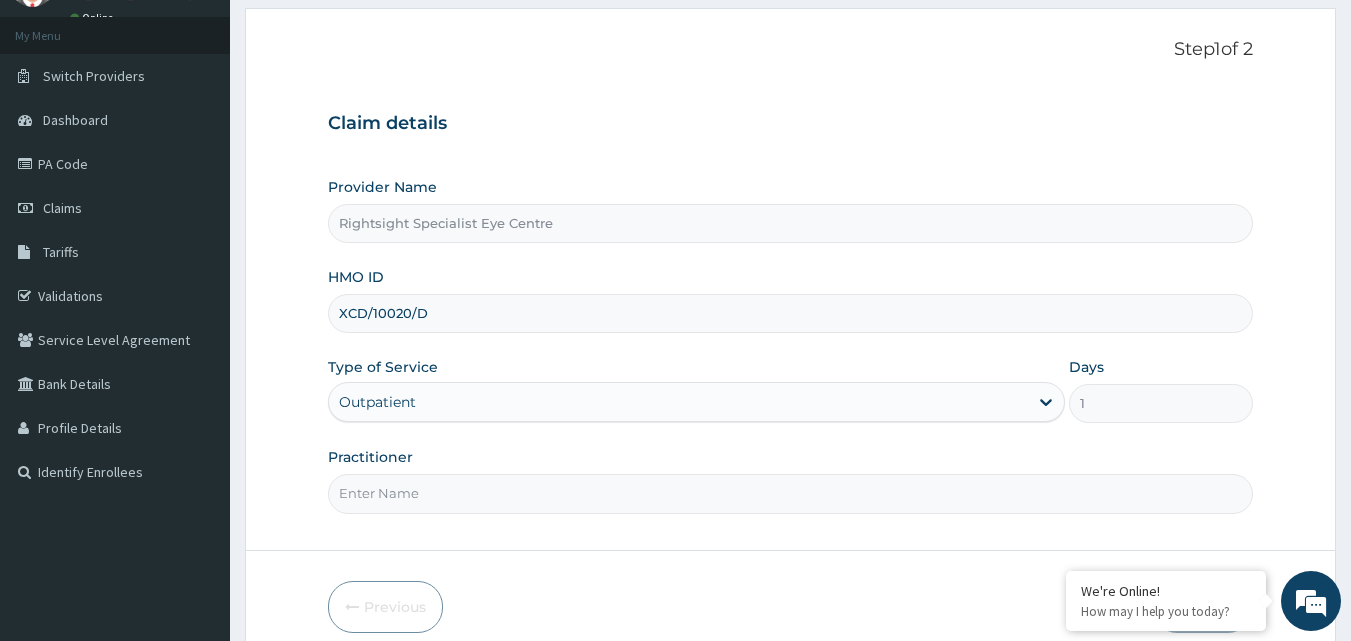 click on "Practitioner" at bounding box center [791, 493] 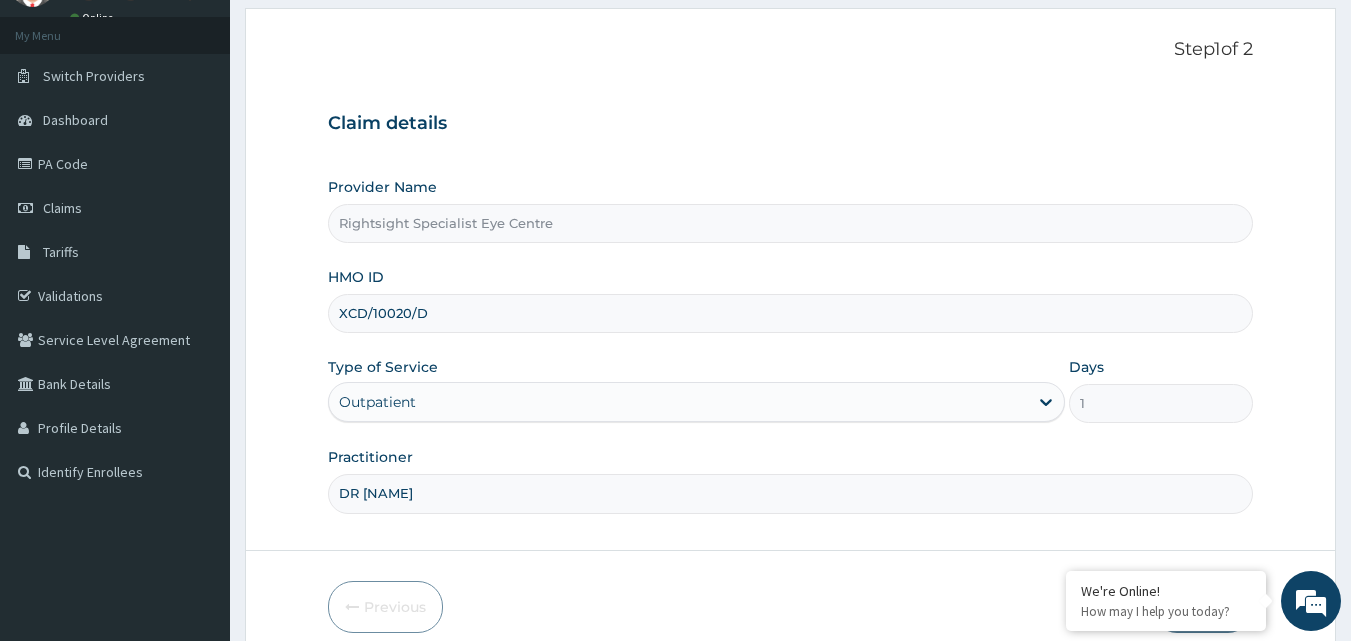 type on "DR ACHULONU" 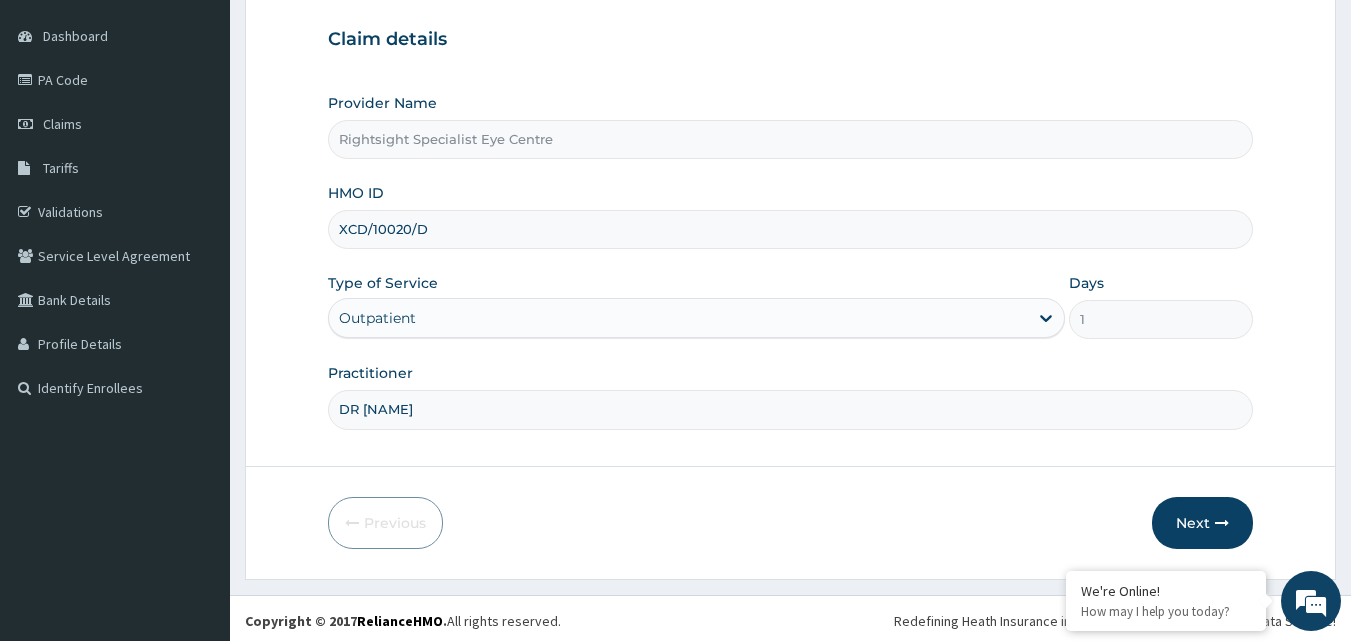 scroll, scrollTop: 187, scrollLeft: 0, axis: vertical 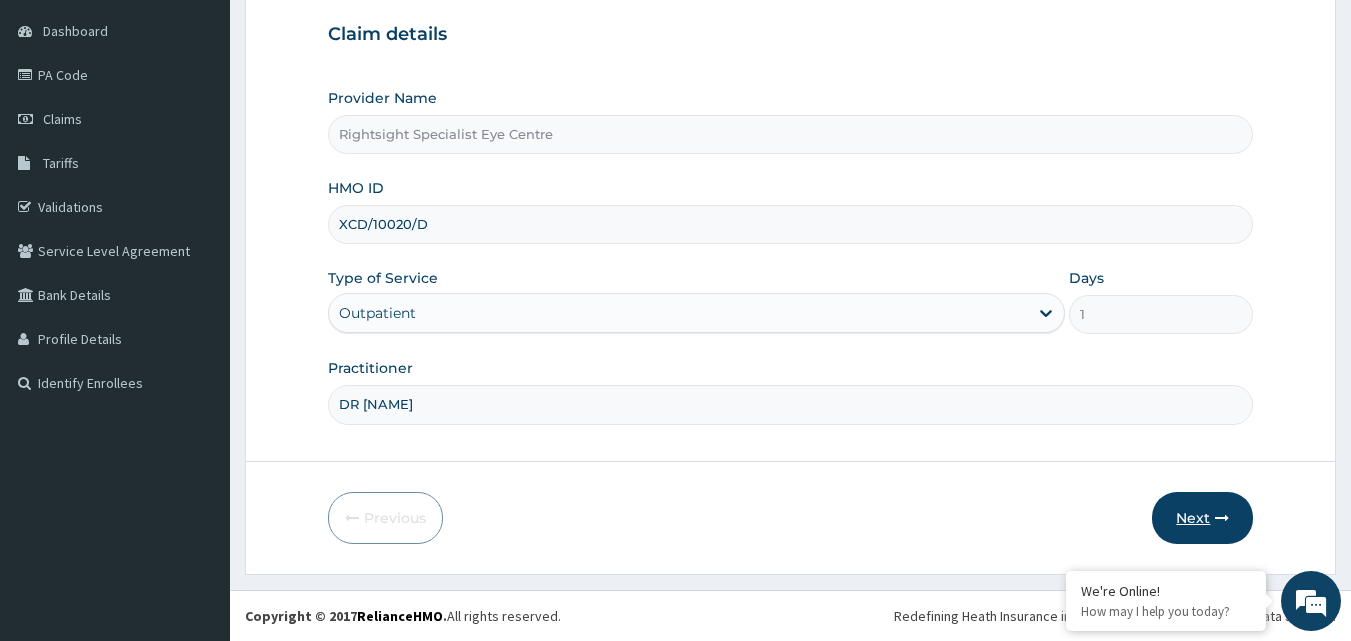 click at bounding box center [1222, 518] 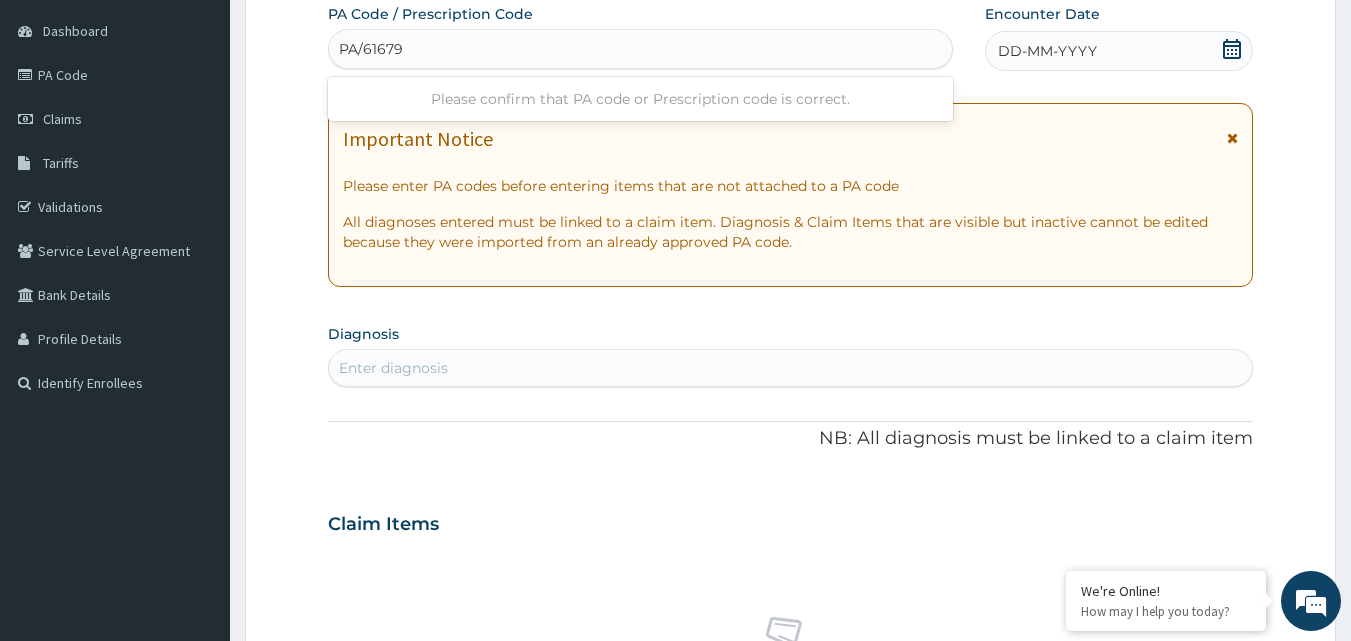 type on "PA/616799" 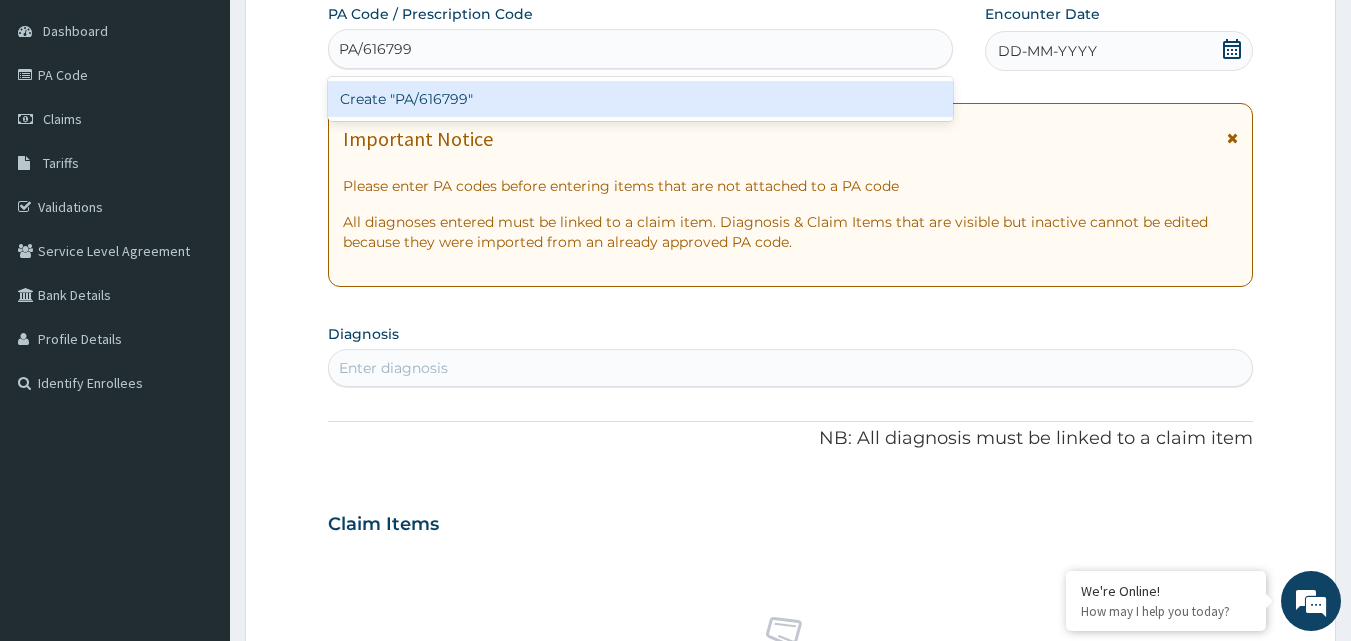 click on "Create "PA/616799"" at bounding box center [641, 99] 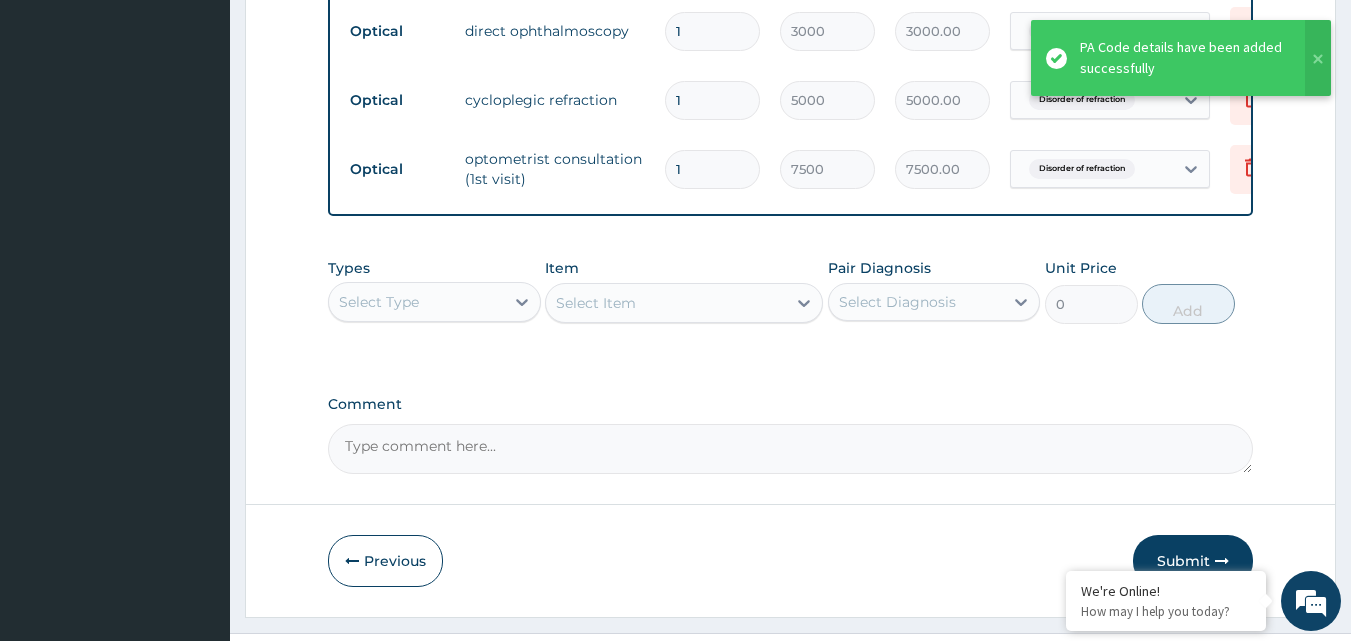 scroll, scrollTop: 928, scrollLeft: 0, axis: vertical 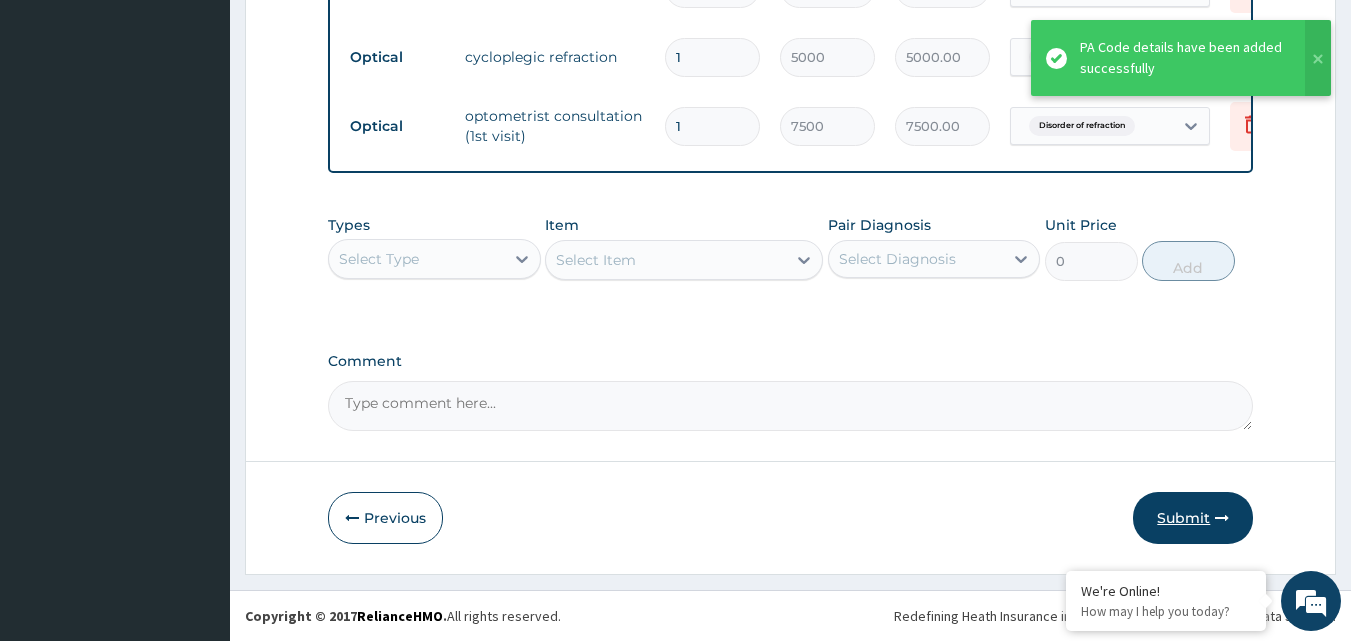 click on "Submit" at bounding box center [1193, 518] 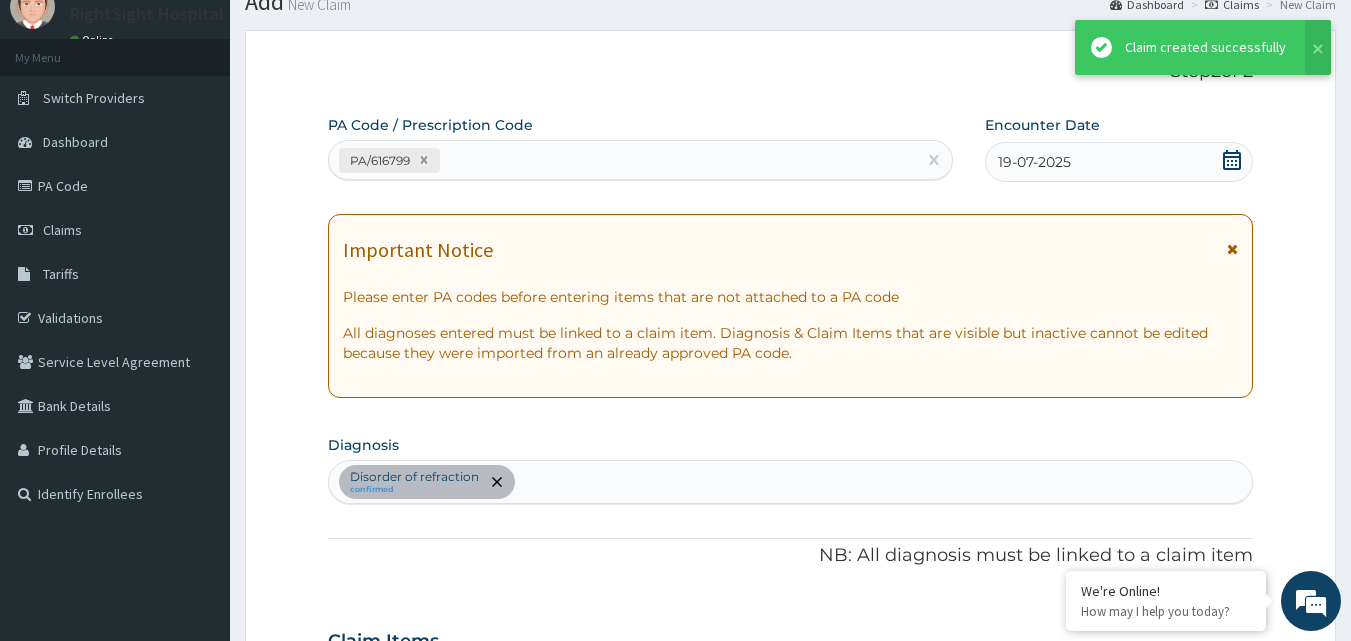 scroll, scrollTop: 928, scrollLeft: 0, axis: vertical 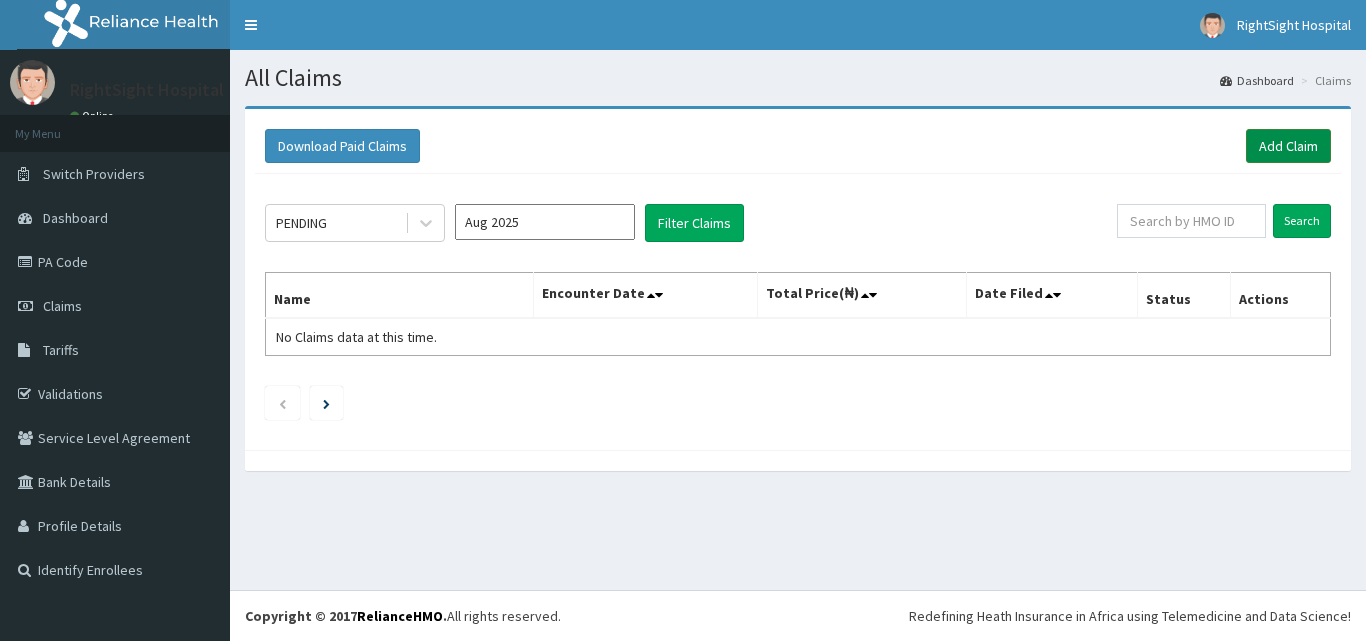 click on "Add Claim" at bounding box center [1288, 146] 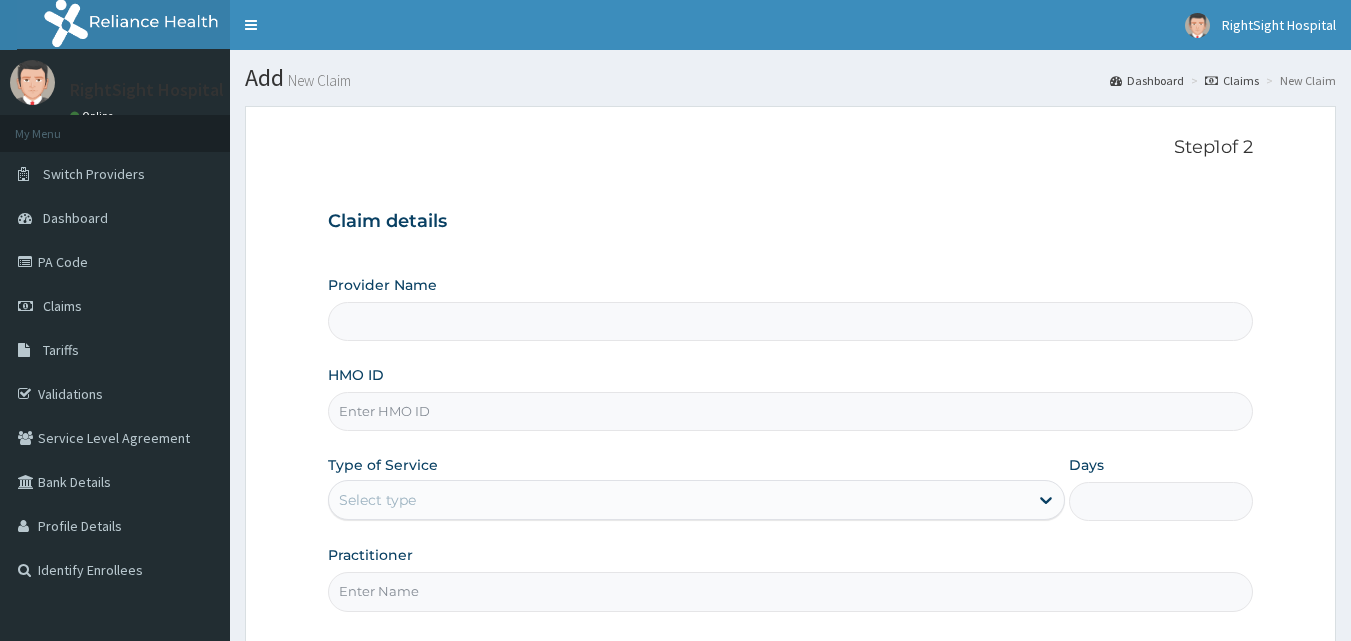 scroll, scrollTop: 0, scrollLeft: 0, axis: both 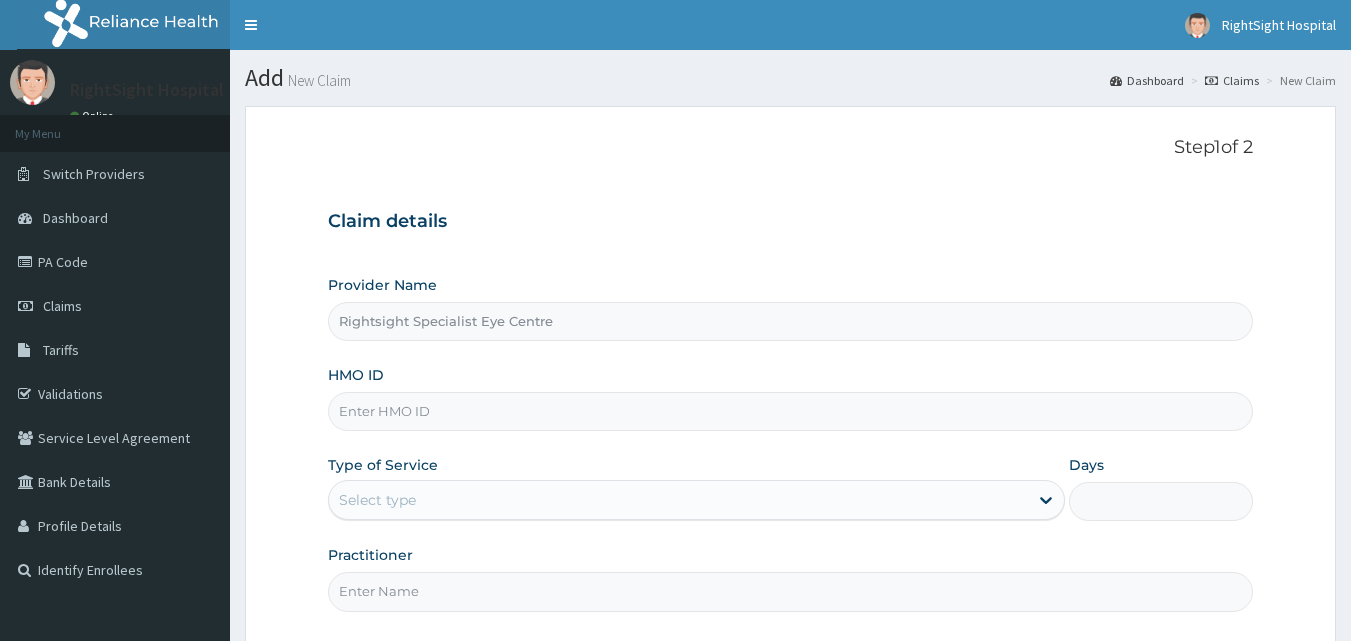 click on "HMO ID" at bounding box center (791, 411) 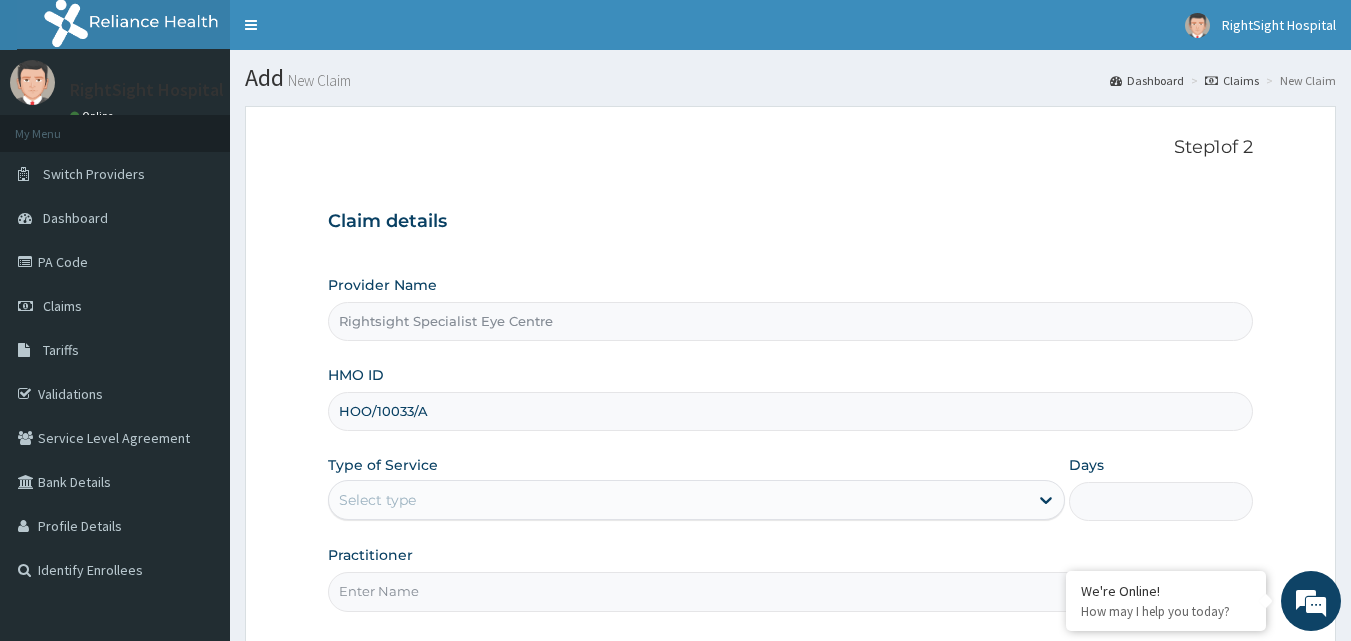 type on "HOO/10033/A" 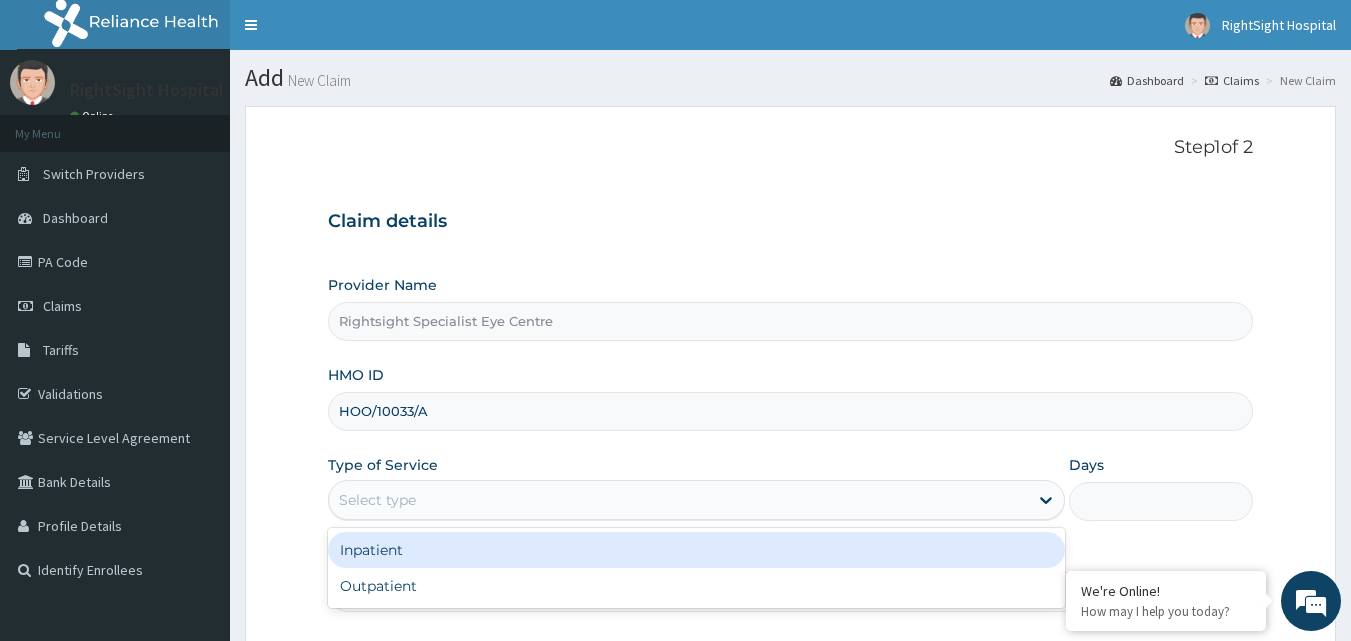 click on "Outpatient" at bounding box center [696, 586] 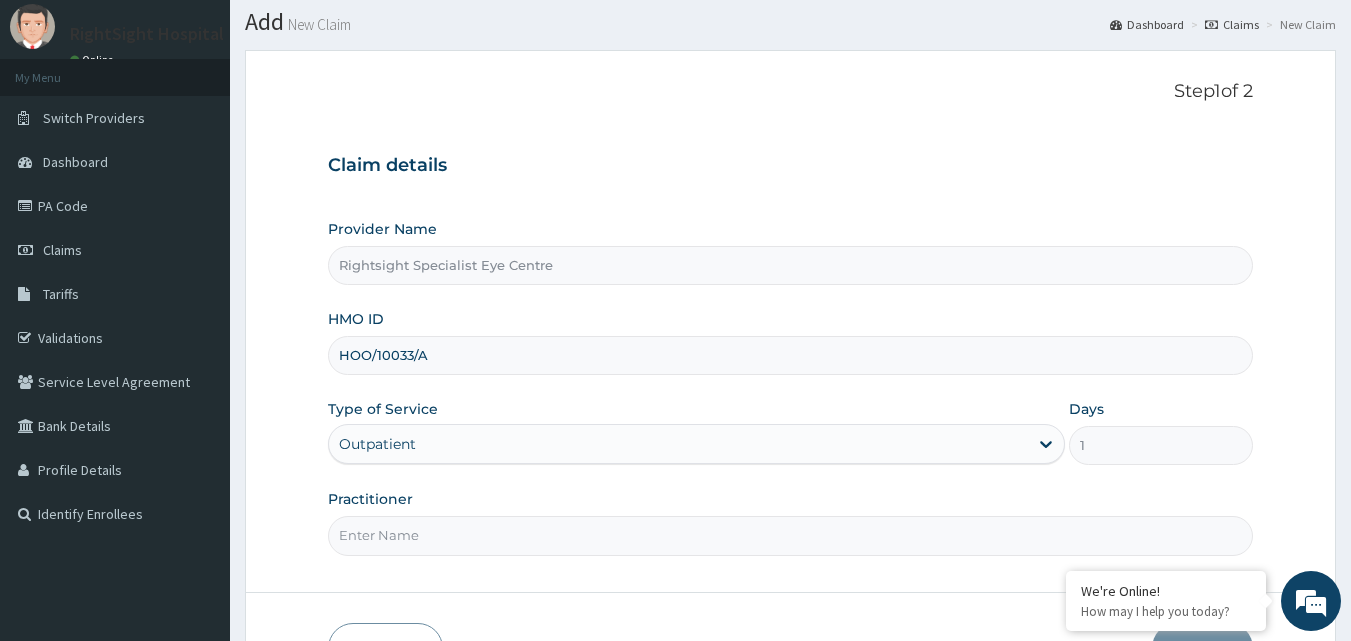 scroll, scrollTop: 61, scrollLeft: 0, axis: vertical 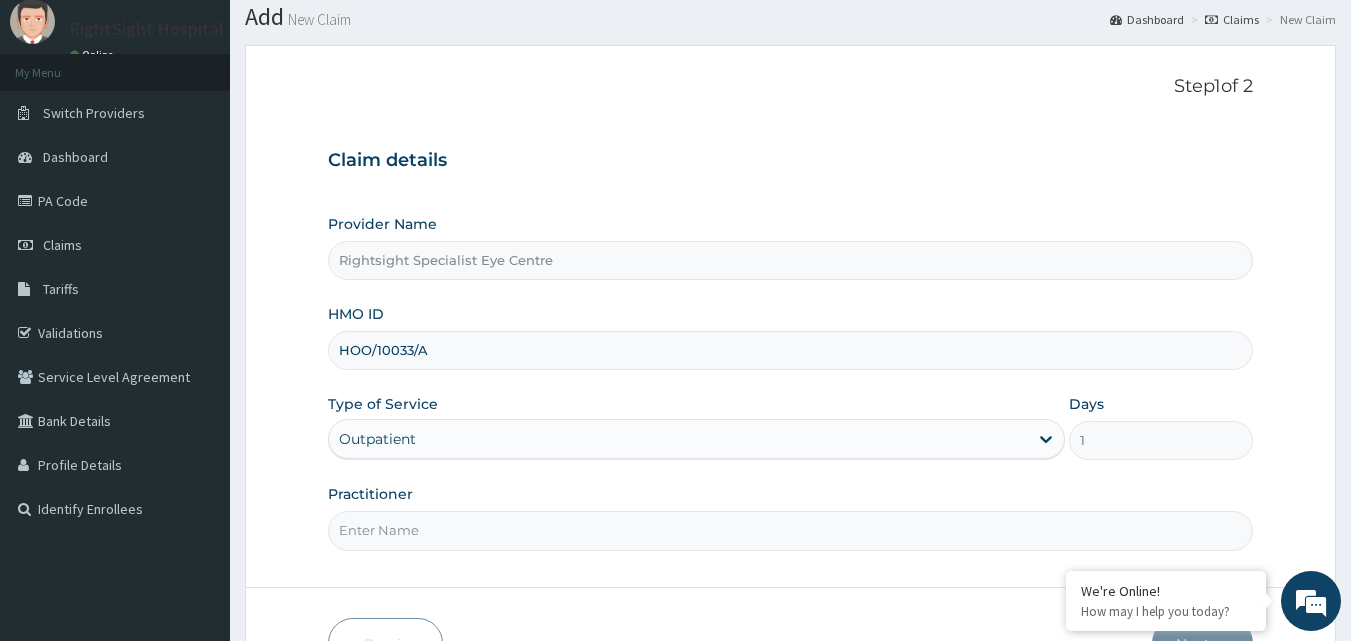click on "Practitioner" at bounding box center (791, 530) 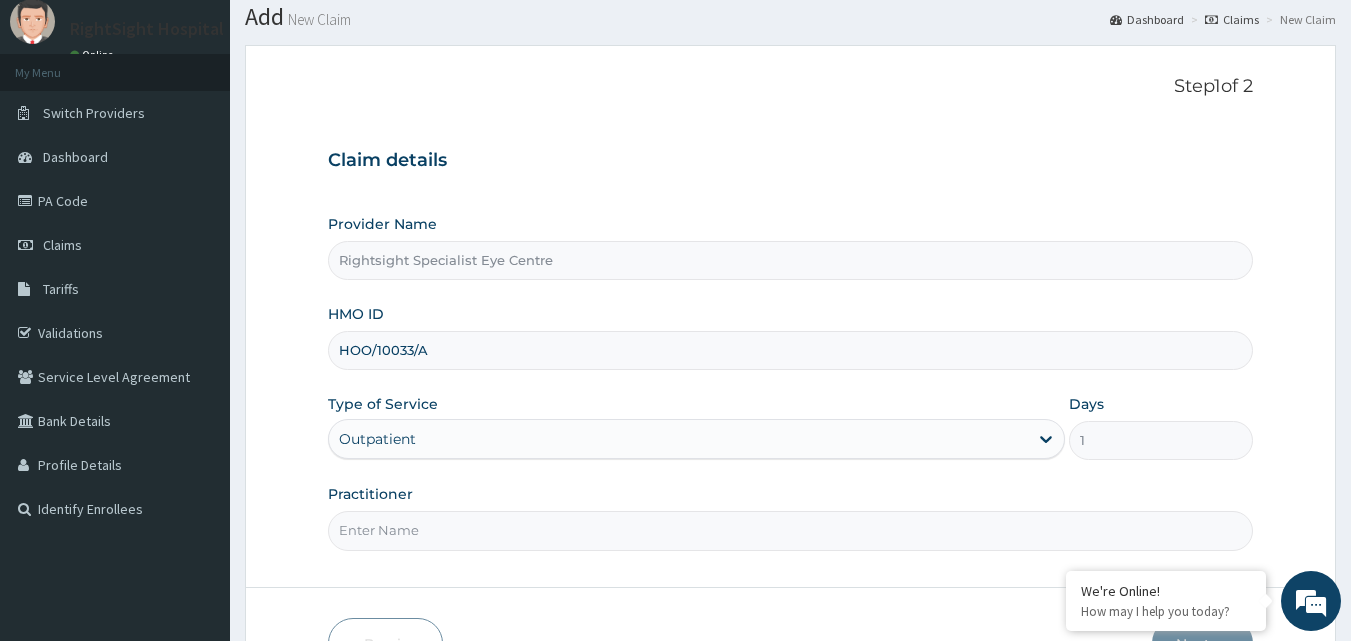 scroll, scrollTop: 0, scrollLeft: 0, axis: both 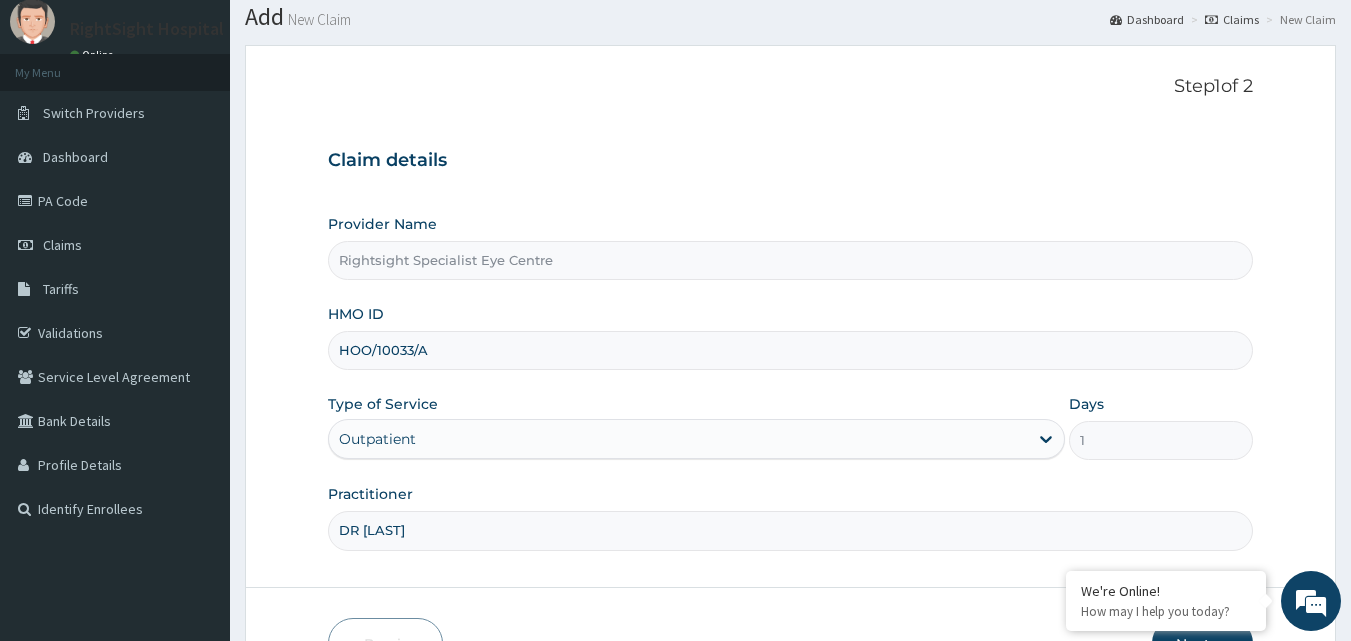 type on "DR OKEKE" 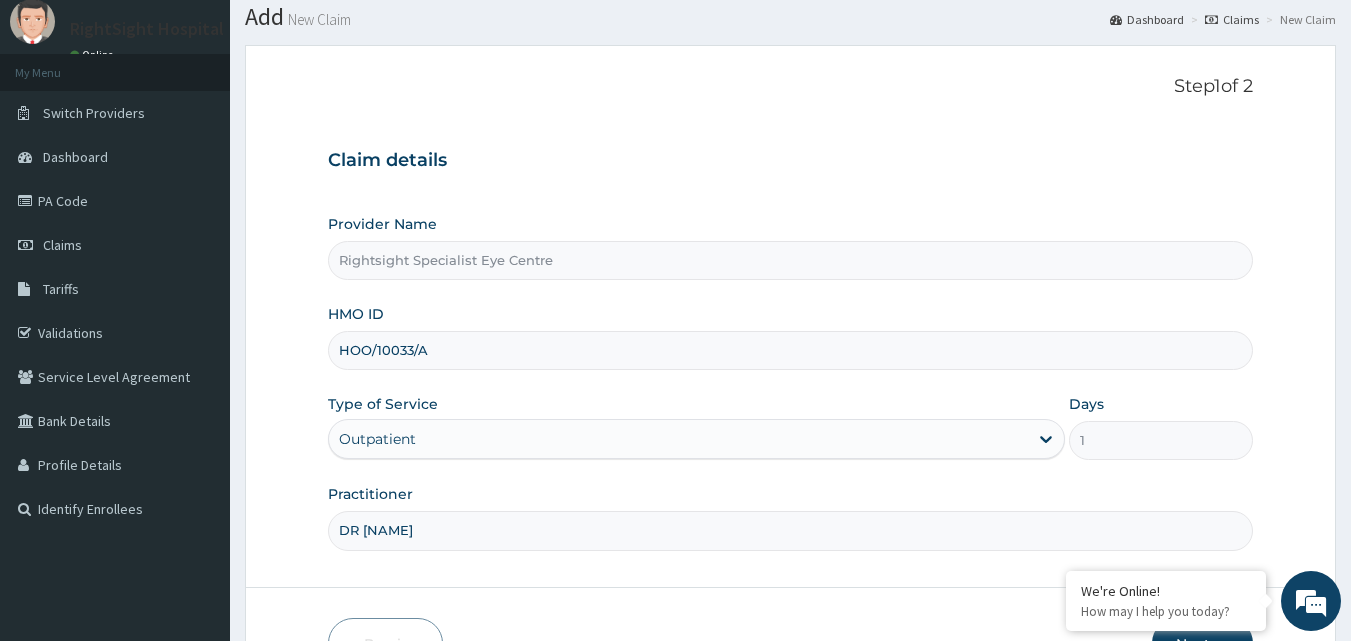 scroll, scrollTop: 187, scrollLeft: 0, axis: vertical 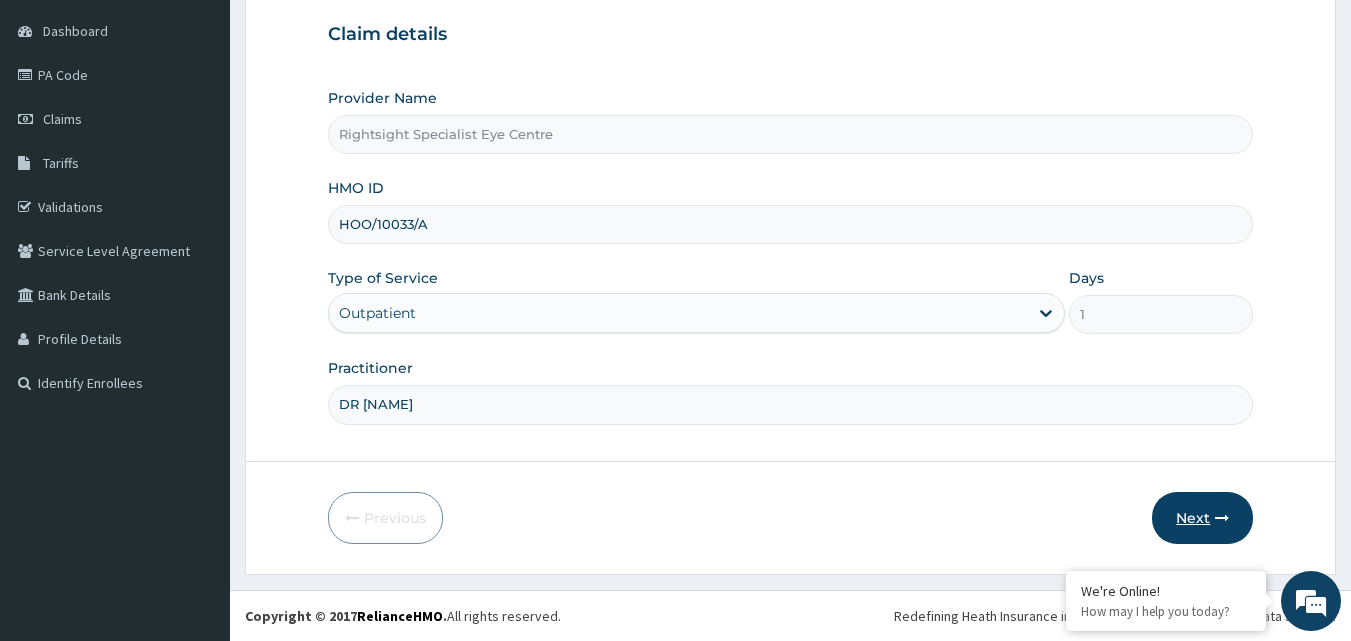 click on "Next" at bounding box center [1202, 518] 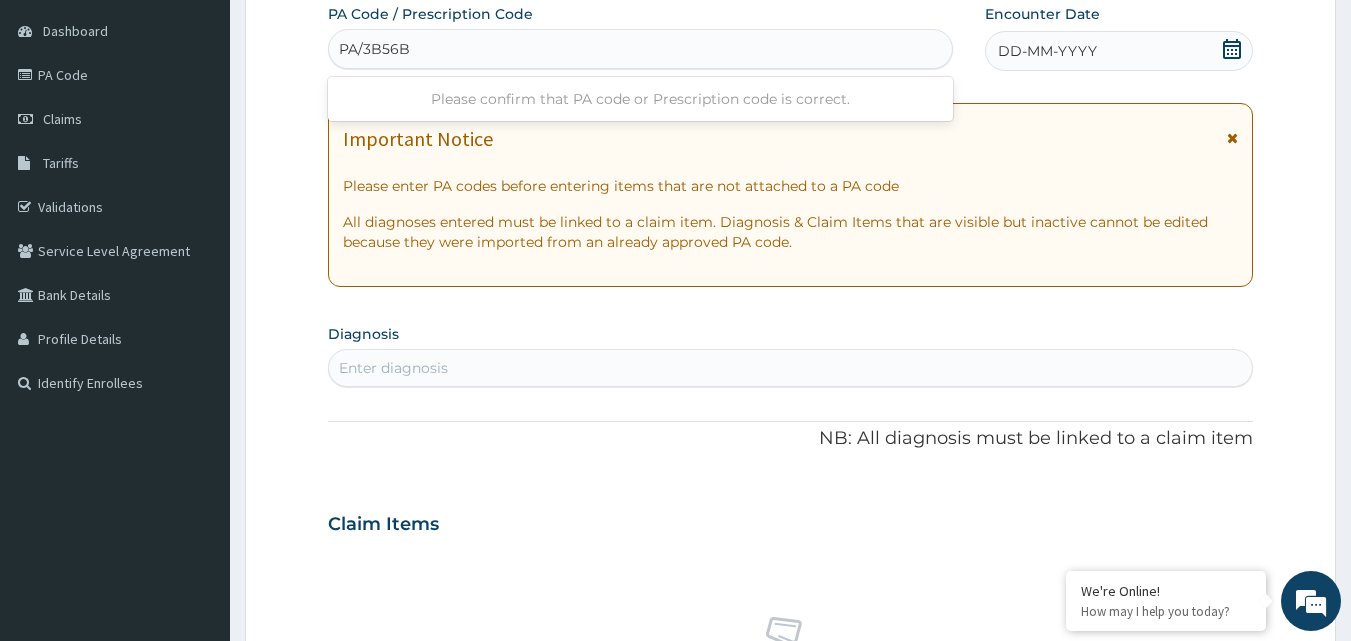 type on "PA/3B56B7" 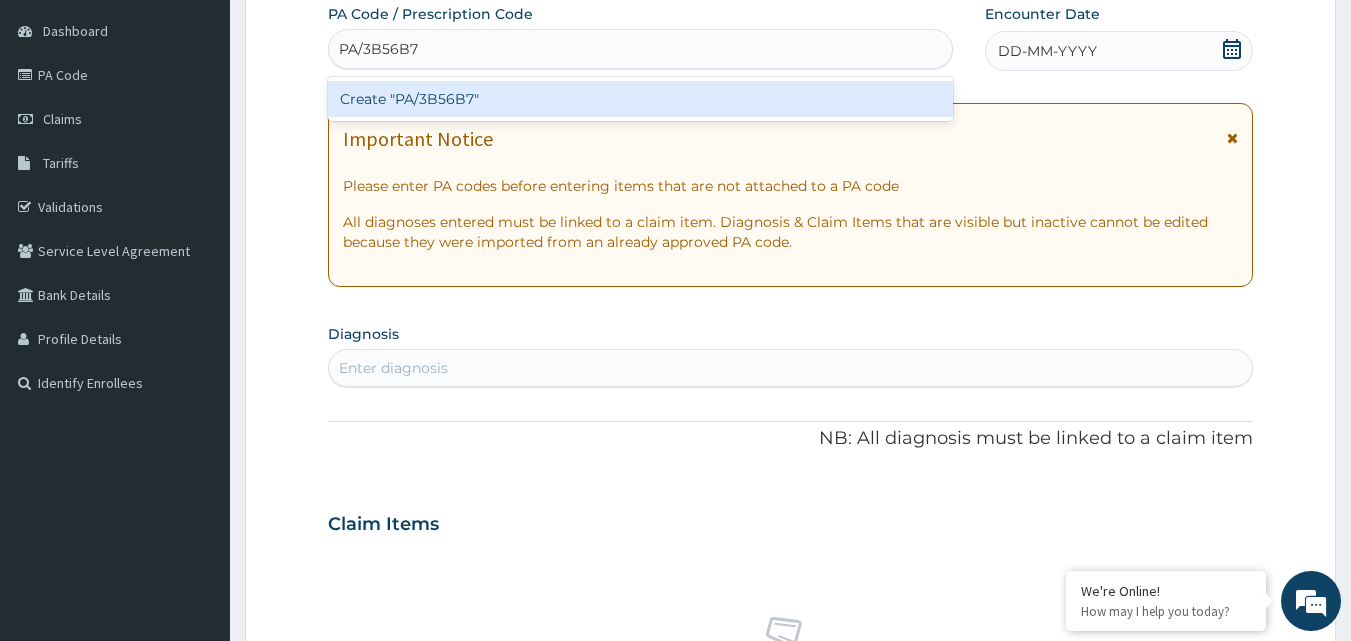 click on "Create "PA/3B56B7"" at bounding box center (641, 99) 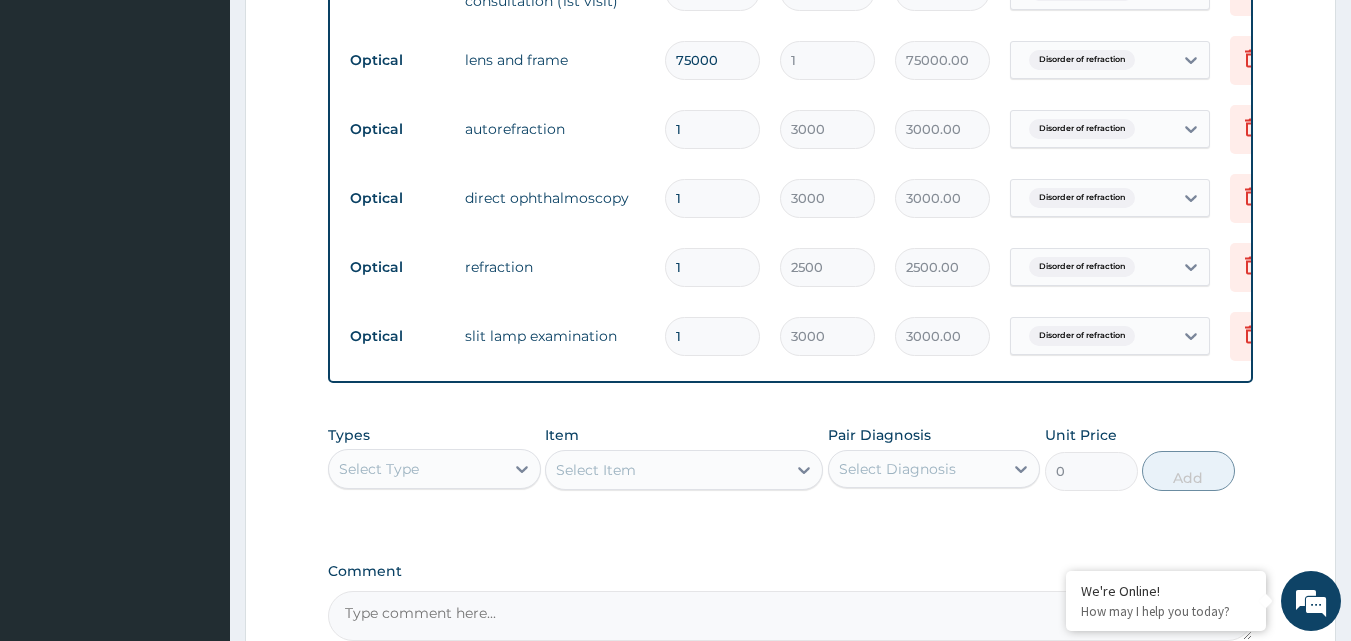 scroll, scrollTop: 924, scrollLeft: 0, axis: vertical 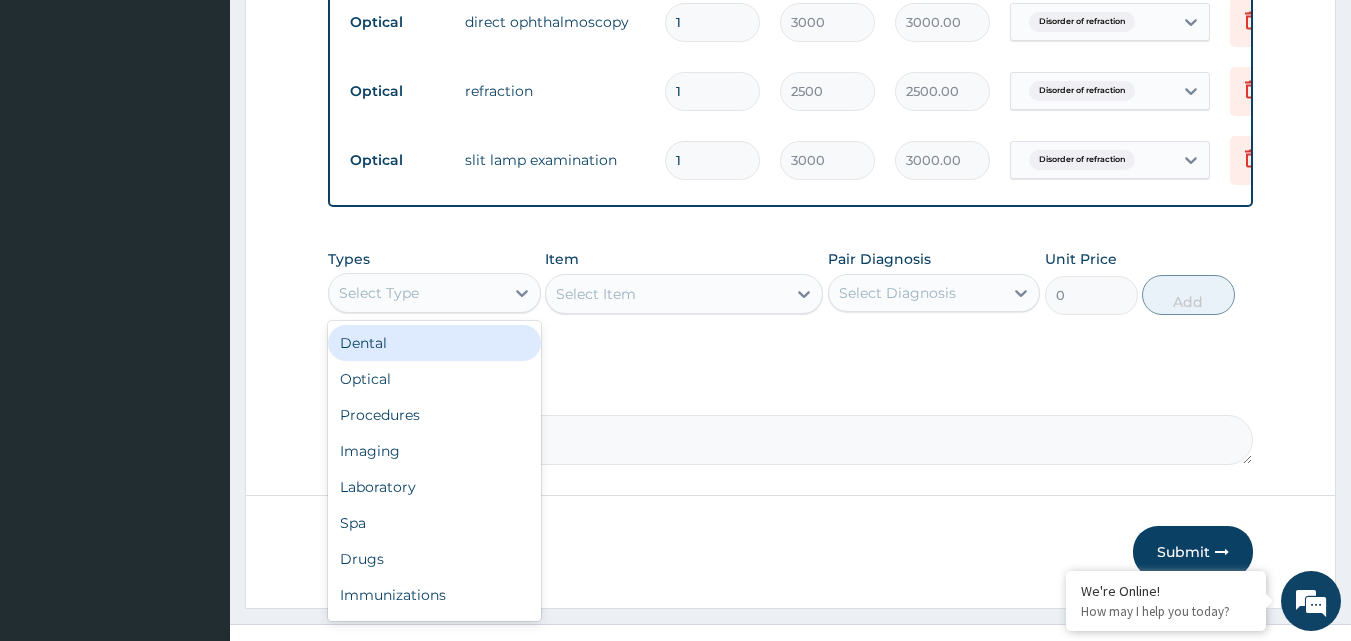 click on "Optical" at bounding box center [434, 379] 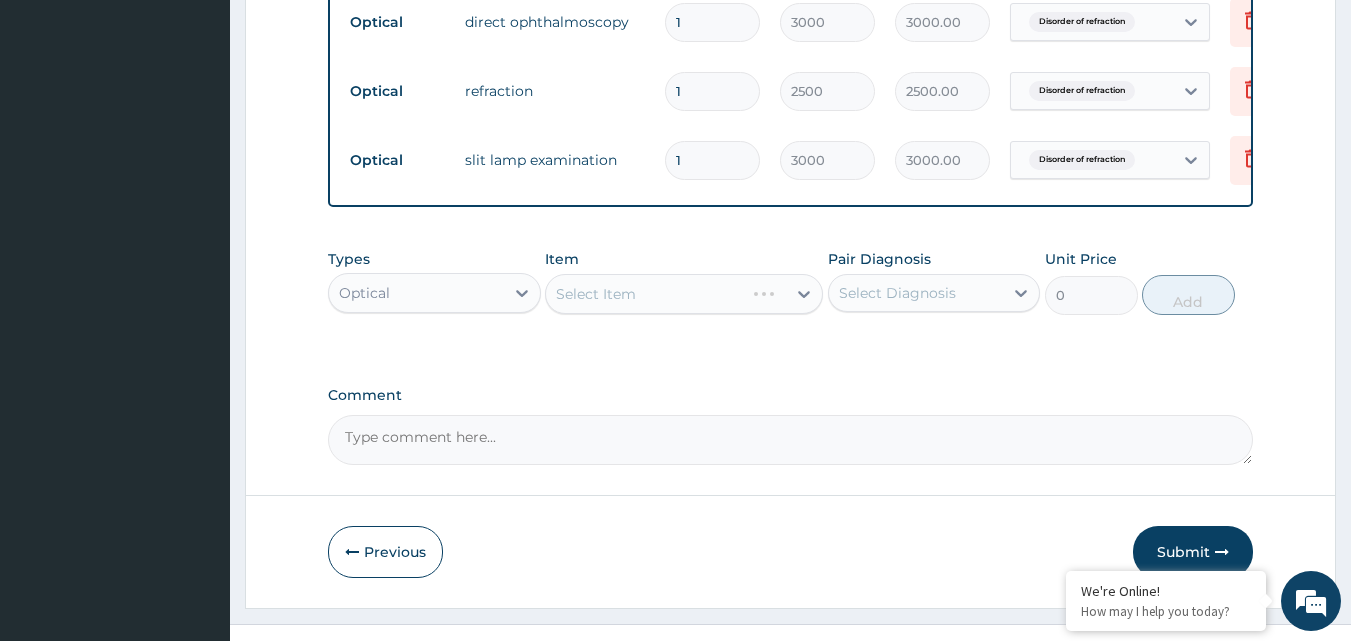 click on "Select Item" at bounding box center [684, 294] 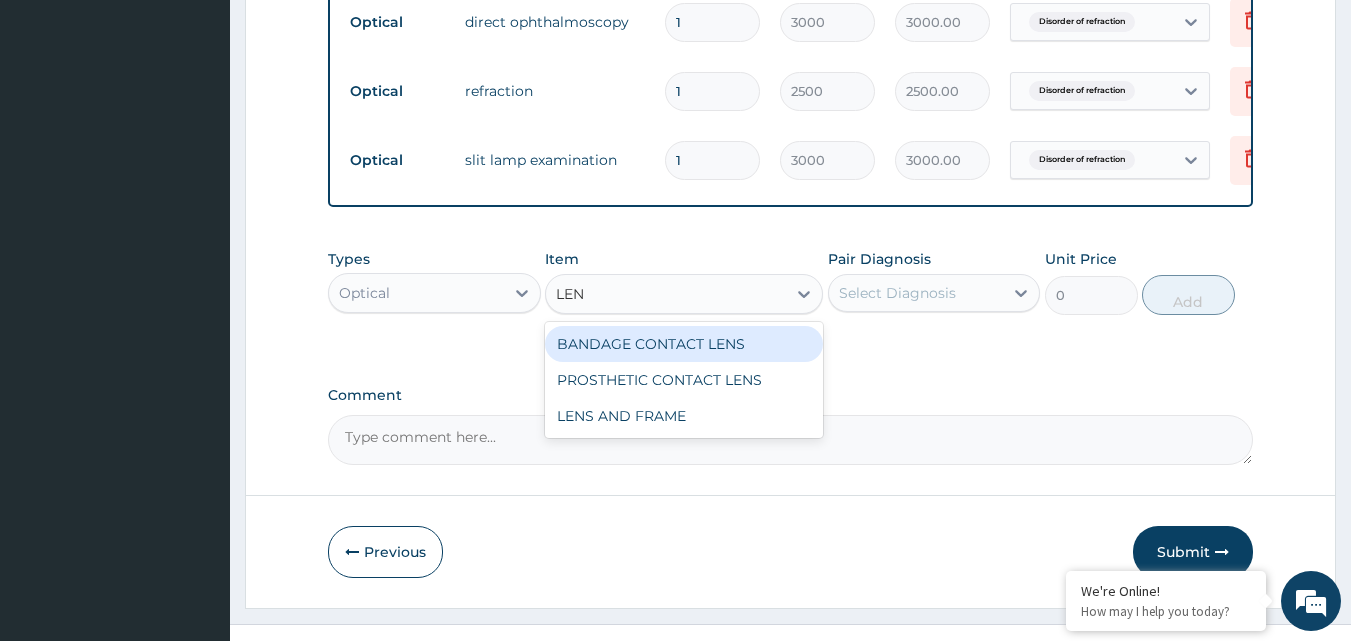 type on "LENS" 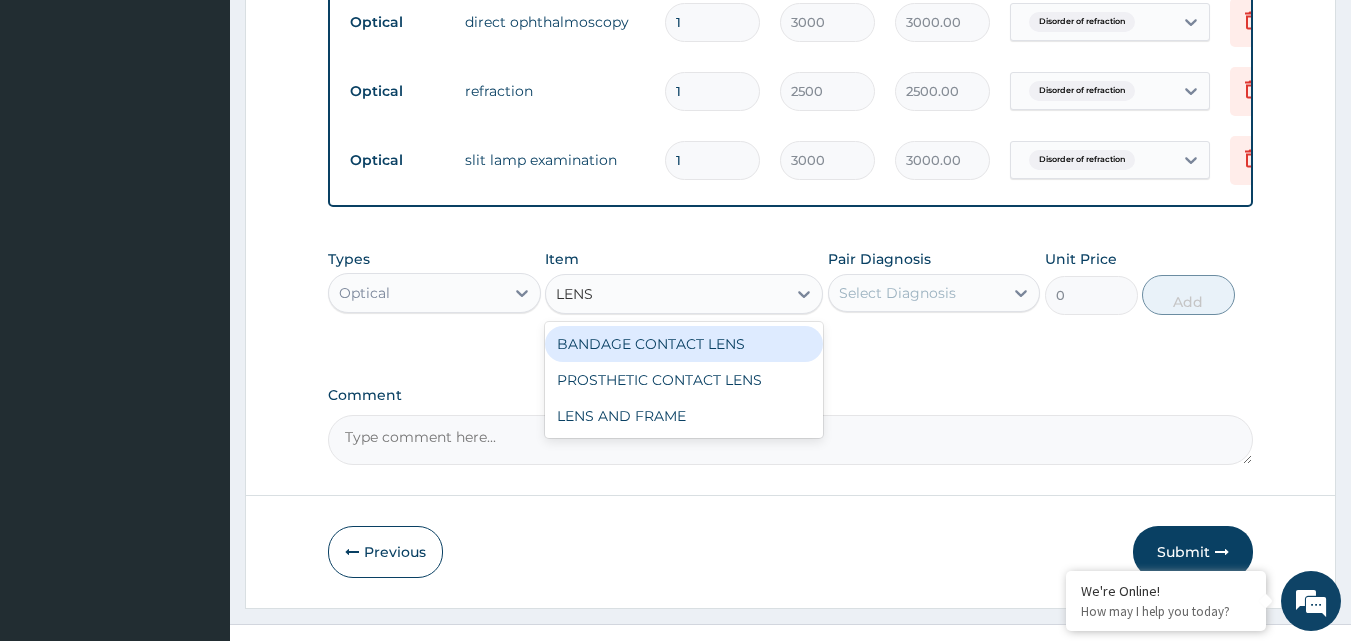 click on "LENS AND FRAME" at bounding box center [684, 416] 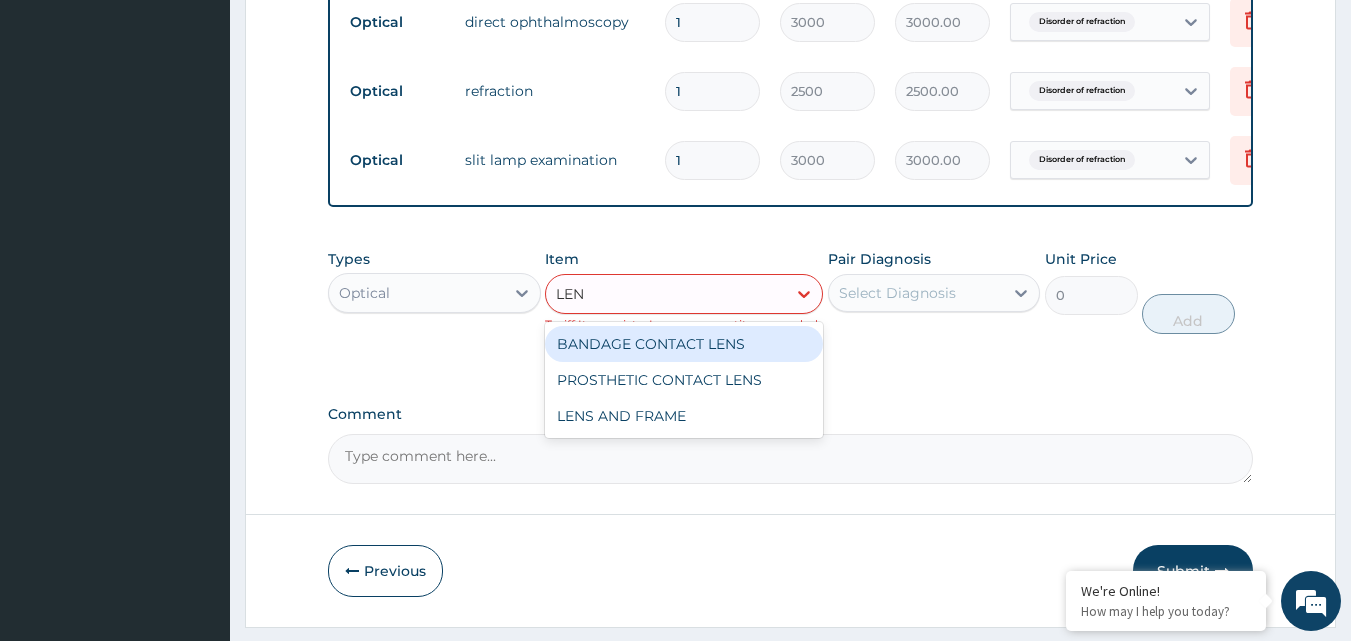 type on "LENS" 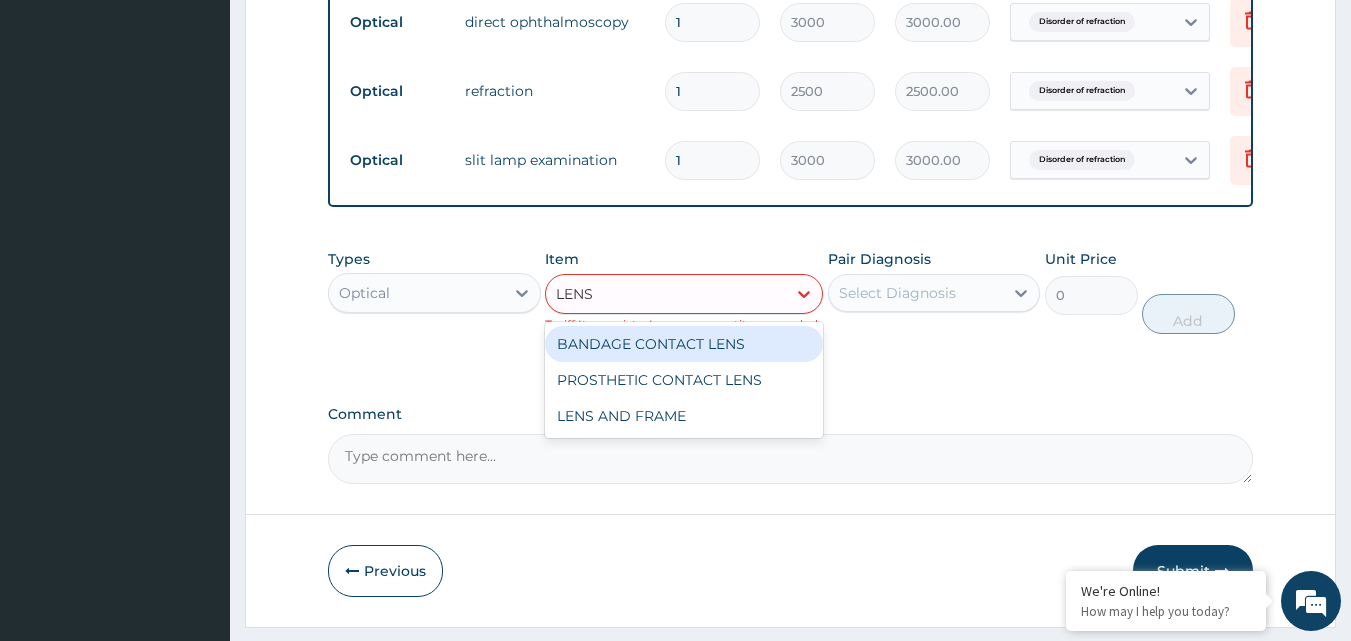 click on "LENS AND FRAME" at bounding box center [684, 416] 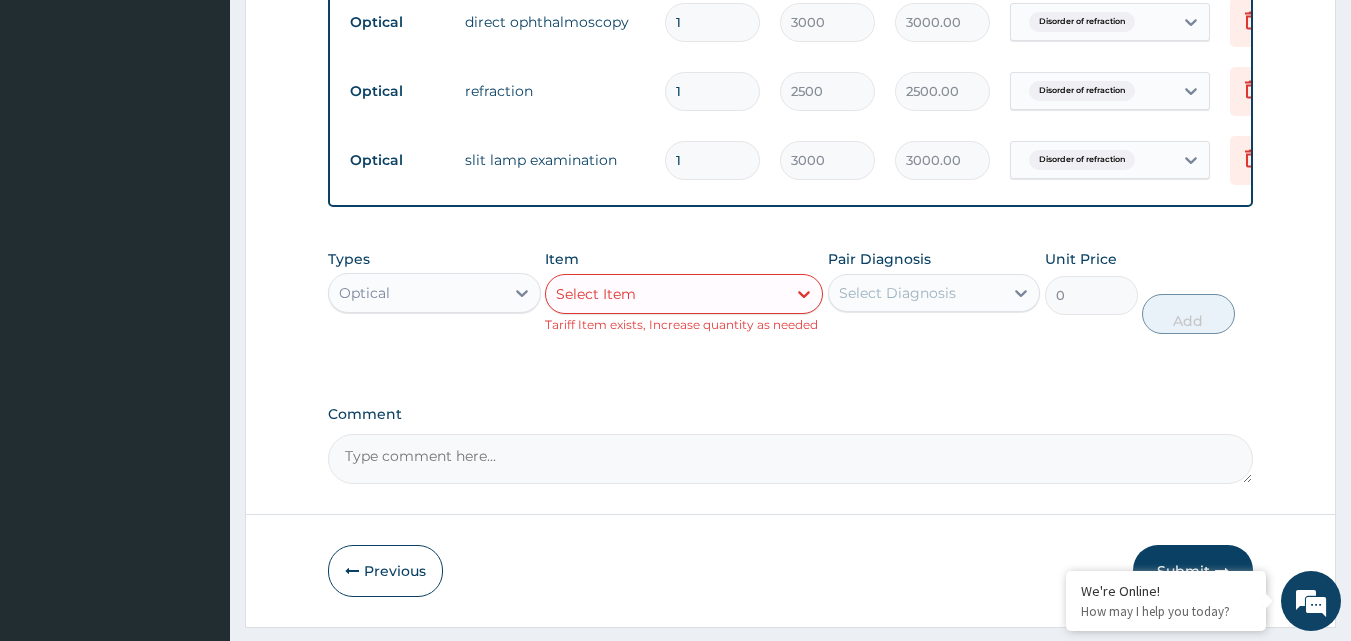 type 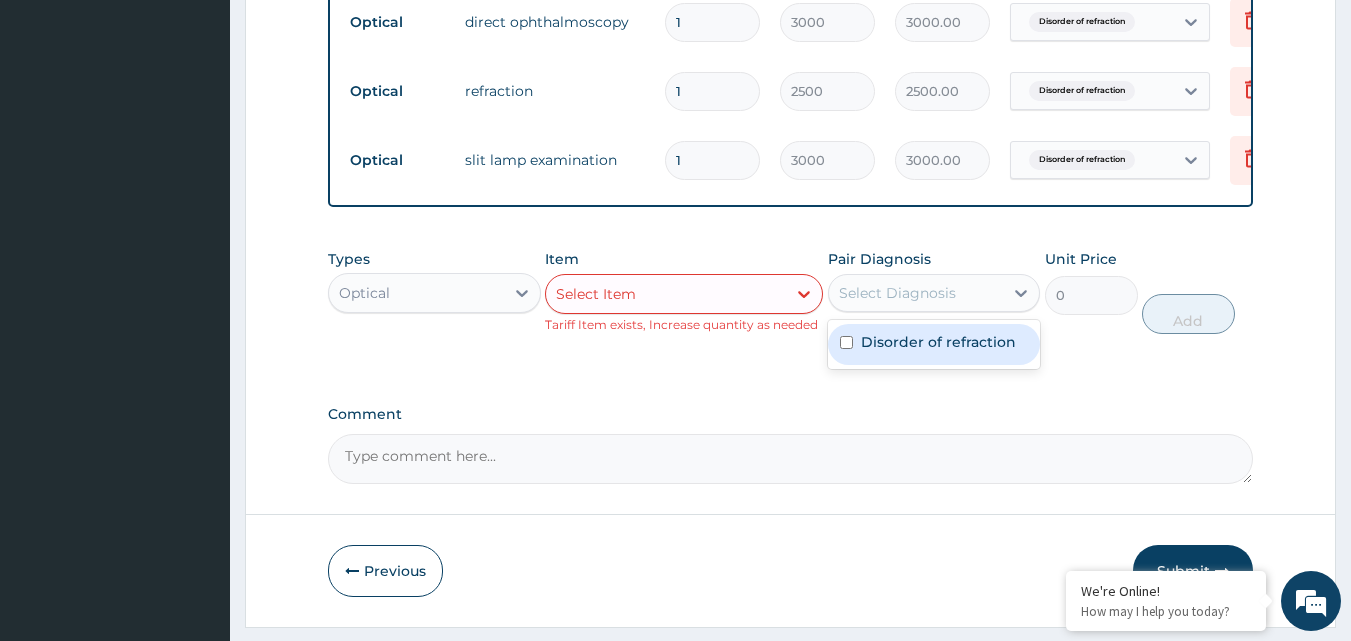 click on "Disorder of refraction" at bounding box center [938, 342] 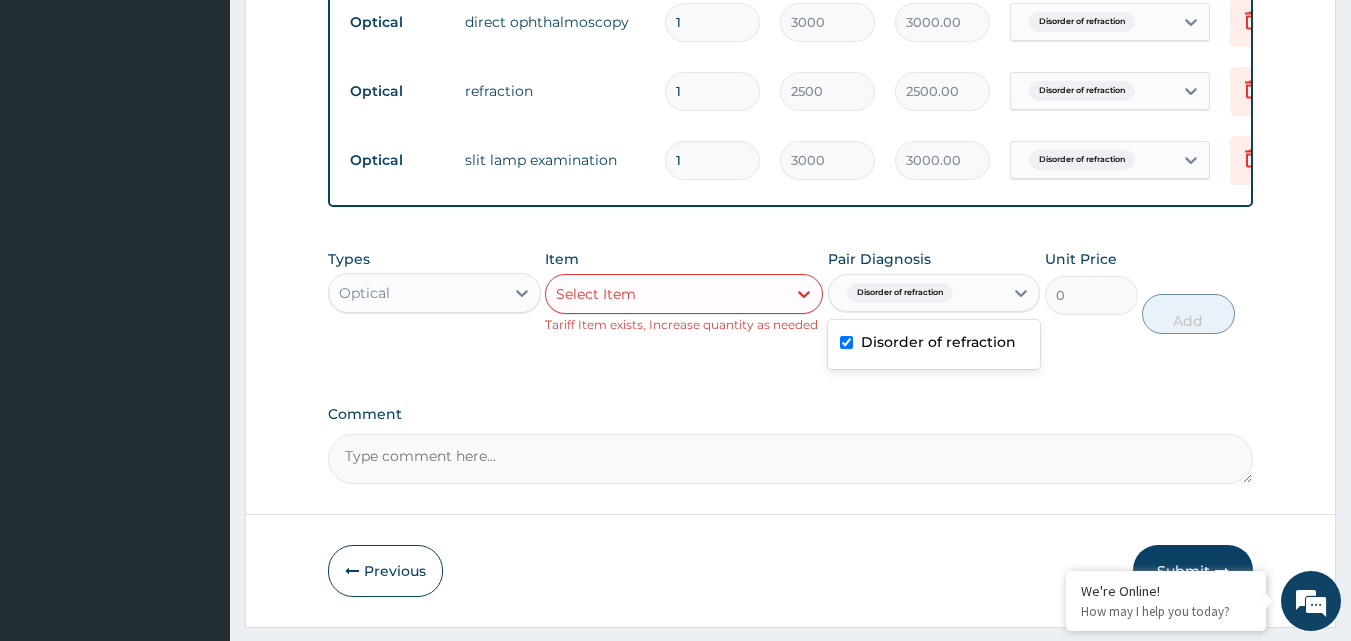 checkbox on "true" 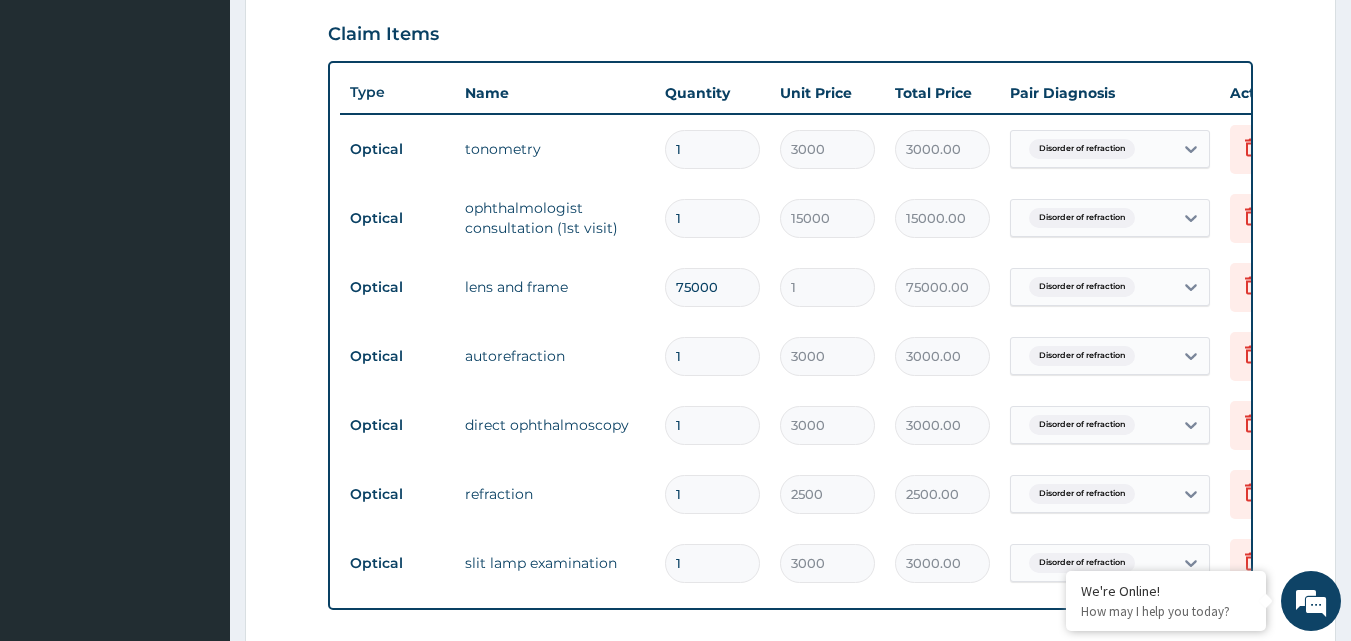 scroll, scrollTop: 671, scrollLeft: 0, axis: vertical 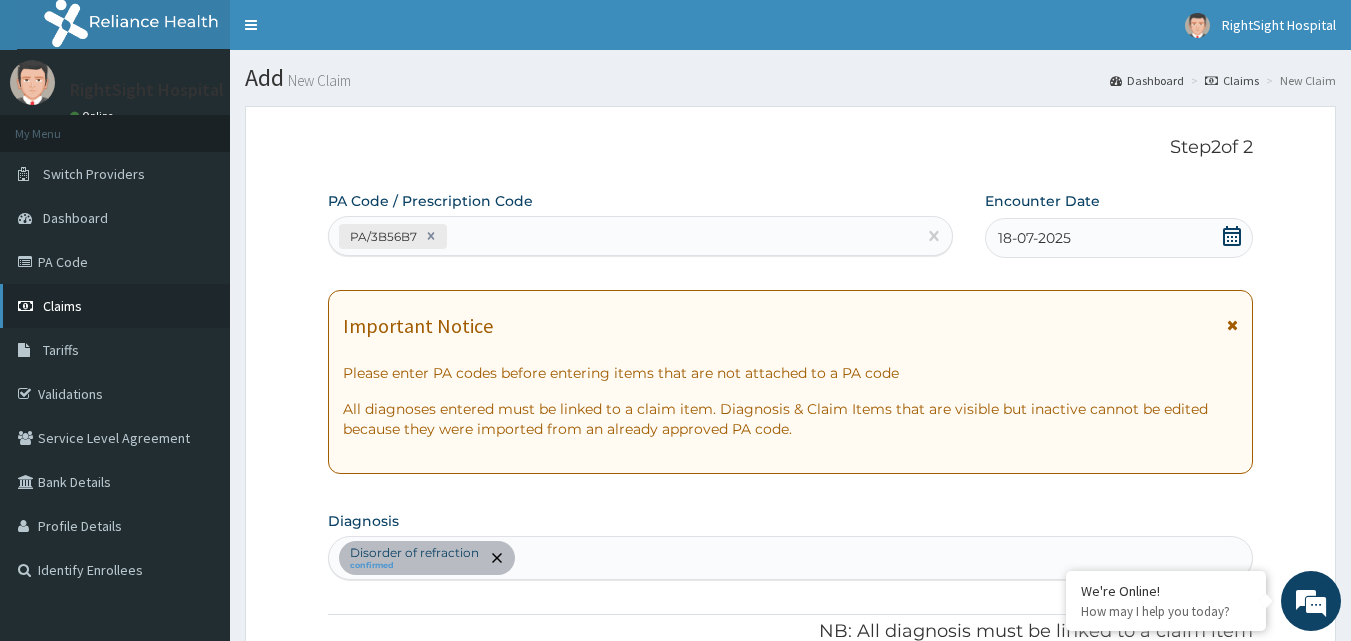 click on "Claims" at bounding box center [115, 306] 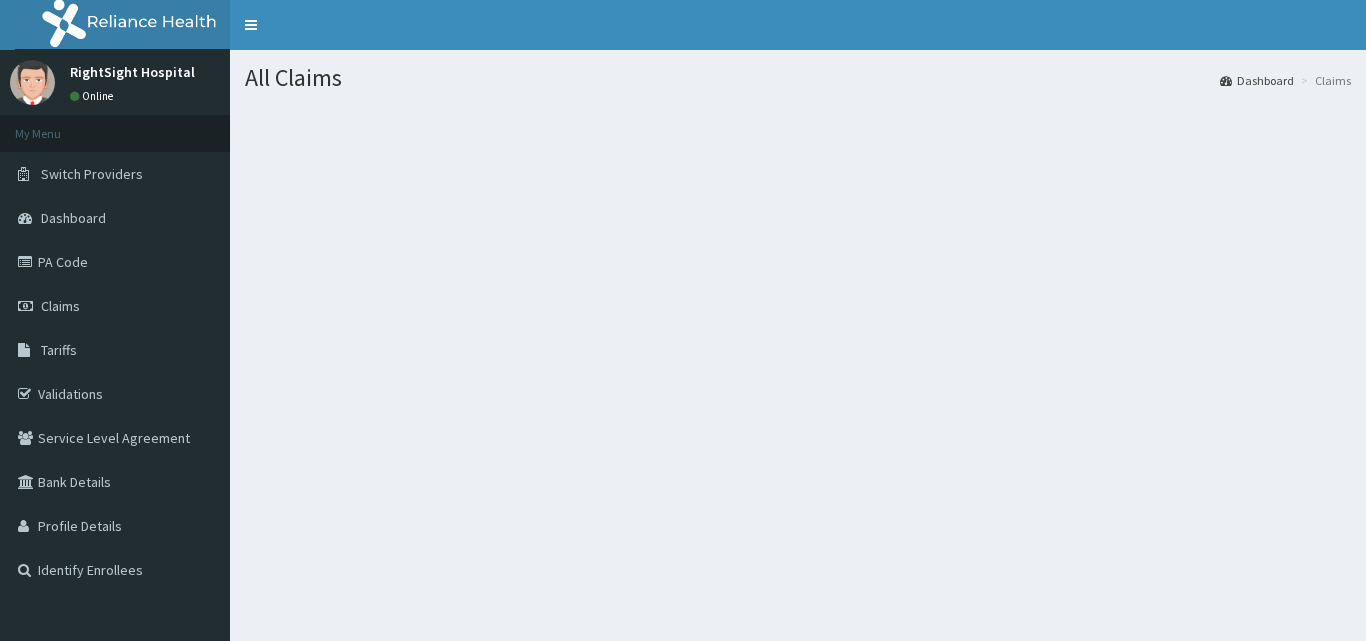 scroll, scrollTop: 0, scrollLeft: 0, axis: both 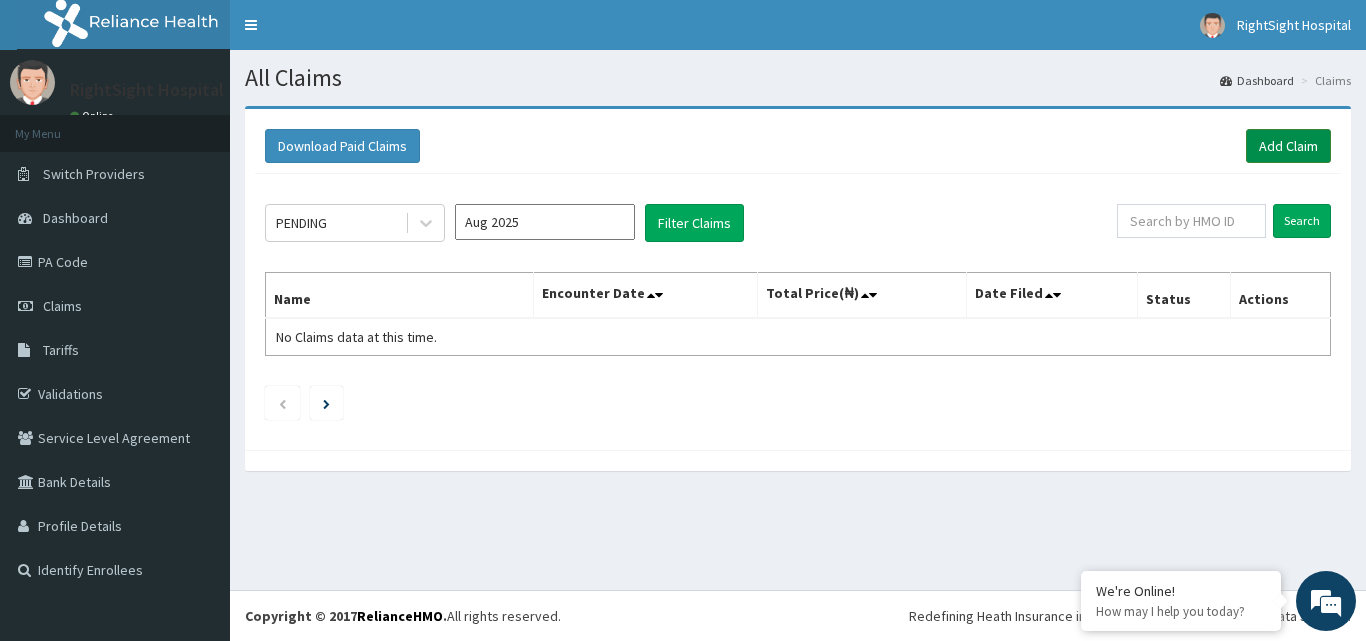 click on "Add Claim" at bounding box center (1288, 146) 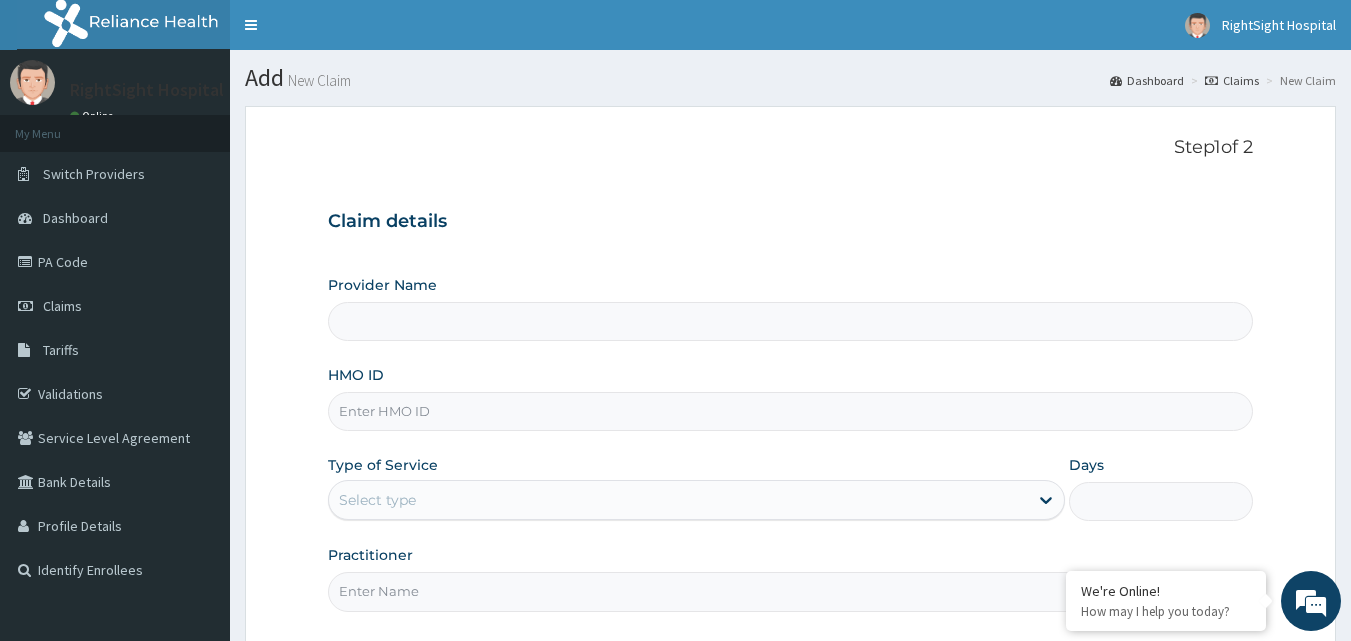 scroll, scrollTop: 0, scrollLeft: 0, axis: both 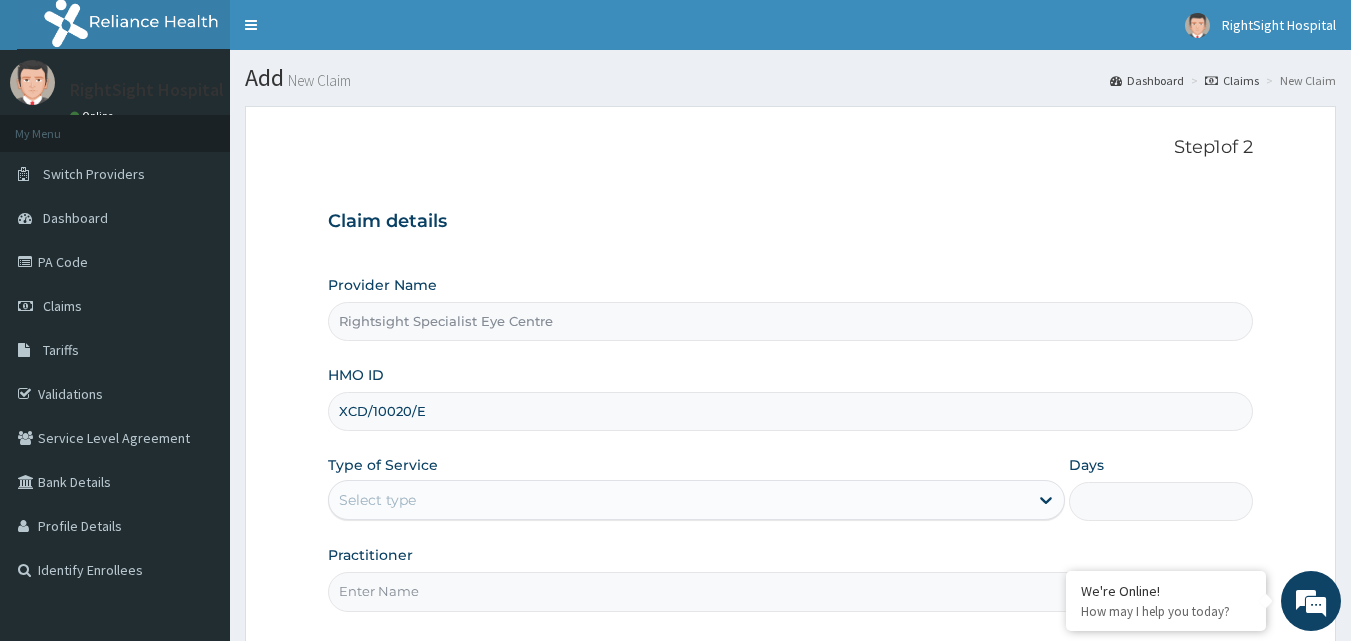 type on "XCD/10020/E" 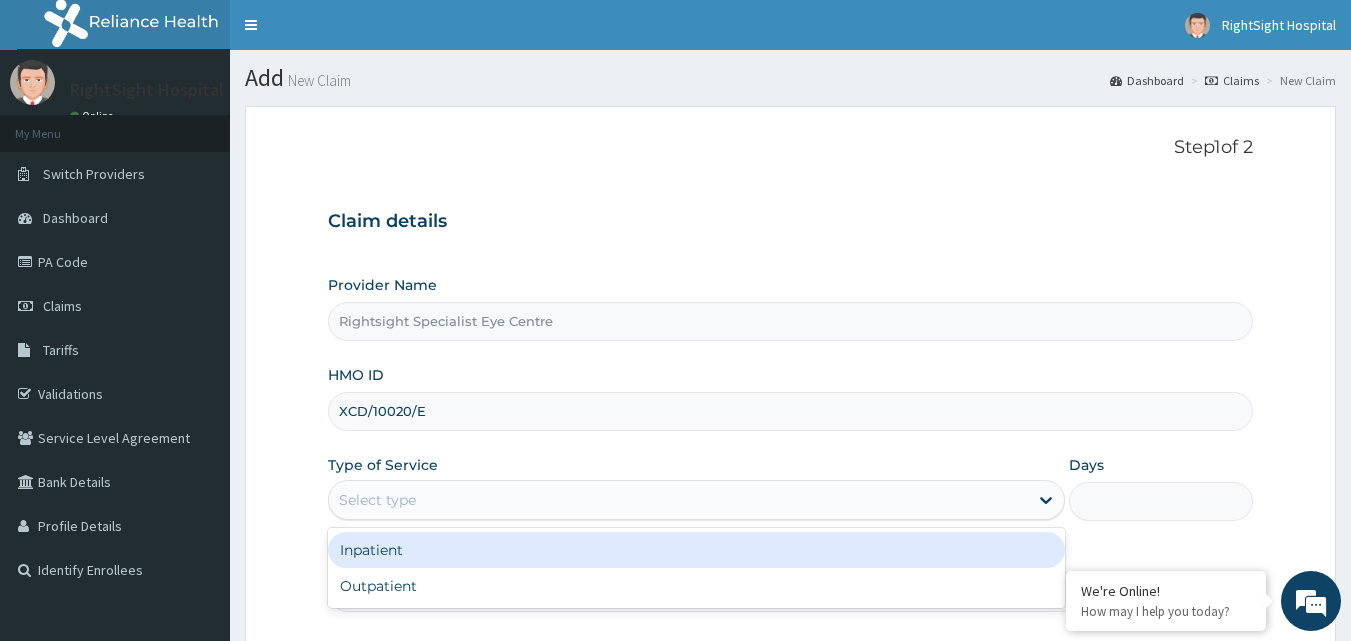 click on "Outpatient" at bounding box center (696, 586) 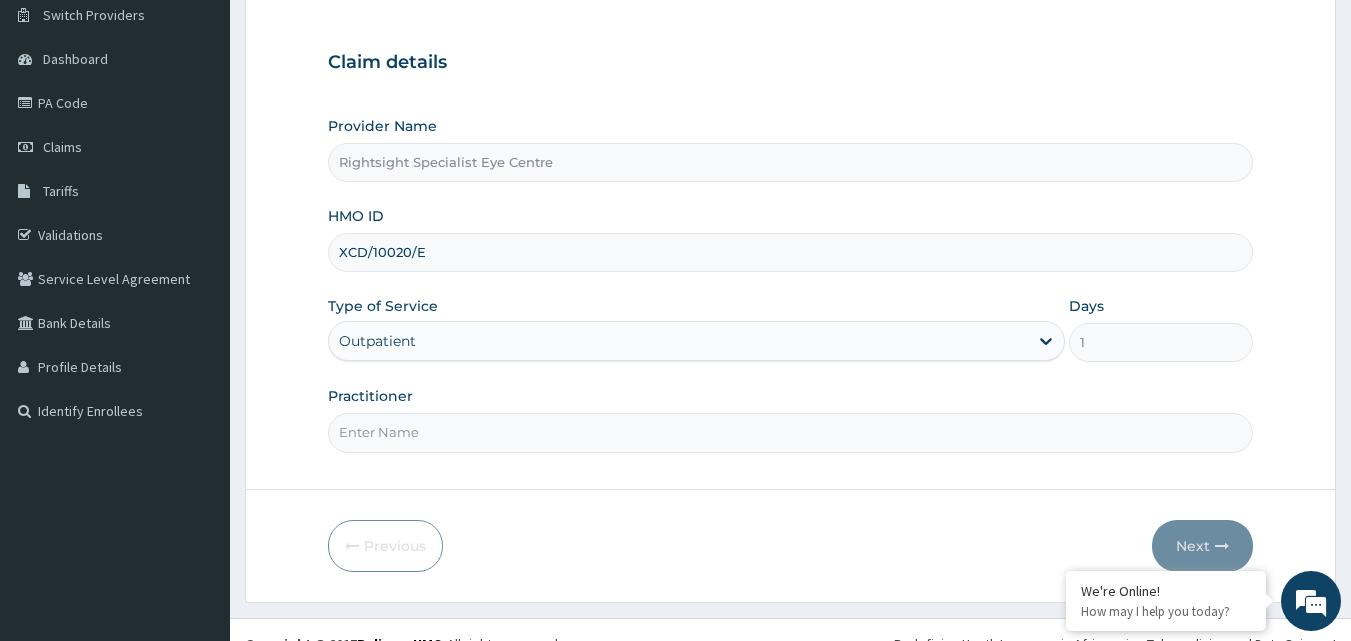 scroll, scrollTop: 187, scrollLeft: 0, axis: vertical 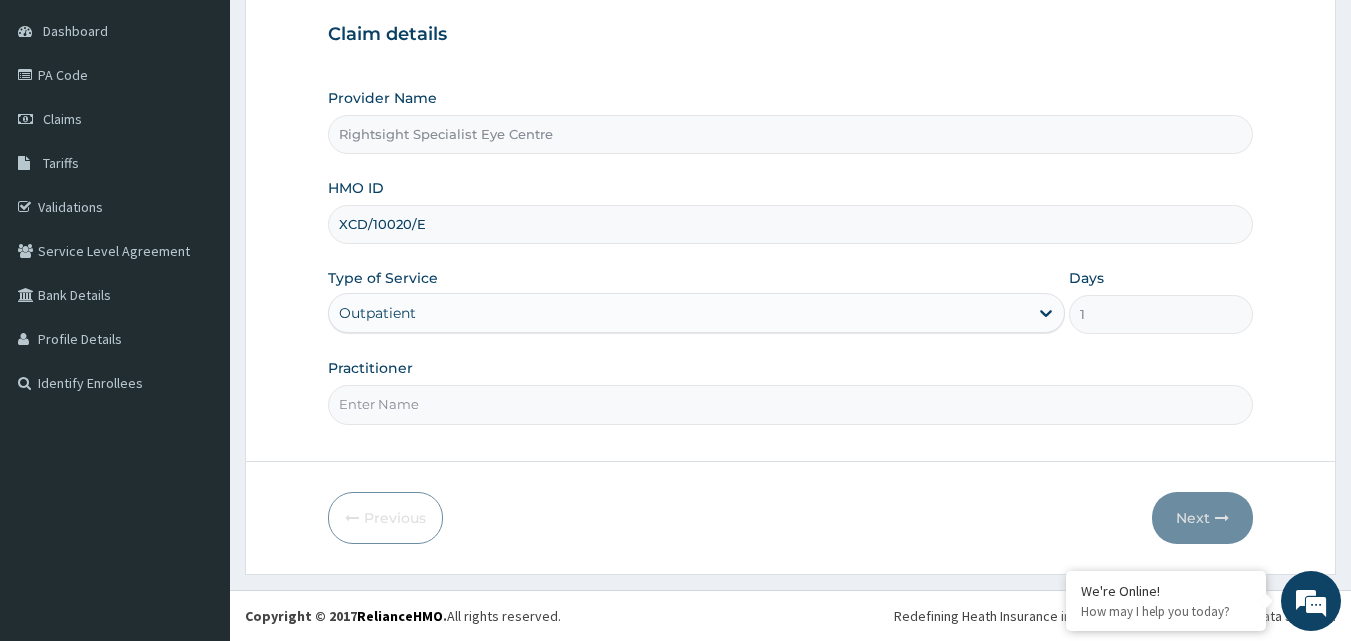 click on "Practitioner" at bounding box center [791, 404] 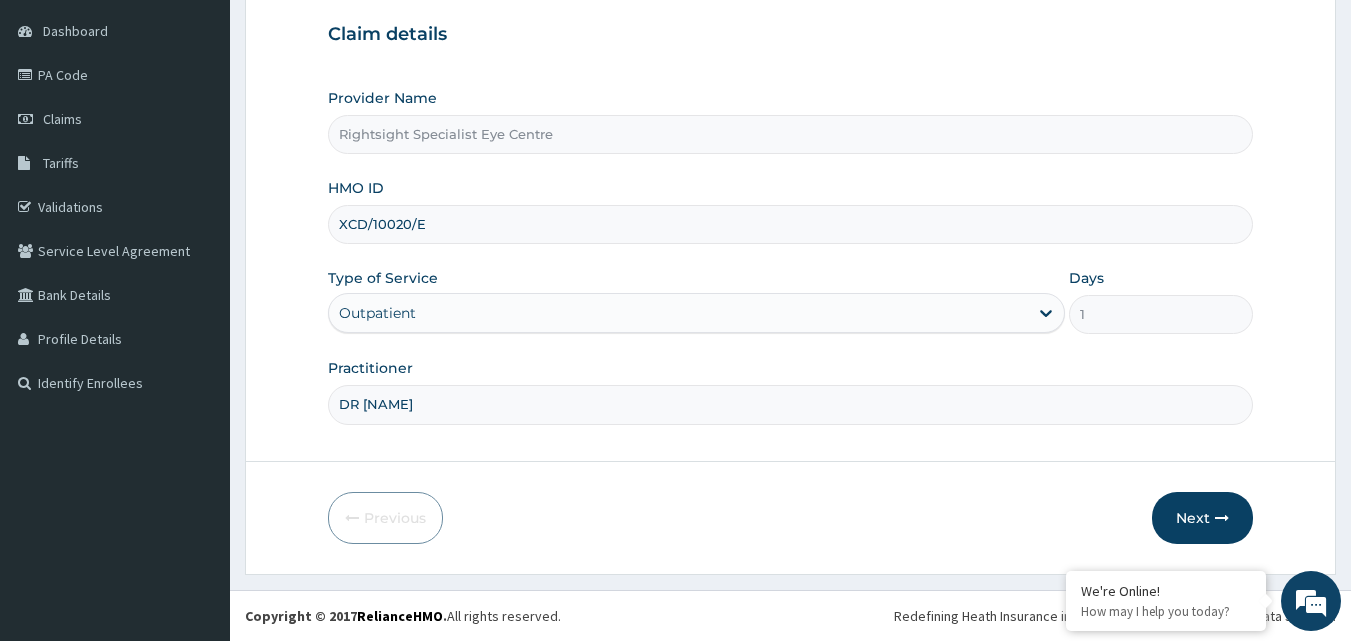 type on "DR ACHULONU" 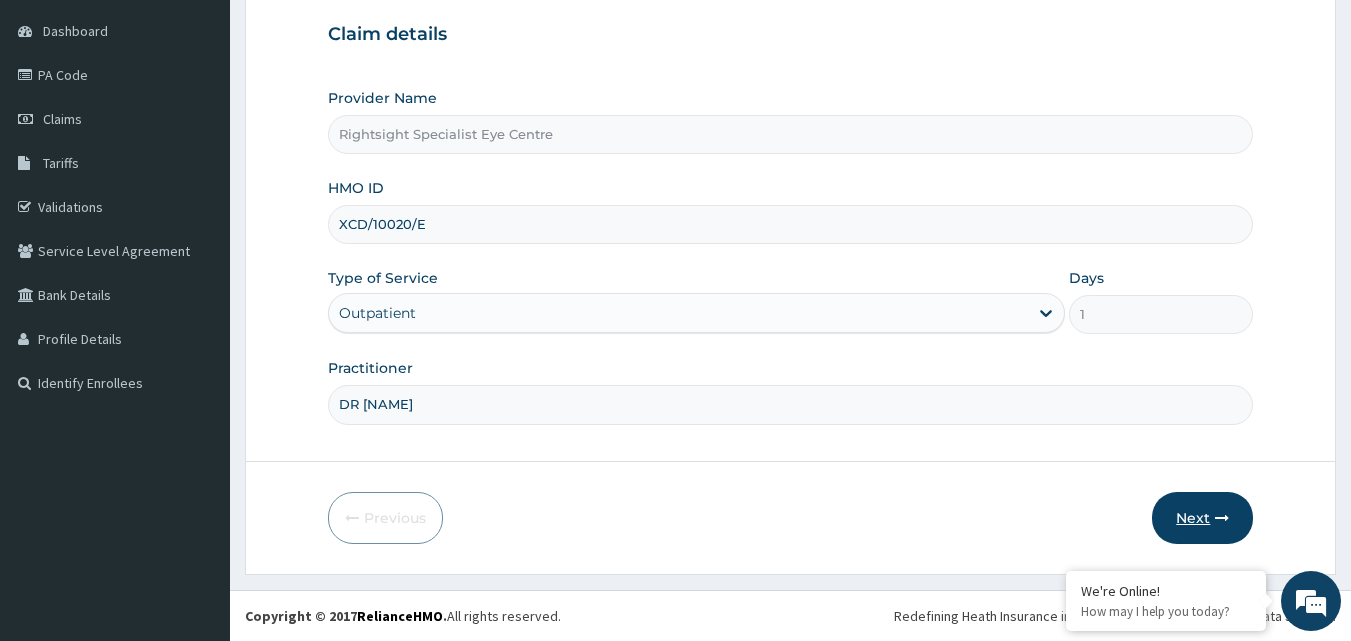 click on "Next" at bounding box center (1202, 518) 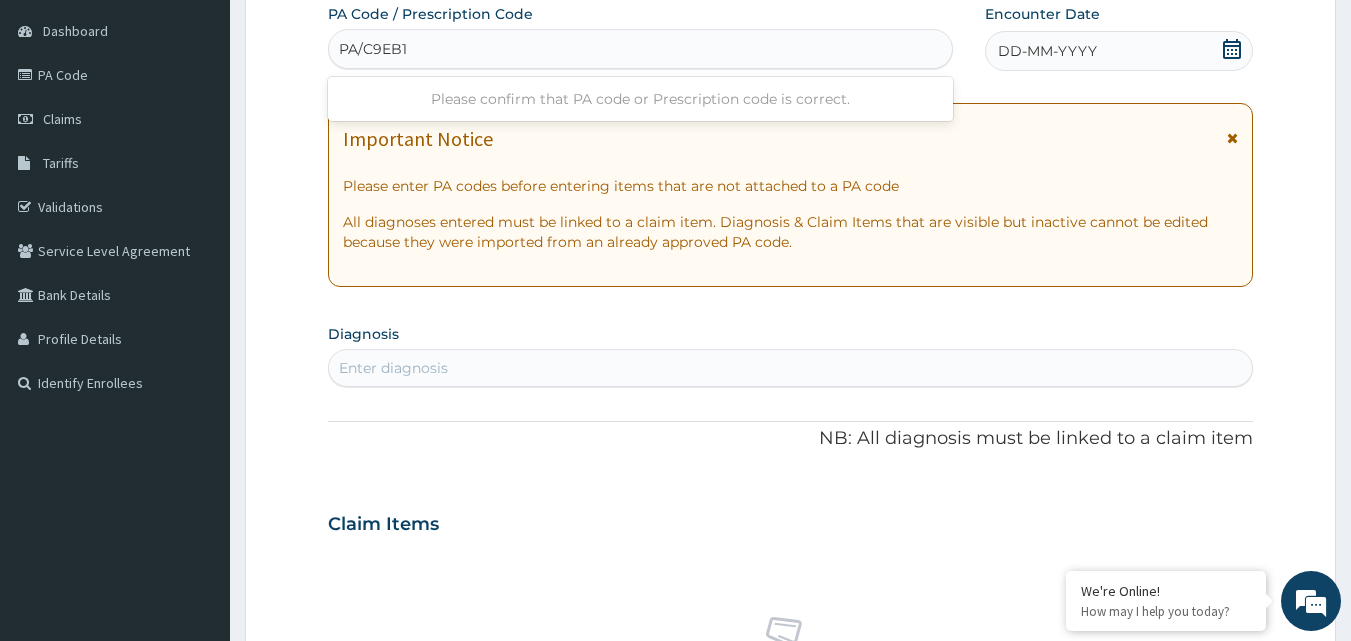 type on "PA/C9EB10" 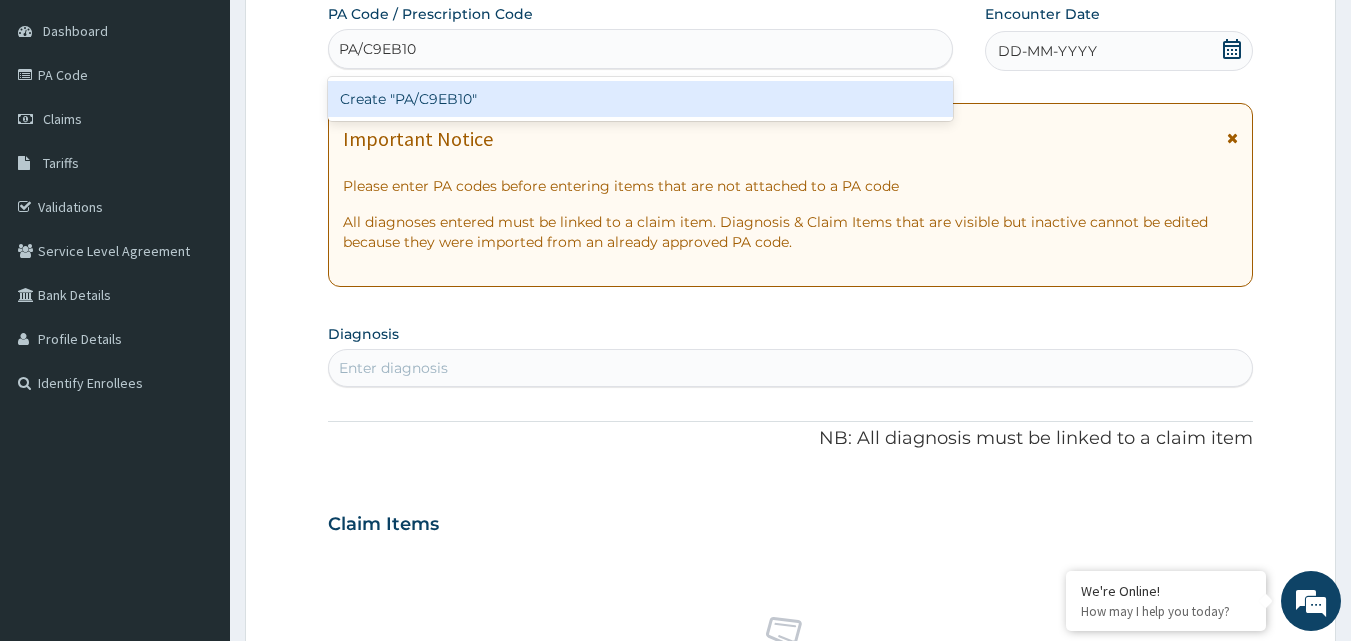 click on "Create "PA/C9EB10"" at bounding box center [641, 99] 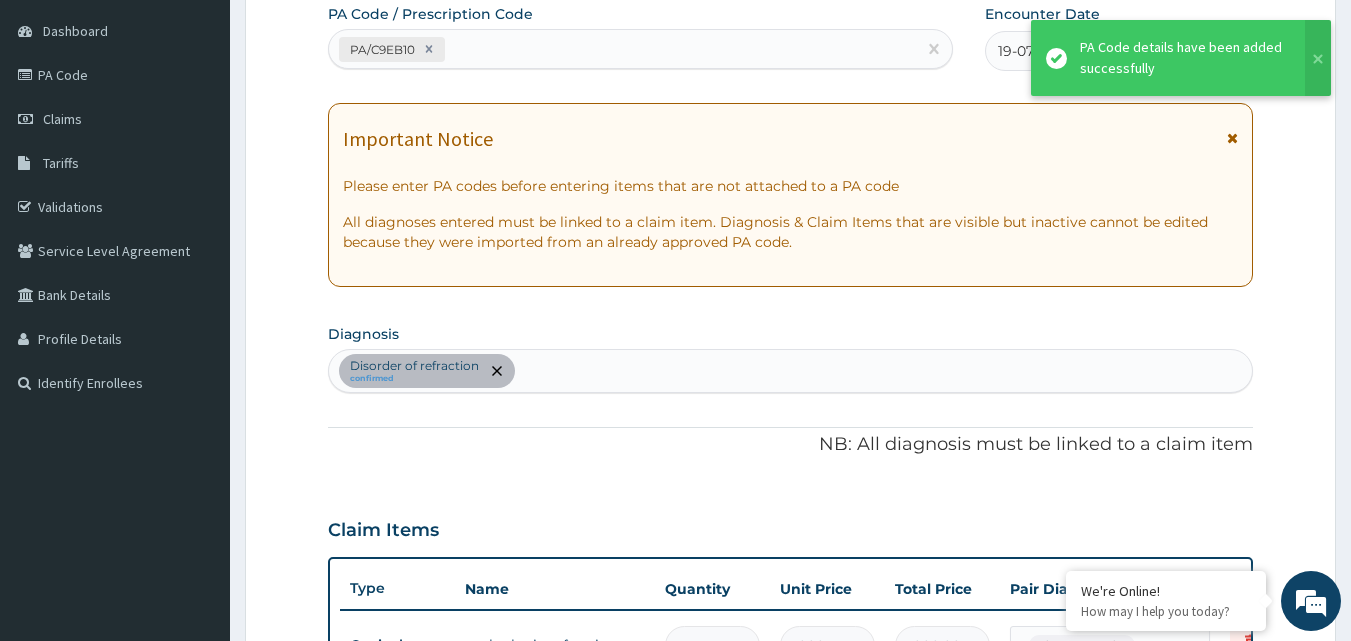 scroll, scrollTop: 719, scrollLeft: 0, axis: vertical 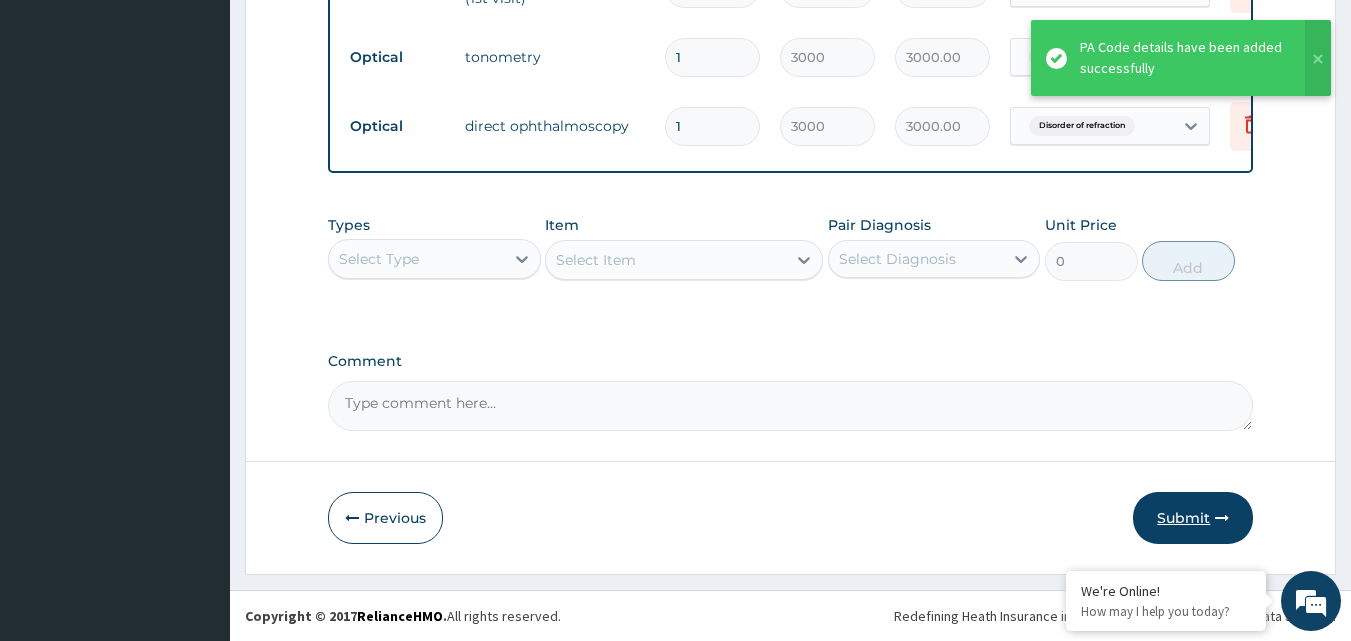 click on "Submit" at bounding box center (1193, 518) 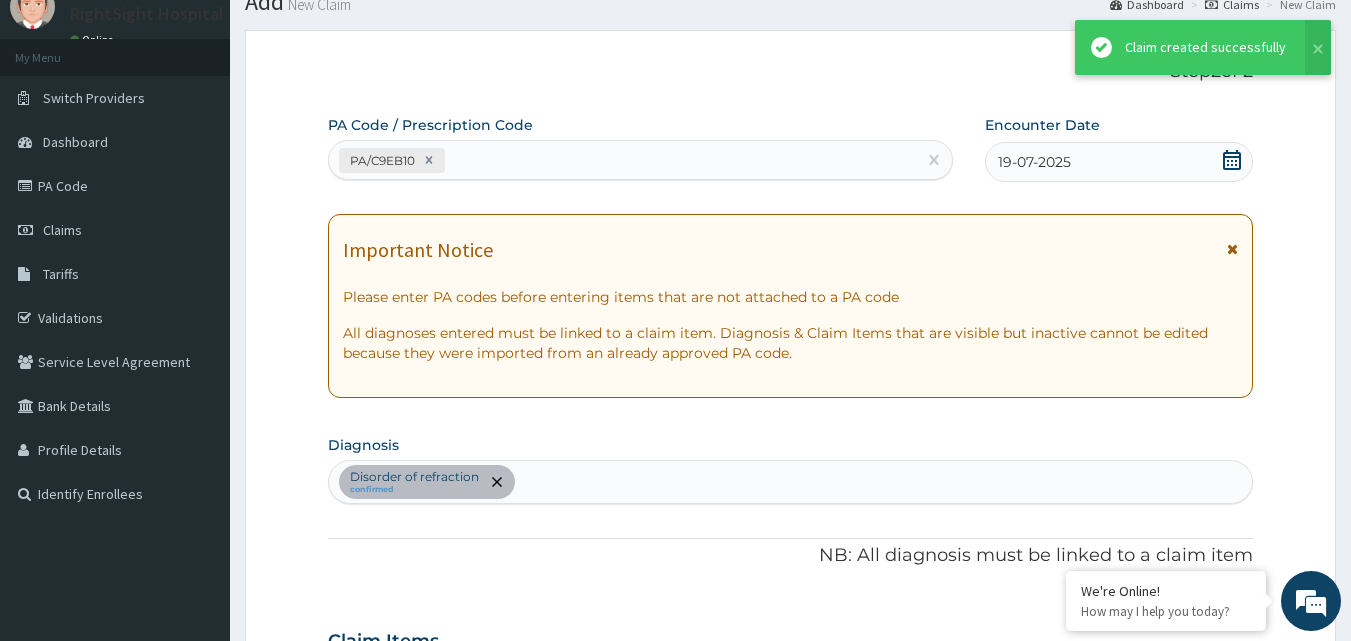 scroll, scrollTop: 928, scrollLeft: 0, axis: vertical 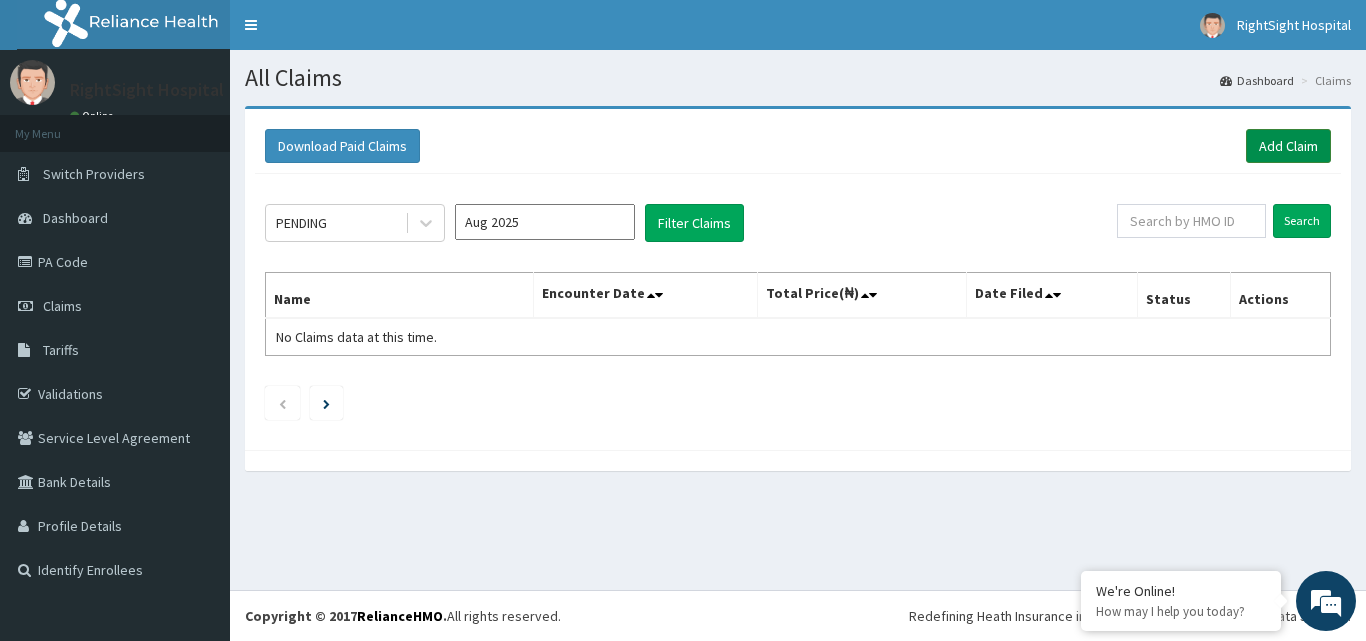 click on "Add Claim" at bounding box center [1288, 146] 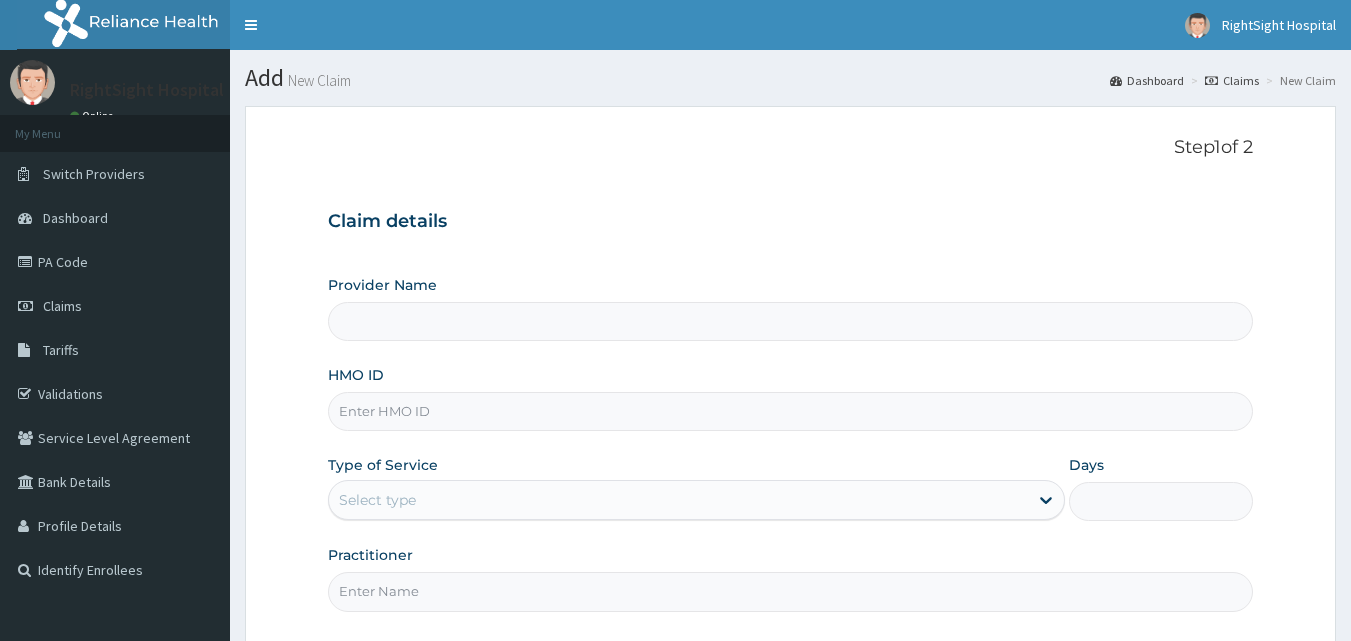 scroll, scrollTop: 0, scrollLeft: 0, axis: both 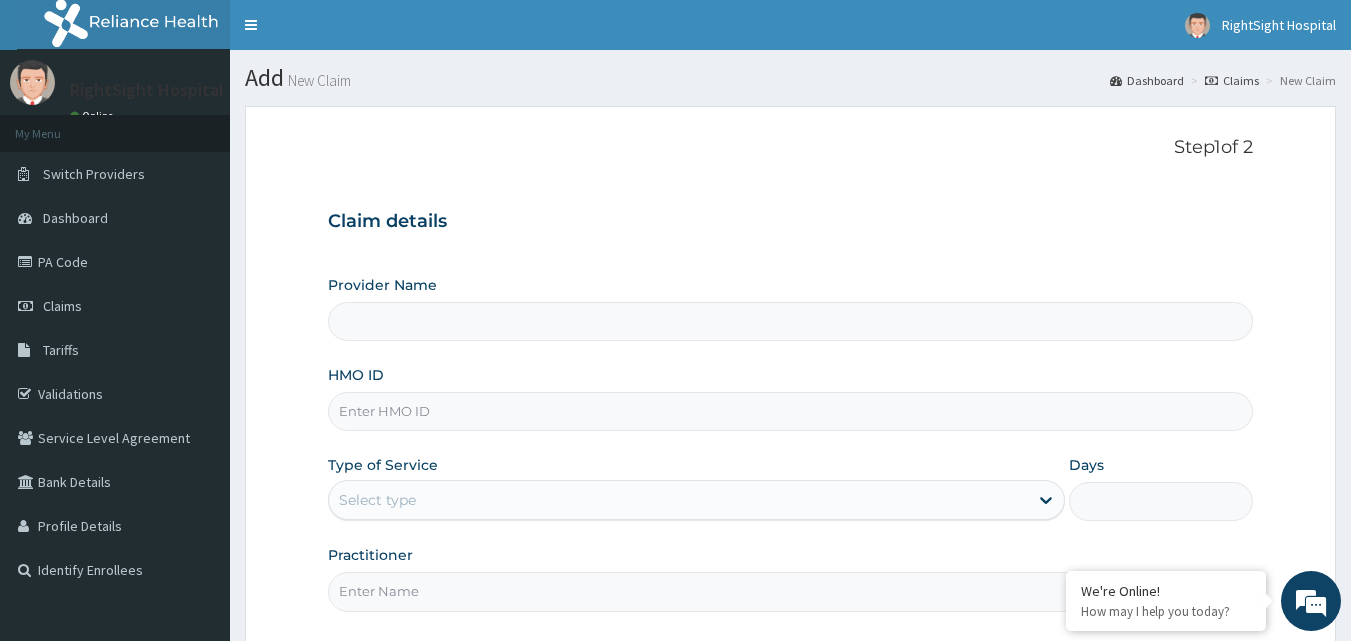 click on "HMO ID" at bounding box center (791, 411) 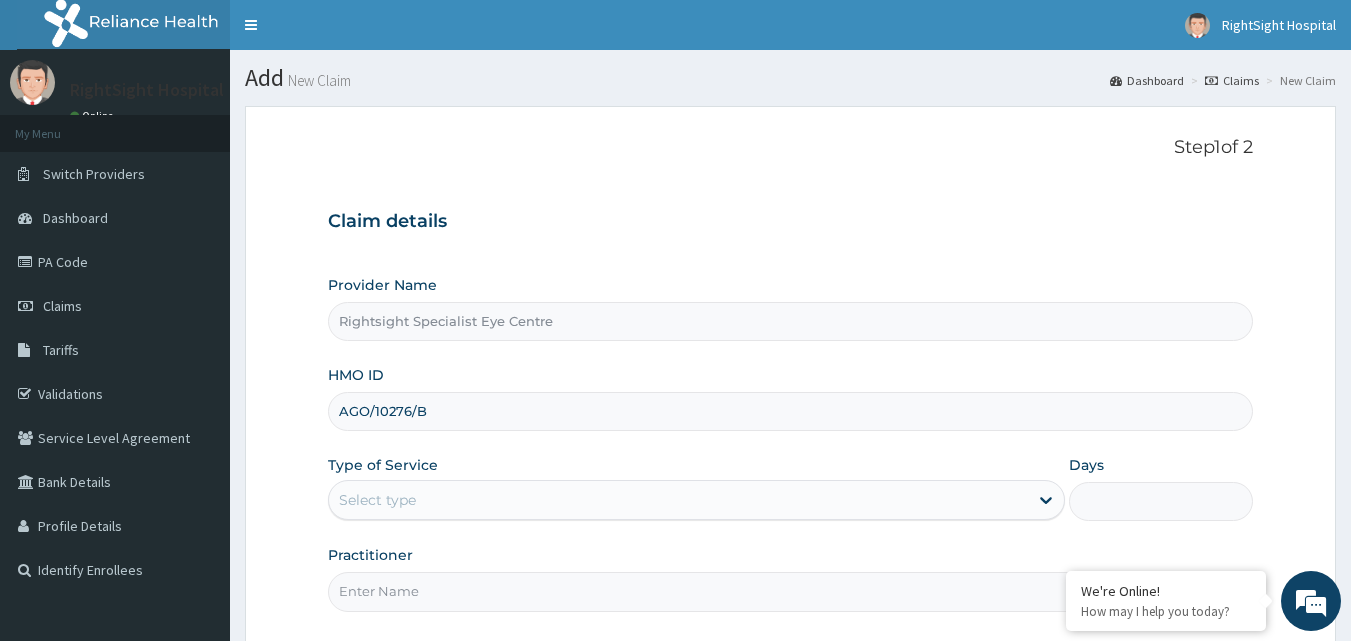 scroll, scrollTop: 0, scrollLeft: 0, axis: both 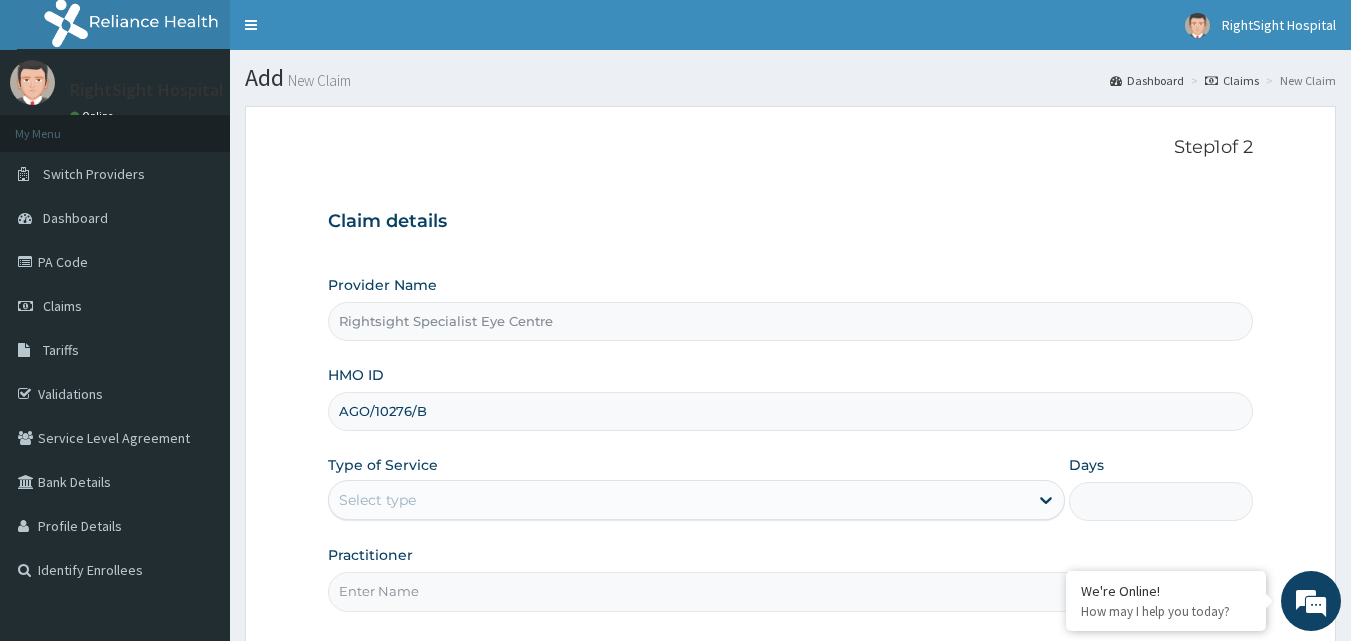 type on "AGO/10276/B" 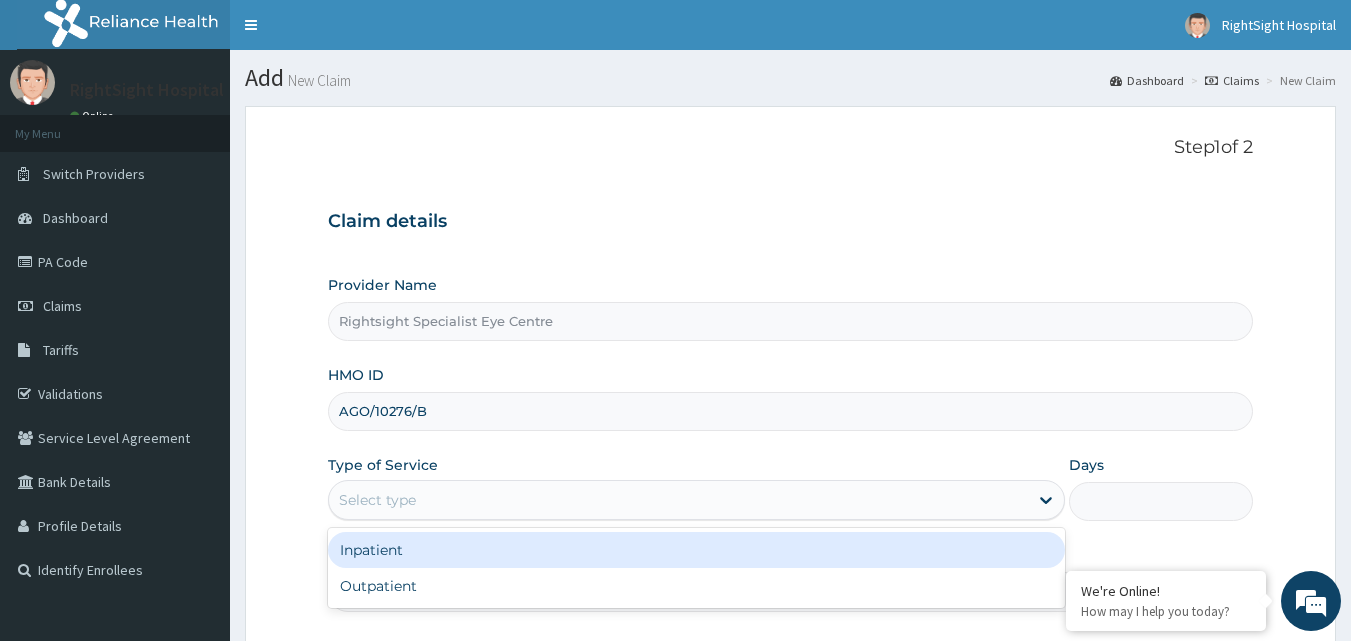 click on "Outpatient" at bounding box center (696, 586) 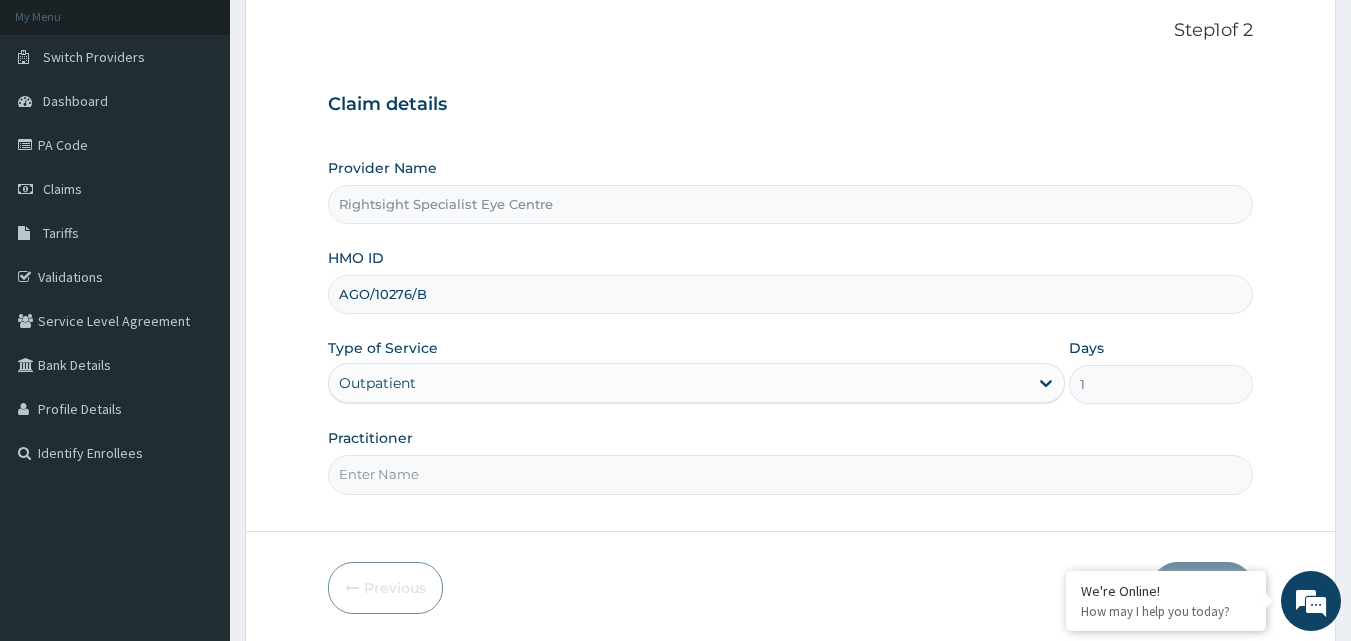 scroll, scrollTop: 187, scrollLeft: 0, axis: vertical 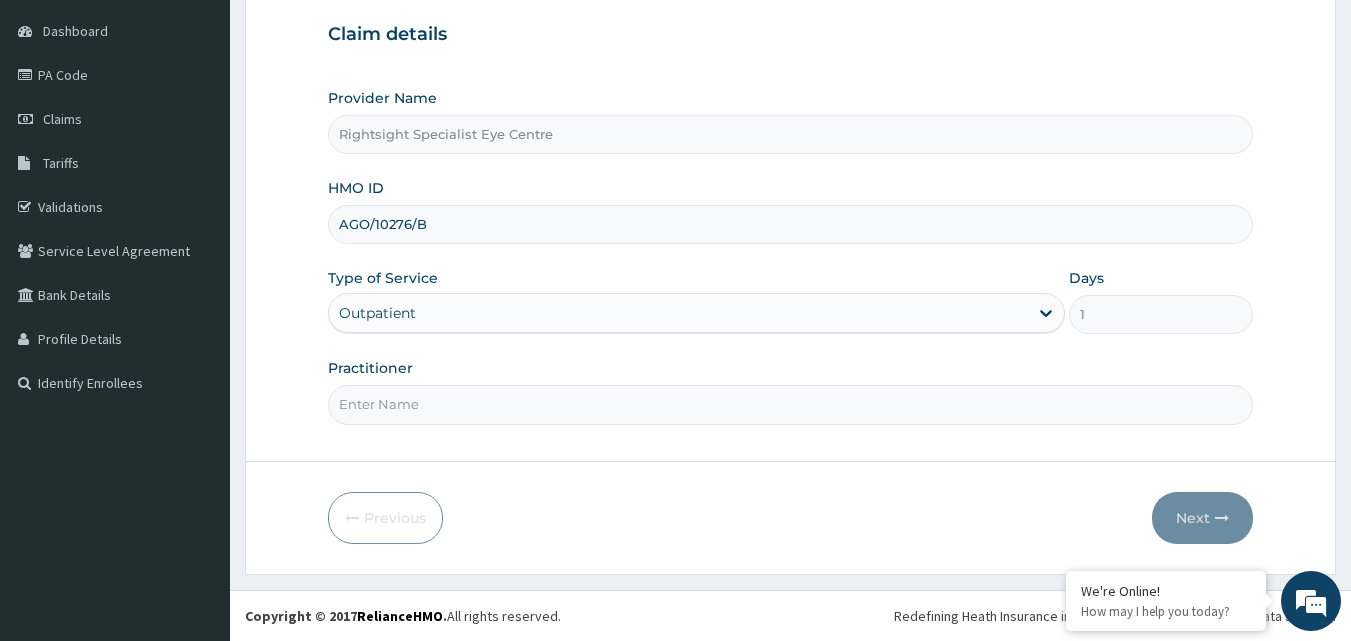click on "Previous   Next" at bounding box center (791, 518) 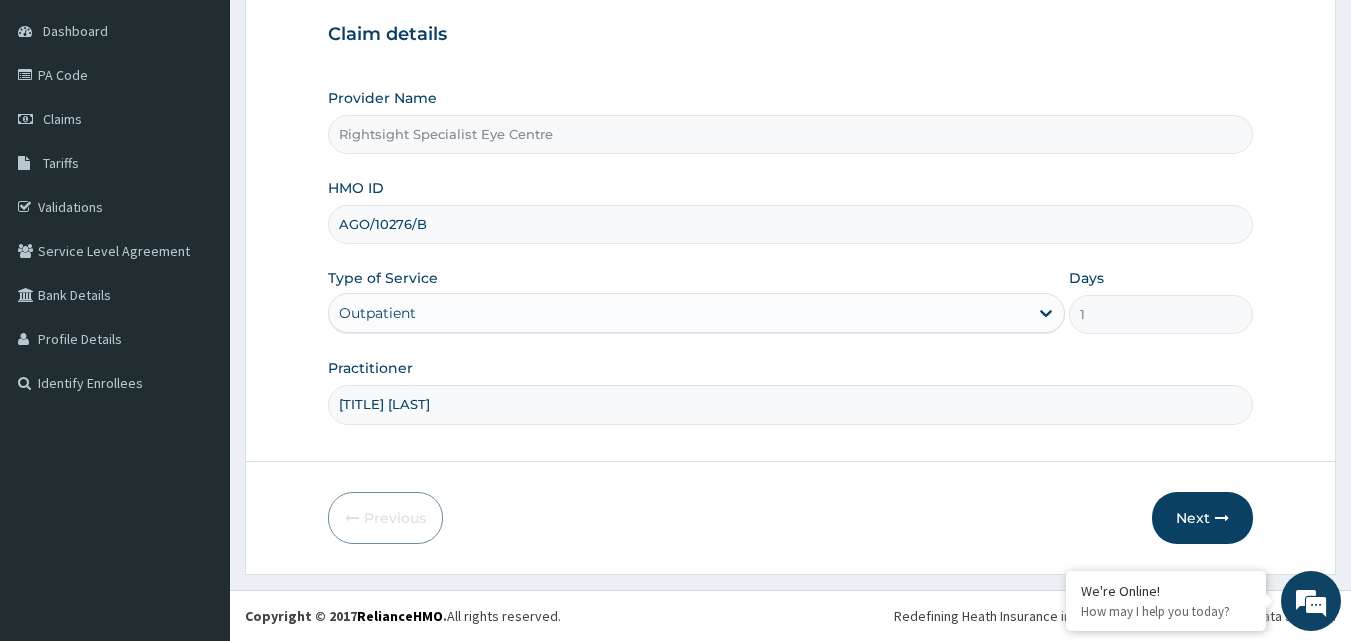 type on "DR OKEKE" 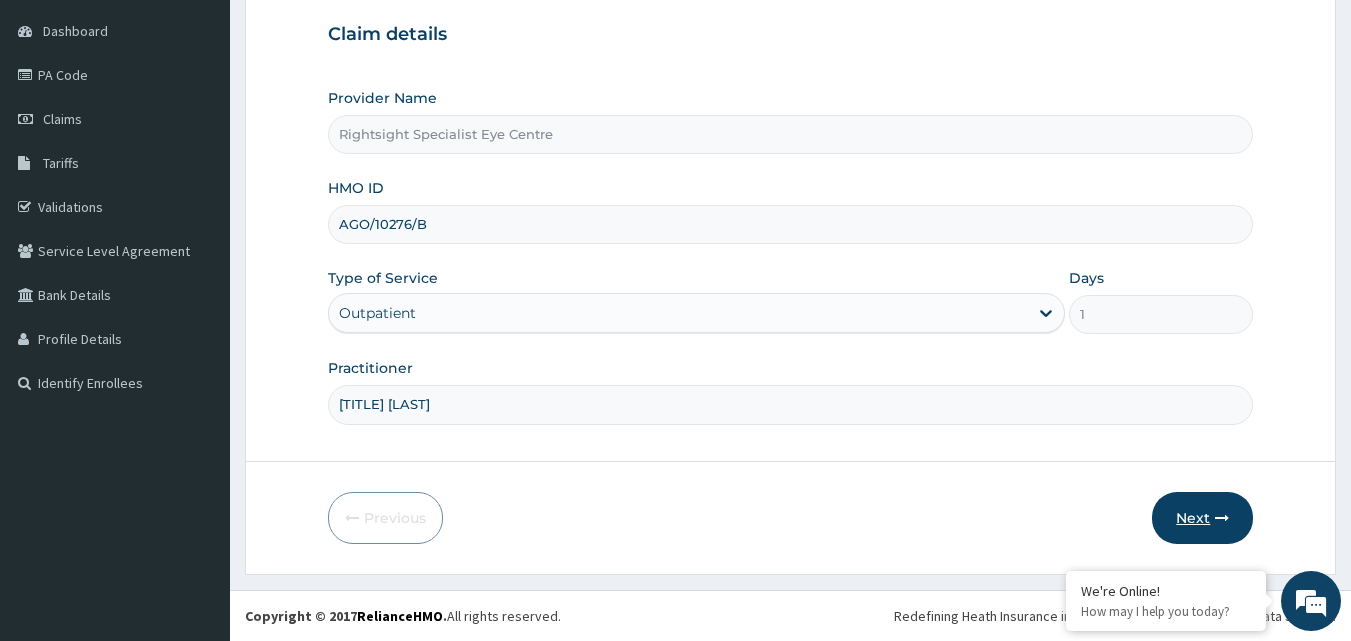 click on "Next" at bounding box center [1202, 518] 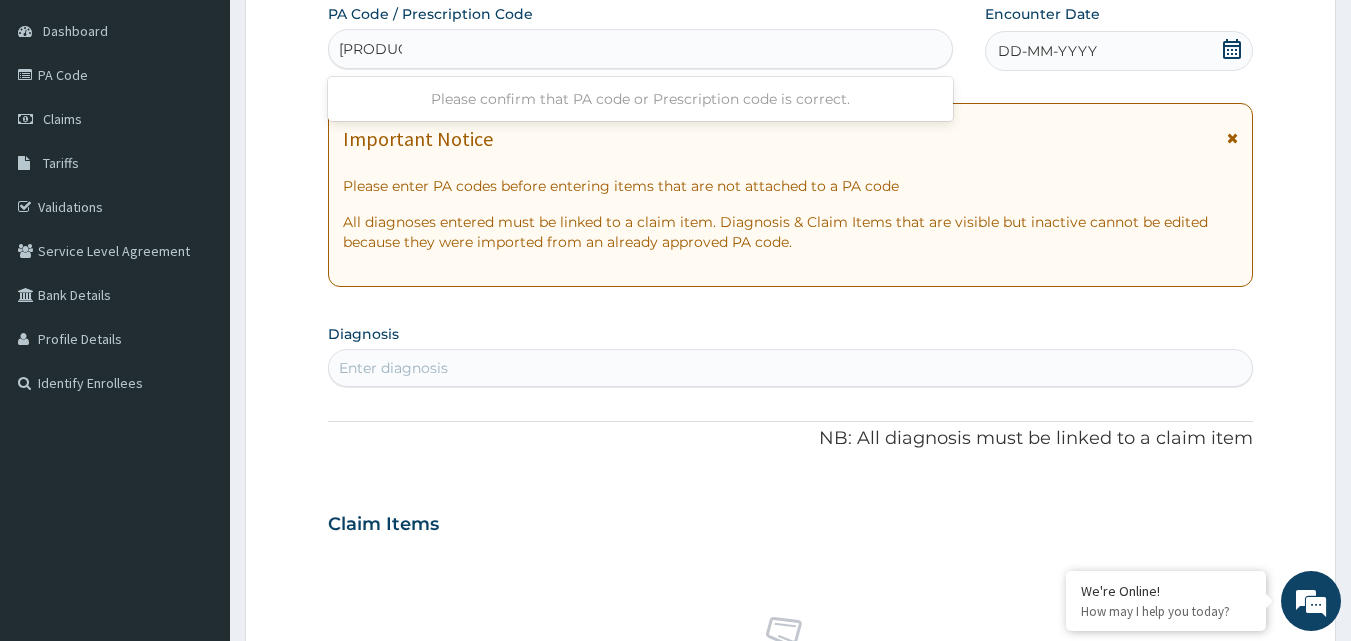 type on "PA/61B518" 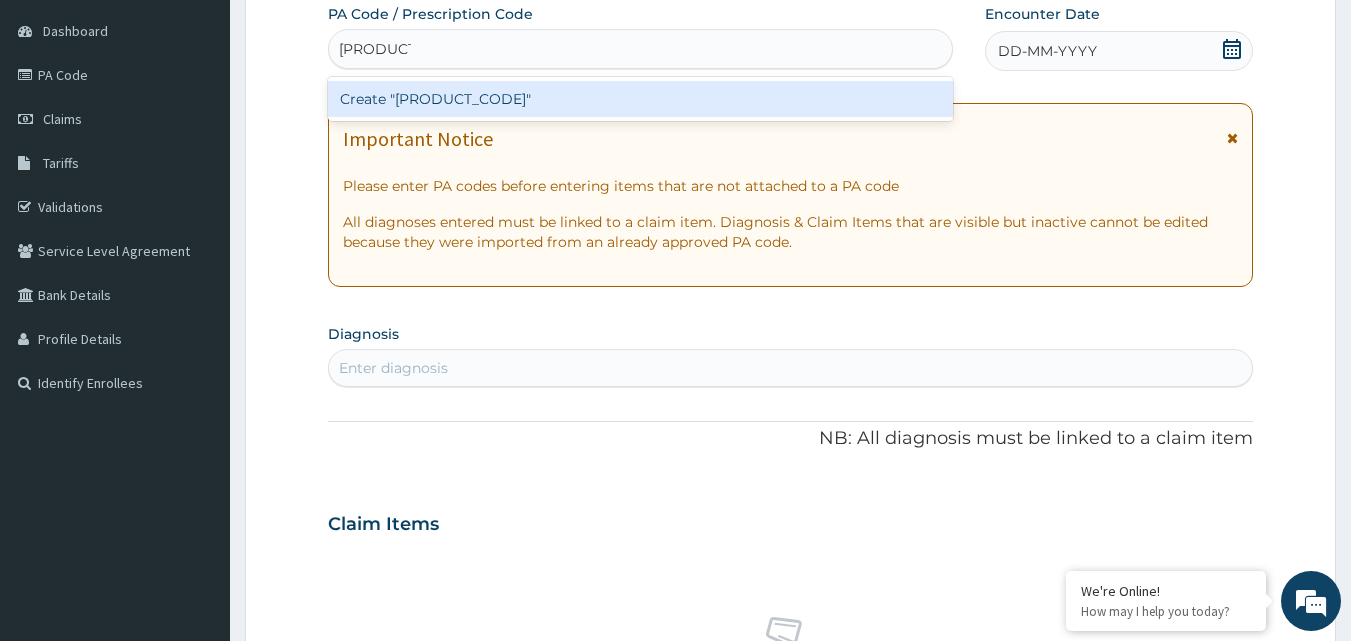click on "Create "PA/61B518"" at bounding box center [641, 99] 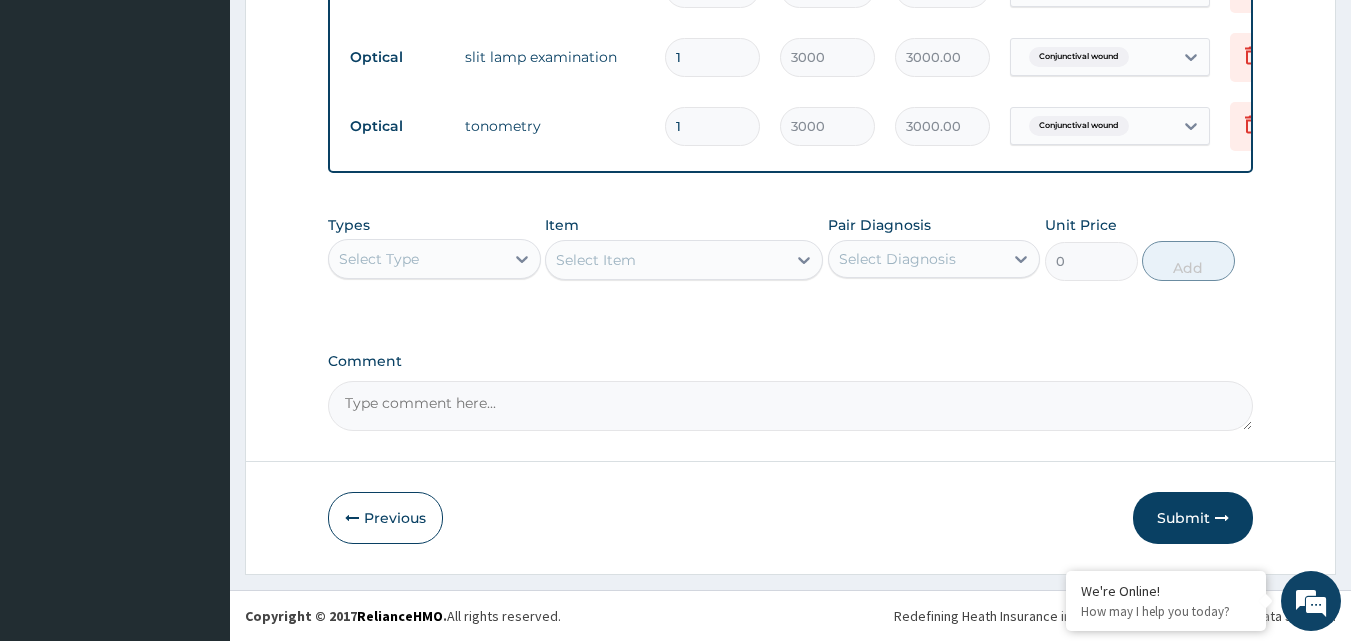 scroll, scrollTop: 997, scrollLeft: 0, axis: vertical 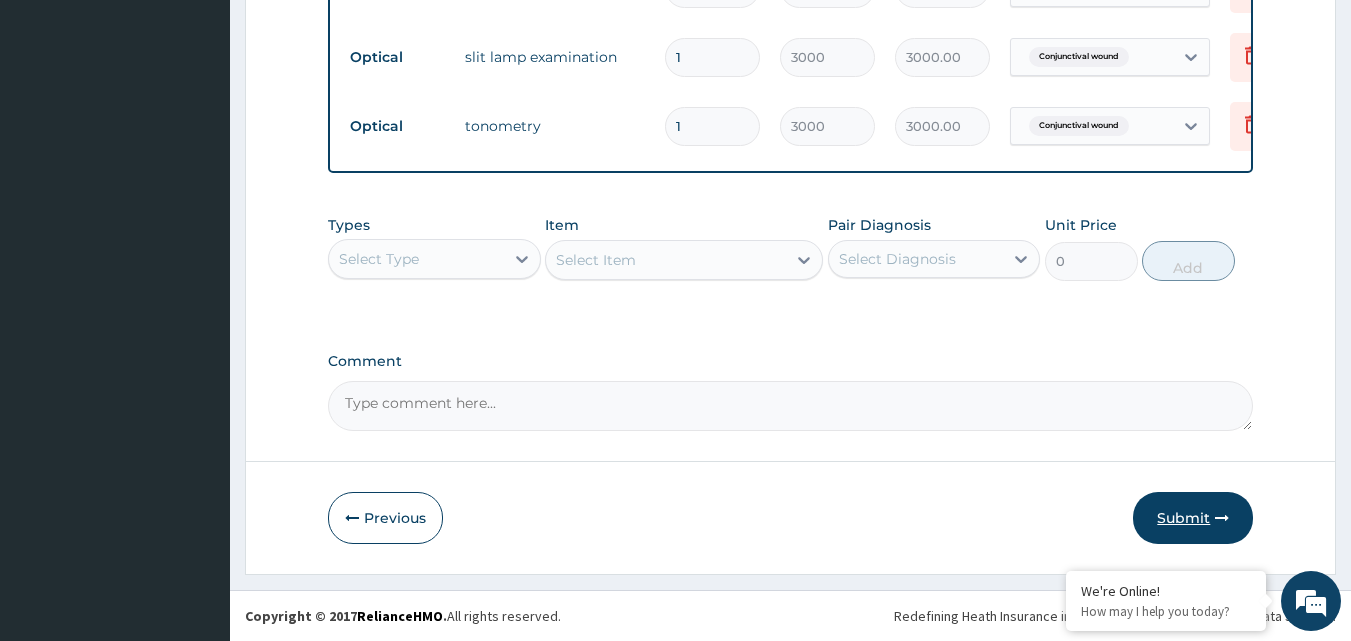 click at bounding box center [1222, 518] 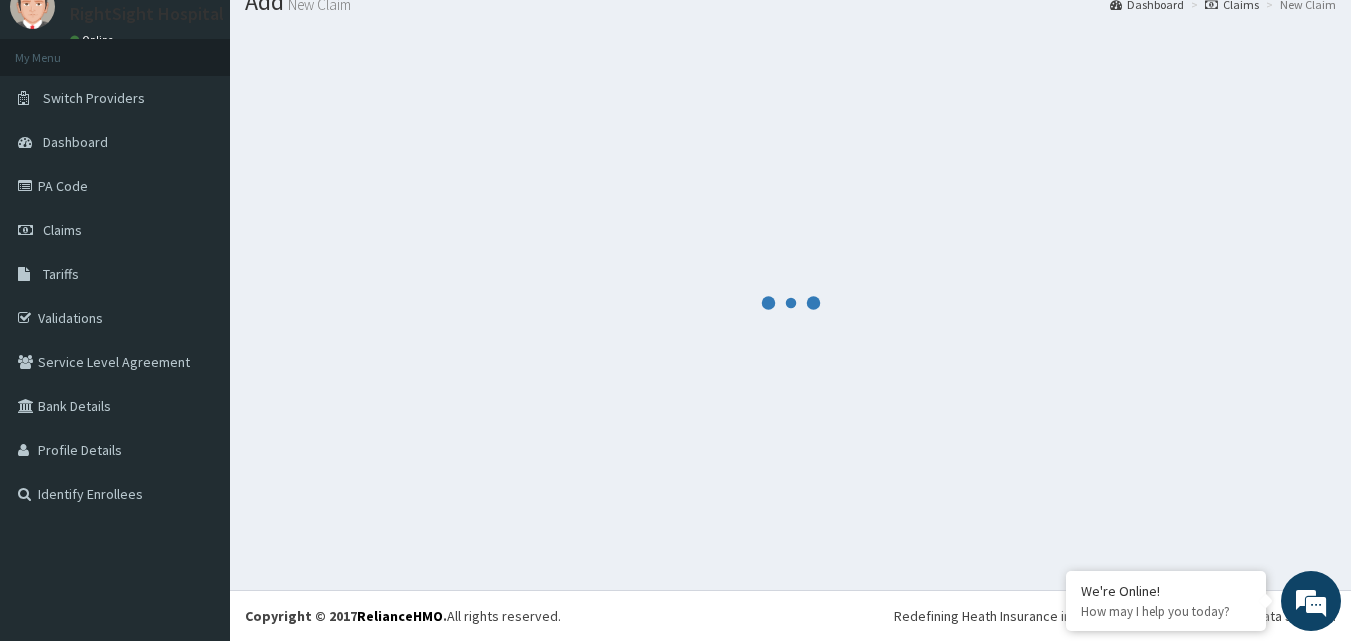 scroll, scrollTop: 997, scrollLeft: 0, axis: vertical 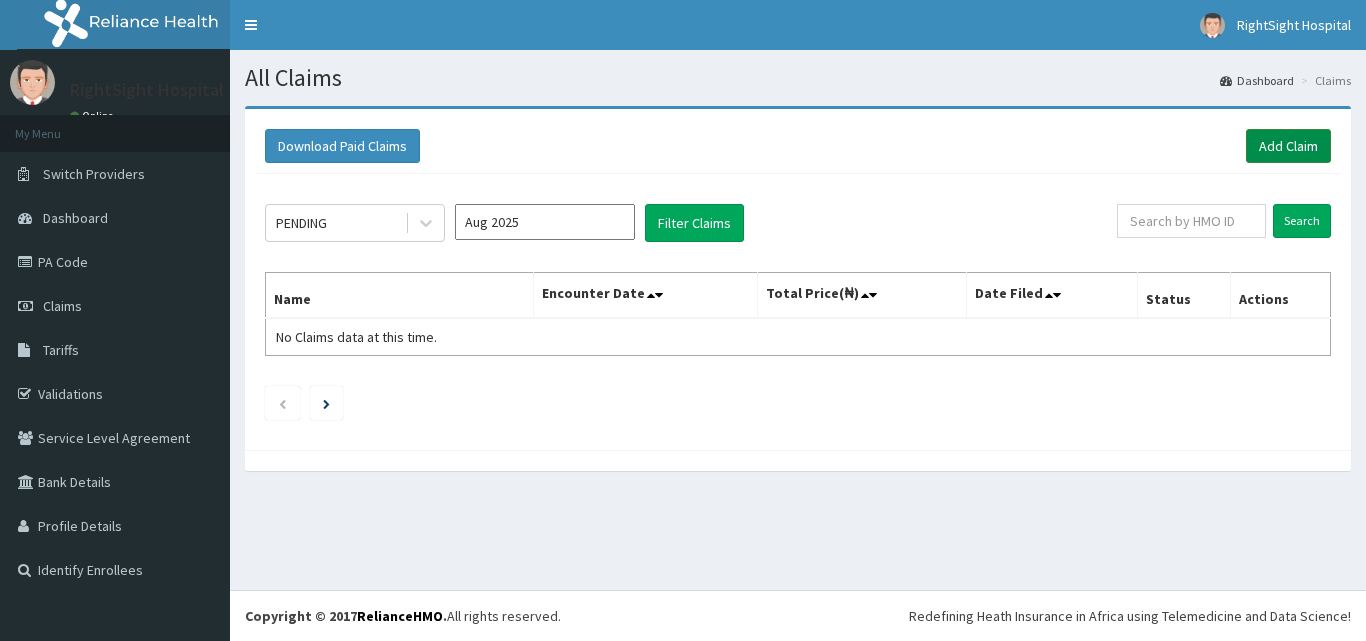 click on "Add Claim" at bounding box center [1288, 146] 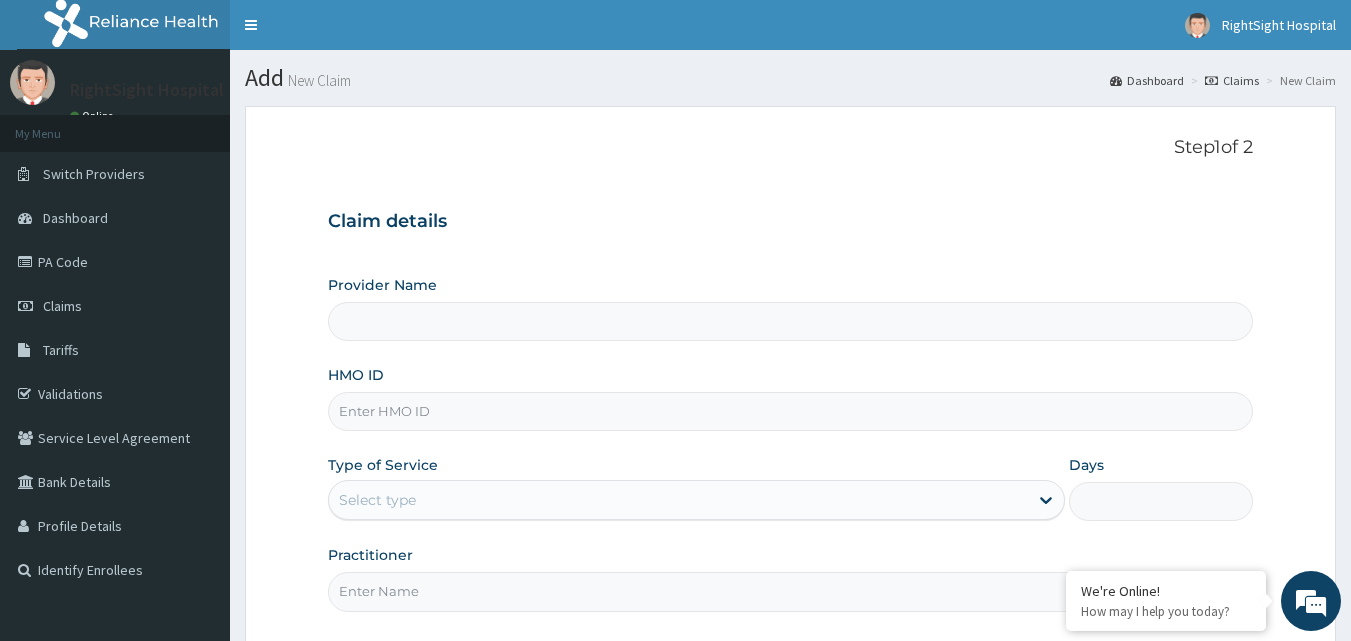 scroll, scrollTop: 0, scrollLeft: 0, axis: both 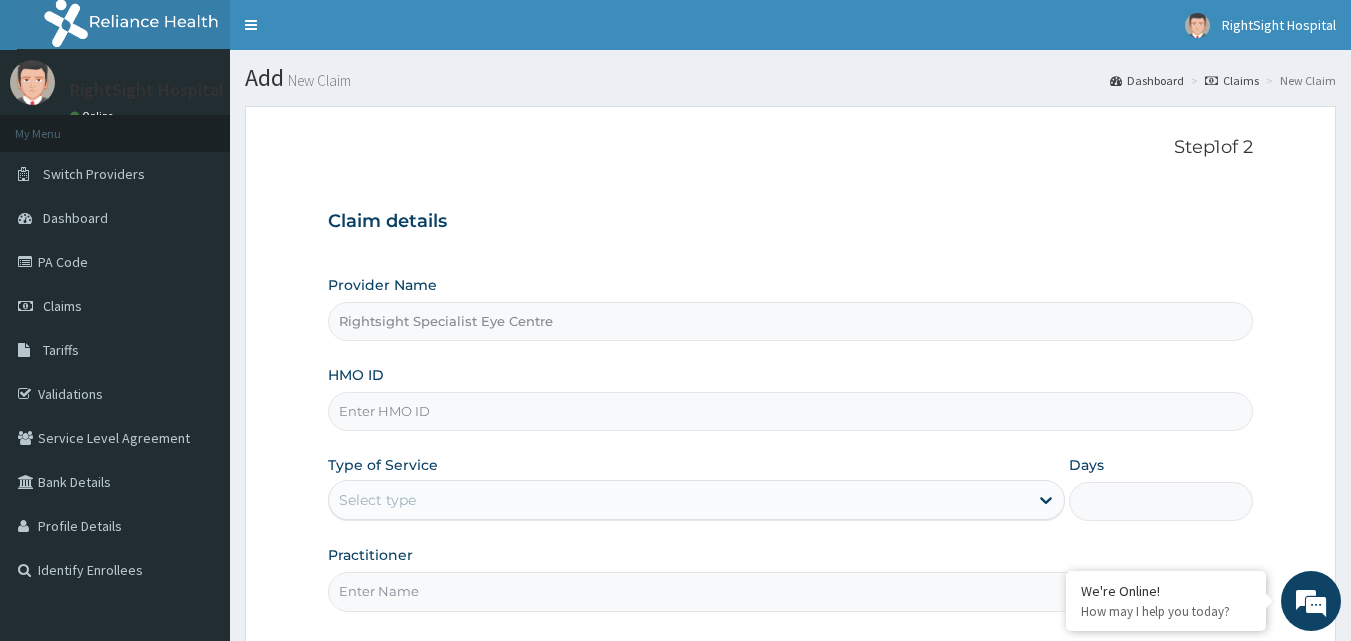 click on "HMO ID" at bounding box center [791, 411] 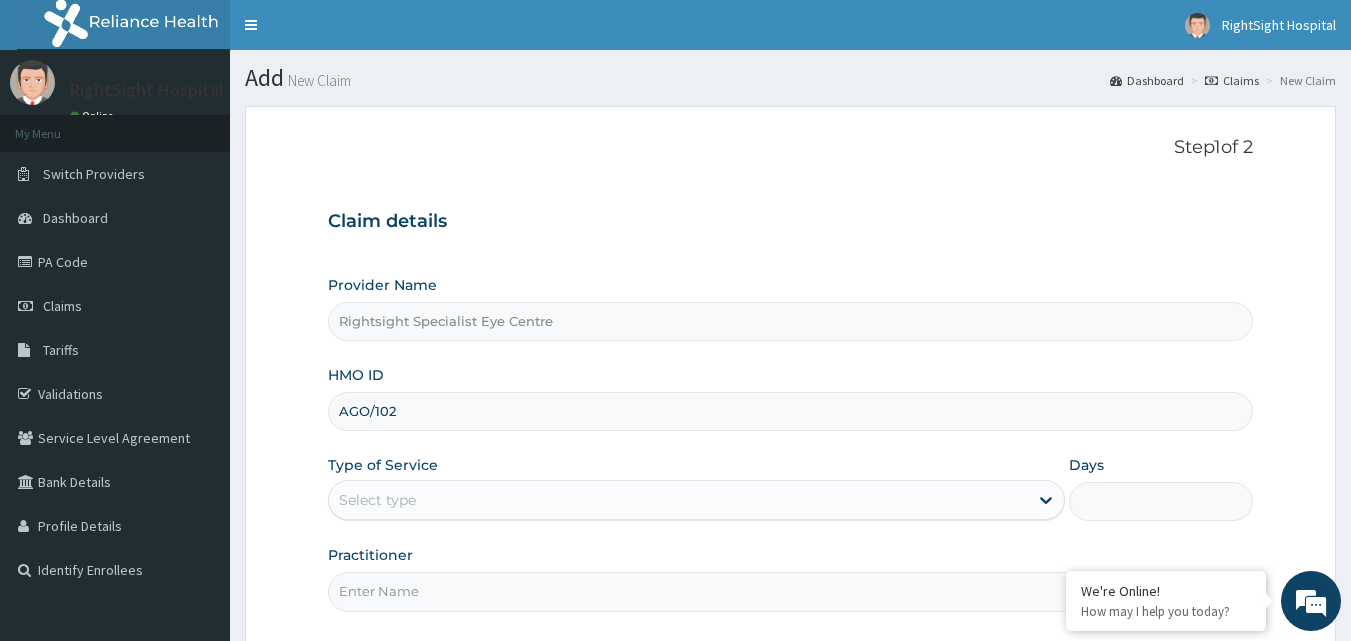 scroll, scrollTop: 0, scrollLeft: 0, axis: both 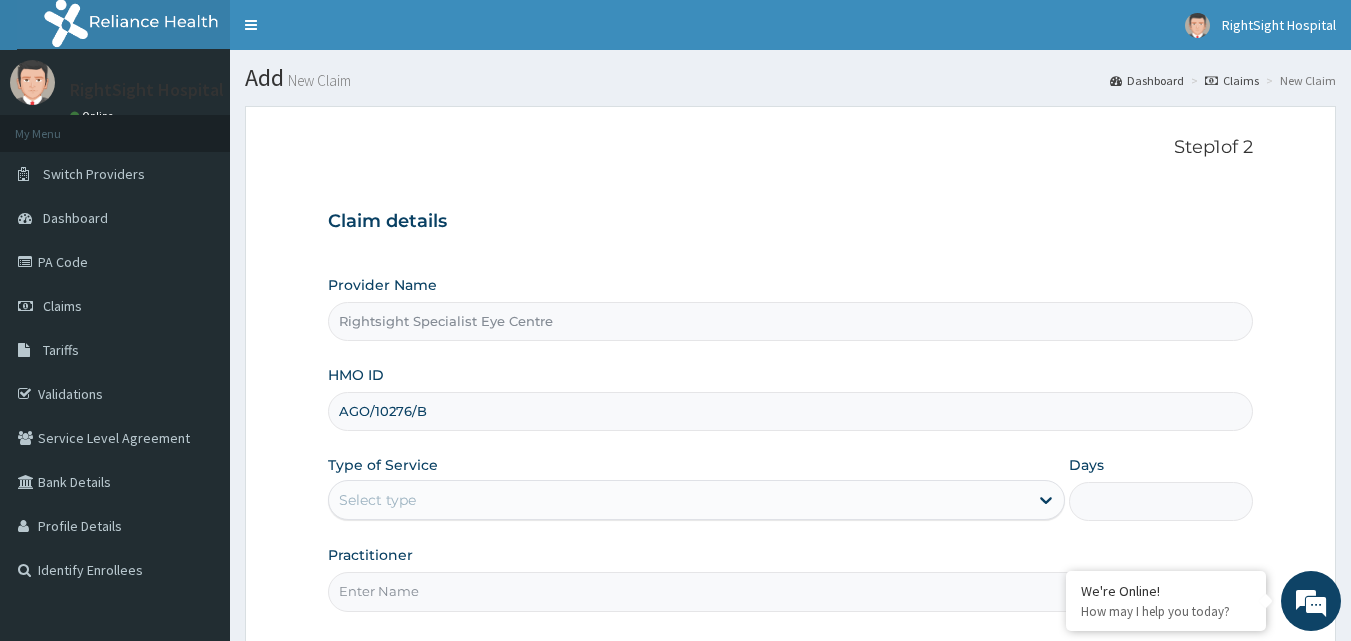 type on "AGO/10276/B" 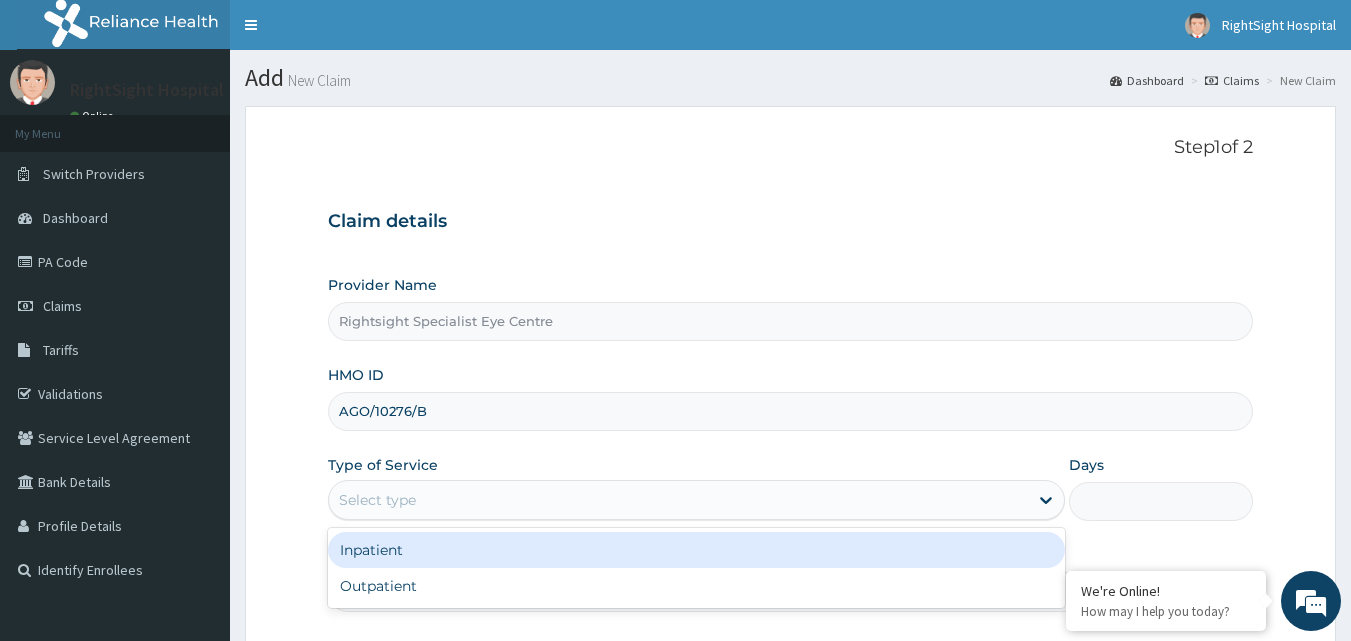 click on "Outpatient" at bounding box center (696, 586) 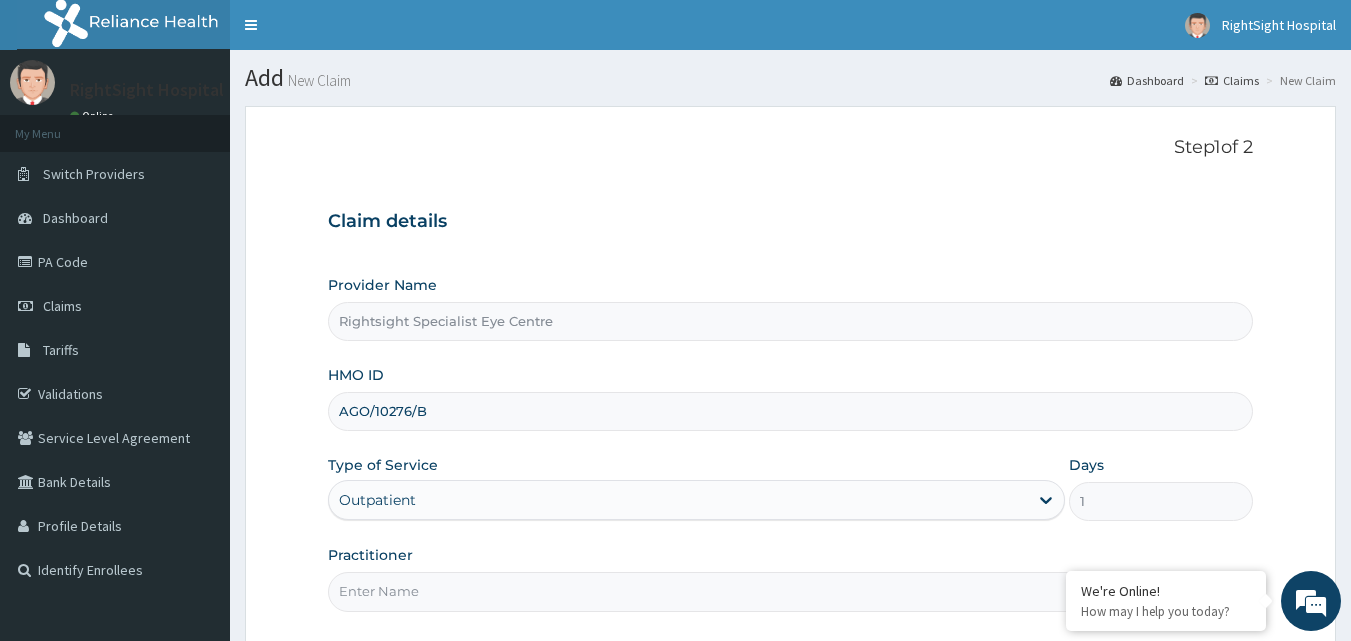 click on "Practitioner" at bounding box center (791, 591) 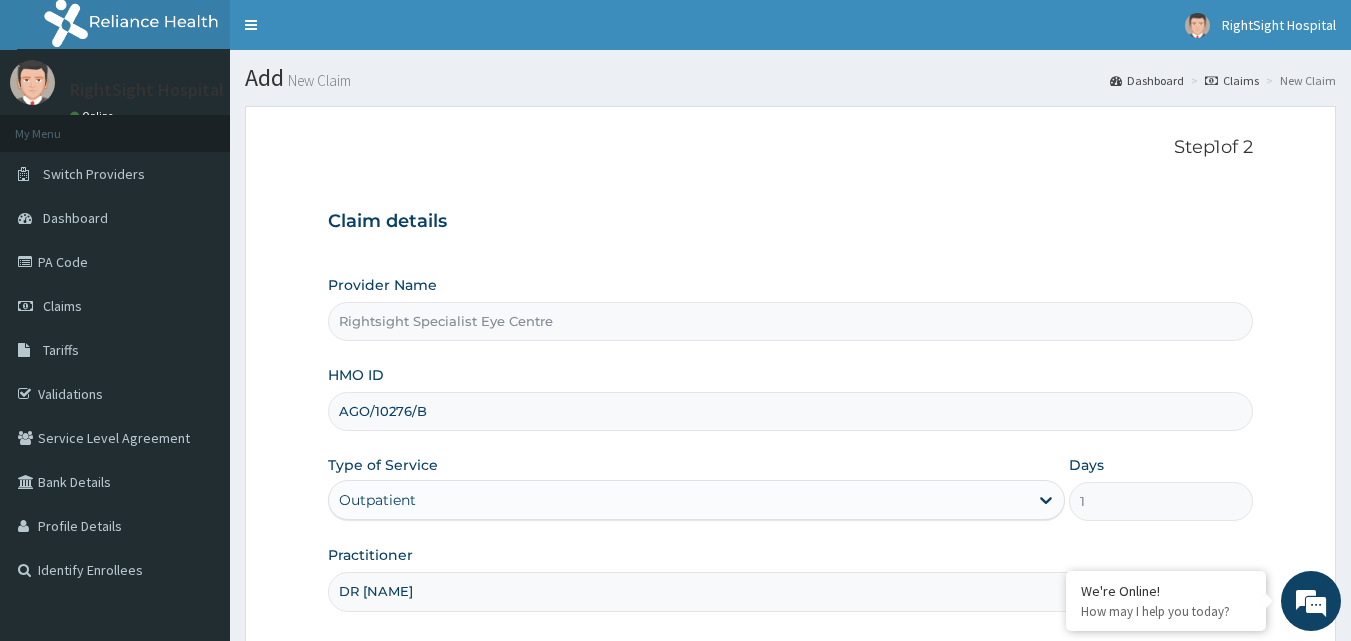 type on "DR EJIKEME" 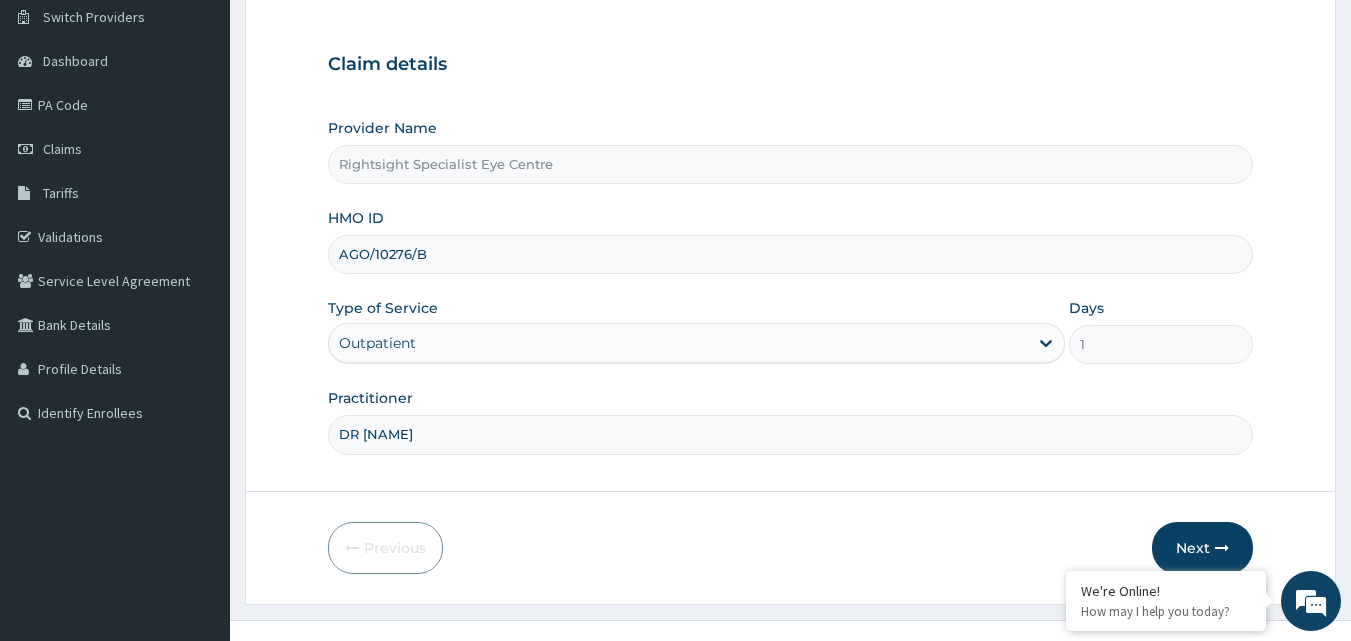 scroll, scrollTop: 187, scrollLeft: 0, axis: vertical 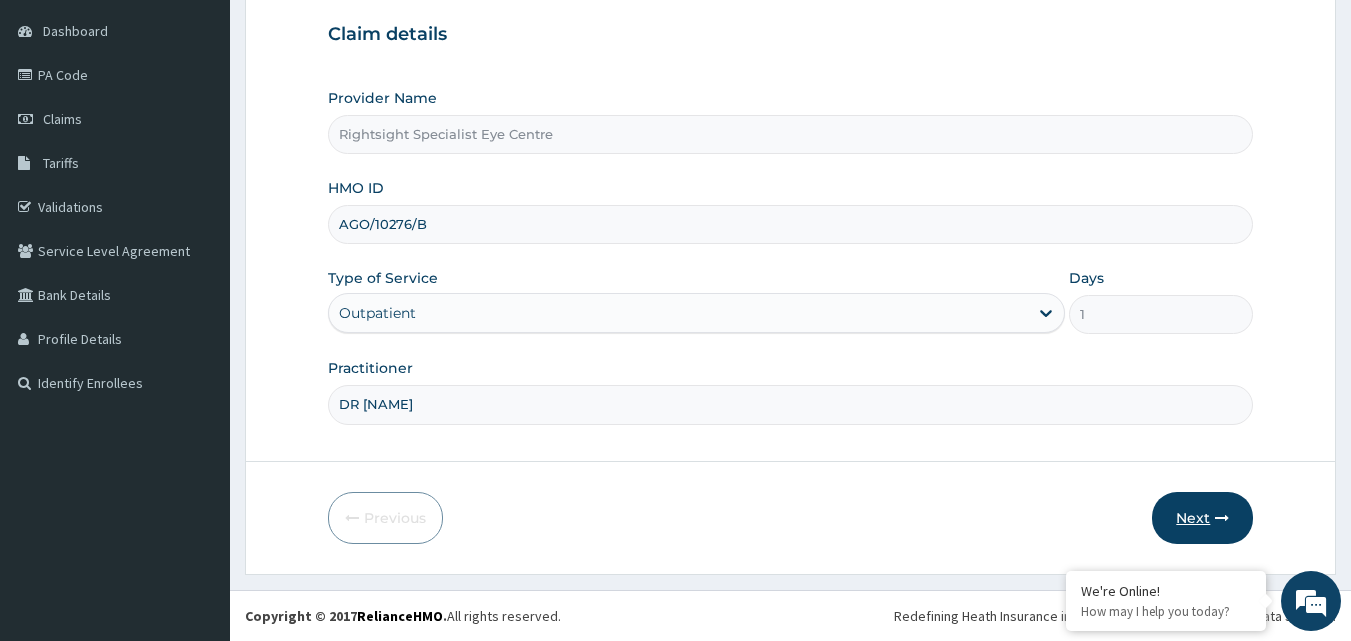 click on "Next" at bounding box center (1202, 518) 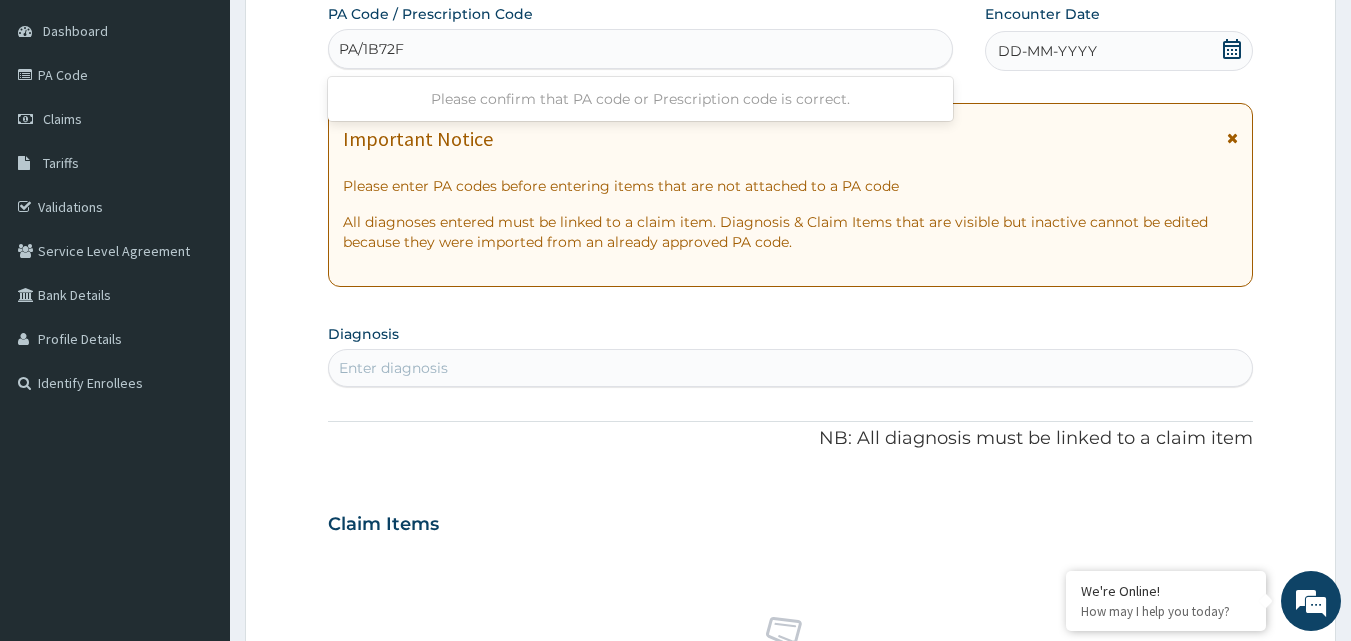 type on "PA/1B72F9" 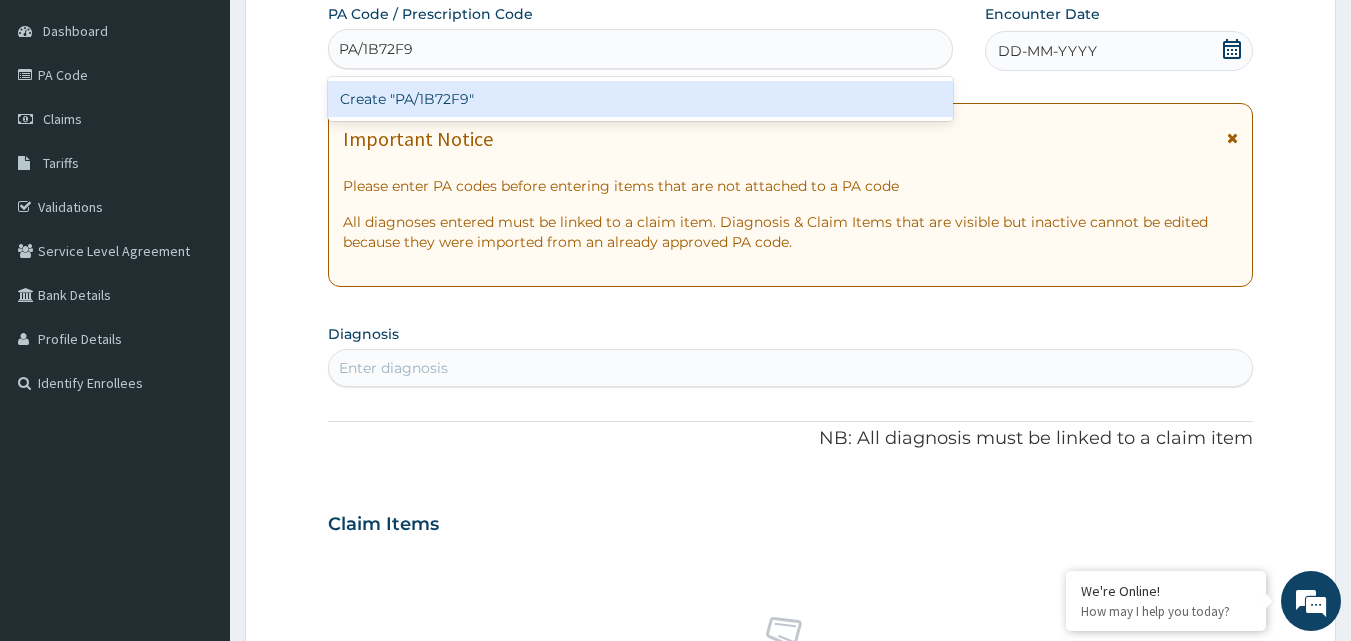 click on "Create "PA/1B72F9"" at bounding box center [641, 99] 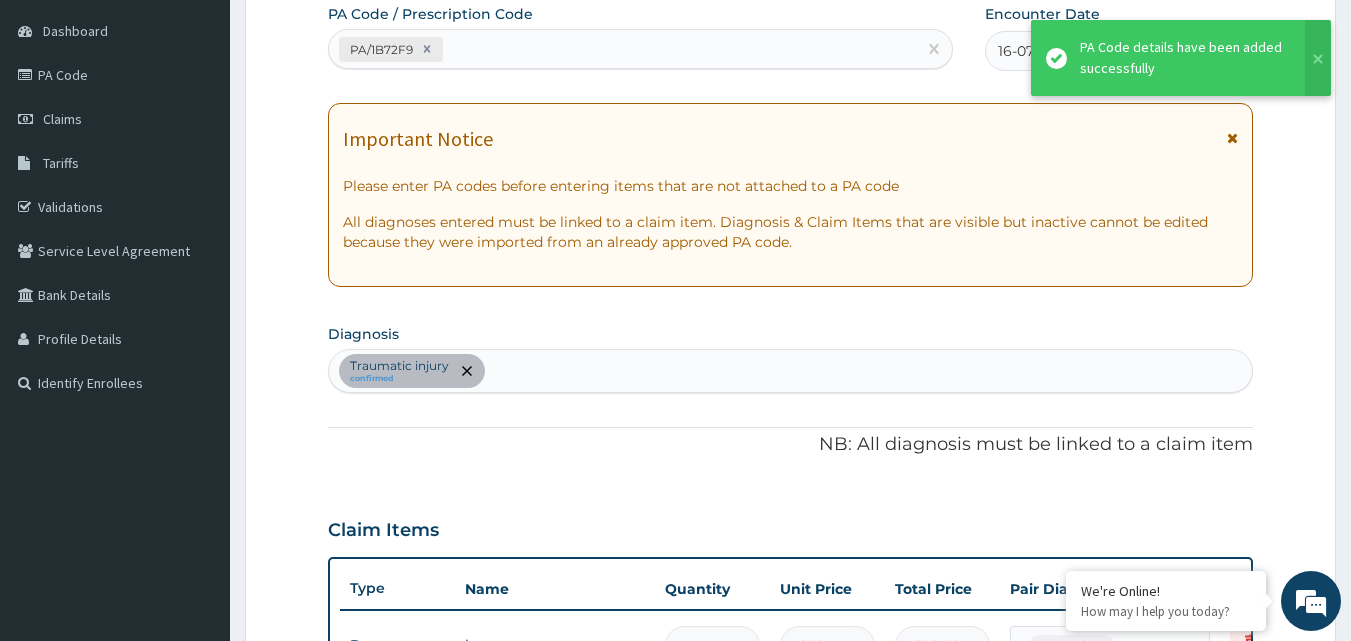 scroll, scrollTop: 788, scrollLeft: 0, axis: vertical 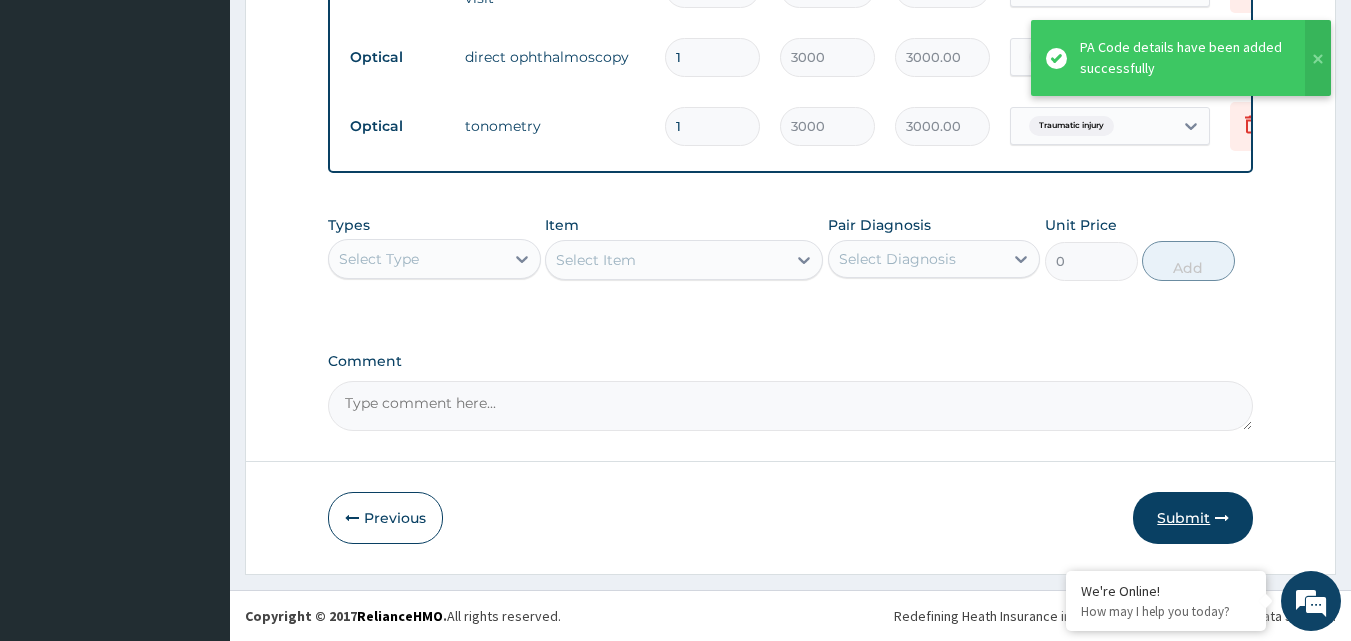 click on "Submit" at bounding box center [1193, 518] 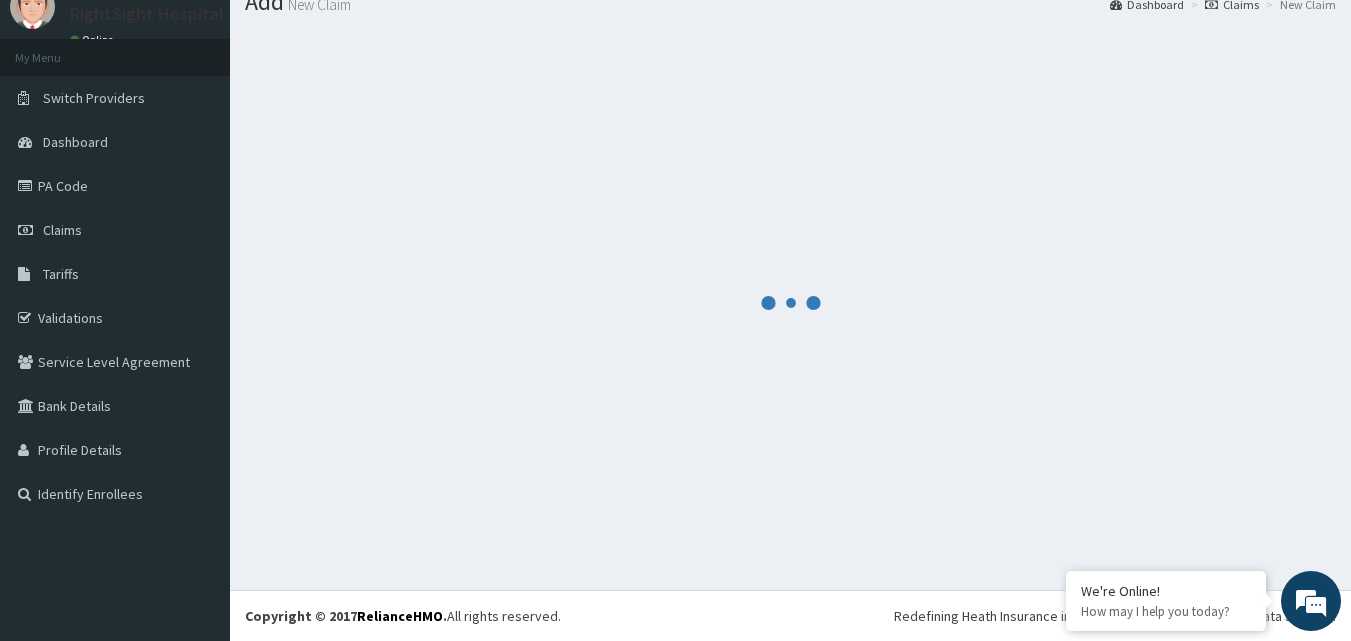 scroll, scrollTop: 997, scrollLeft: 0, axis: vertical 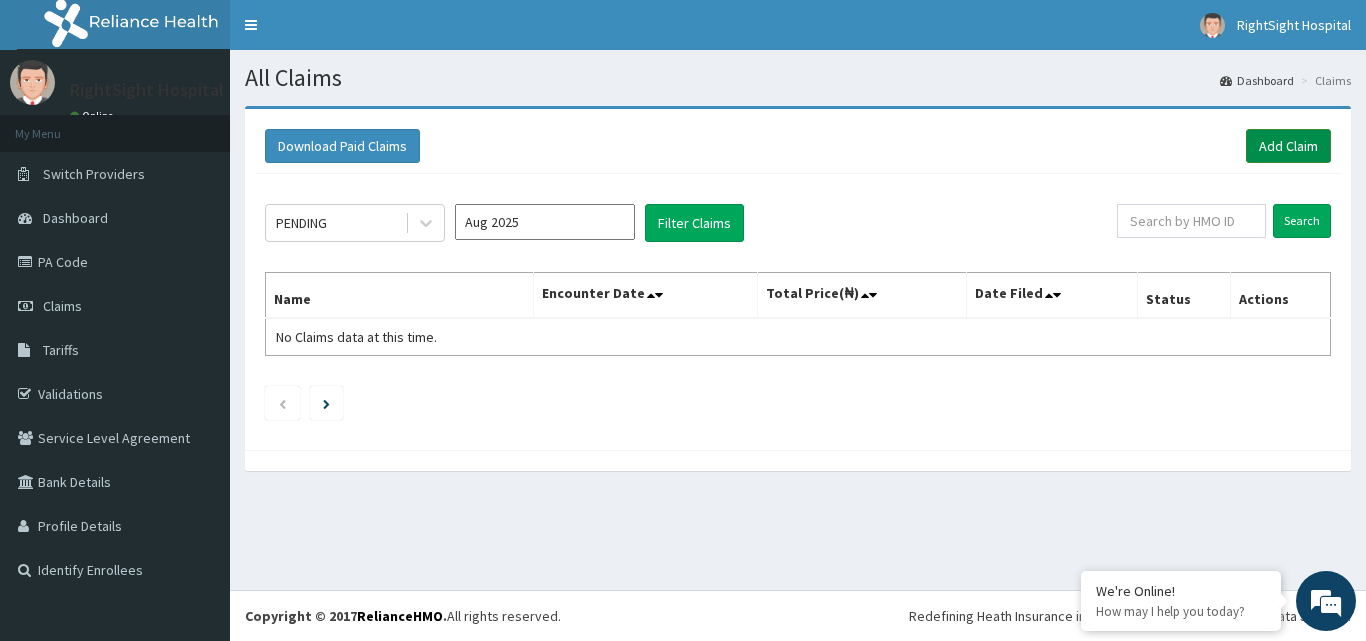 click on "Add Claim" at bounding box center [1288, 146] 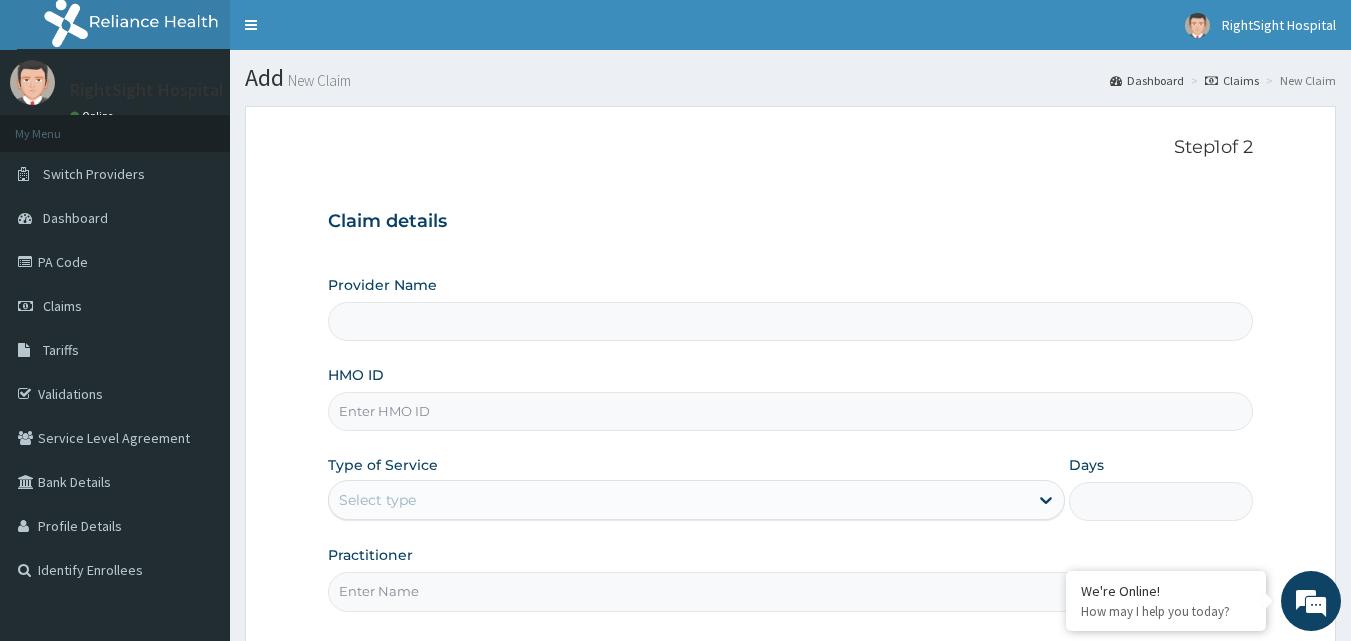 scroll, scrollTop: 0, scrollLeft: 0, axis: both 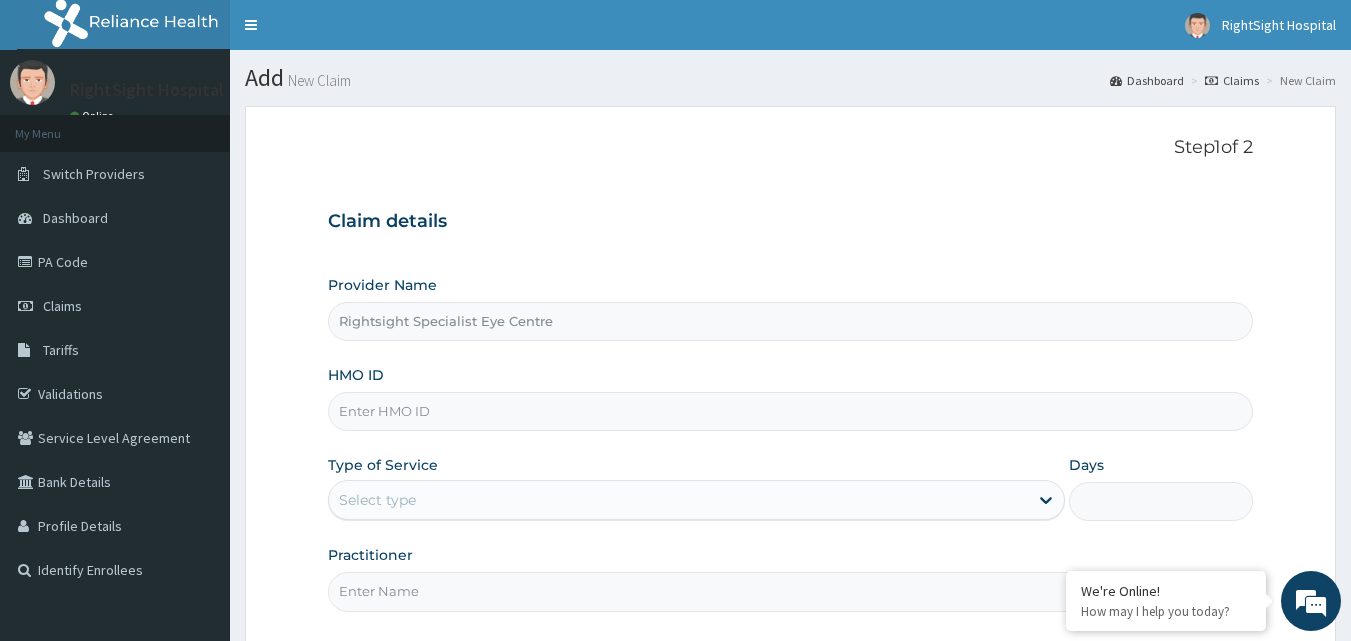 click on "HMO ID" at bounding box center [791, 411] 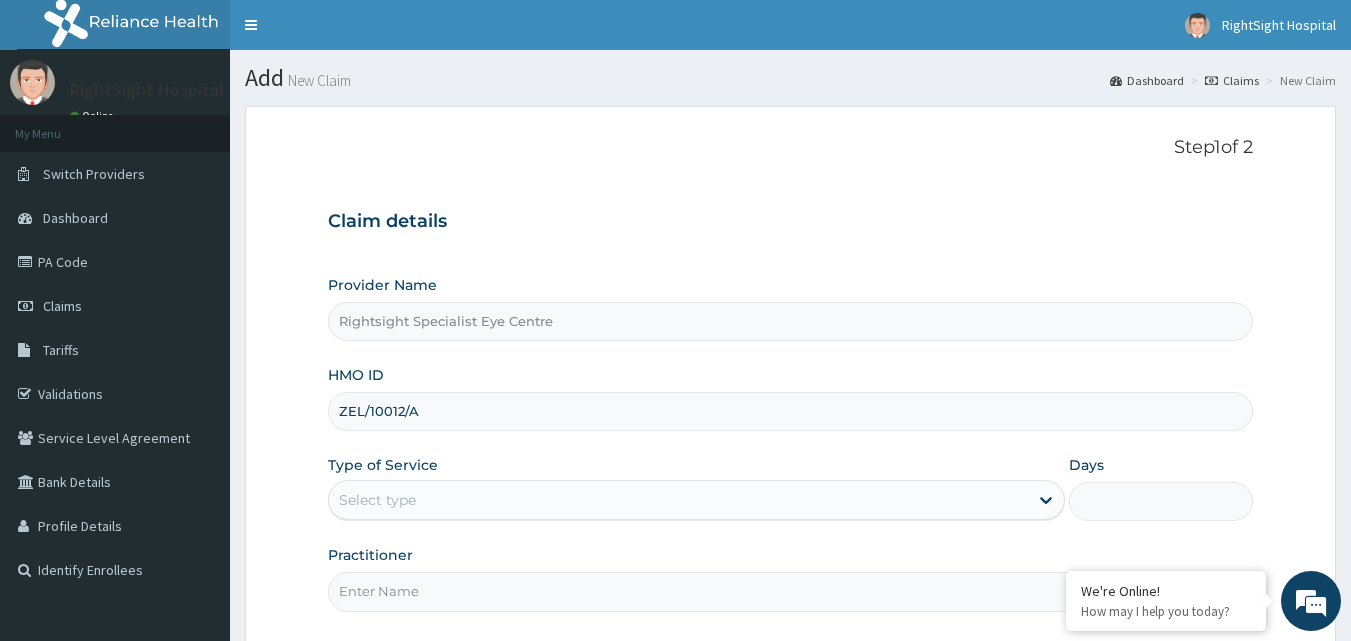 scroll, scrollTop: 0, scrollLeft: 0, axis: both 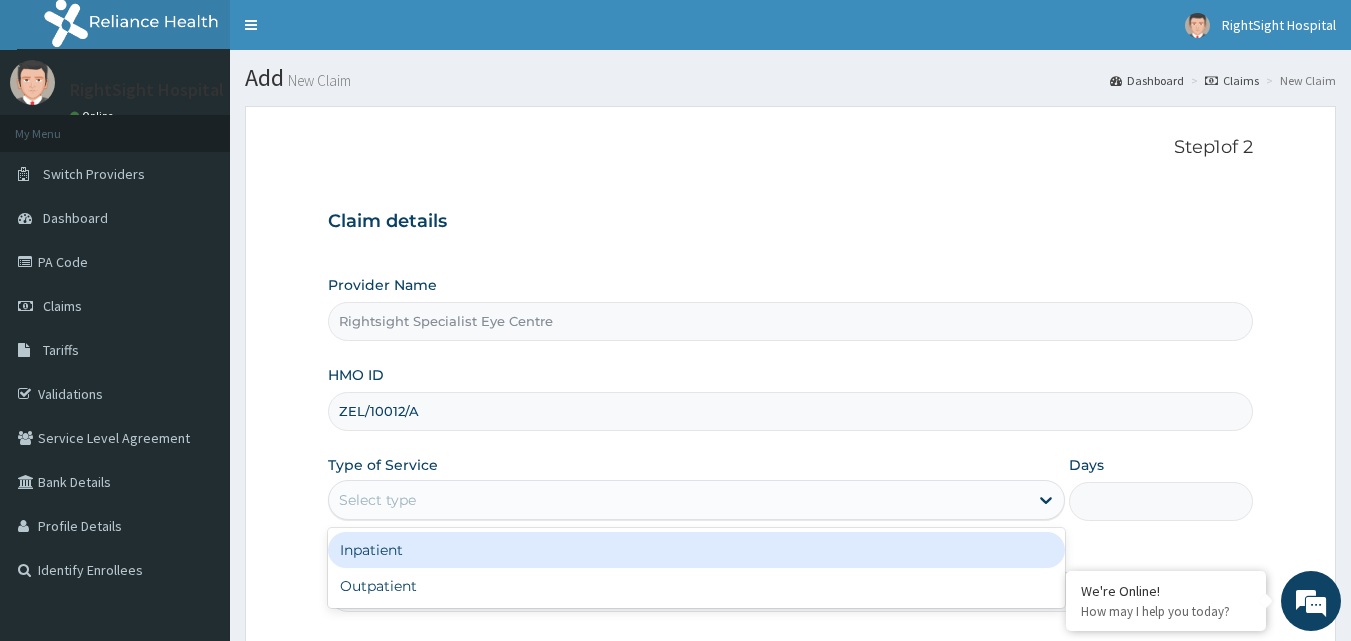 click on "Outpatient" at bounding box center (696, 586) 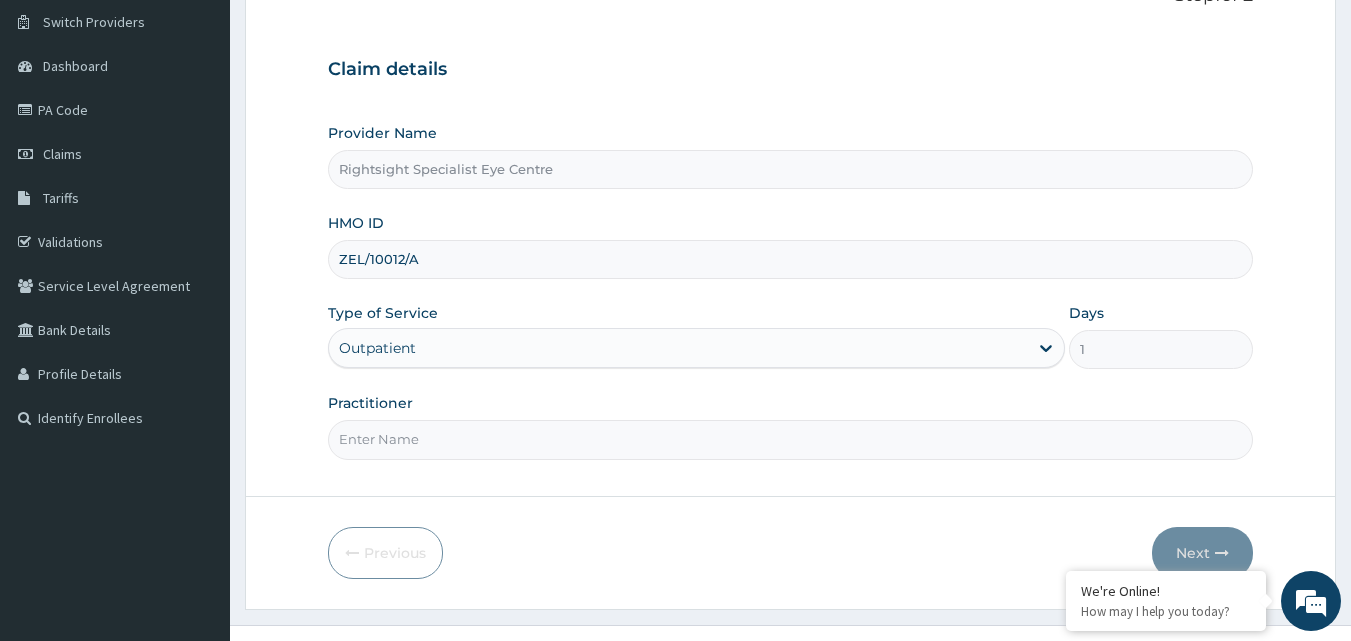 scroll, scrollTop: 187, scrollLeft: 0, axis: vertical 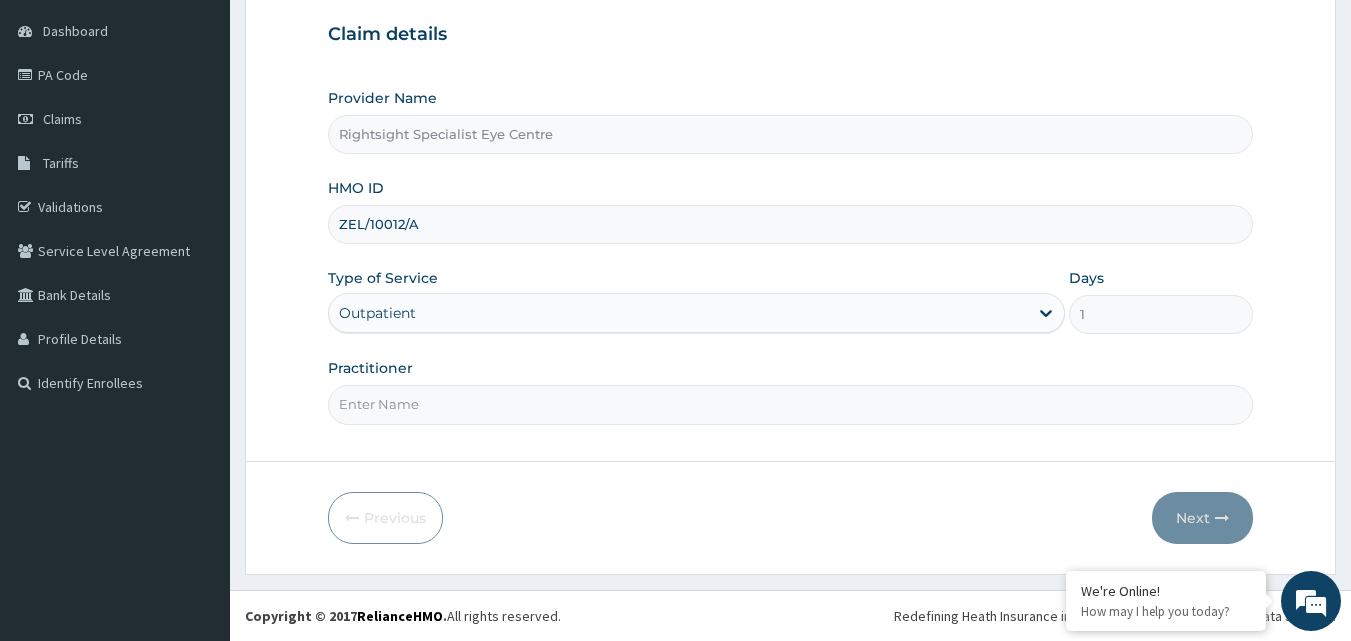 click on "Practitioner" at bounding box center (791, 404) 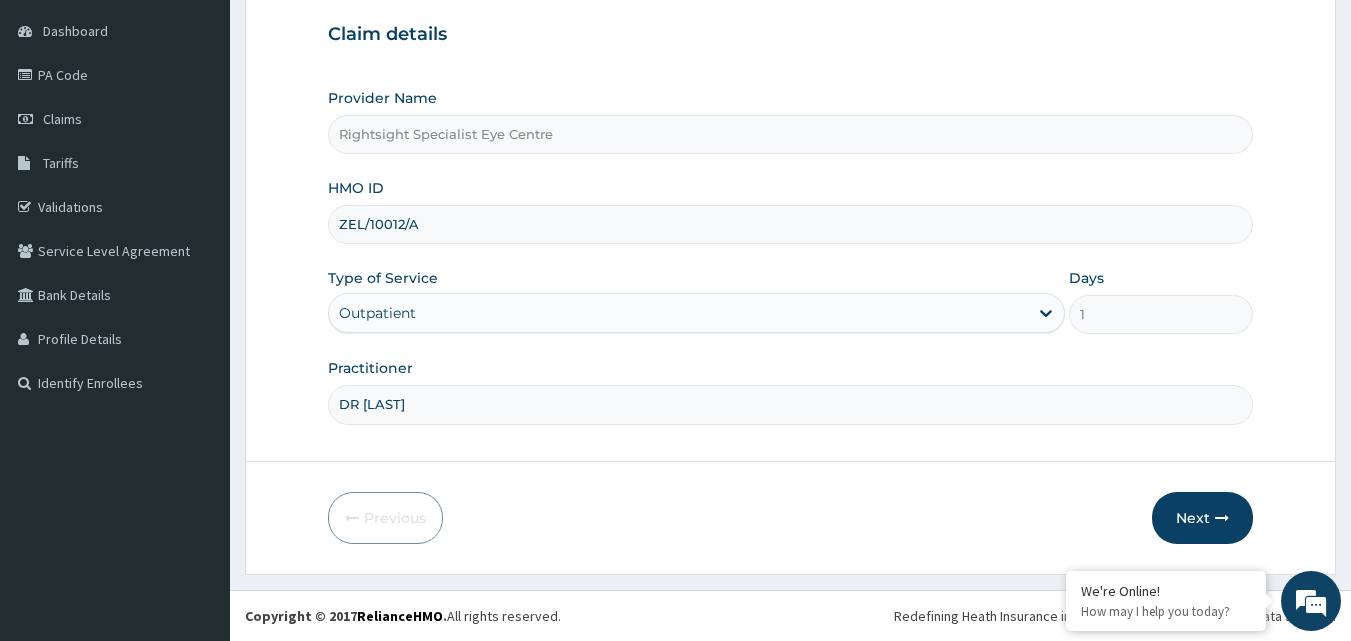 type on "DR OKEKE" 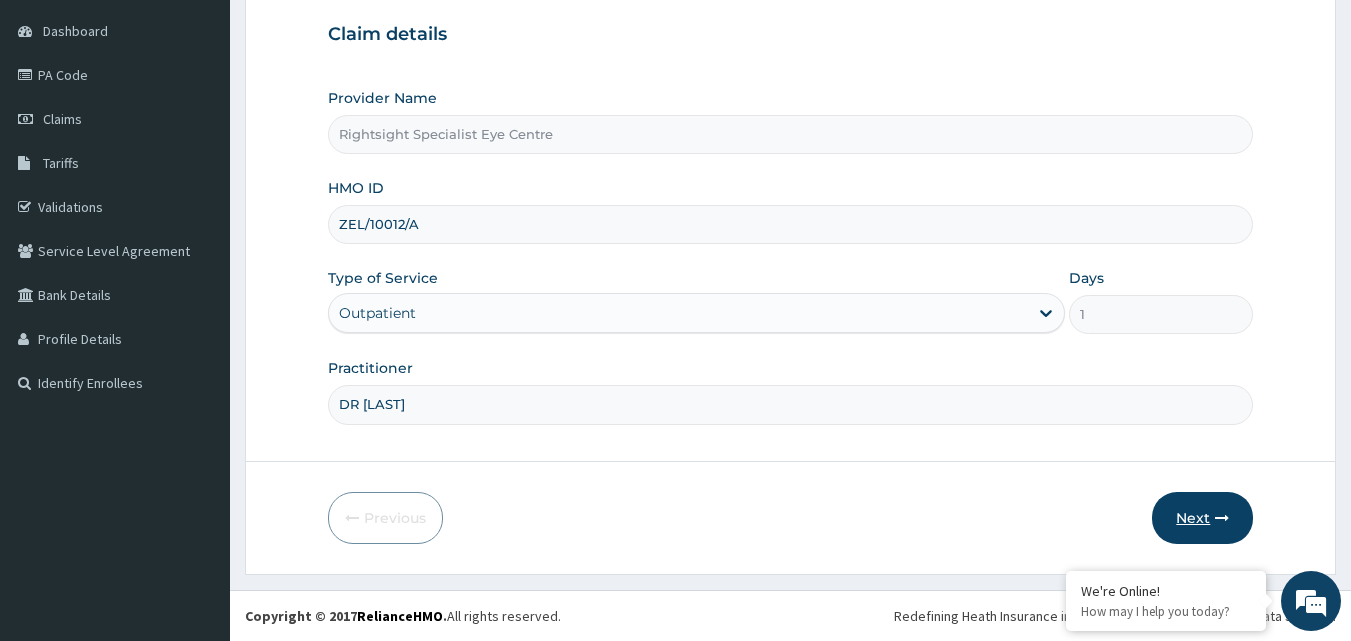 click on "Next" at bounding box center (1202, 518) 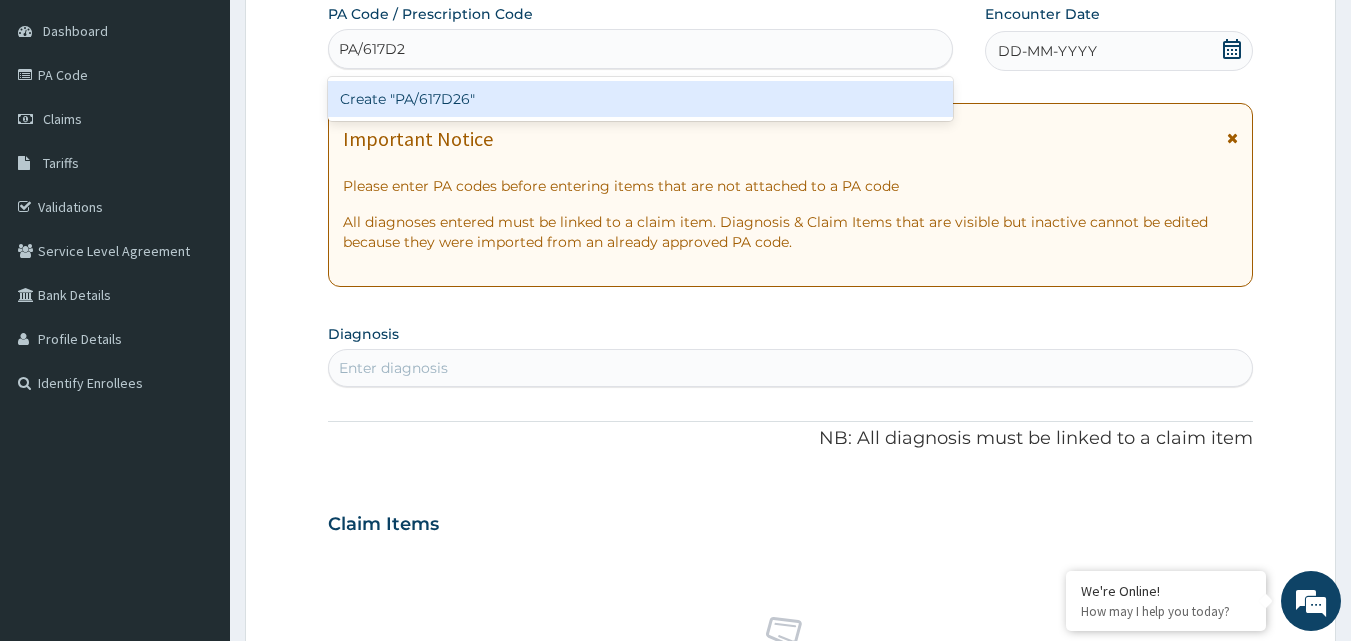 type on "PA/617D26" 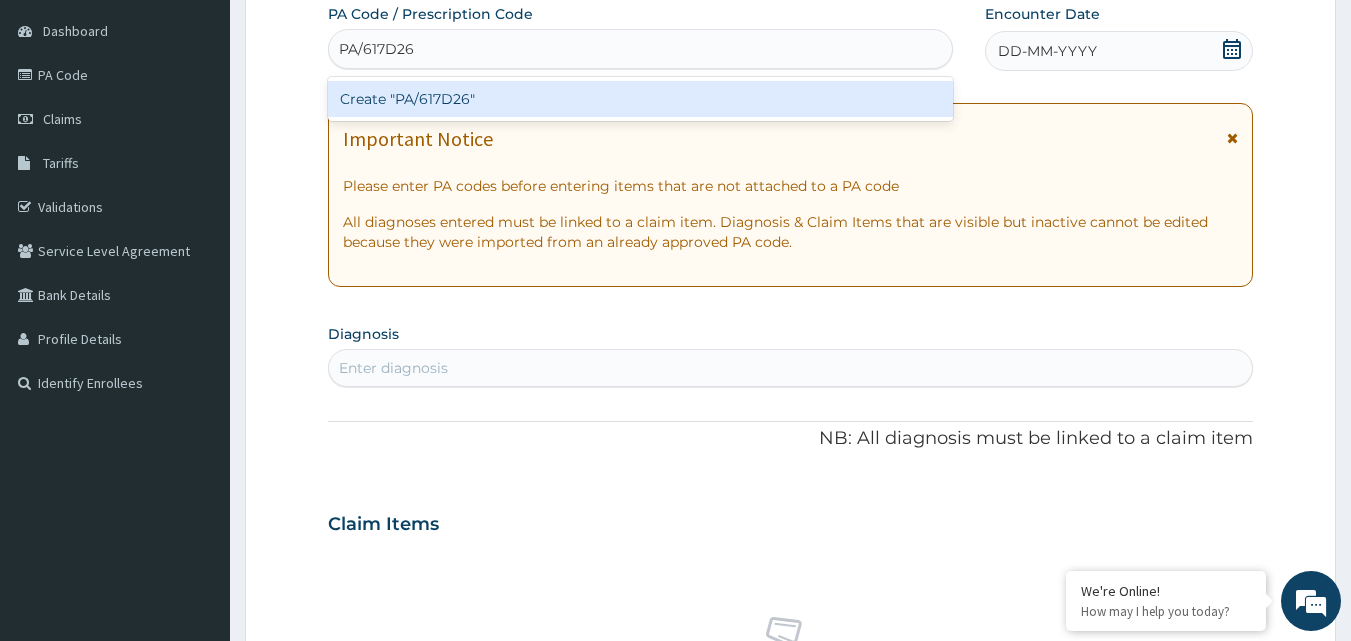 click on "Create "PA/617D26"" at bounding box center (641, 99) 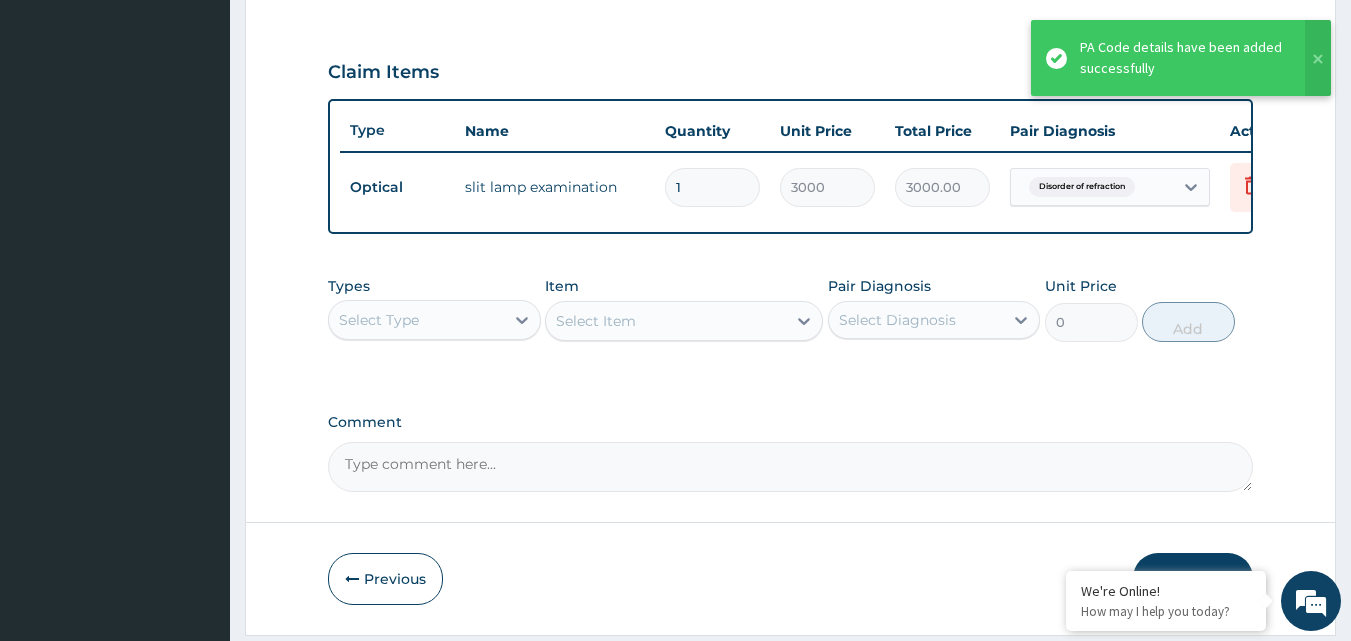 scroll, scrollTop: 721, scrollLeft: 0, axis: vertical 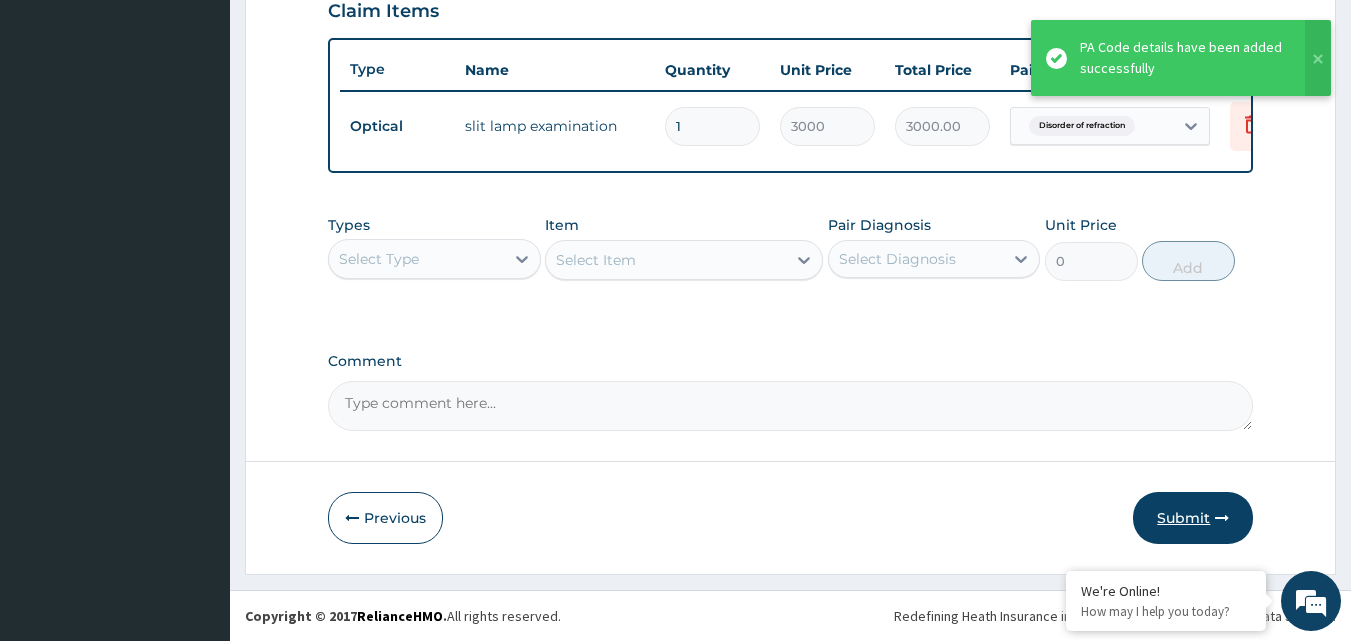 click on "Submit" at bounding box center (1193, 518) 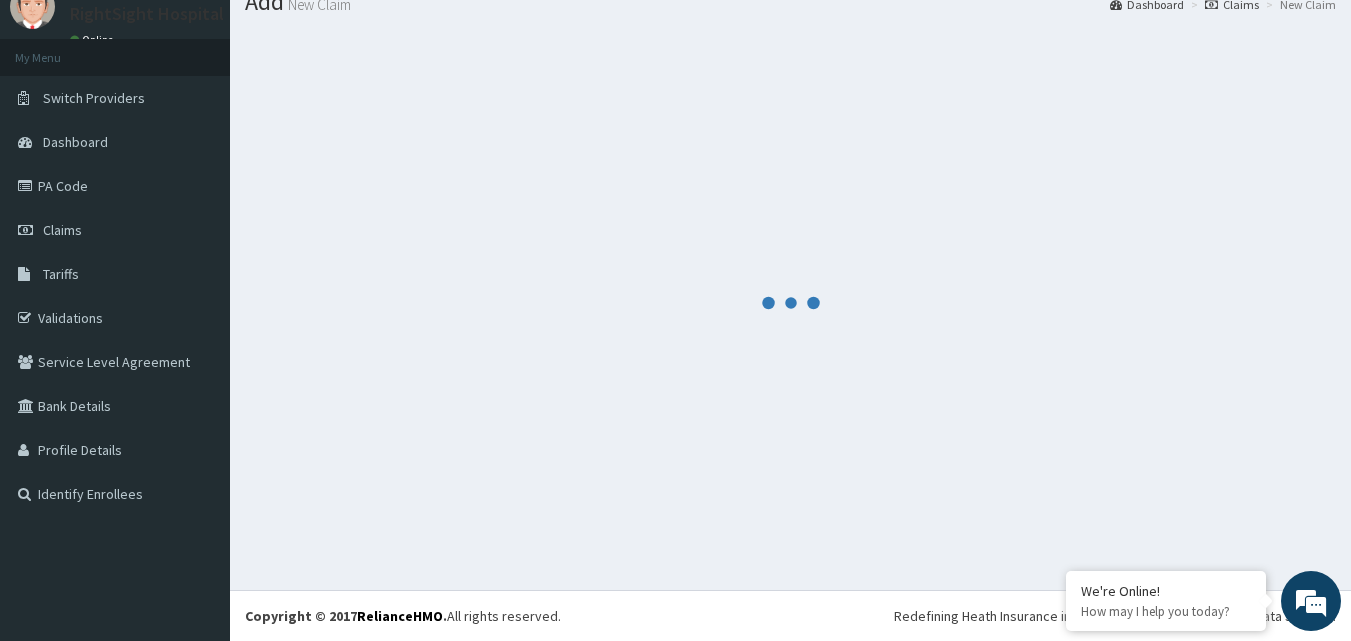 scroll, scrollTop: 721, scrollLeft: 0, axis: vertical 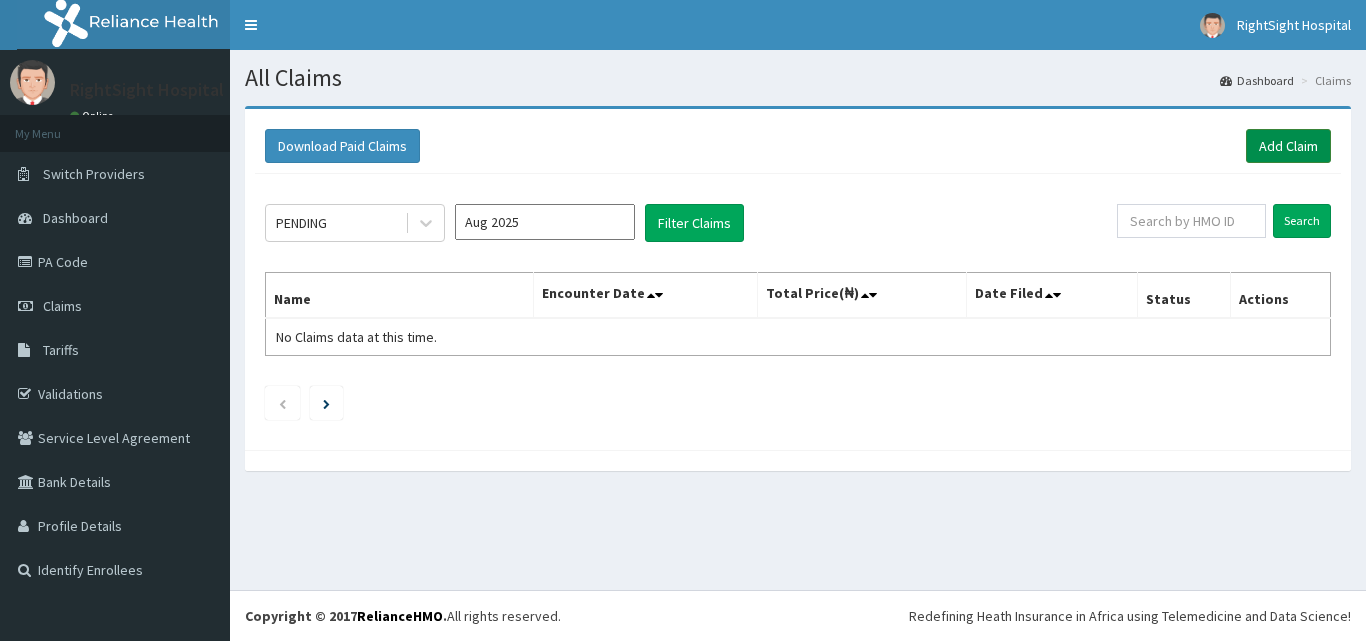 click on "Add Claim" at bounding box center [1288, 146] 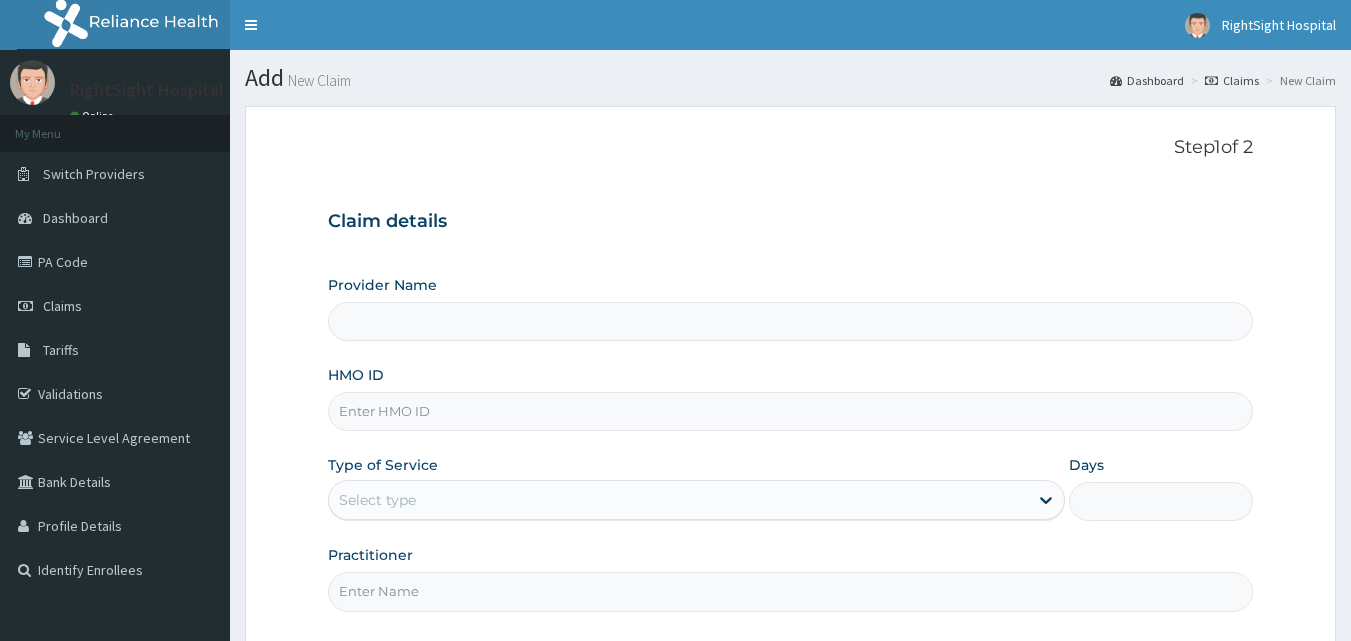 scroll, scrollTop: 0, scrollLeft: 0, axis: both 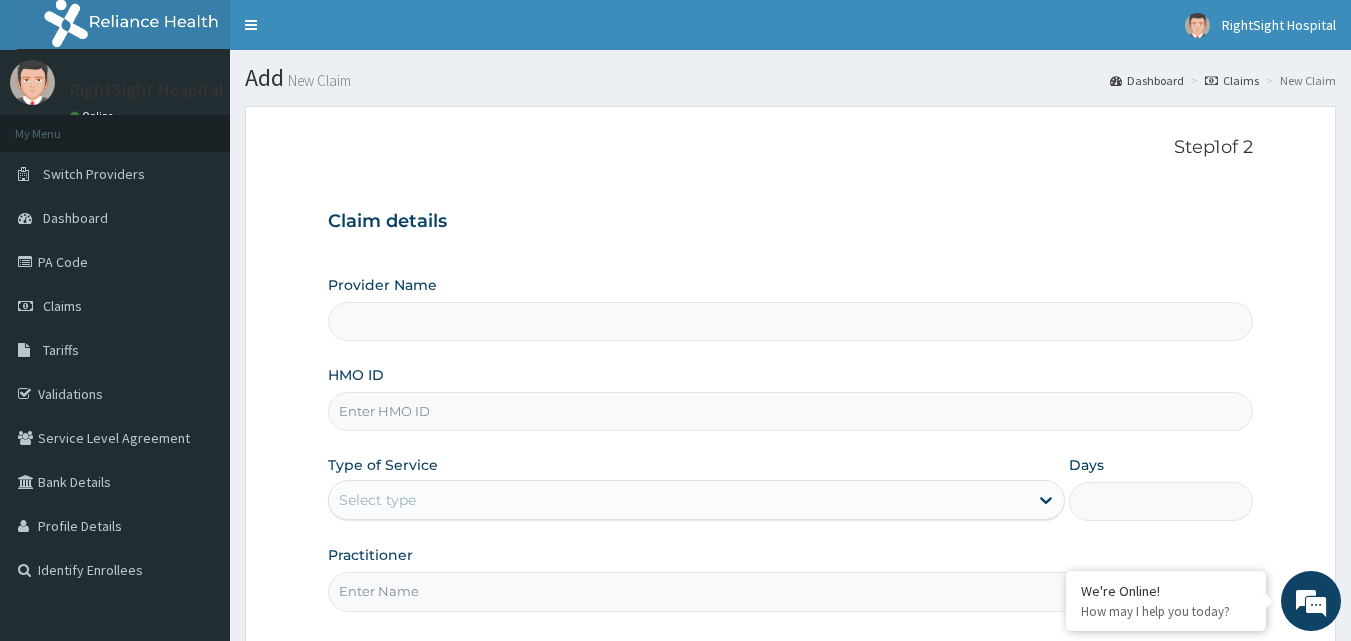 click on "Provider Name" at bounding box center (791, 321) 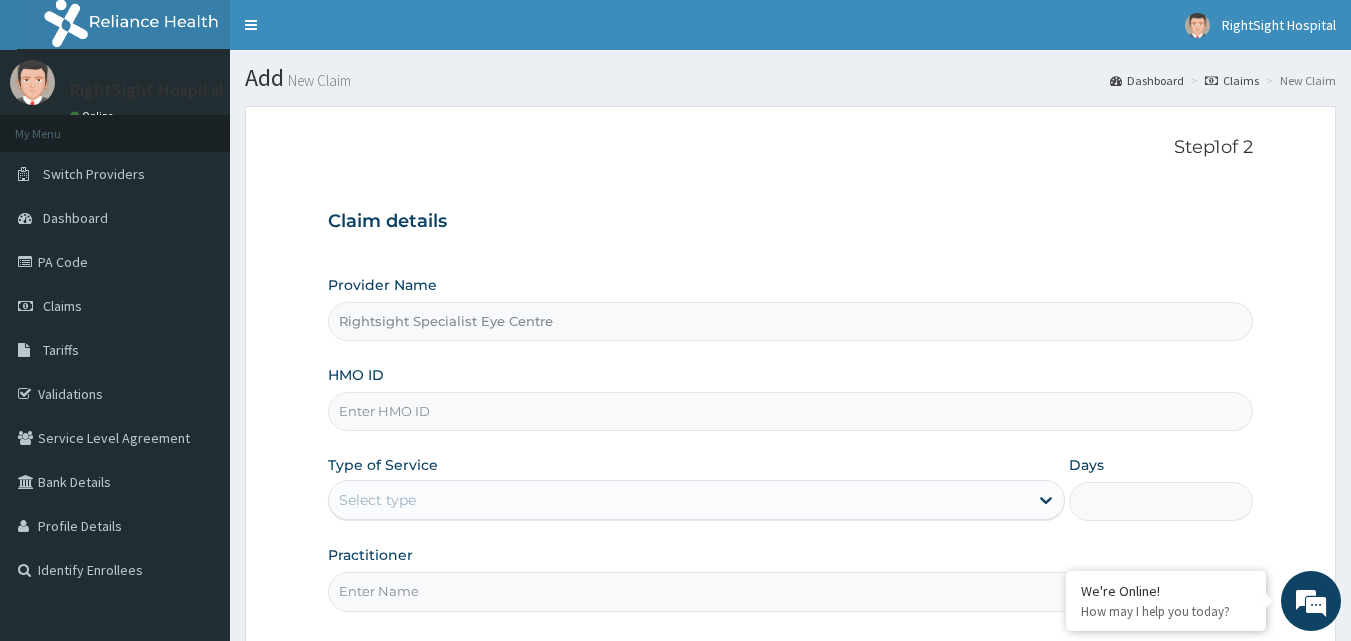 click on "Rightsight Specialist Eye Centre" at bounding box center [791, 321] 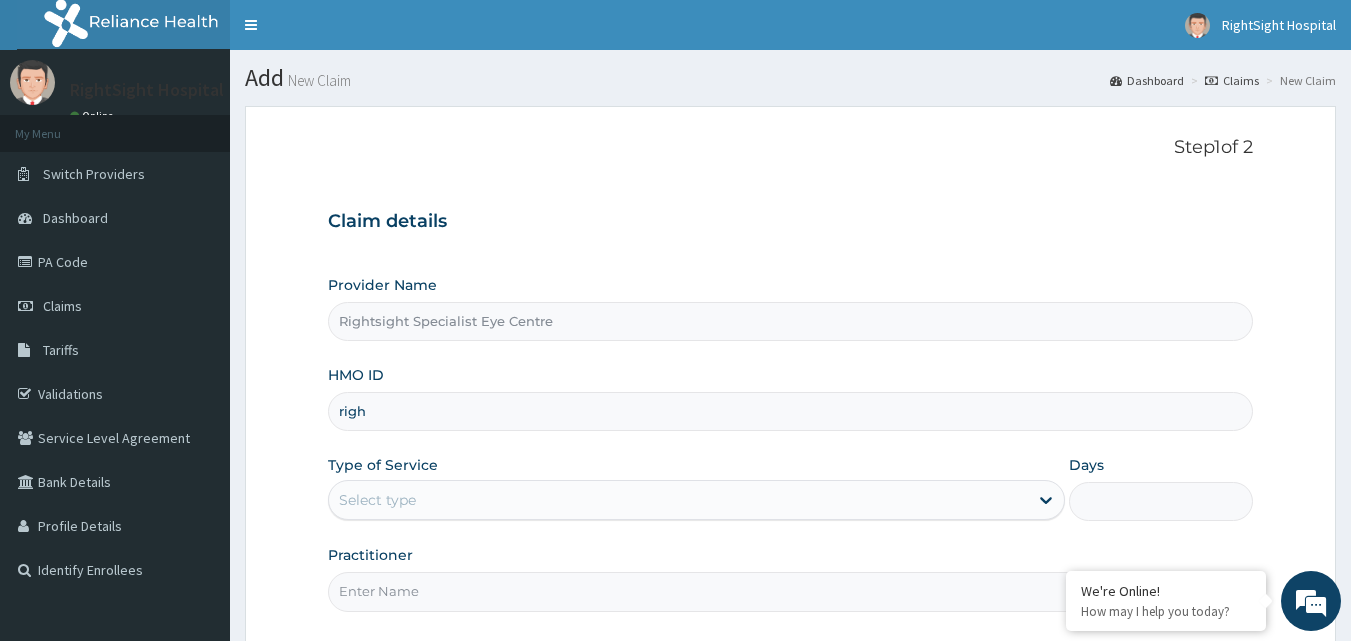 scroll, scrollTop: 0, scrollLeft: 0, axis: both 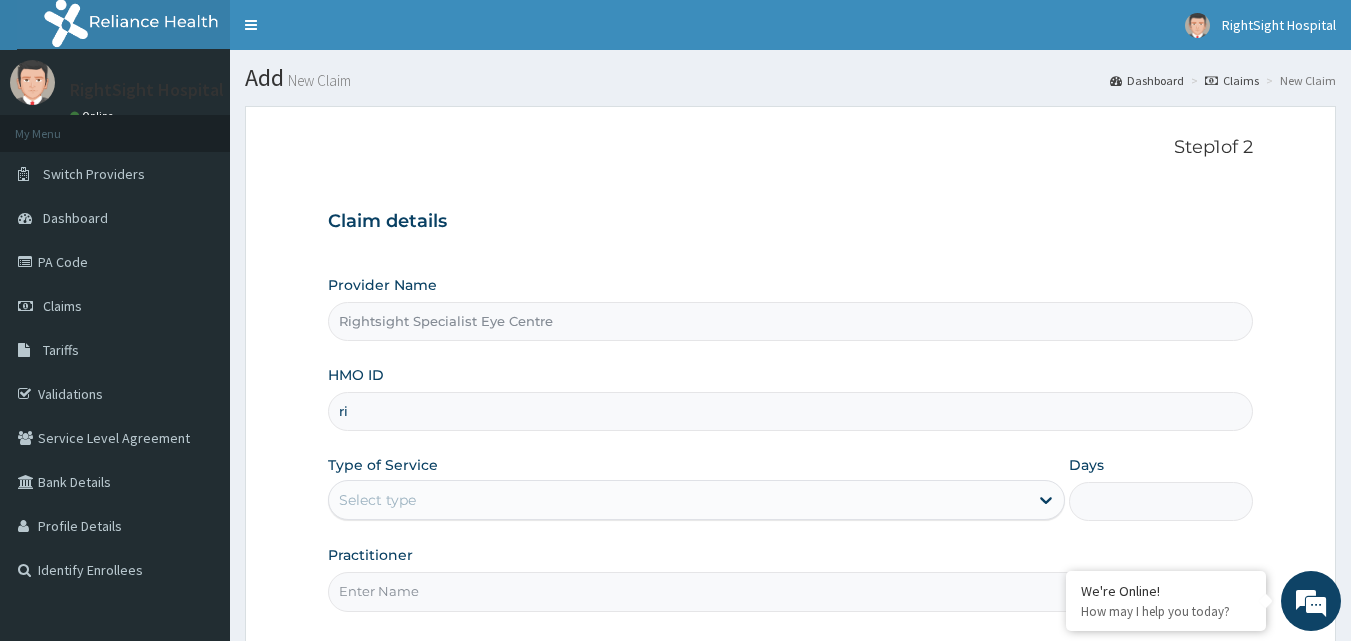 type on "r" 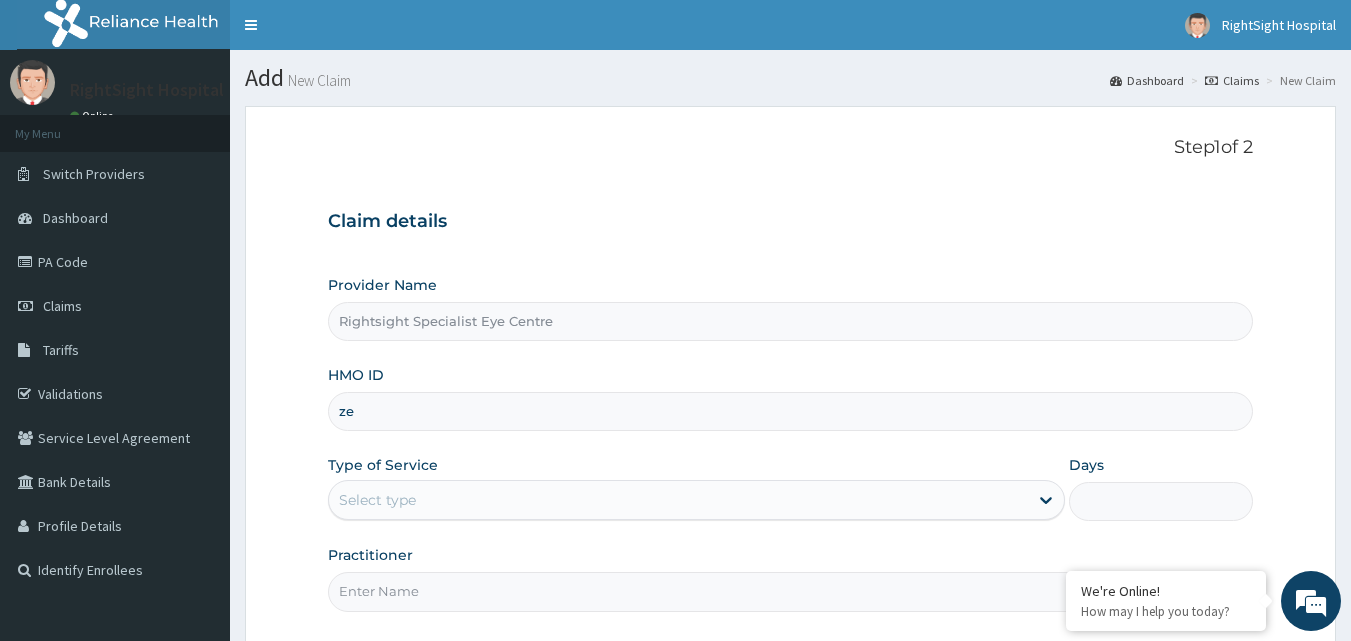 type on "z" 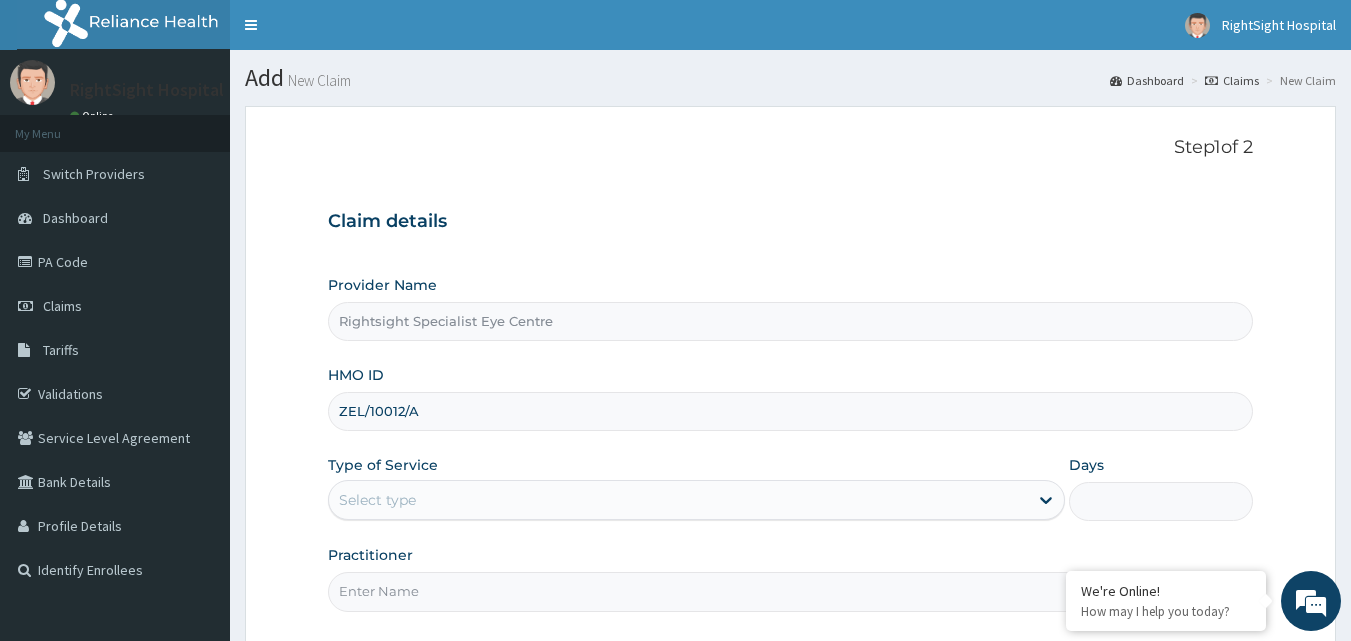 type on "ZEL/10012/A" 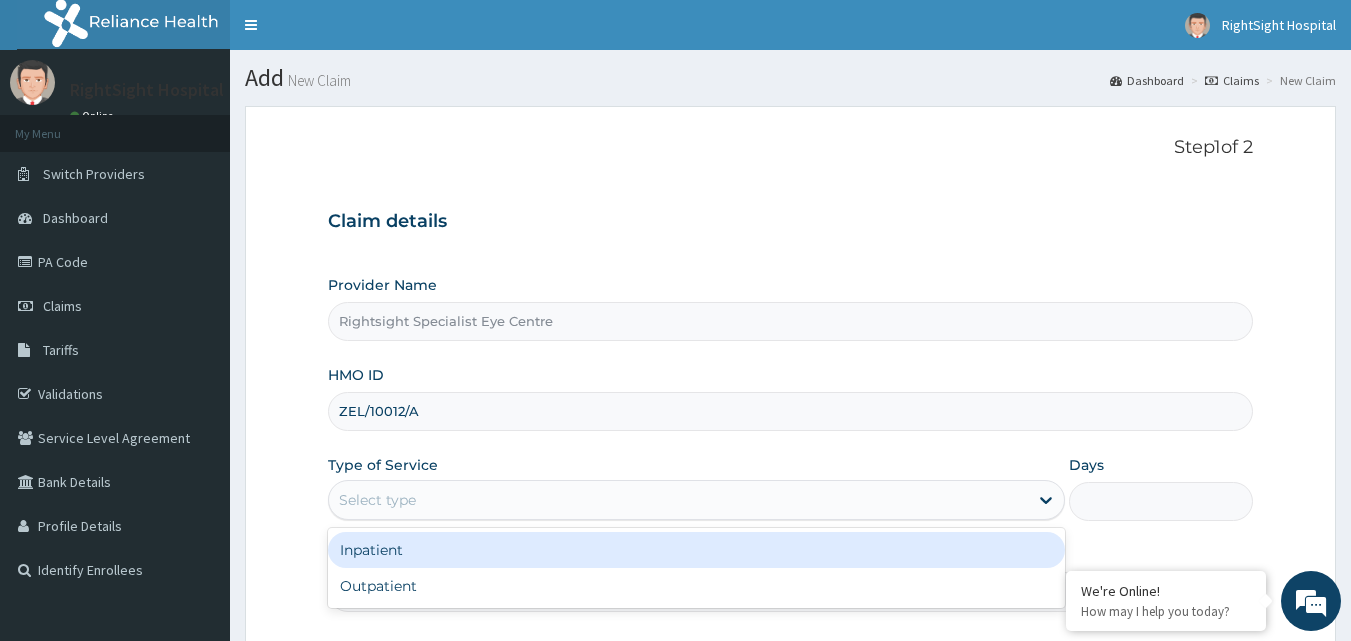 click on "Outpatient" at bounding box center (696, 586) 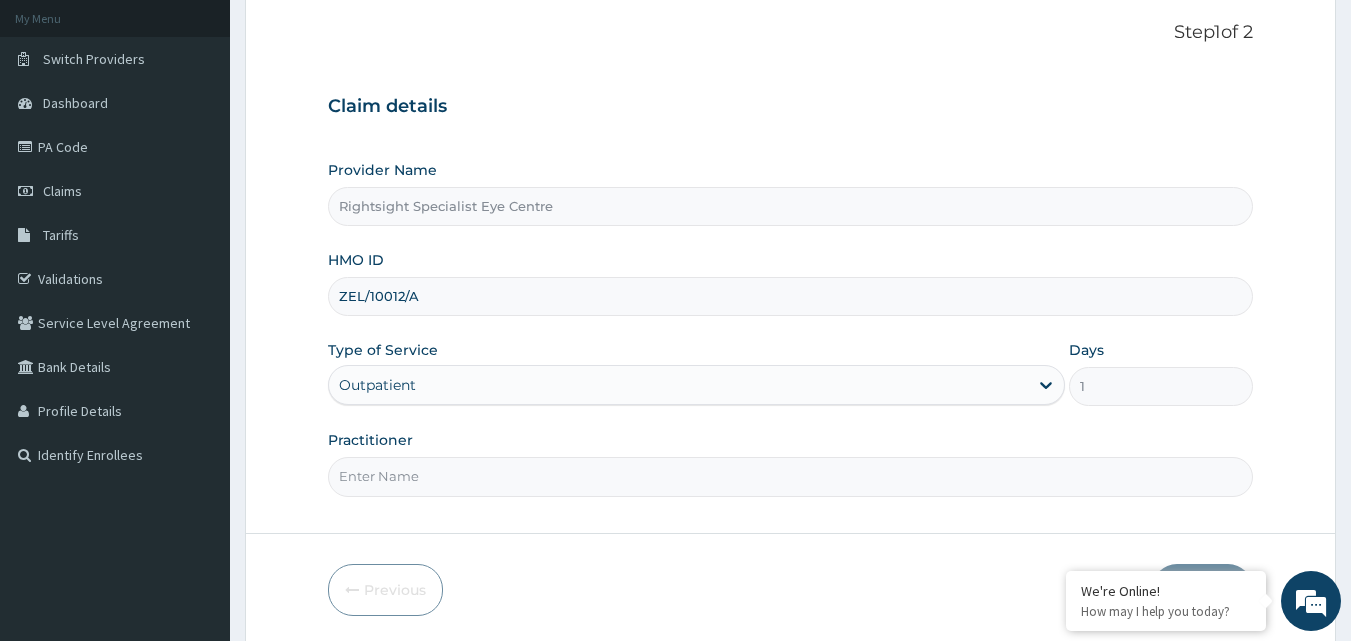 scroll, scrollTop: 116, scrollLeft: 0, axis: vertical 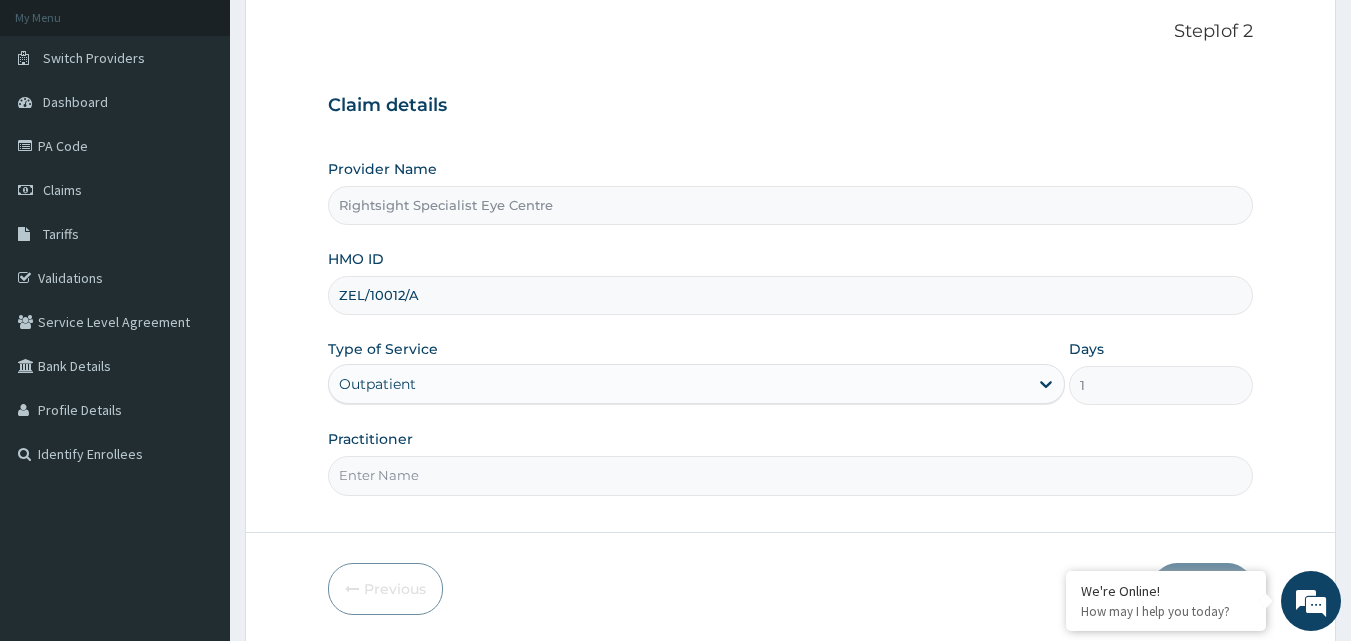click on "Practitioner" at bounding box center (791, 475) 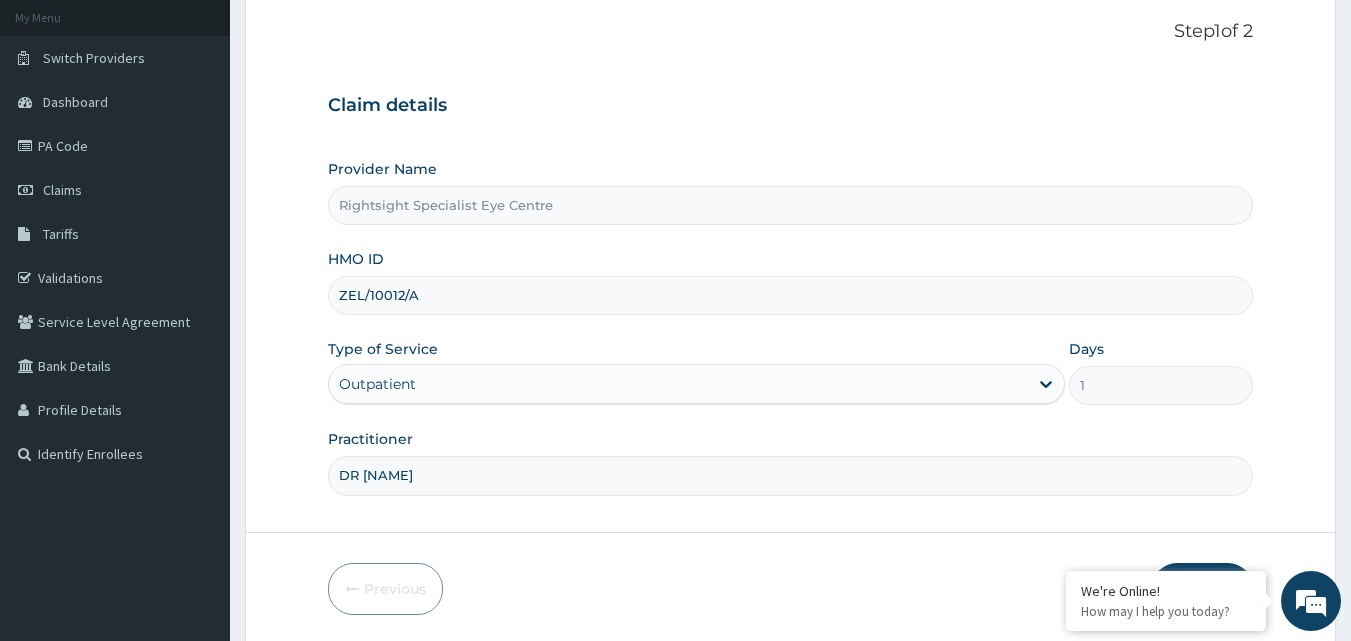type on "DR OKEKE" 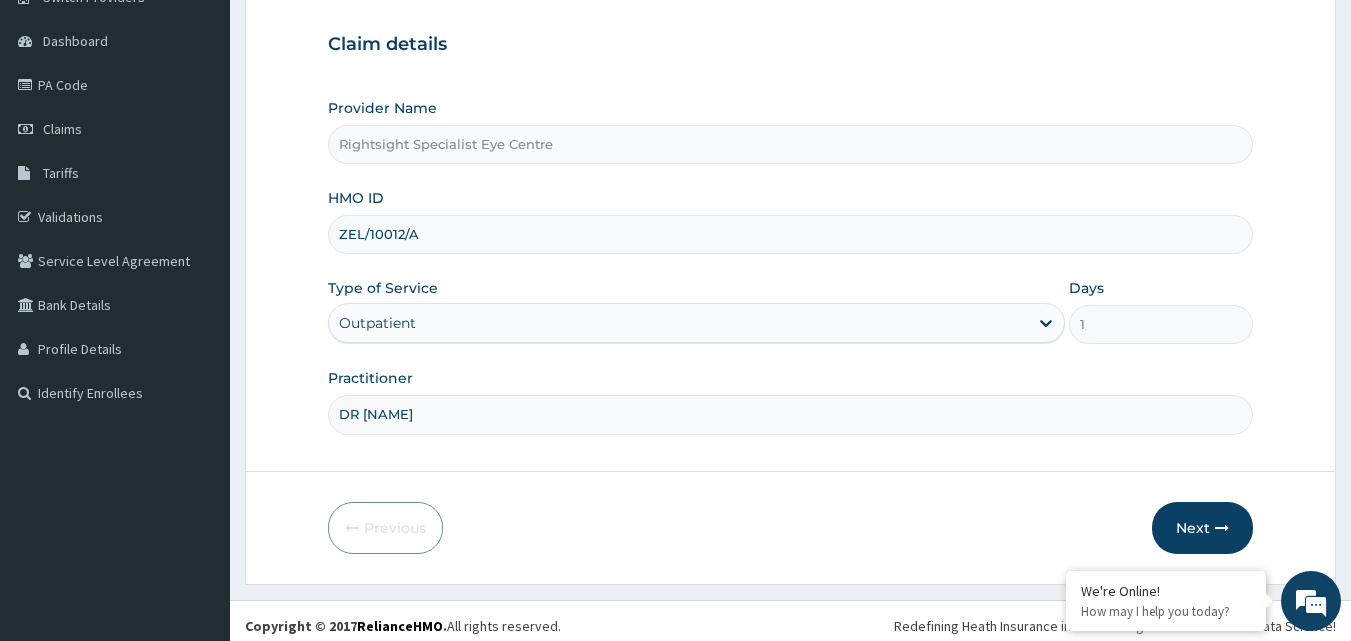 scroll, scrollTop: 187, scrollLeft: 0, axis: vertical 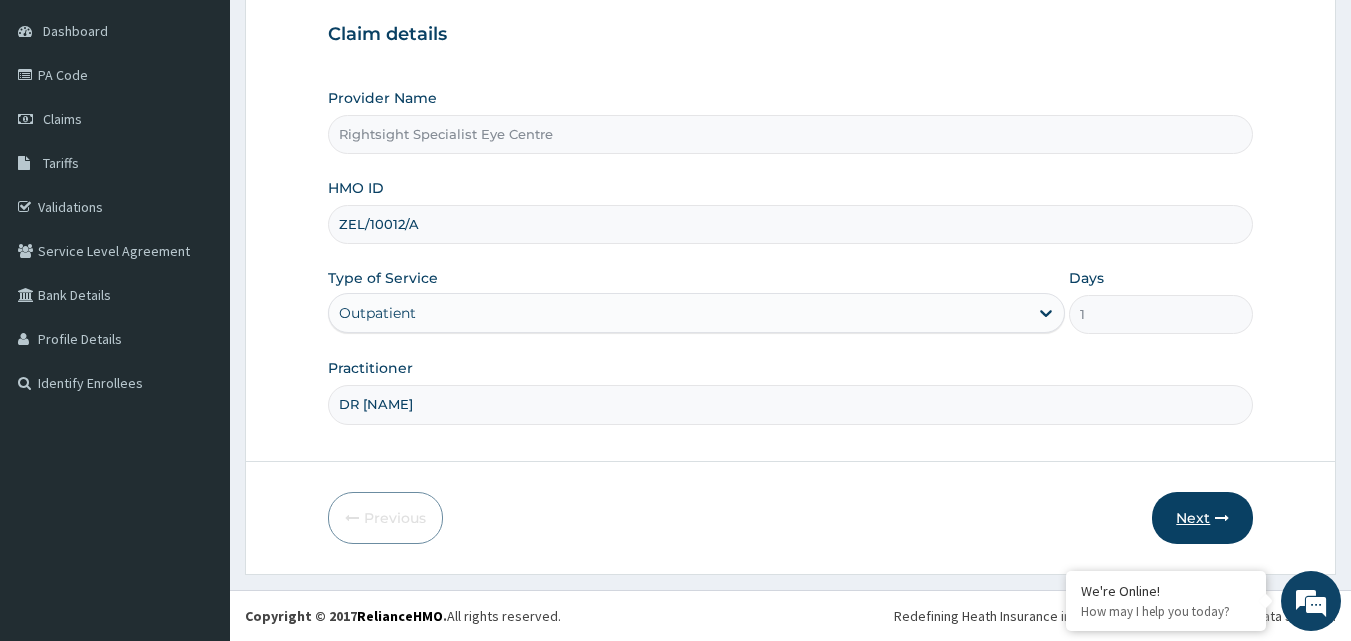 click at bounding box center (1222, 518) 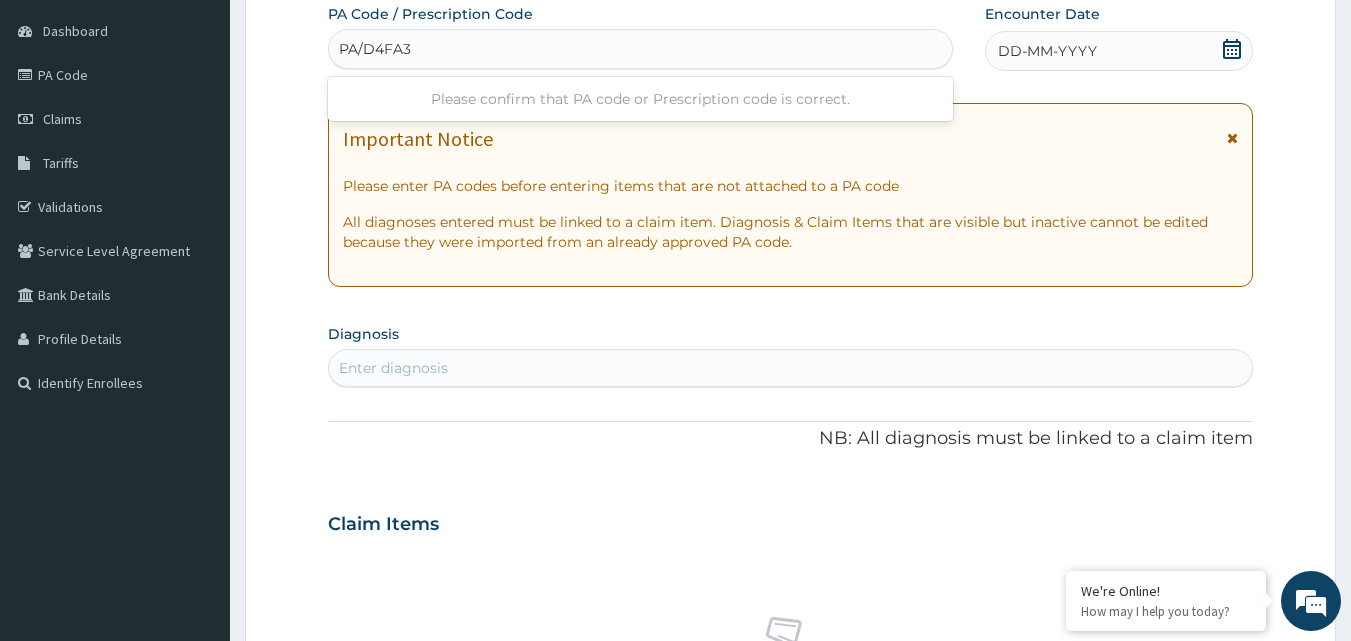 type on "PA/D4FA32" 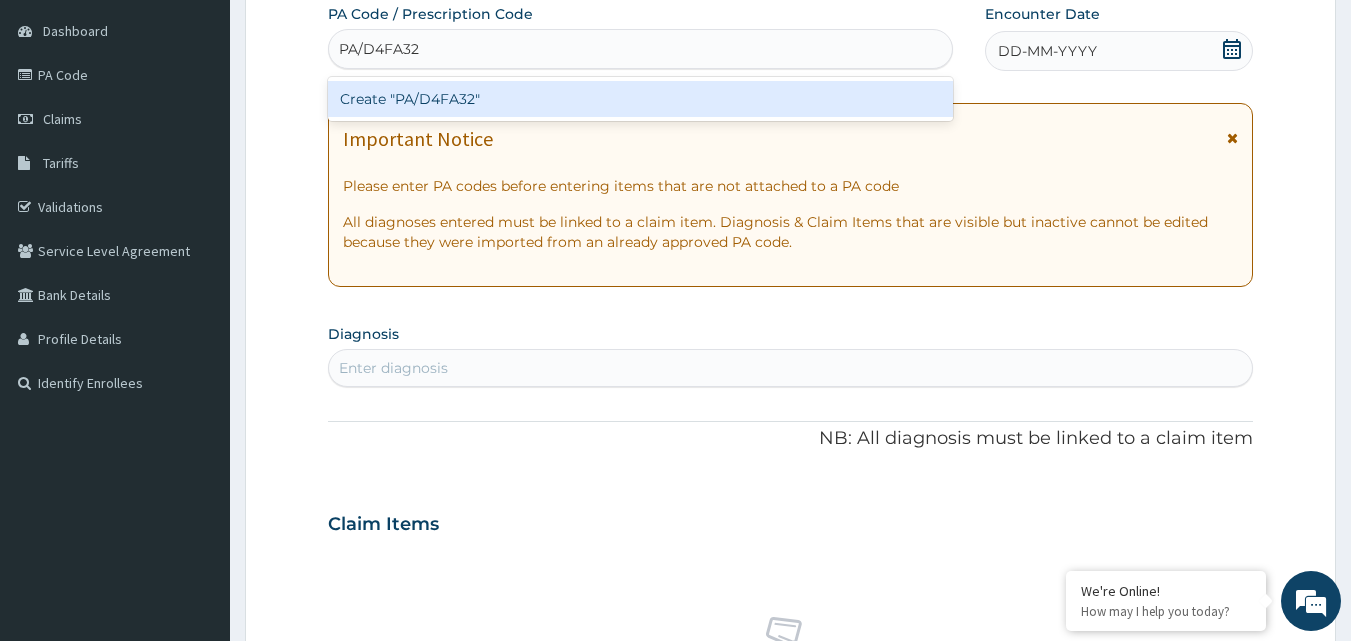 click on "Create "PA/D4FA32"" at bounding box center [641, 99] 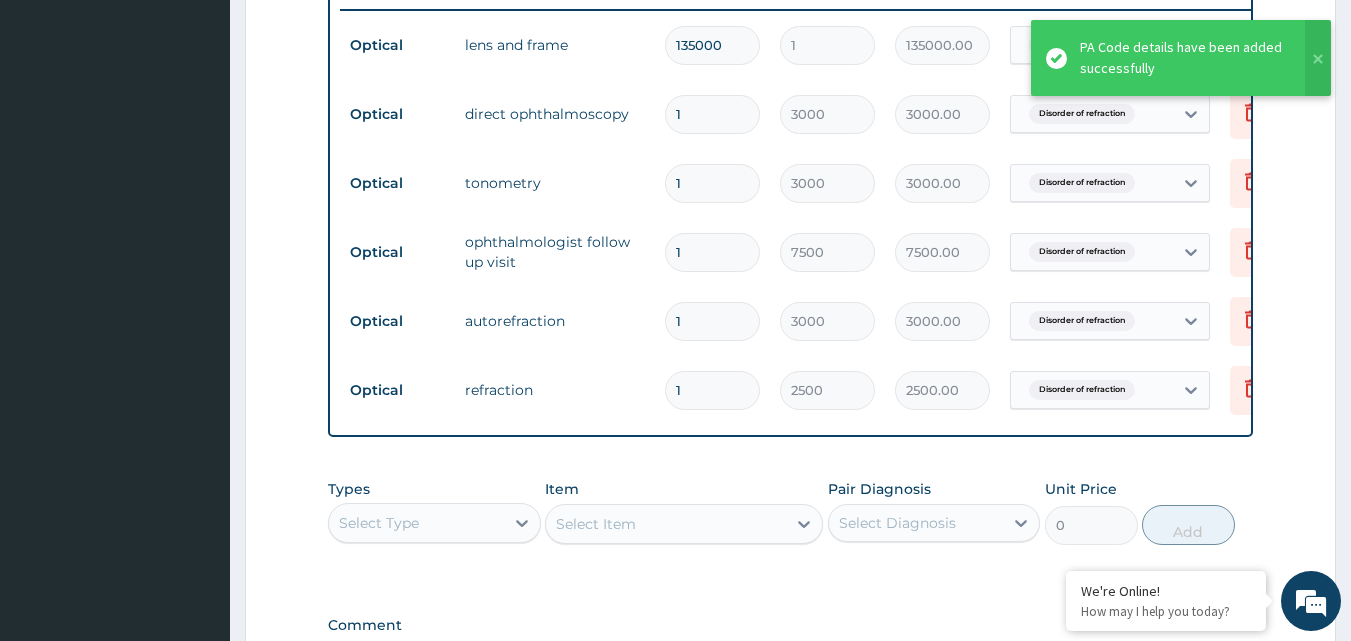 scroll, scrollTop: 776, scrollLeft: 0, axis: vertical 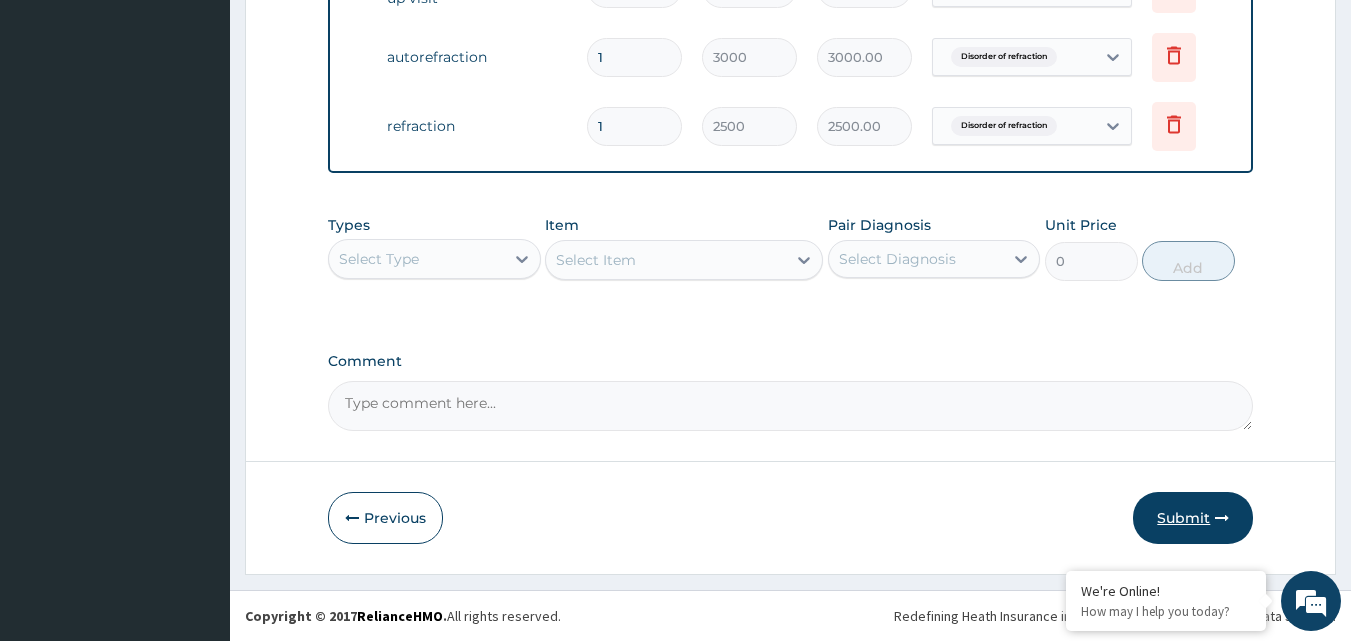 click at bounding box center [1222, 518] 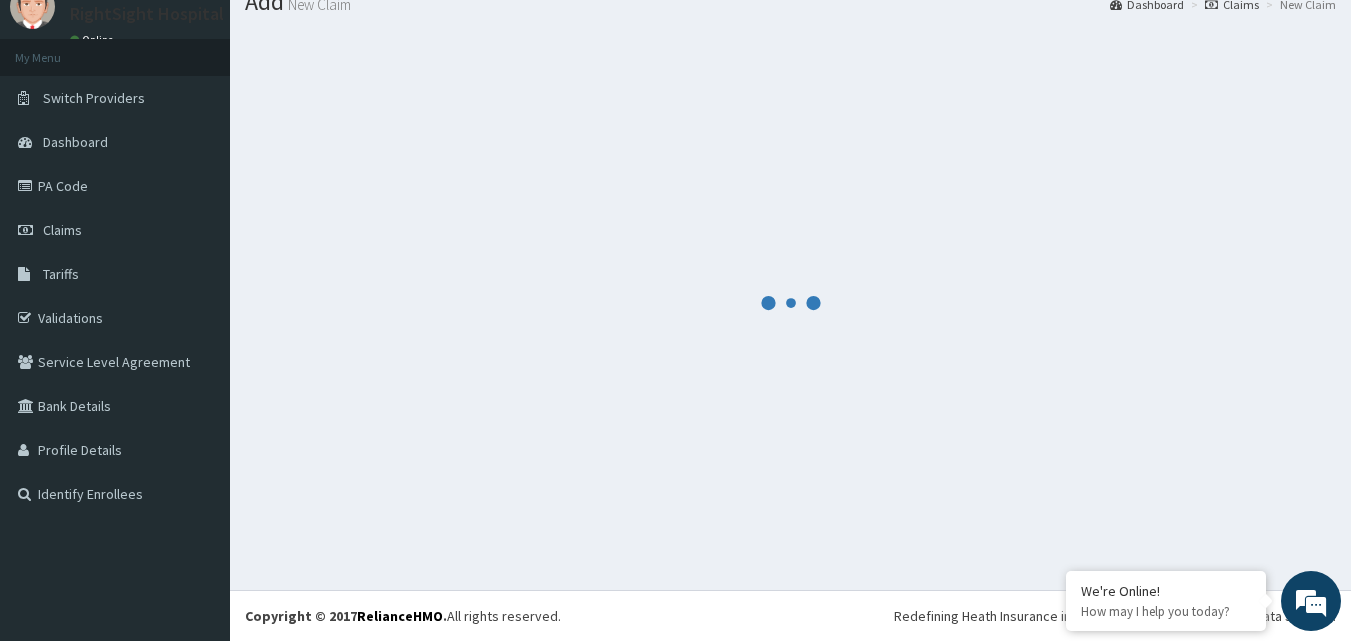 scroll, scrollTop: 1066, scrollLeft: 0, axis: vertical 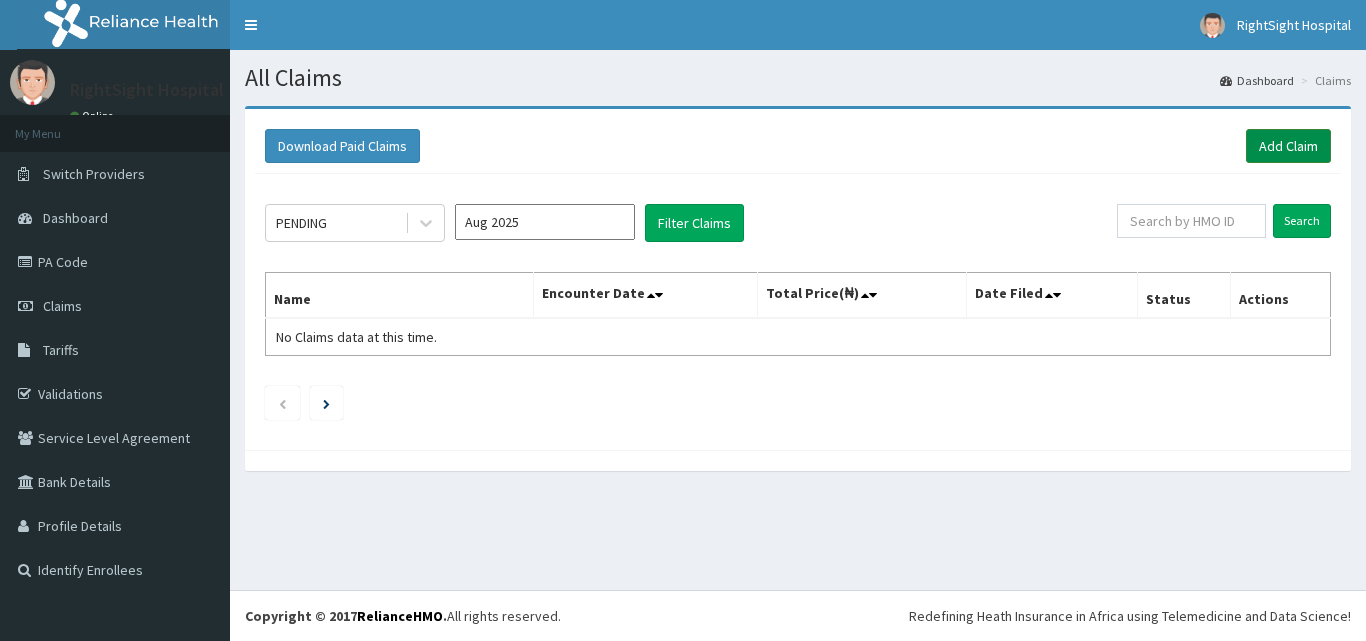 click on "Add Claim" at bounding box center (1288, 146) 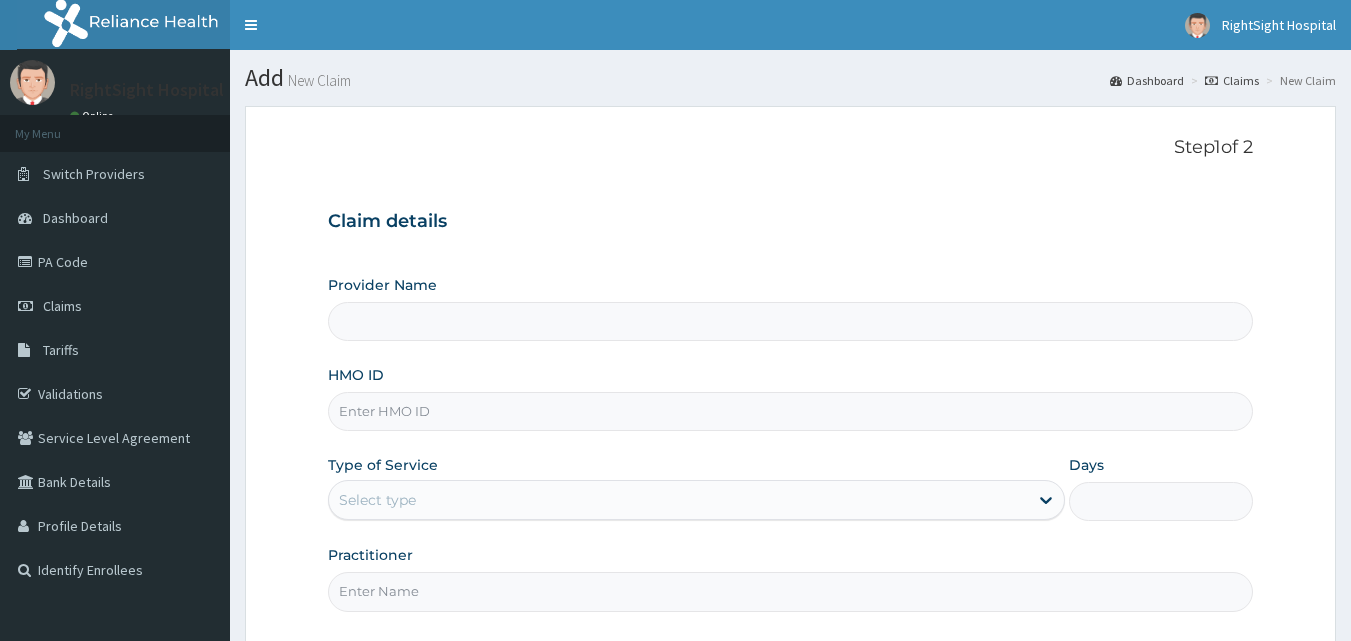 scroll, scrollTop: 0, scrollLeft: 0, axis: both 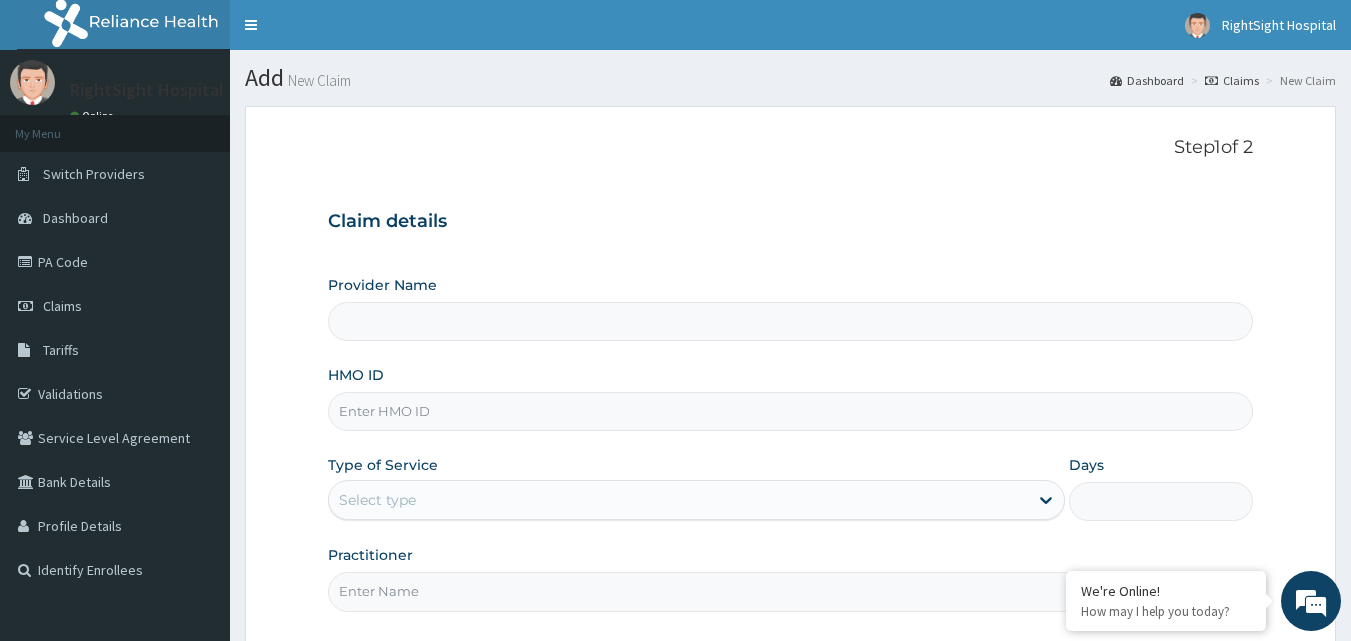 type on "Rightsight Specialist Eye Centre" 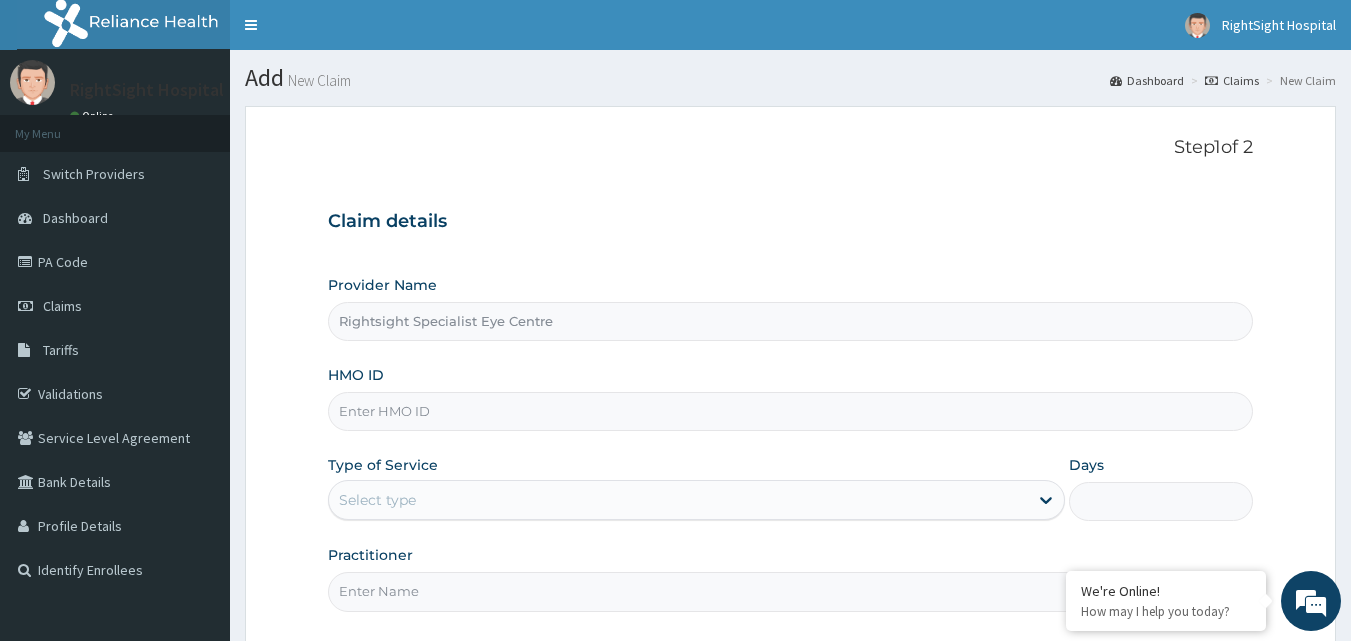 click on "HMO ID" at bounding box center [791, 411] 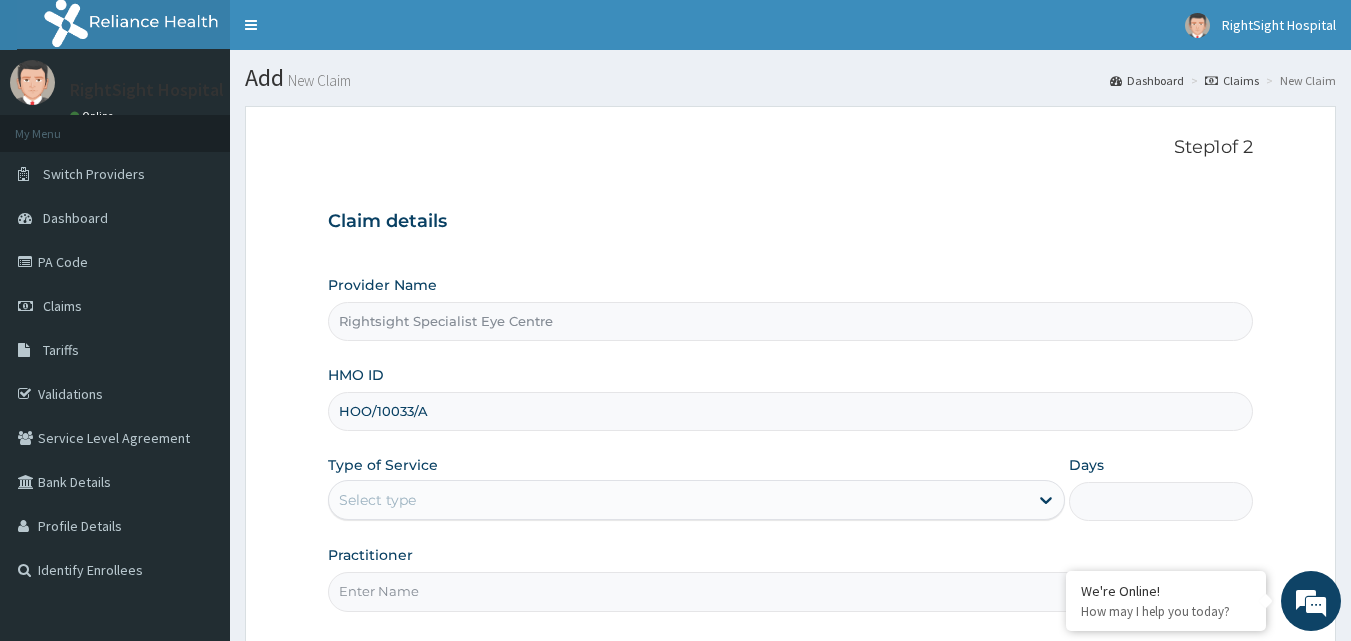 scroll, scrollTop: 0, scrollLeft: 0, axis: both 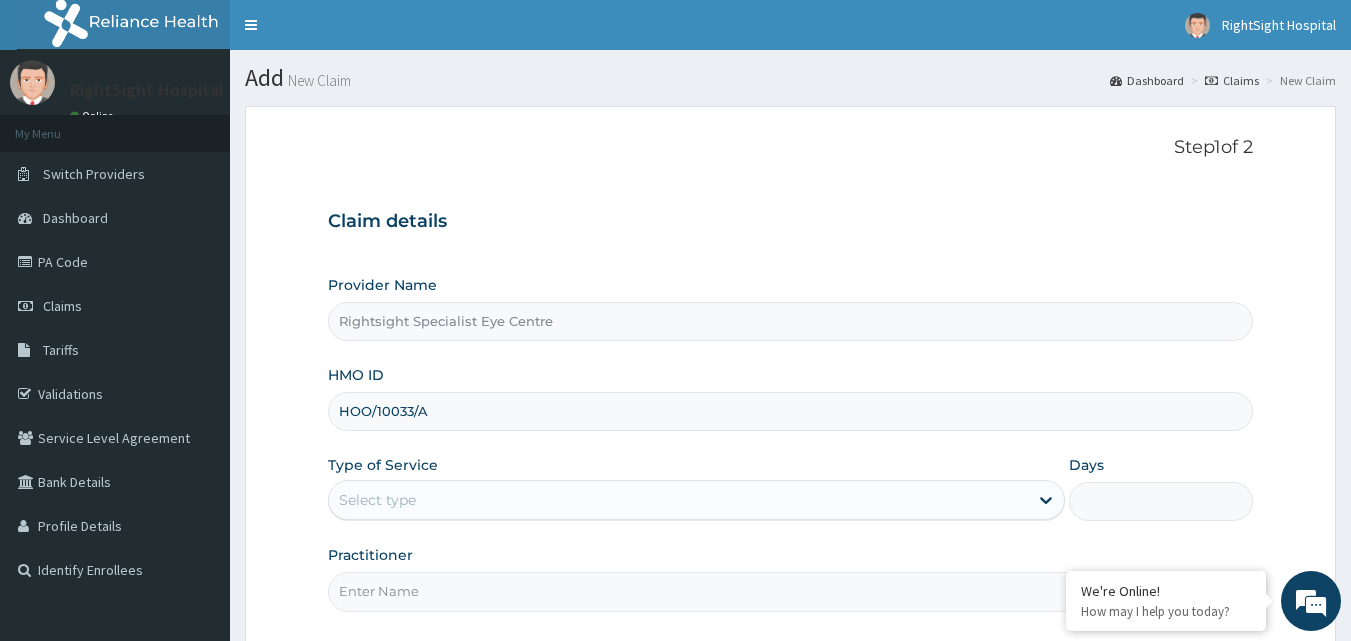 type on "HOO/10033/A" 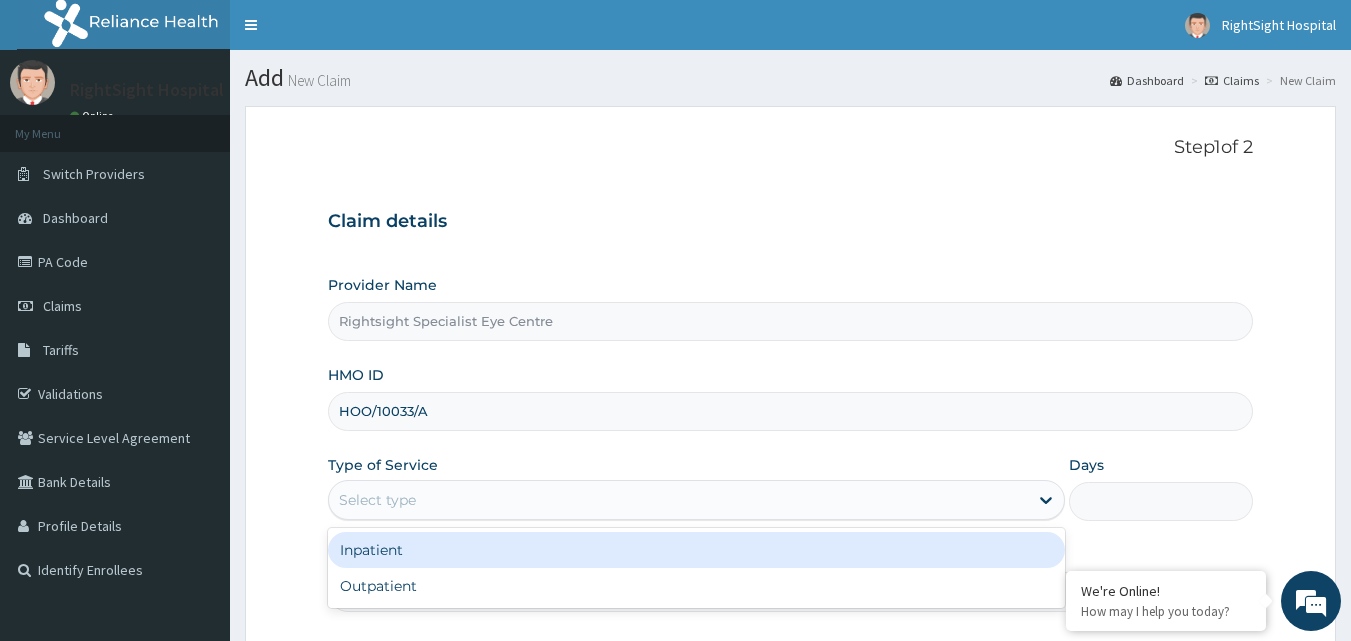 click on "Outpatient" at bounding box center [696, 586] 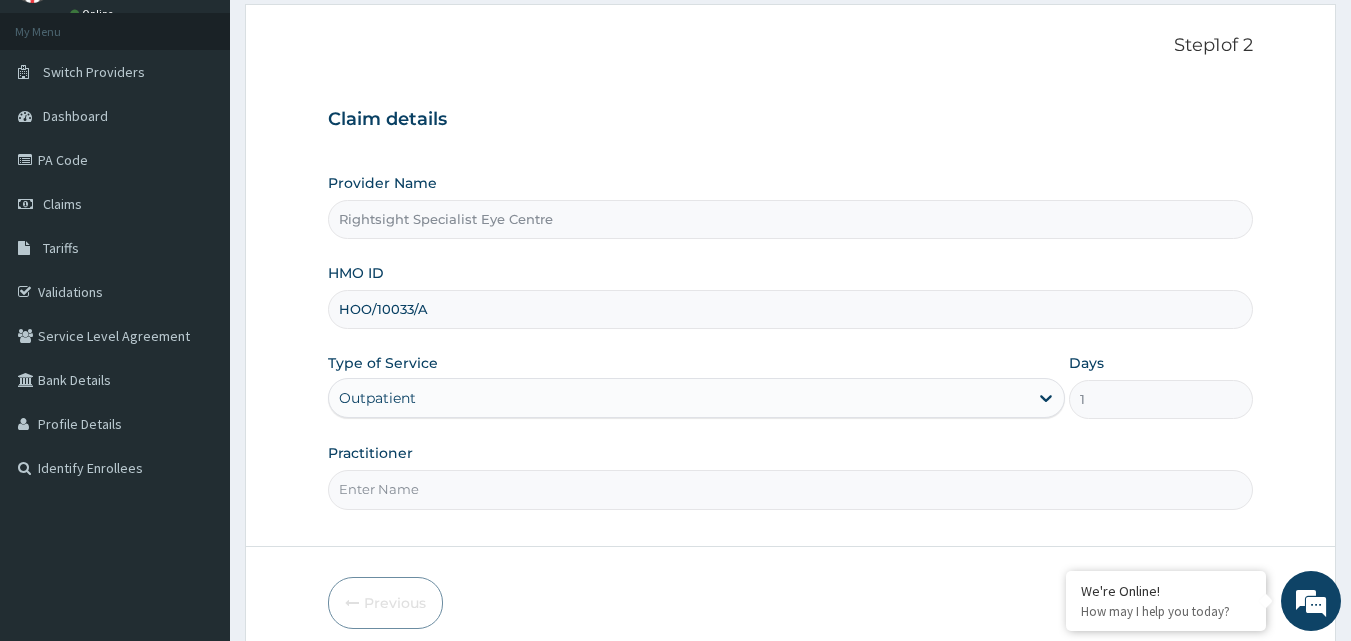 scroll, scrollTop: 161, scrollLeft: 0, axis: vertical 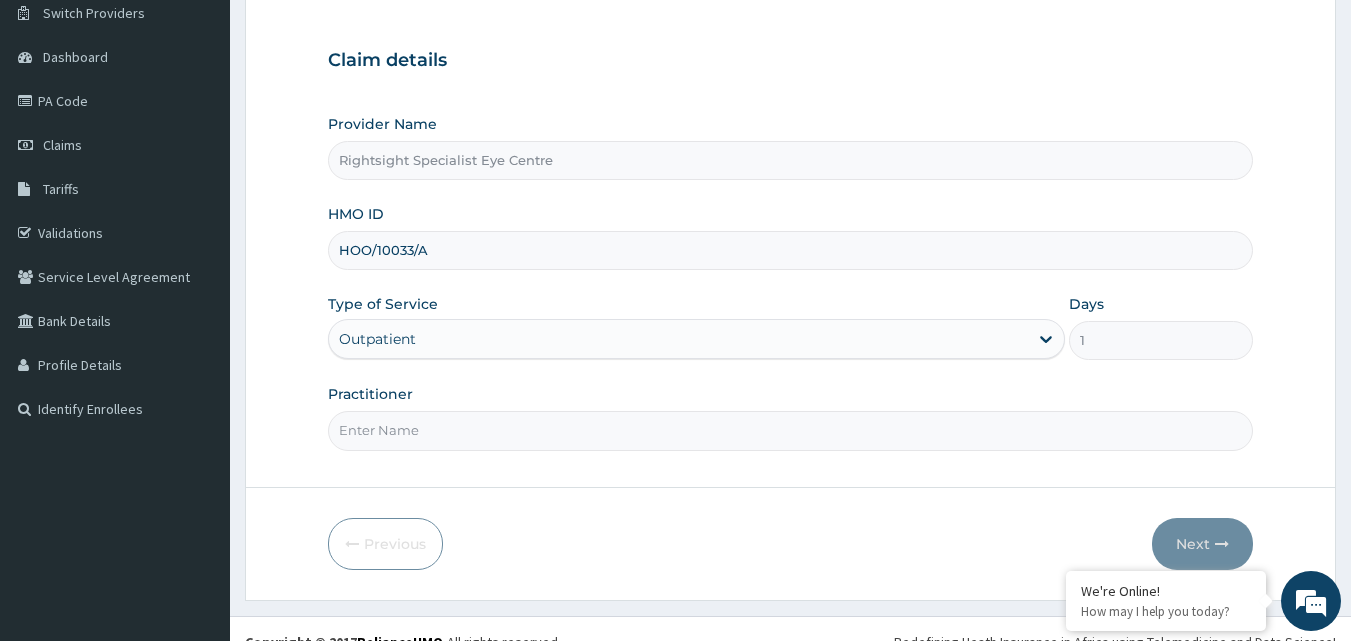 click on "Practitioner" at bounding box center [791, 430] 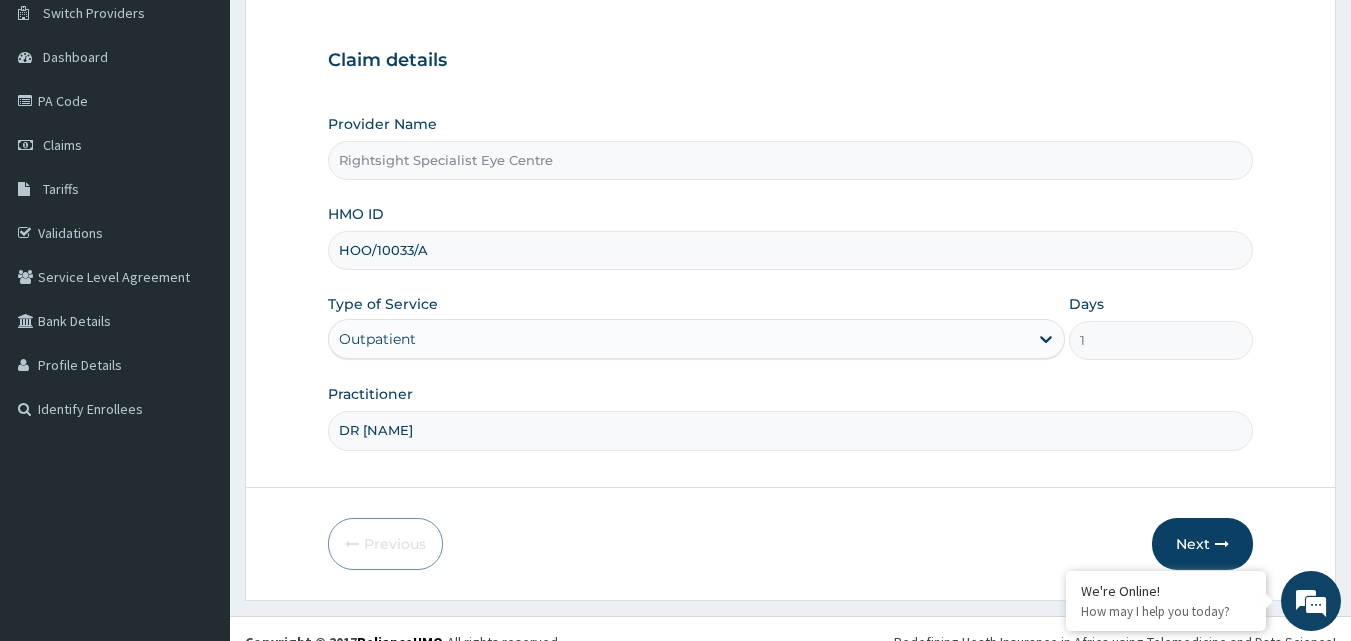 type on "DR OKEKE" 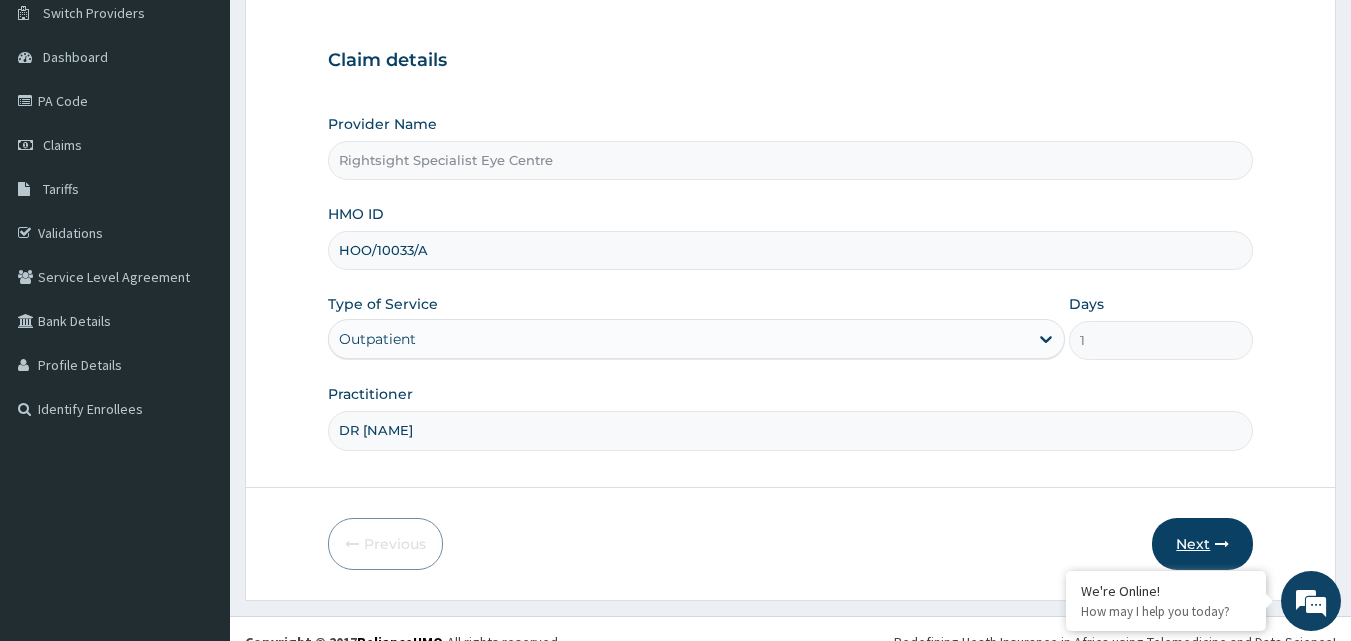 click on "Next" at bounding box center [1202, 544] 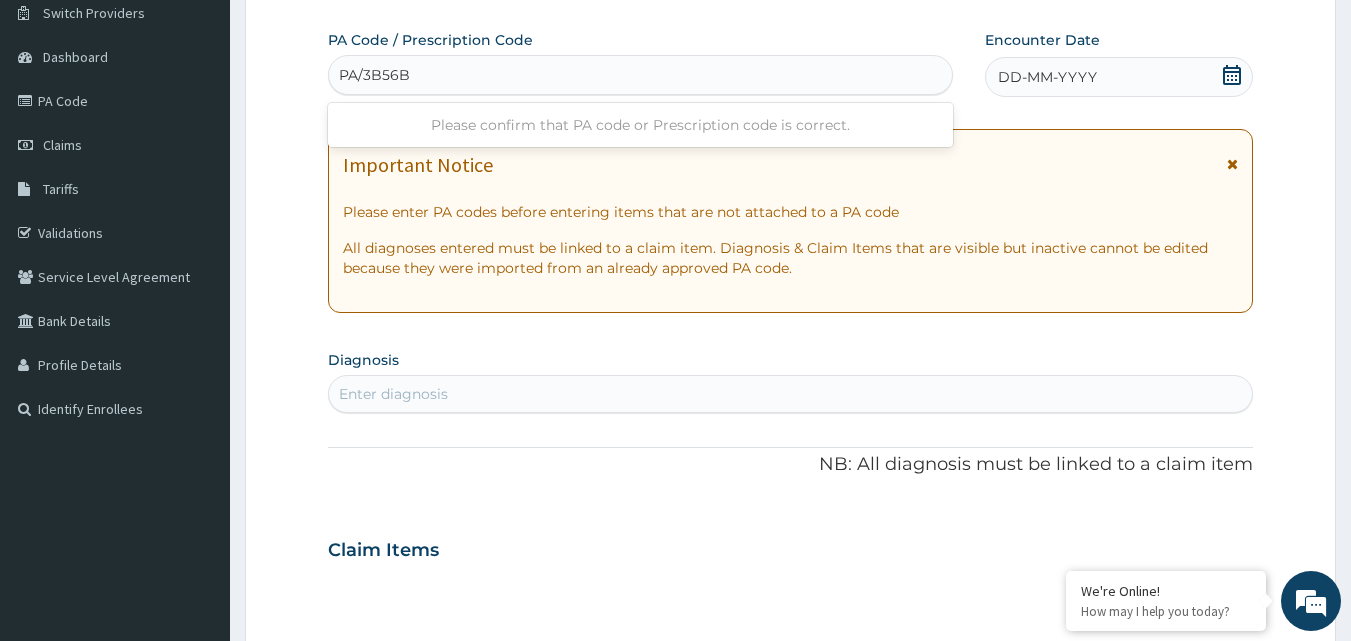 type on "PA/3B56B7" 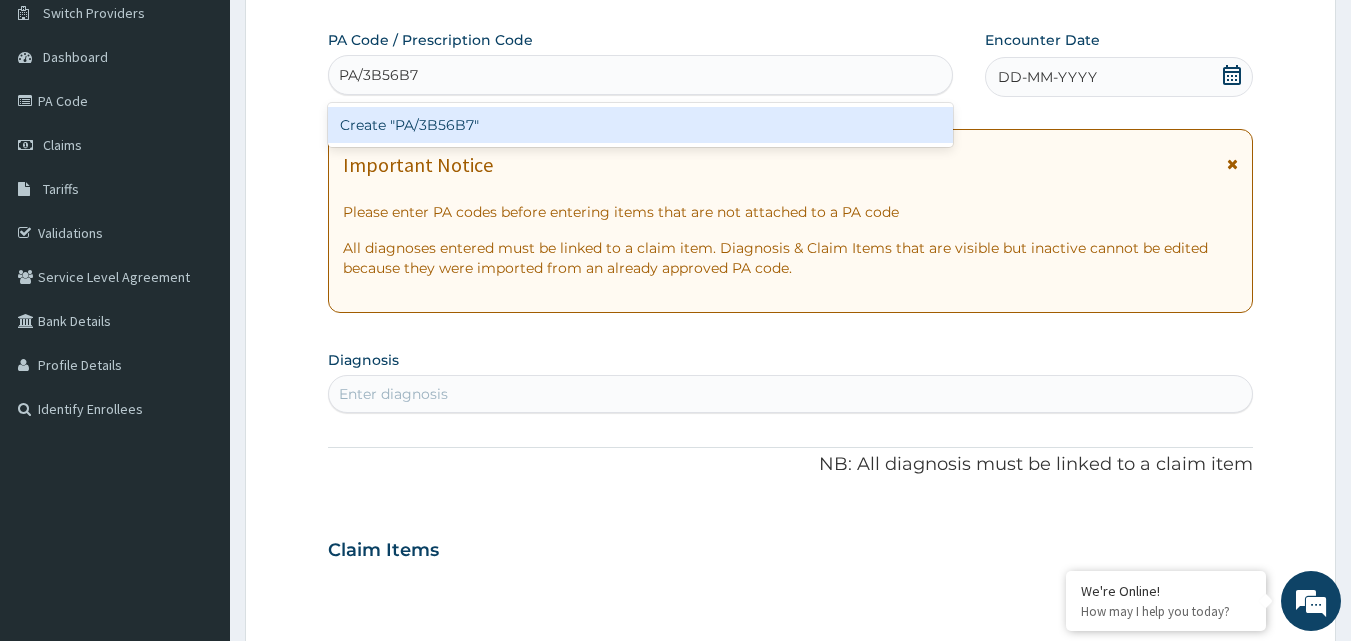 click on "Create "PA/3B56B7"" at bounding box center [641, 125] 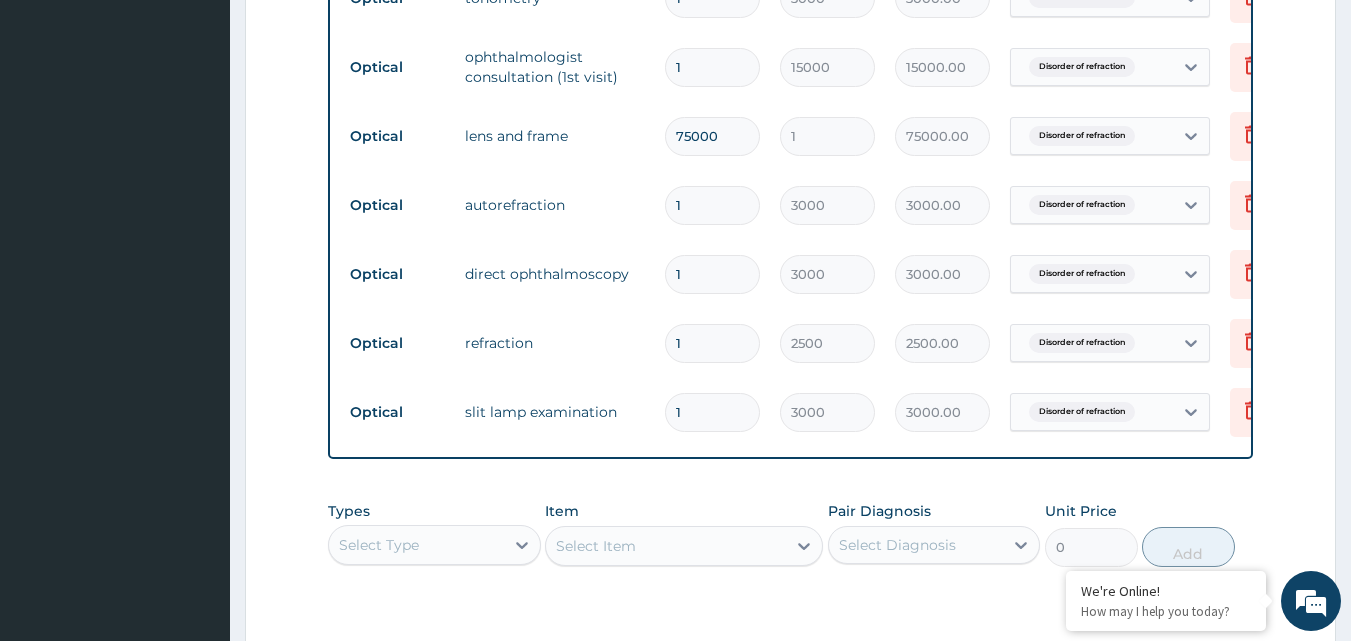 scroll, scrollTop: 871, scrollLeft: 0, axis: vertical 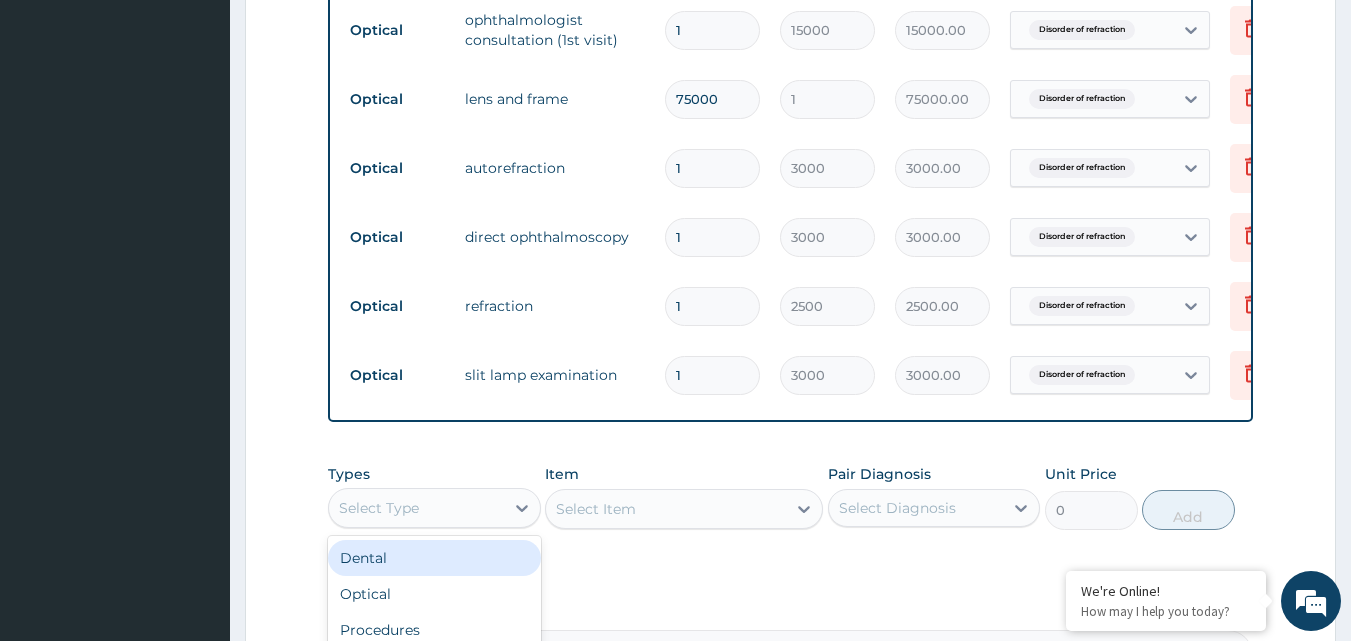 click on "Optical" at bounding box center (434, 594) 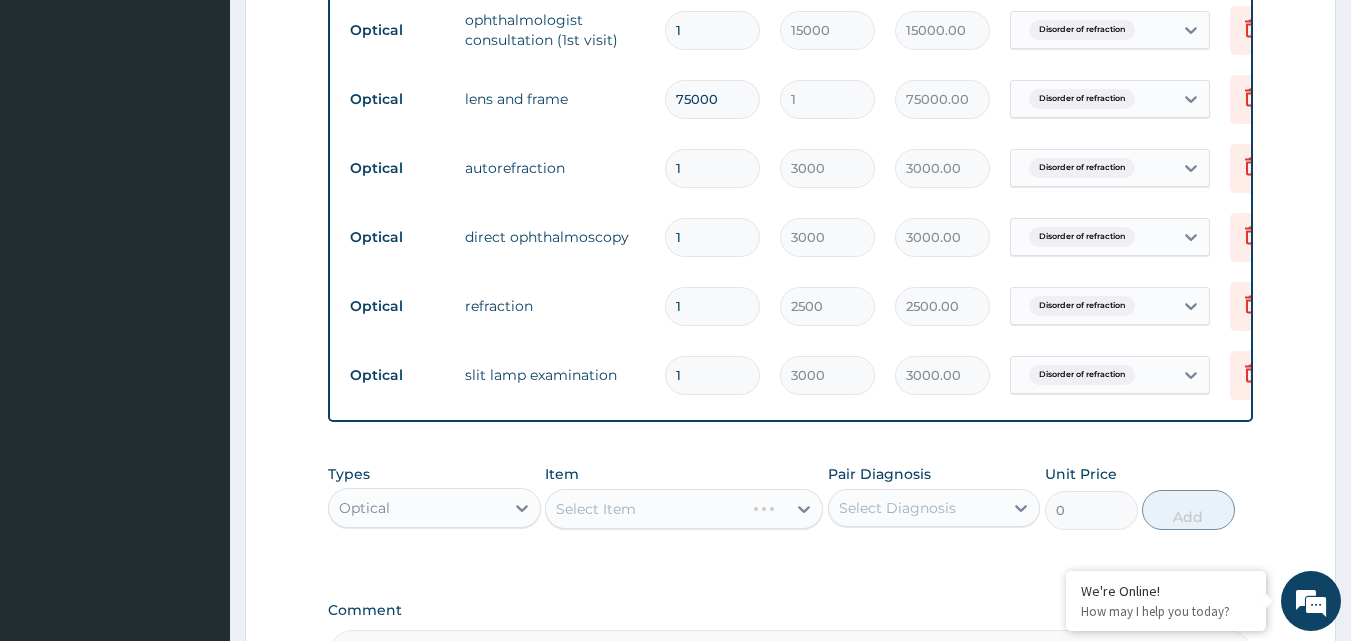 click on "Select Item" at bounding box center [684, 509] 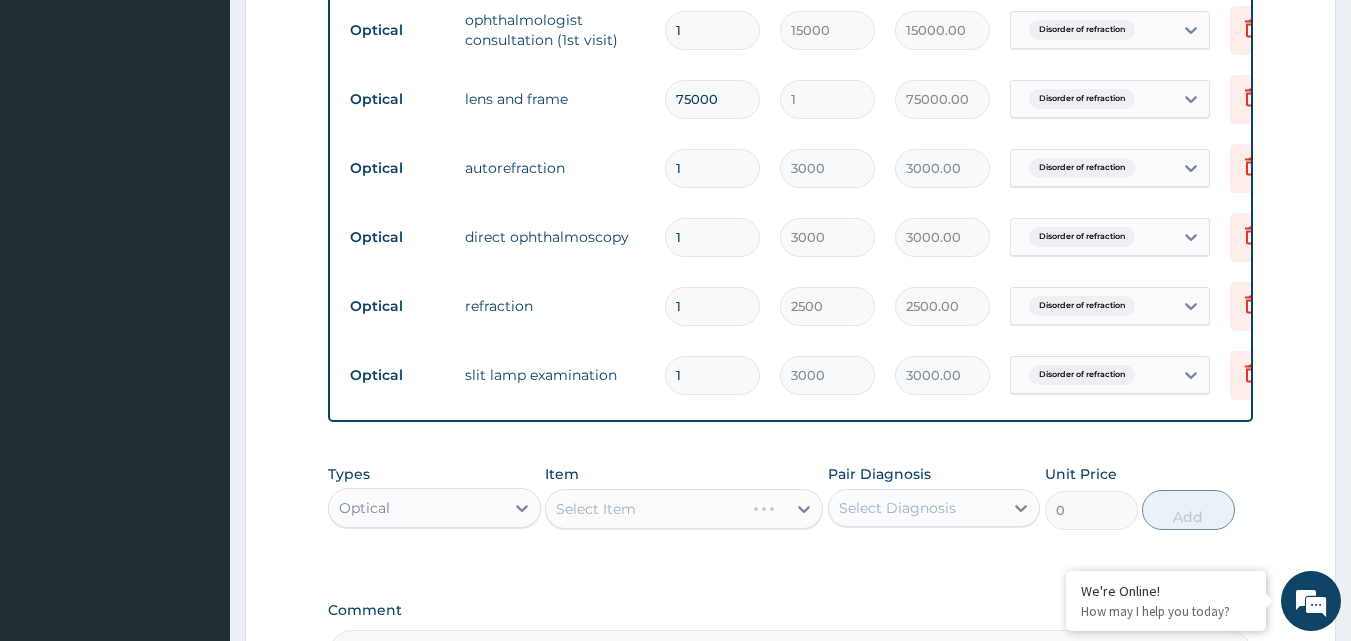 click on "Select Item" at bounding box center [684, 509] 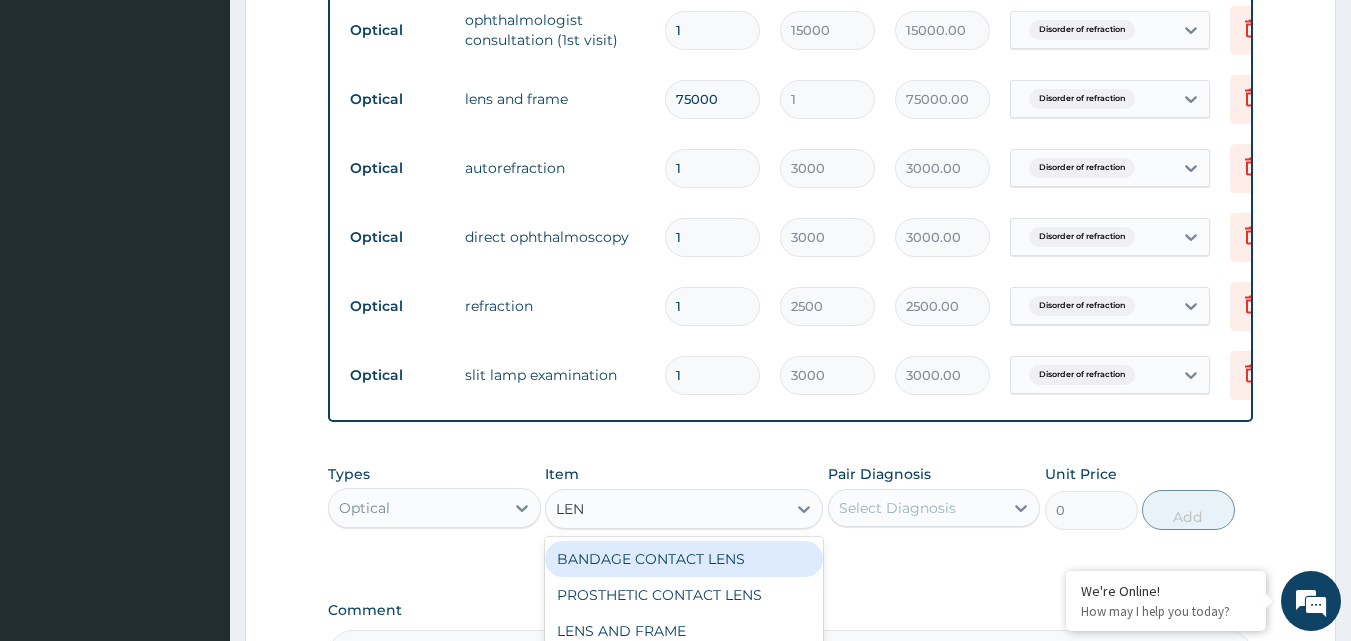 type on "LENS" 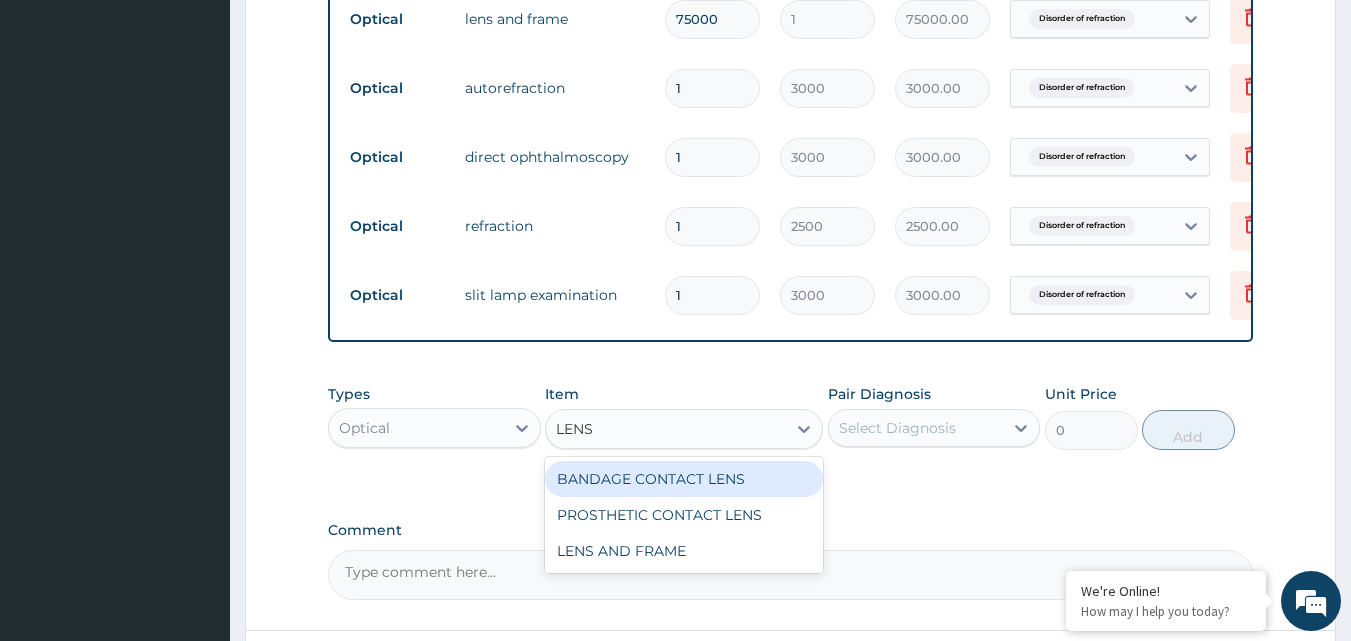 scroll, scrollTop: 1007, scrollLeft: 0, axis: vertical 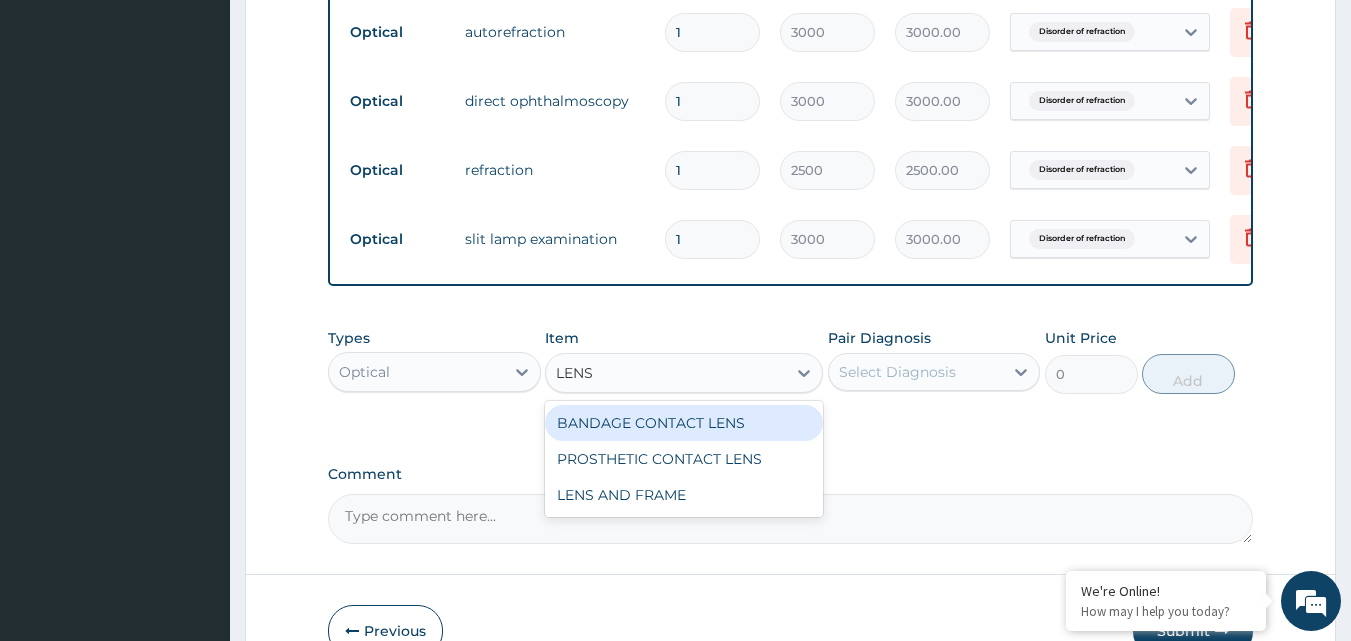 click on "LENS AND FRAME" at bounding box center (684, 495) 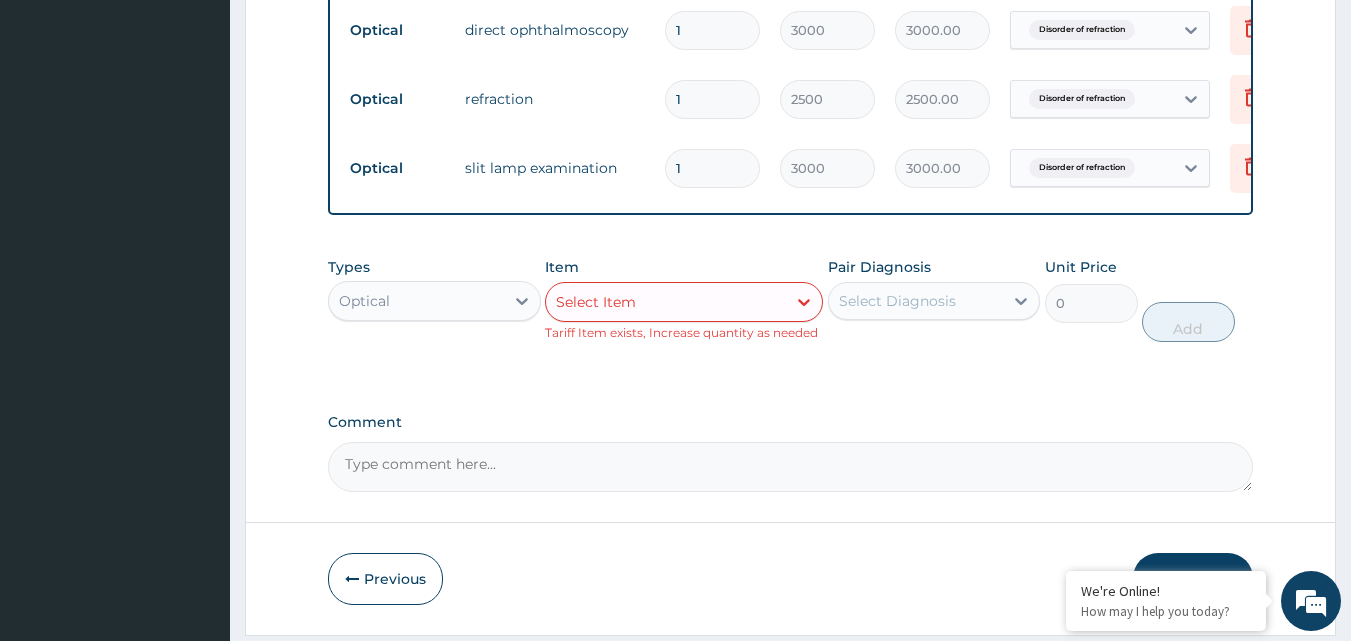 scroll, scrollTop: 1079, scrollLeft: 0, axis: vertical 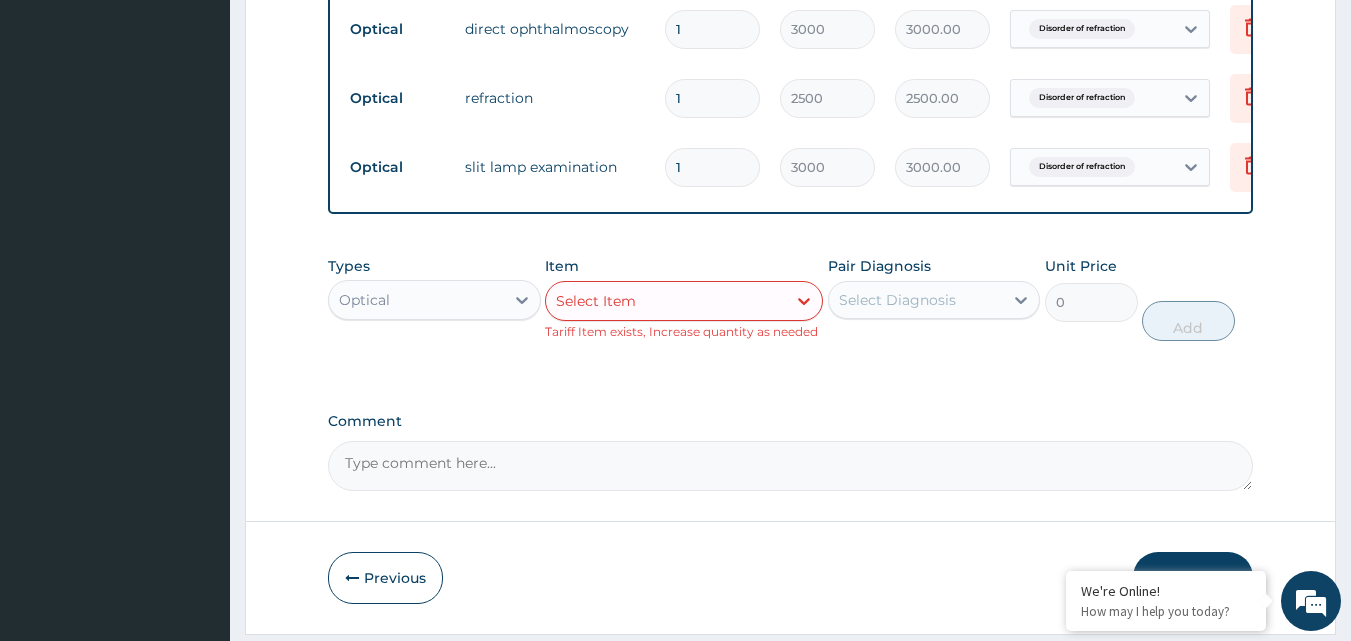 click on "Comment" at bounding box center (791, 466) 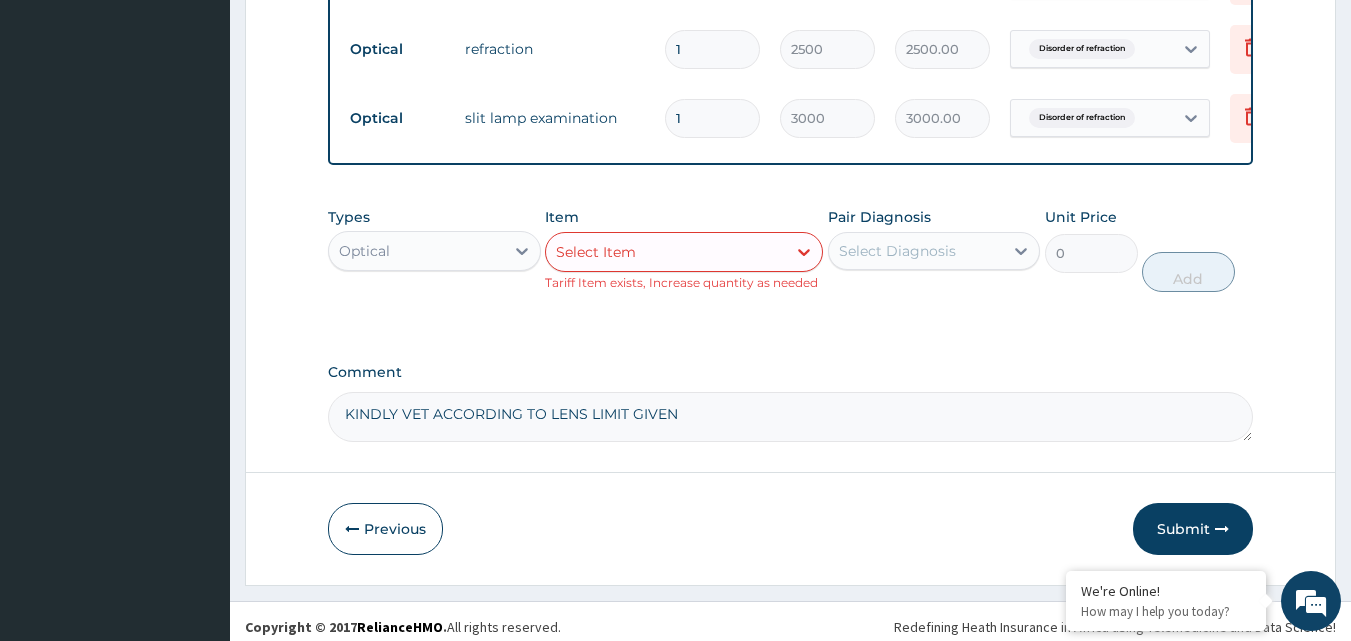 scroll, scrollTop: 1154, scrollLeft: 0, axis: vertical 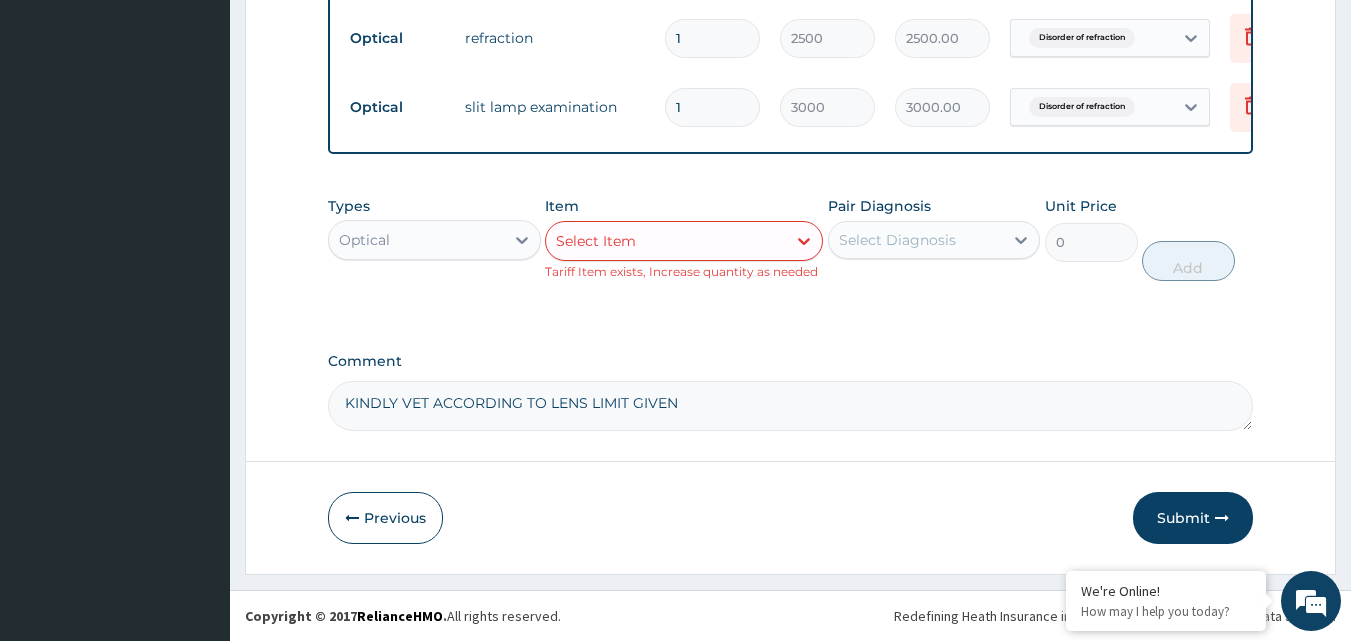 click on "KINDLY VET ACCORDING TO LENS LIMIT GIVEN" at bounding box center (791, 406) 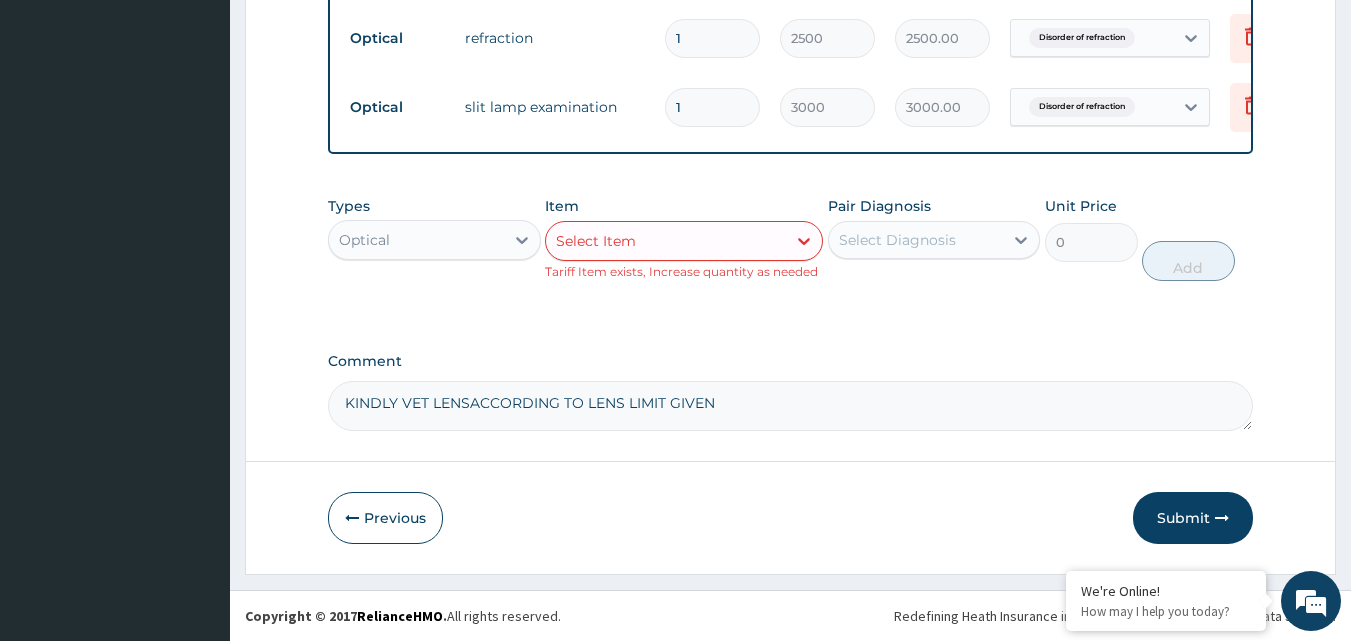 type on "KINDLY VET LENS ACCORDING TO LENS LIMIT GIVEN" 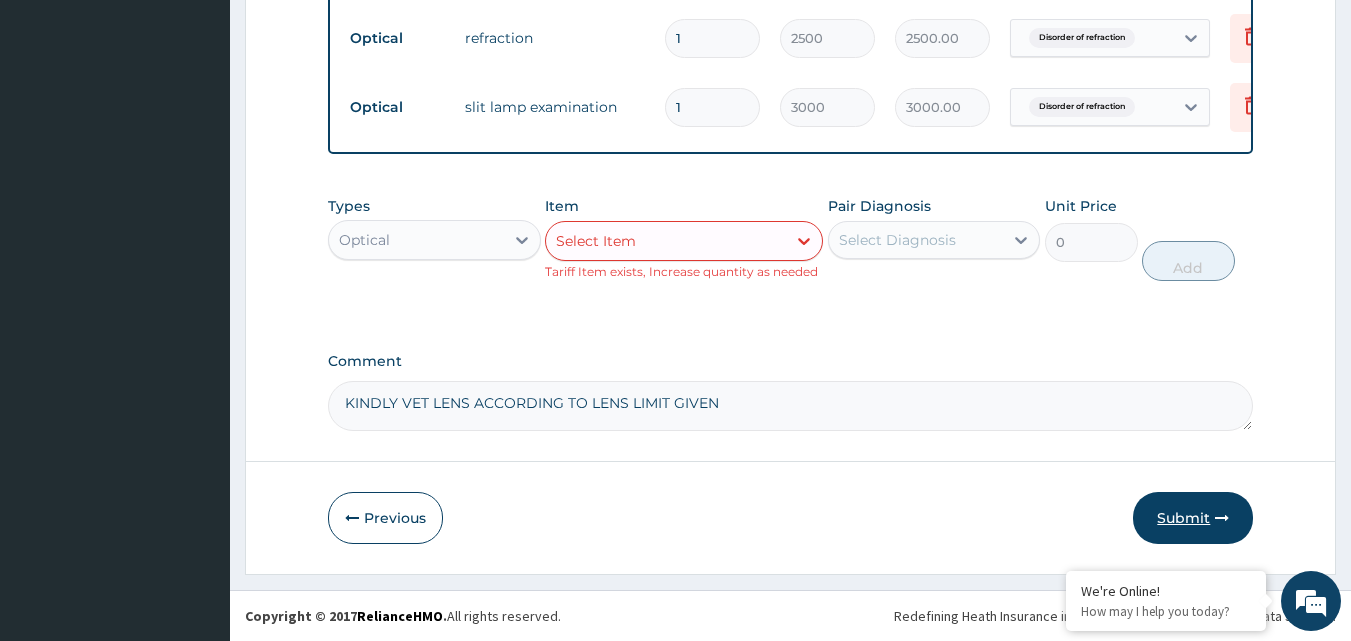click on "Submit" at bounding box center [1193, 518] 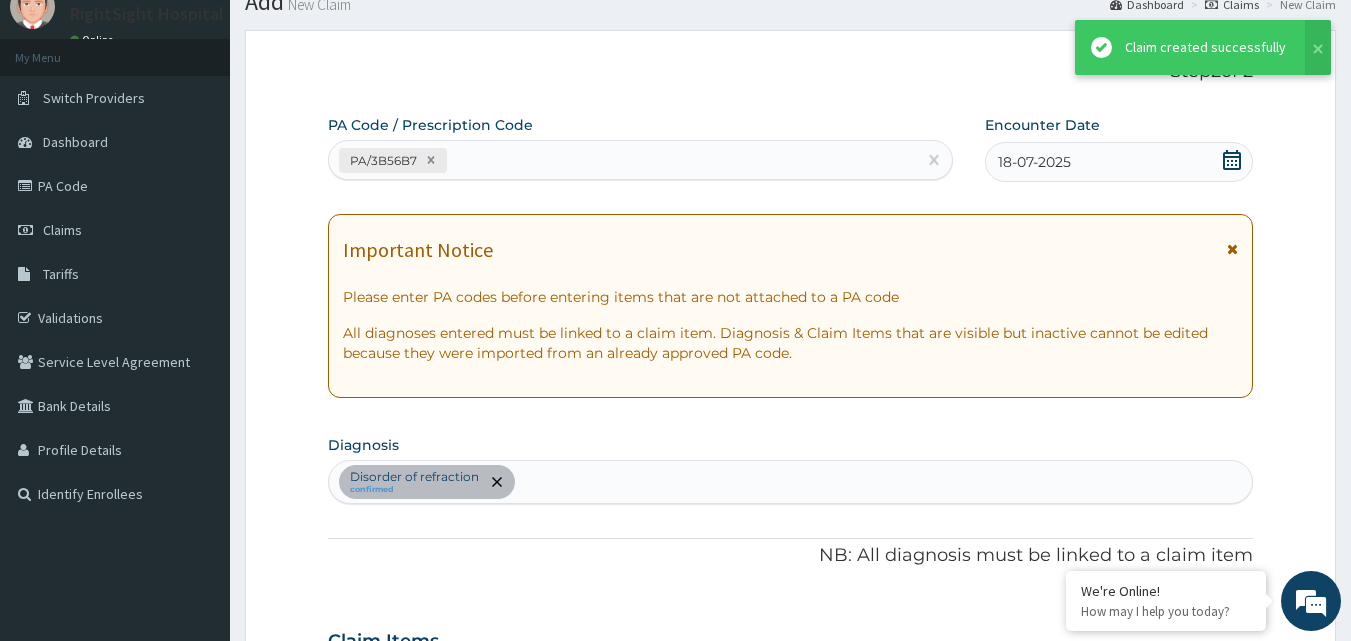 scroll, scrollTop: 1135, scrollLeft: 0, axis: vertical 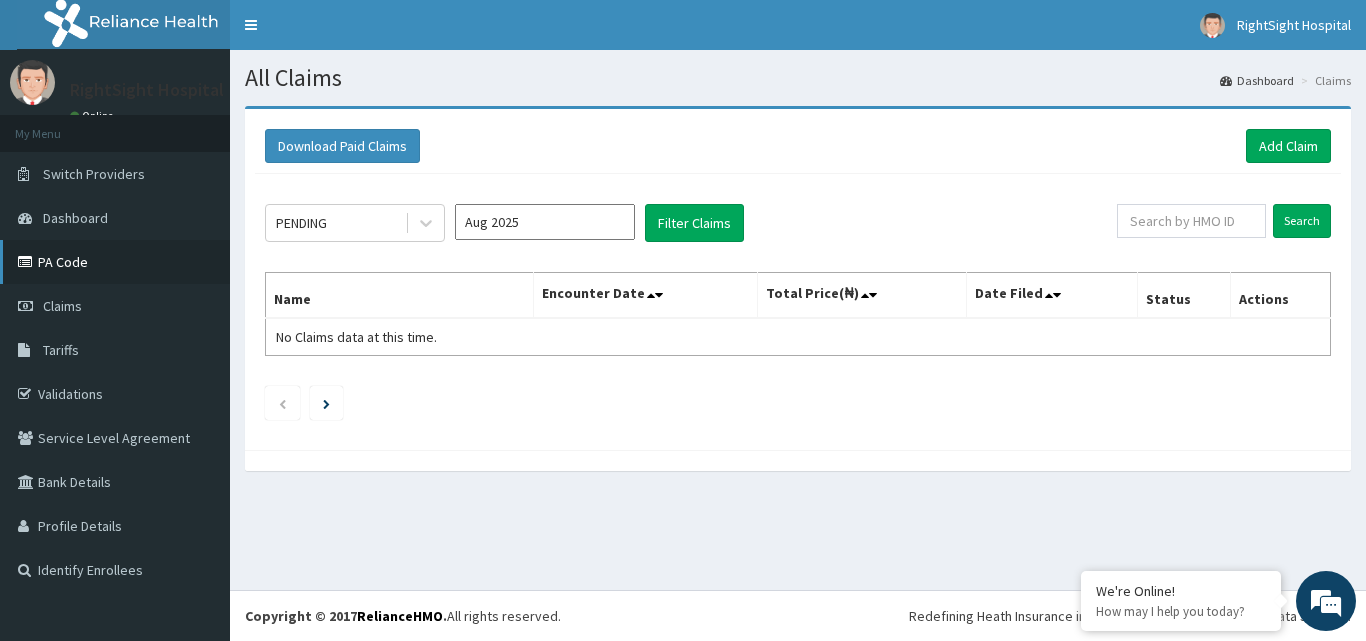 click on "PA Code" at bounding box center (115, 262) 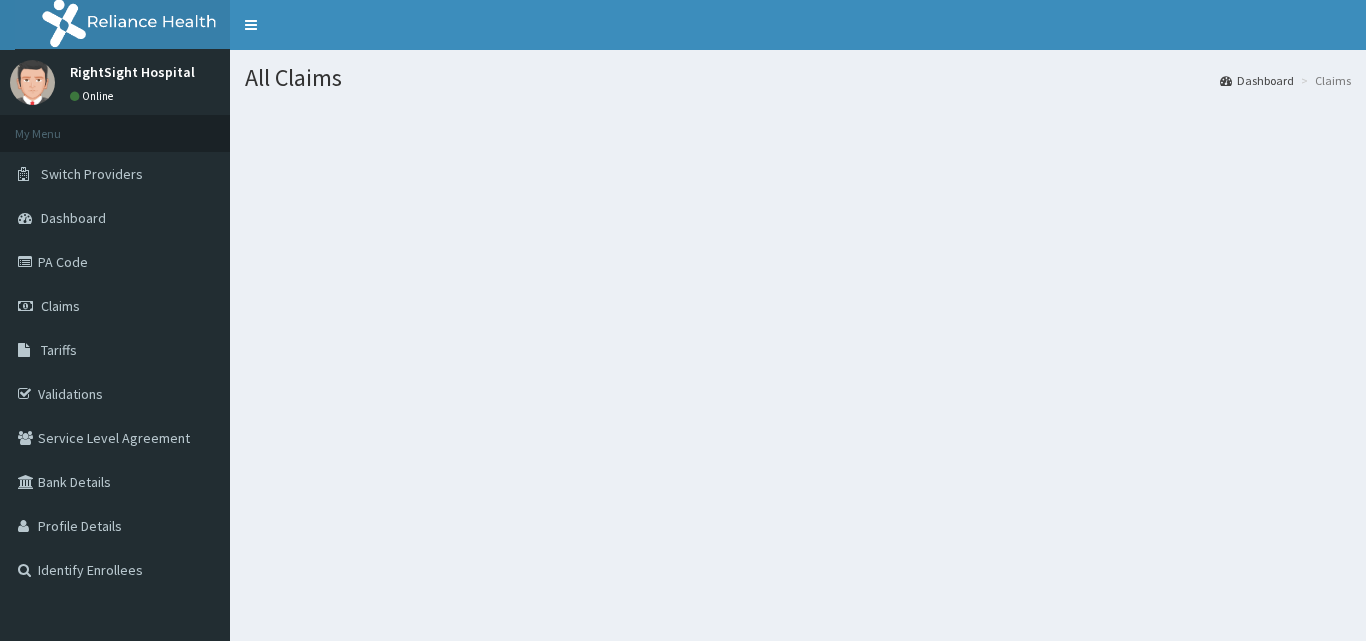 scroll, scrollTop: 0, scrollLeft: 0, axis: both 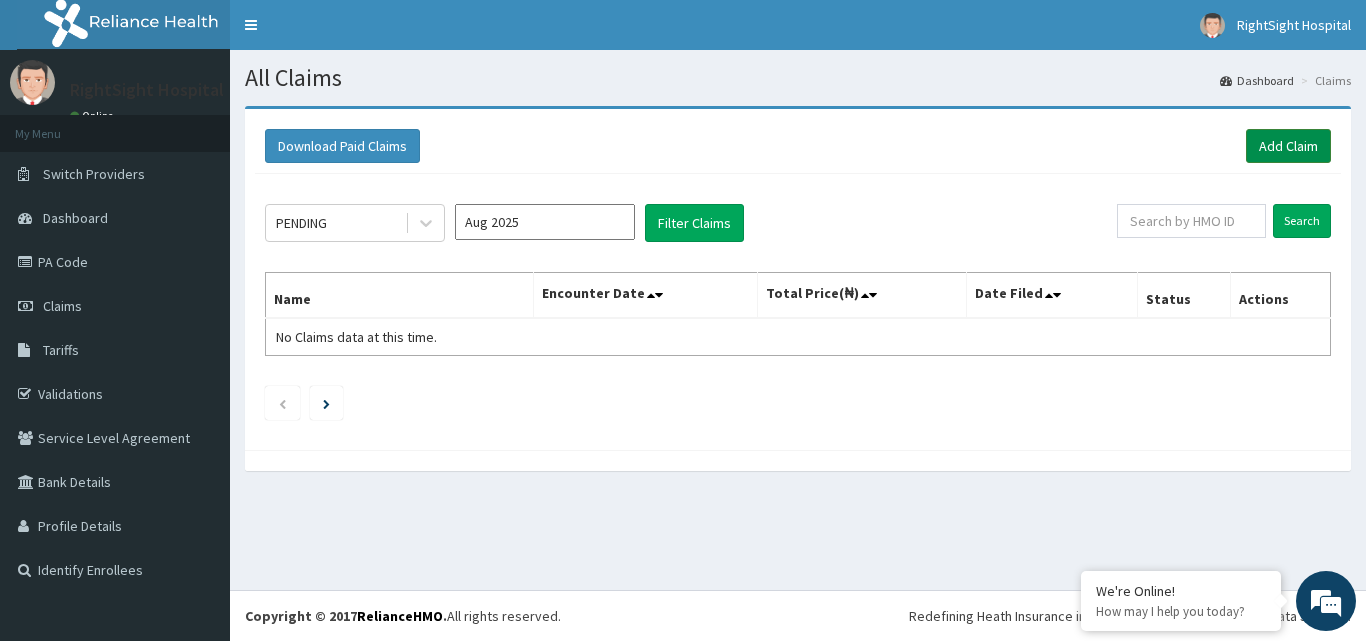 click on "Add Claim" at bounding box center (1288, 146) 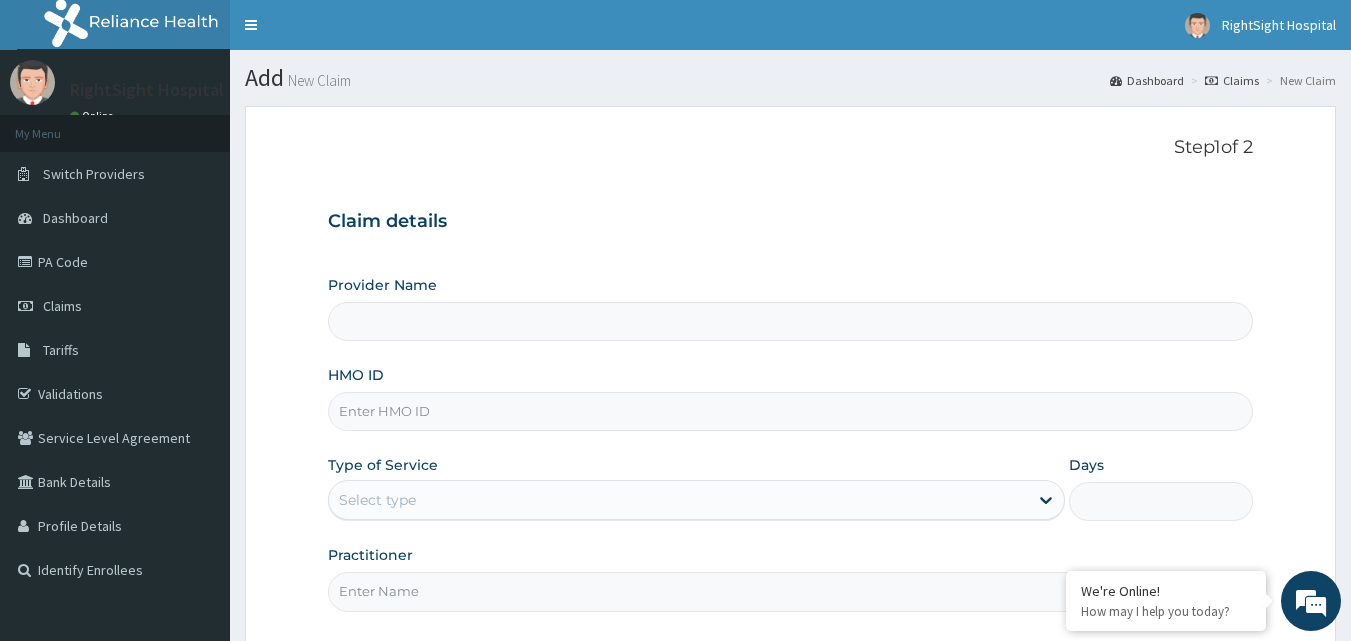 scroll, scrollTop: 0, scrollLeft: 0, axis: both 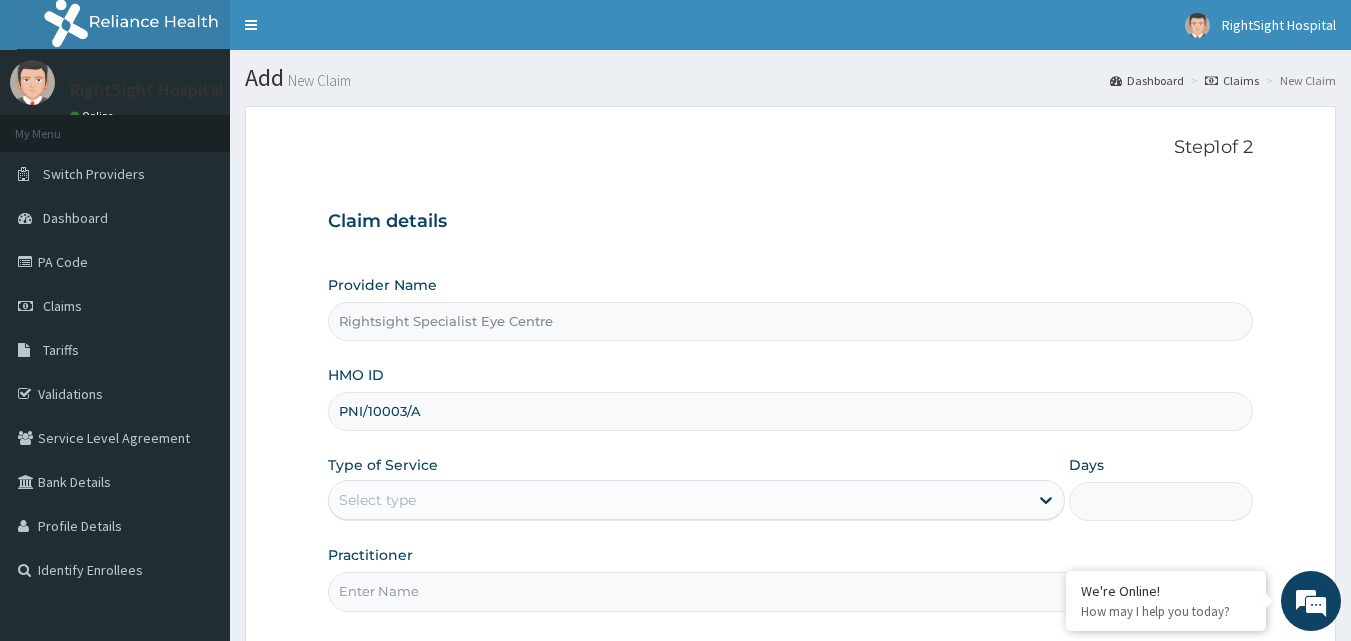 type on "PNI/10003/A" 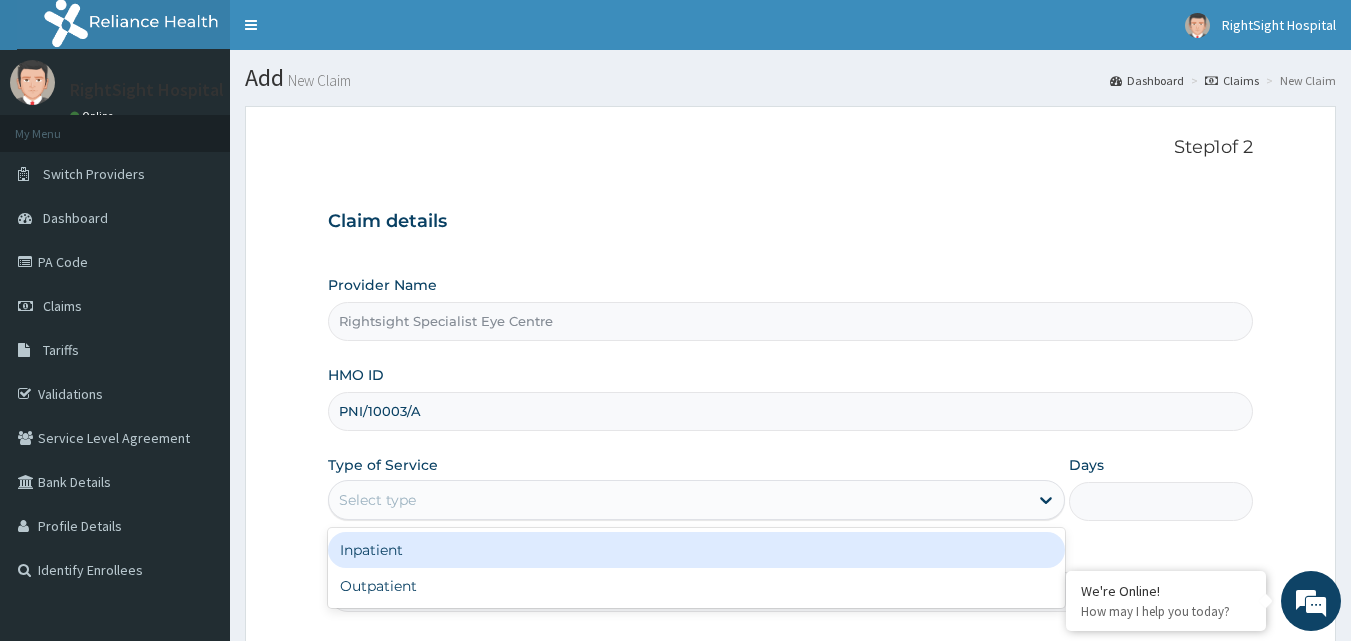click on "Outpatient" at bounding box center (696, 586) 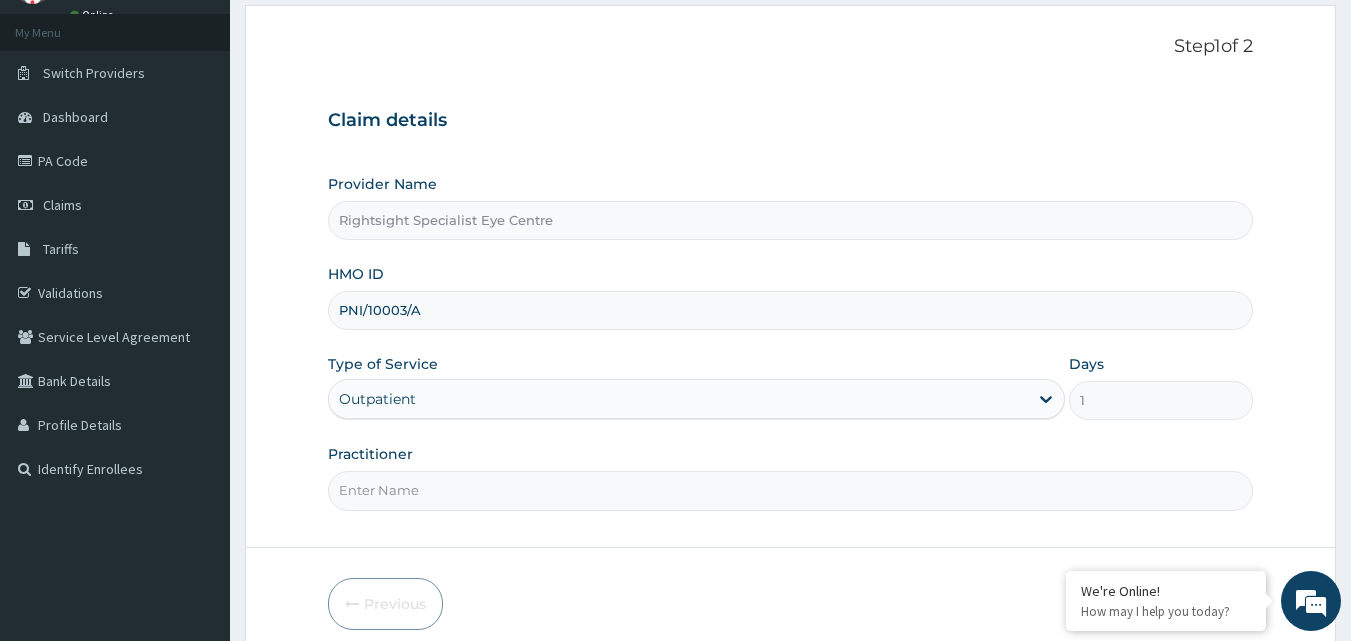 scroll, scrollTop: 187, scrollLeft: 0, axis: vertical 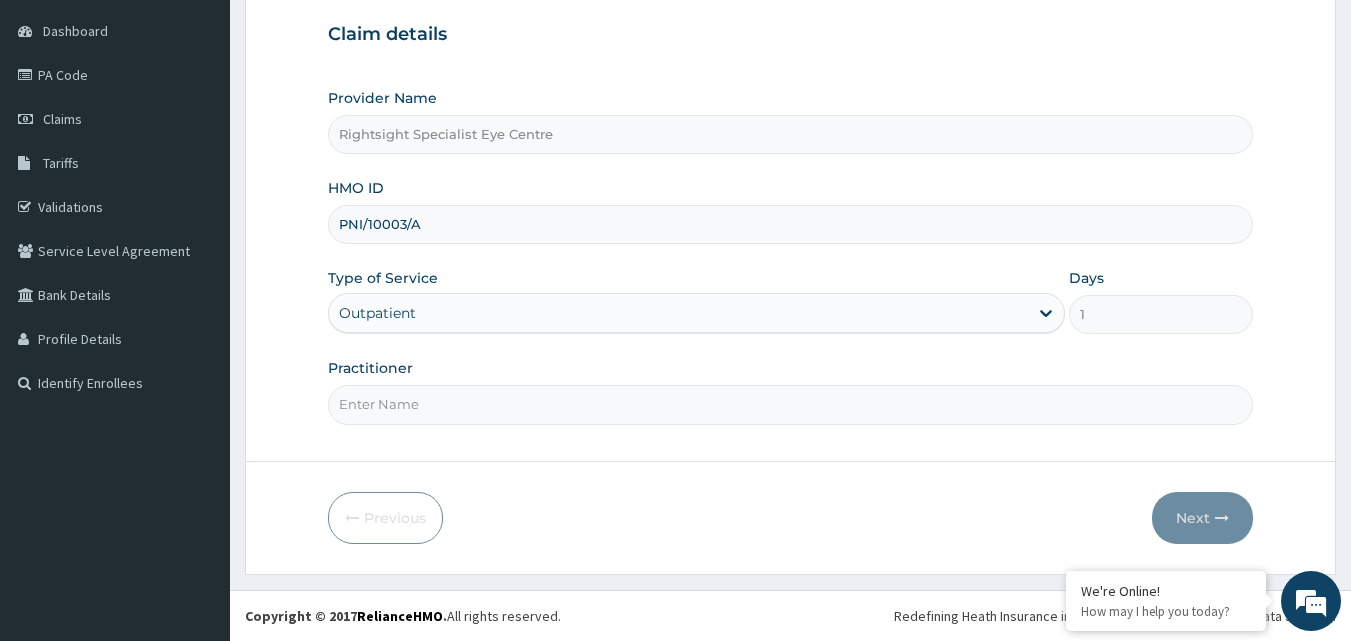 click on "Practitioner" at bounding box center [791, 404] 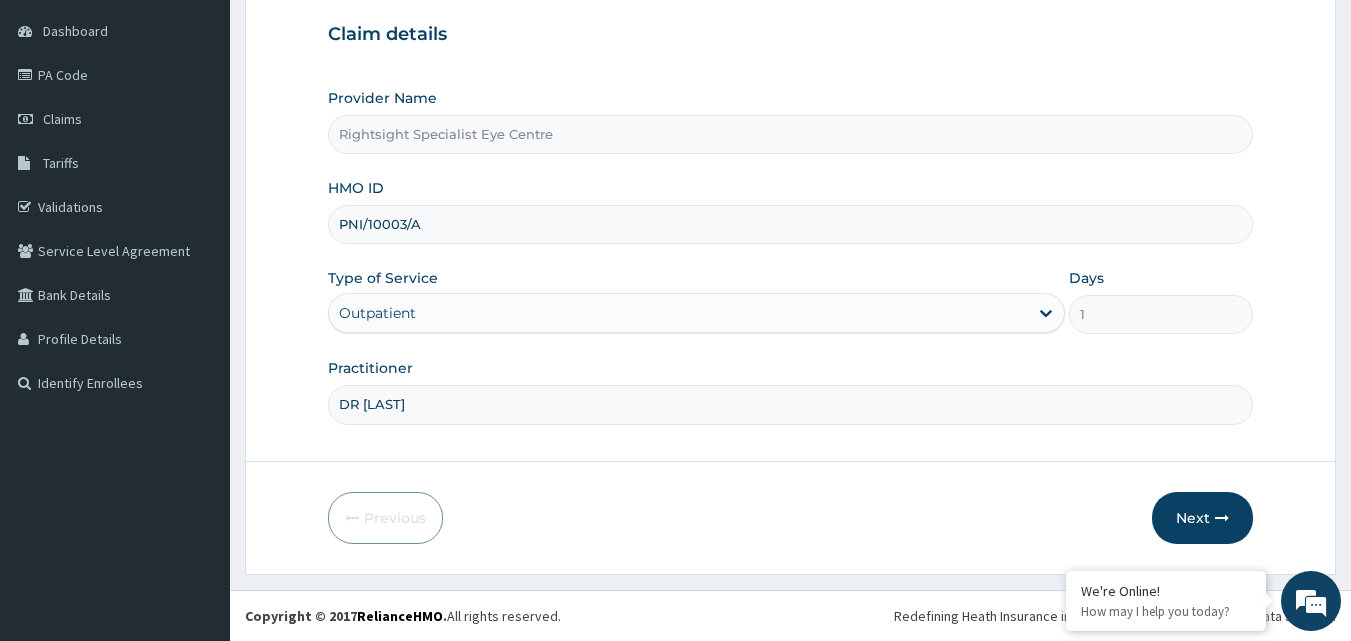 type on "DR [LAST]" 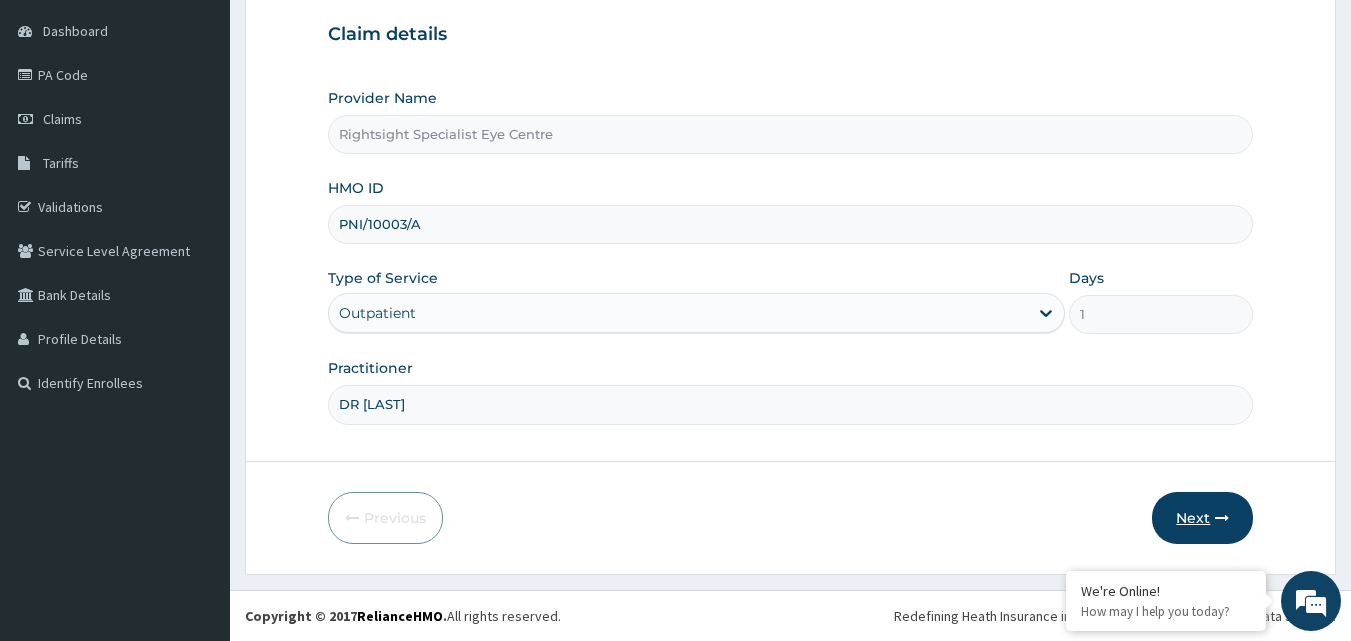 click on "Next" at bounding box center (1202, 518) 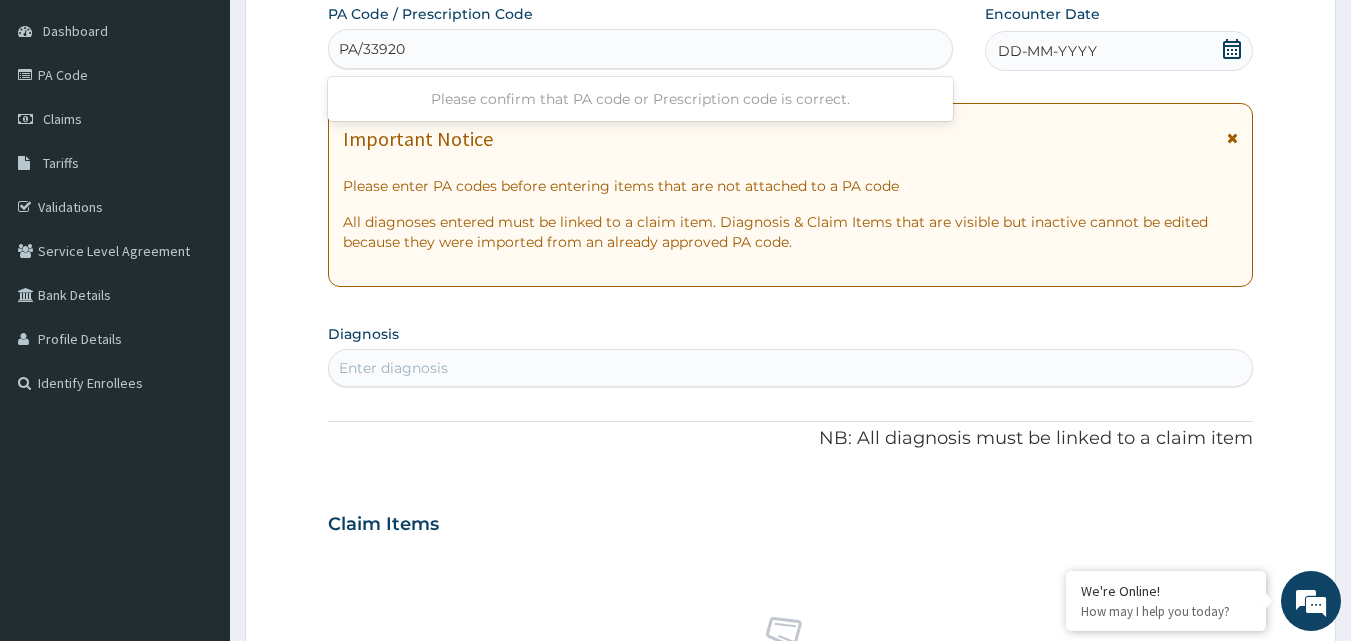 type on "PA/339206" 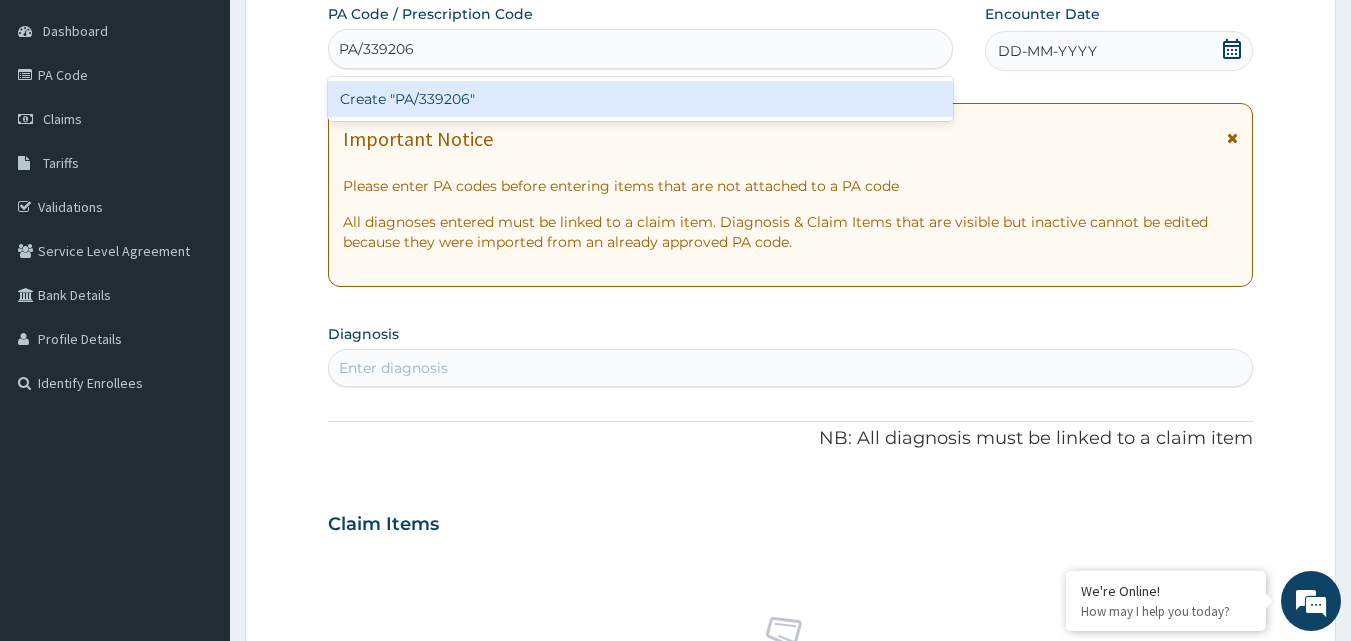 click on "Create "PA/339206"" at bounding box center (641, 99) 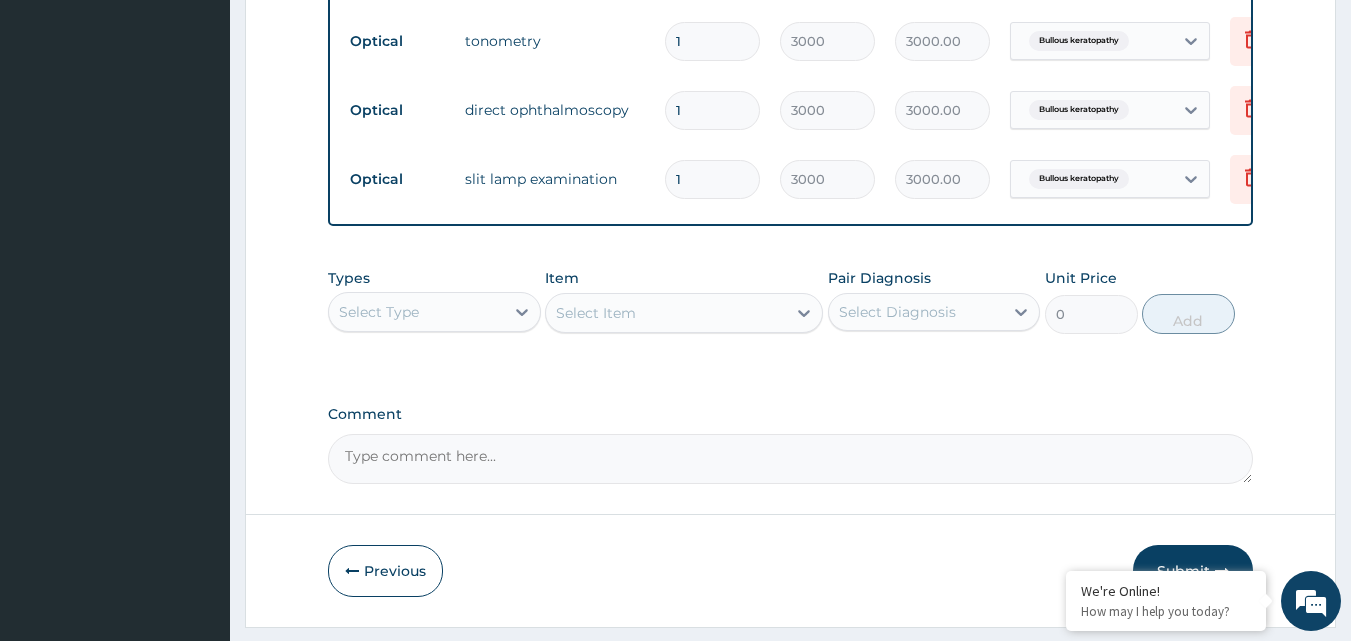 scroll, scrollTop: 1204, scrollLeft: 0, axis: vertical 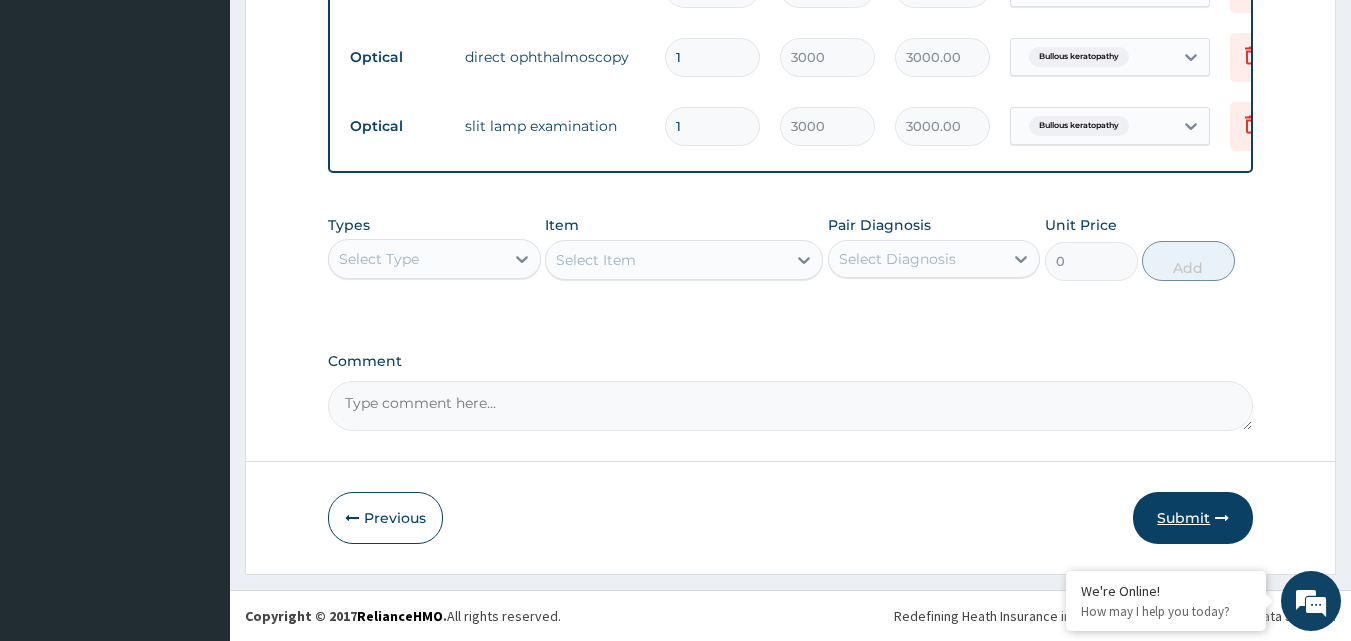 click on "Submit" at bounding box center [1193, 518] 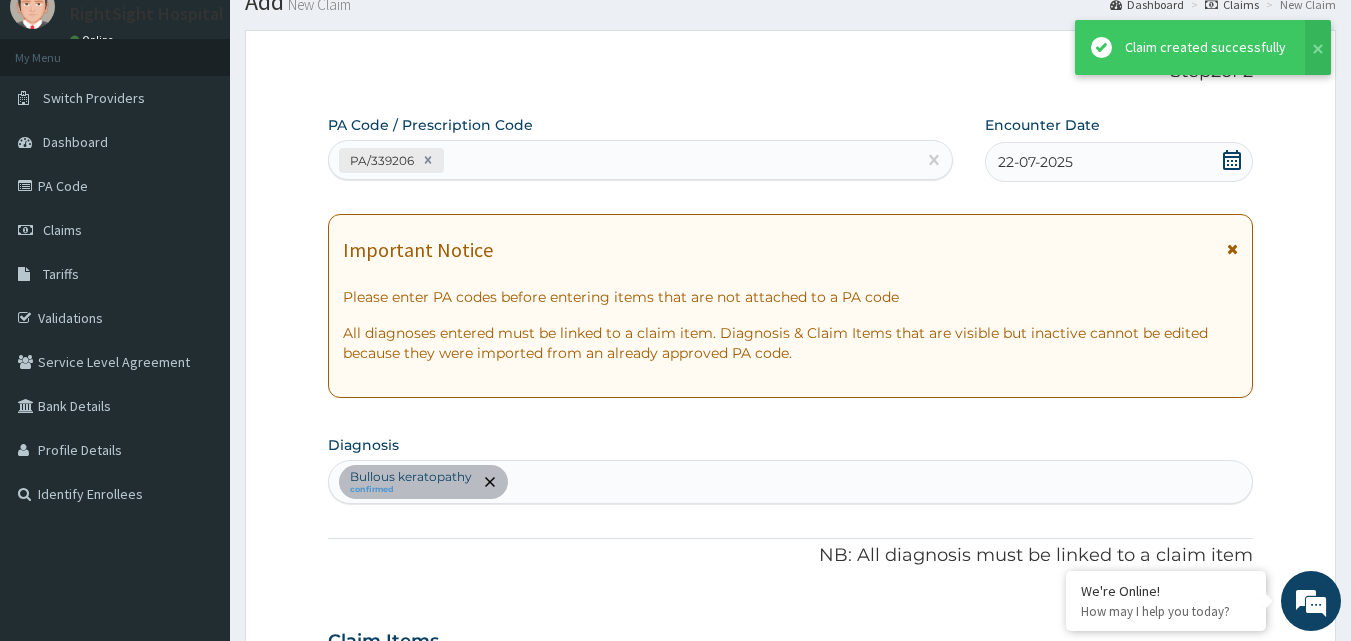 scroll, scrollTop: 1204, scrollLeft: 0, axis: vertical 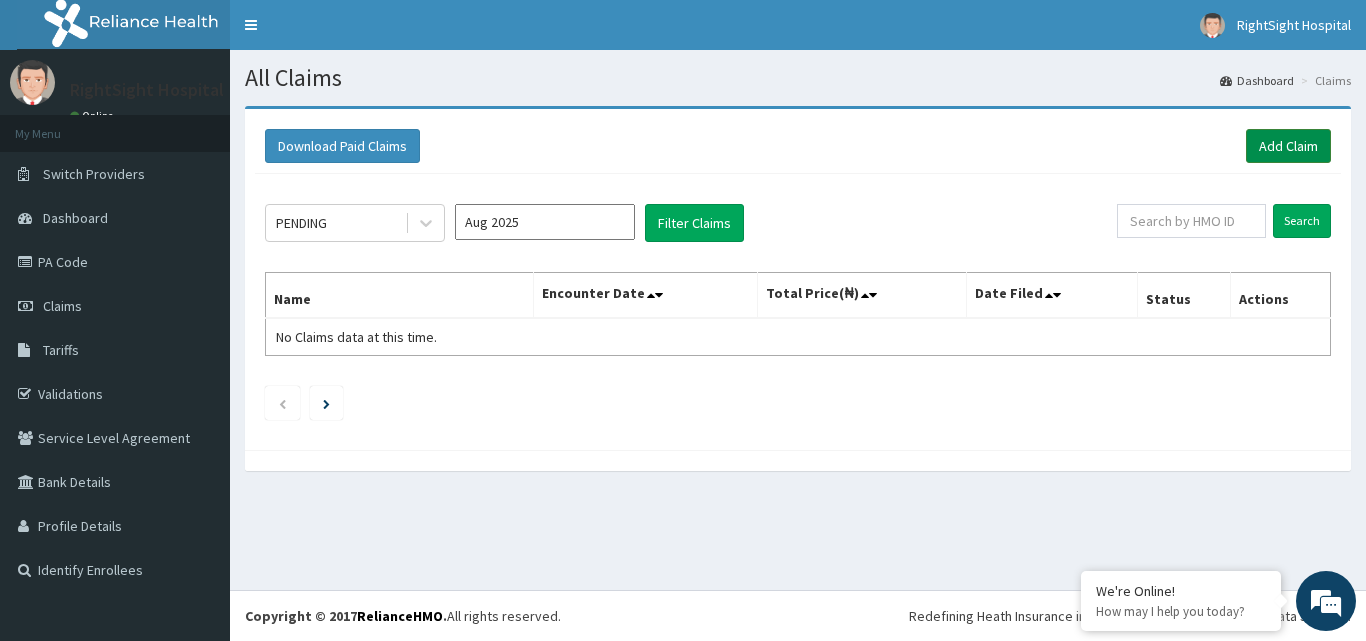 click on "Add Claim" at bounding box center (1288, 146) 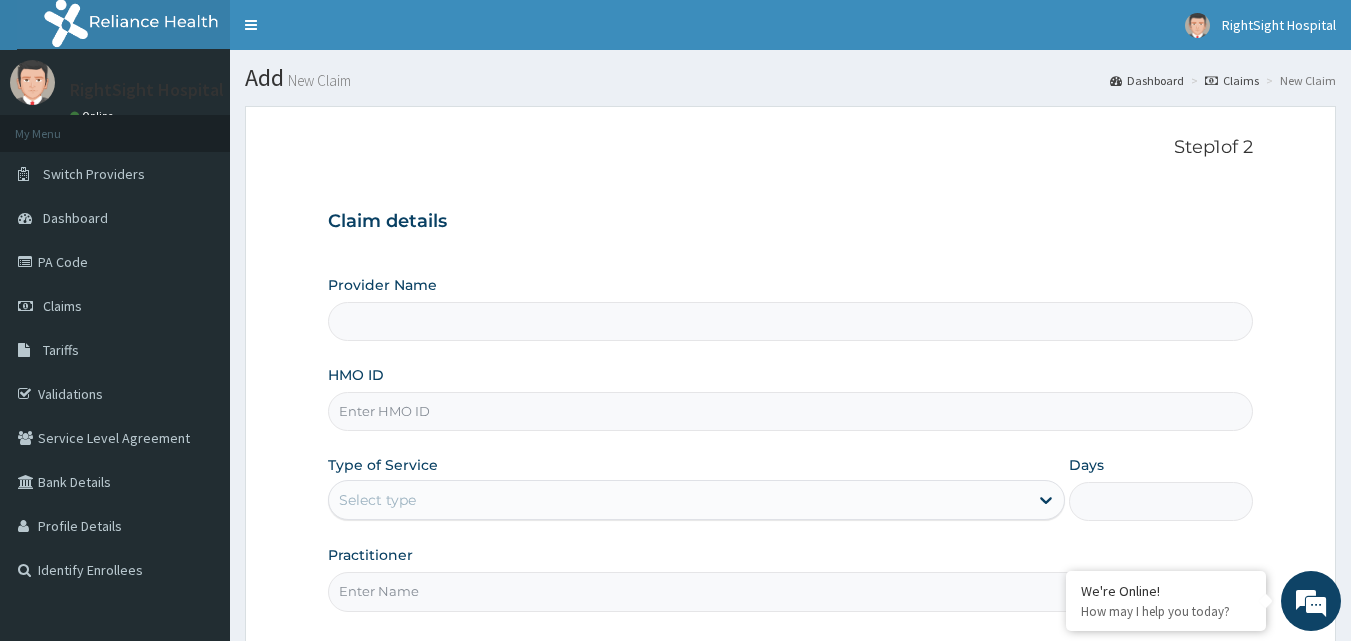 scroll, scrollTop: 0, scrollLeft: 0, axis: both 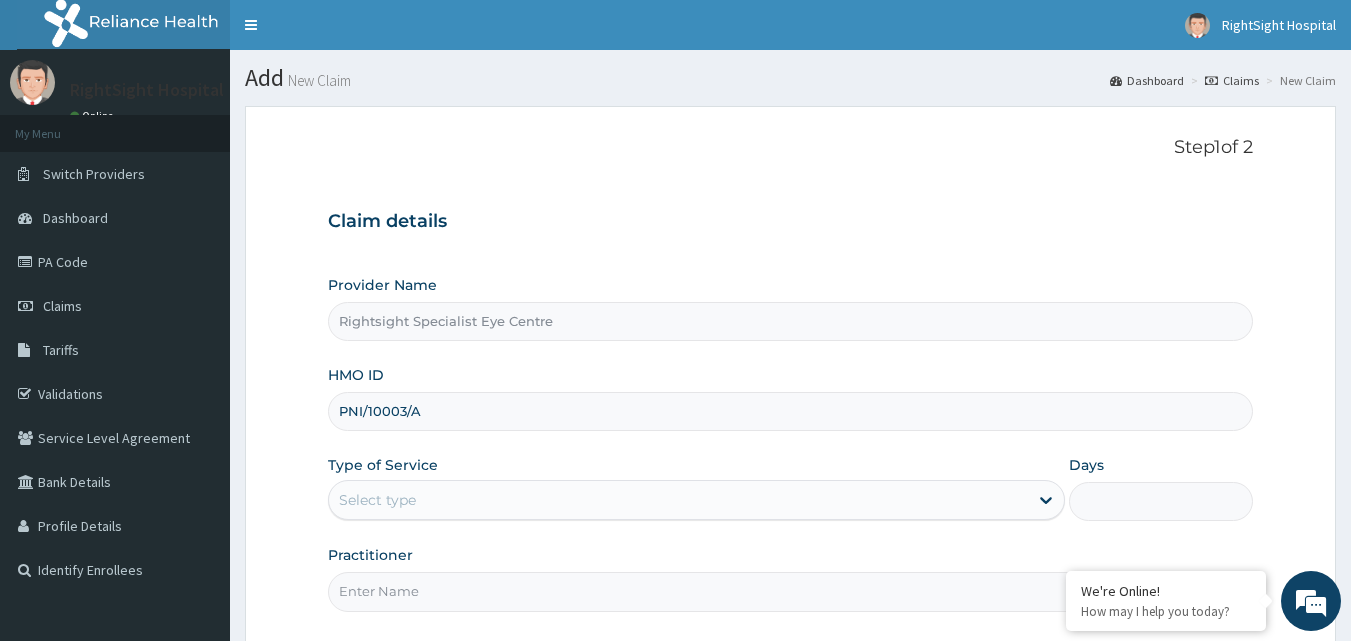 type on "PNI/10003/A" 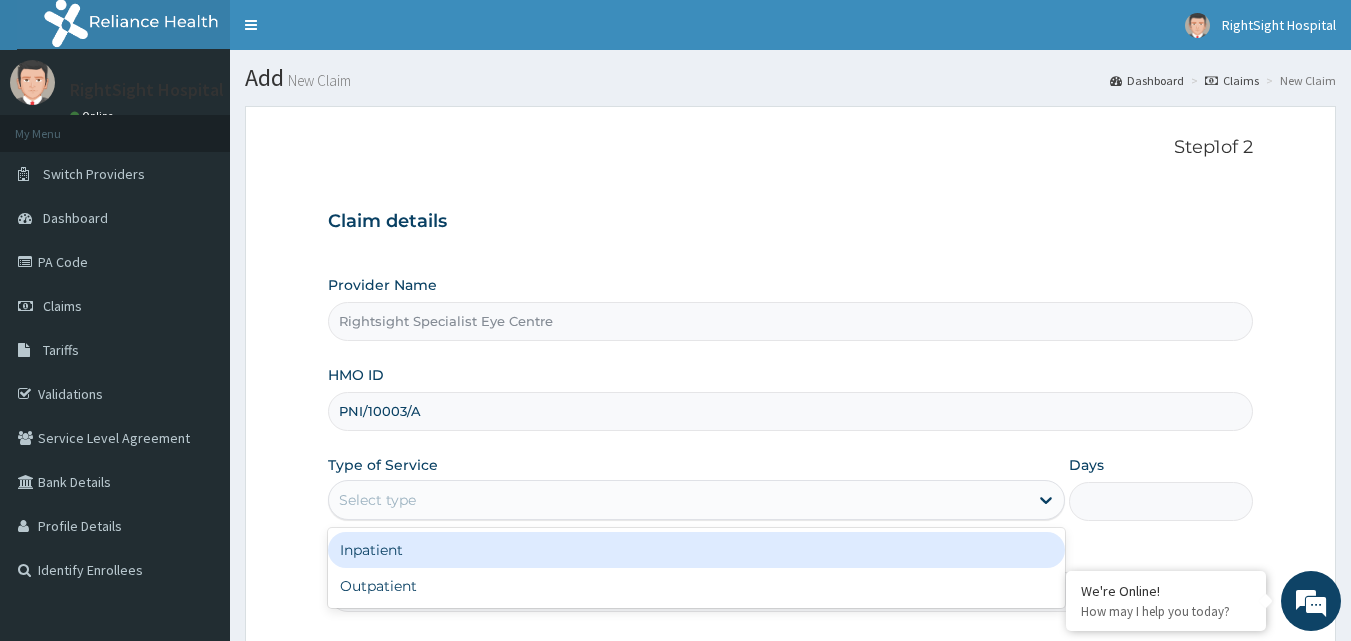 scroll, scrollTop: 0, scrollLeft: 0, axis: both 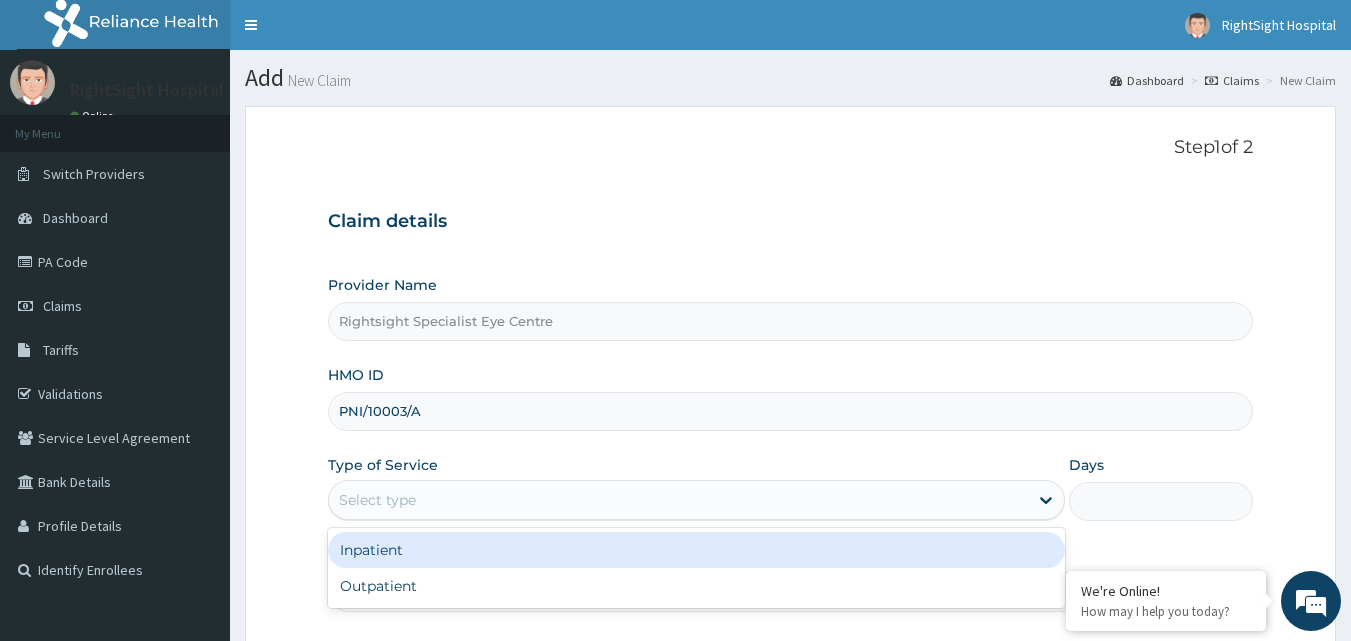 click on "Outpatient" at bounding box center [696, 586] 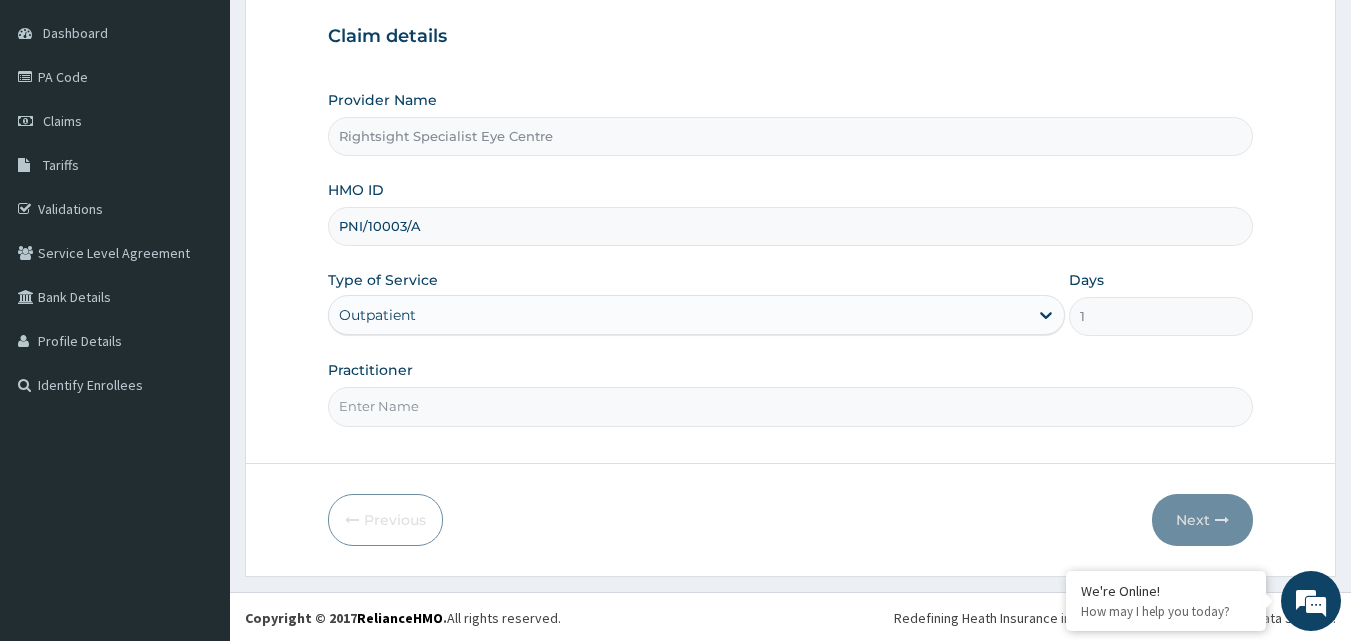 scroll, scrollTop: 187, scrollLeft: 0, axis: vertical 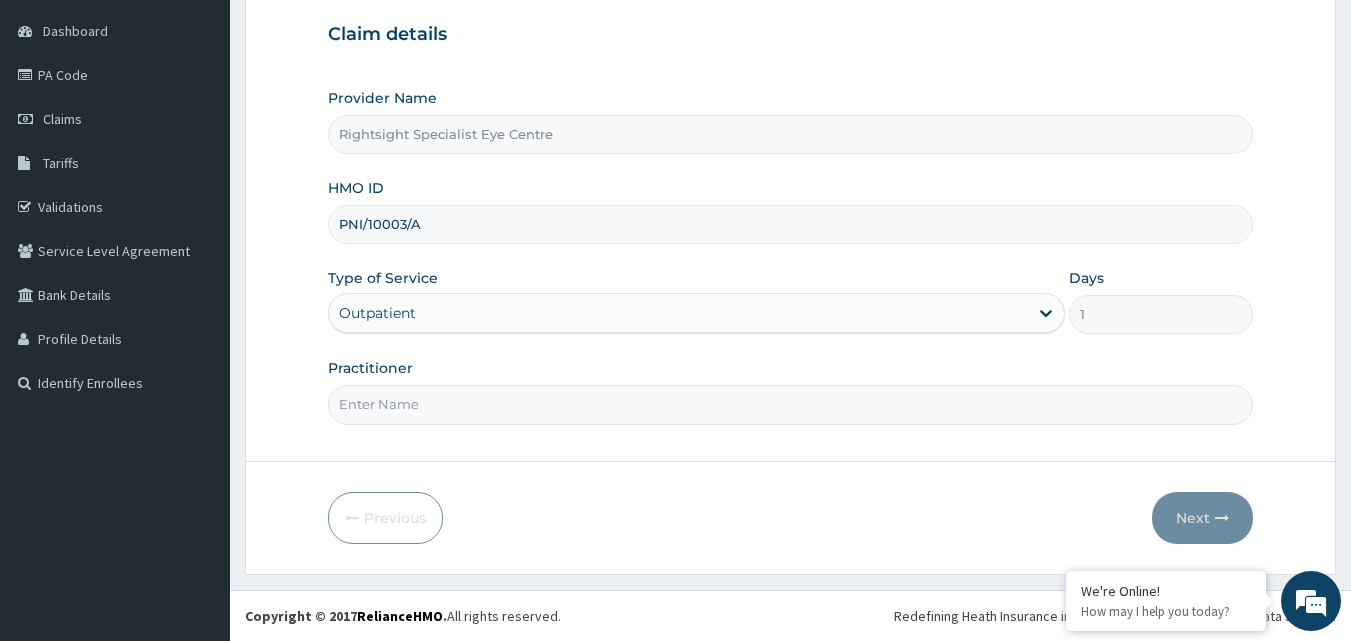 click on "Practitioner" at bounding box center (791, 404) 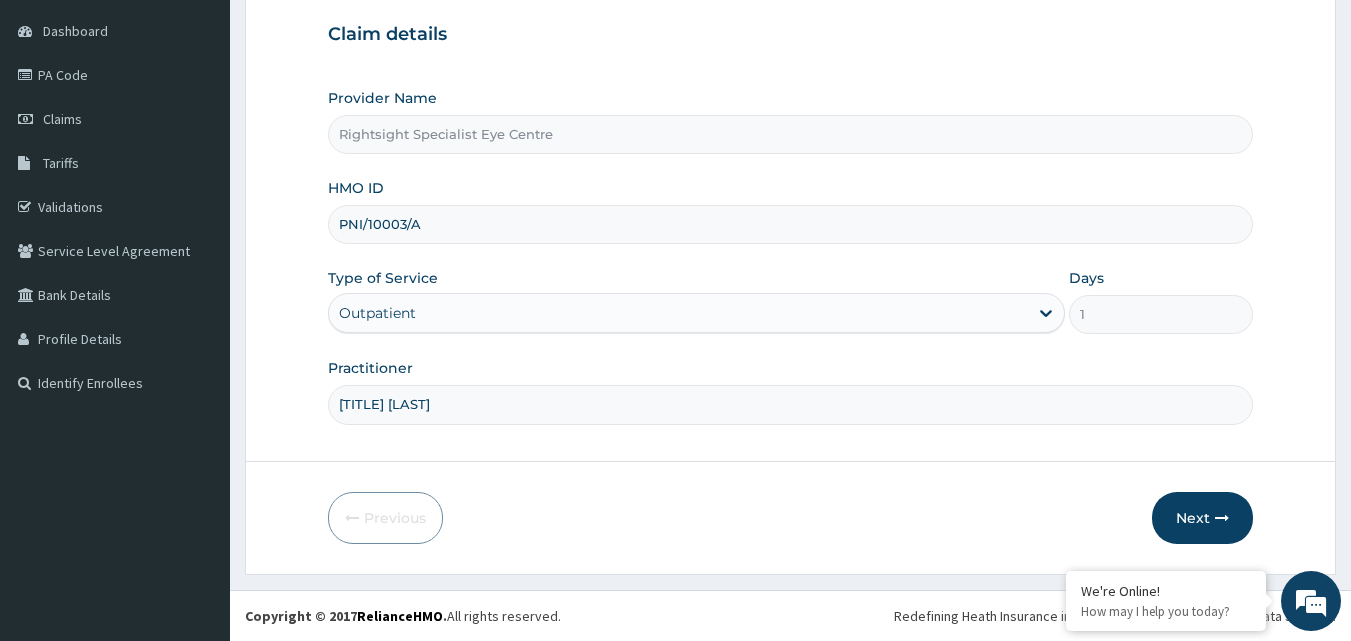 type on "DR OKEKE" 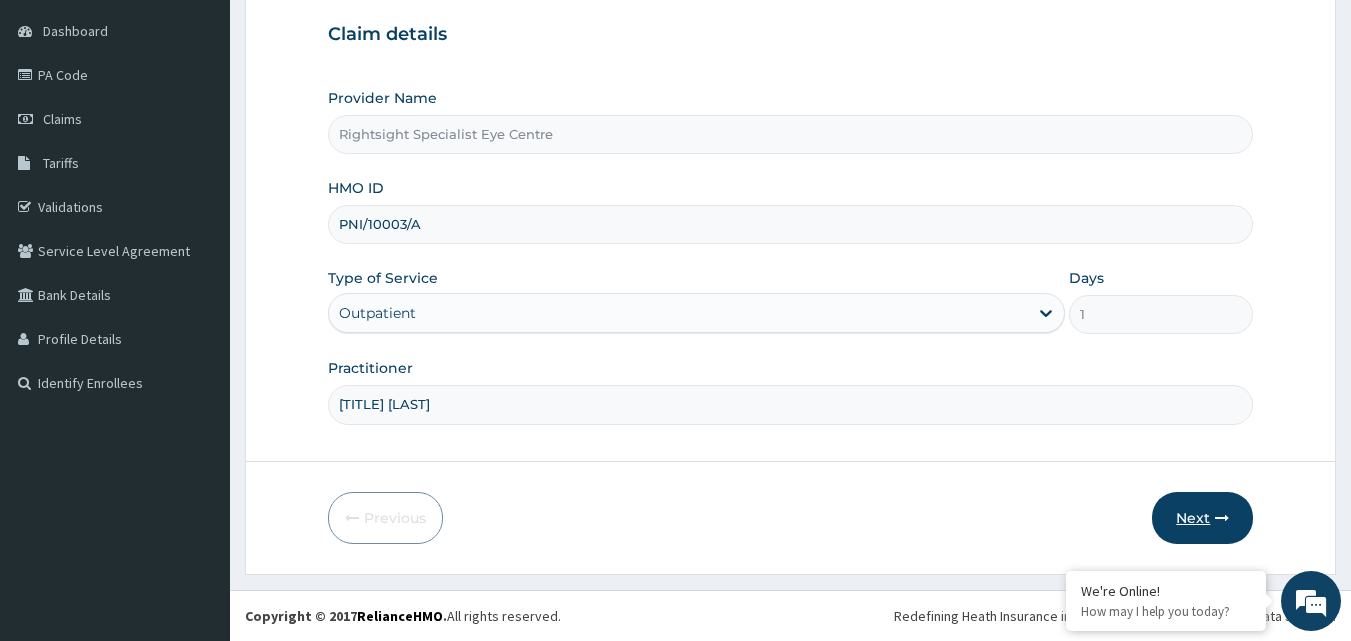 click on "Next" at bounding box center (1202, 518) 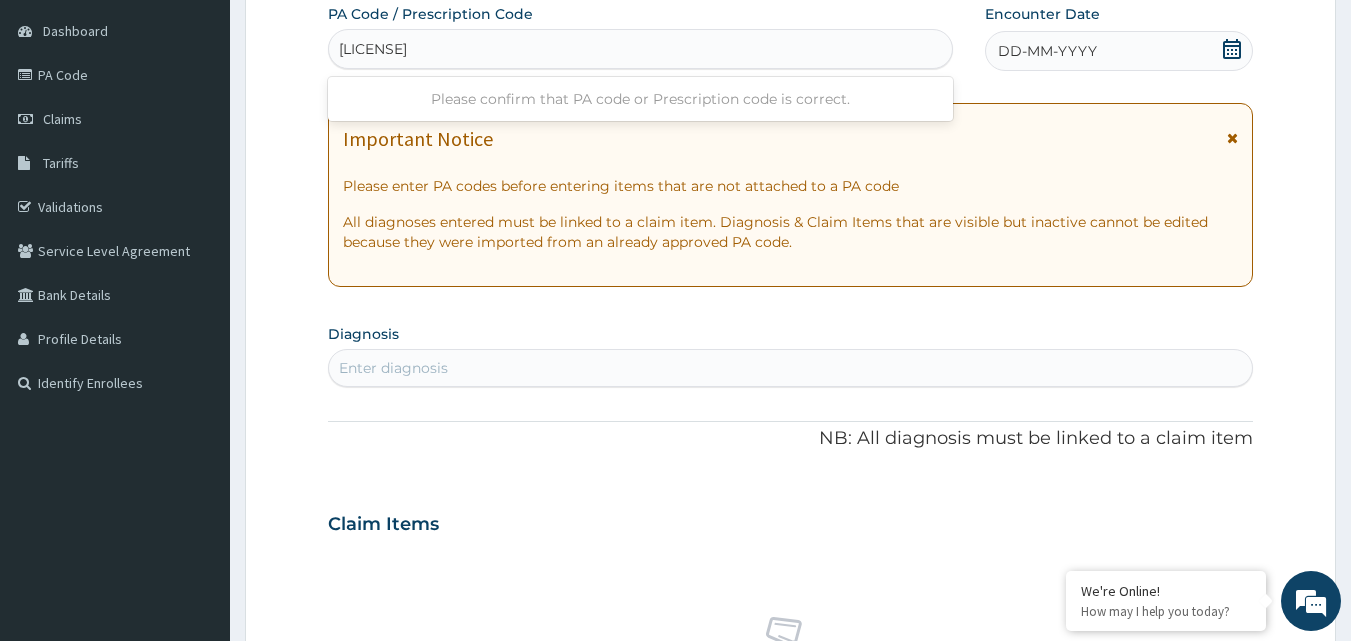 type on "PA/75A6D7" 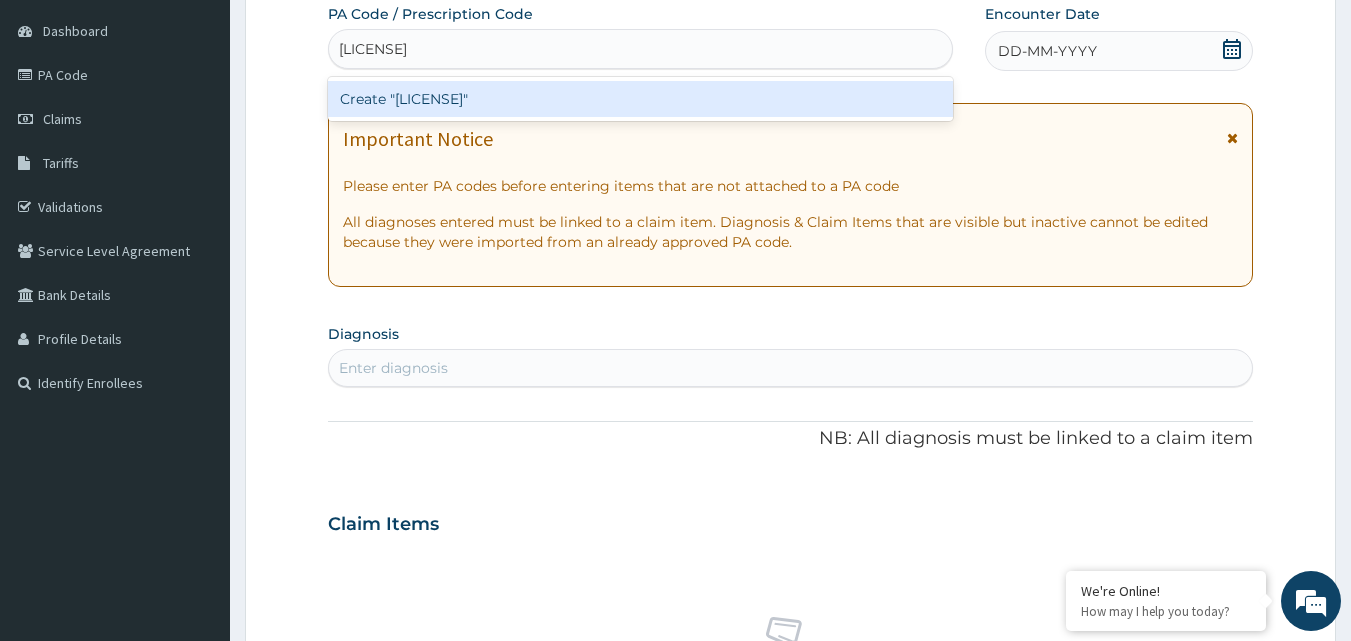 click on "Create "PA/75A6D7"" at bounding box center [641, 99] 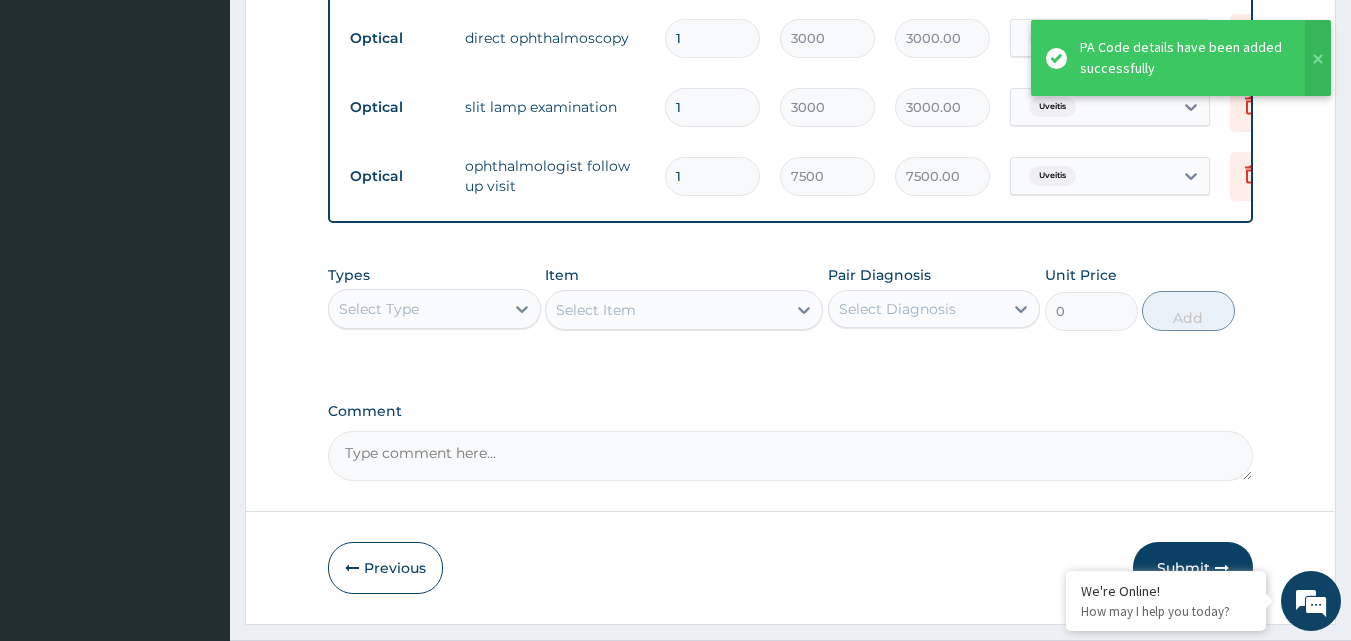 scroll, scrollTop: 997, scrollLeft: 0, axis: vertical 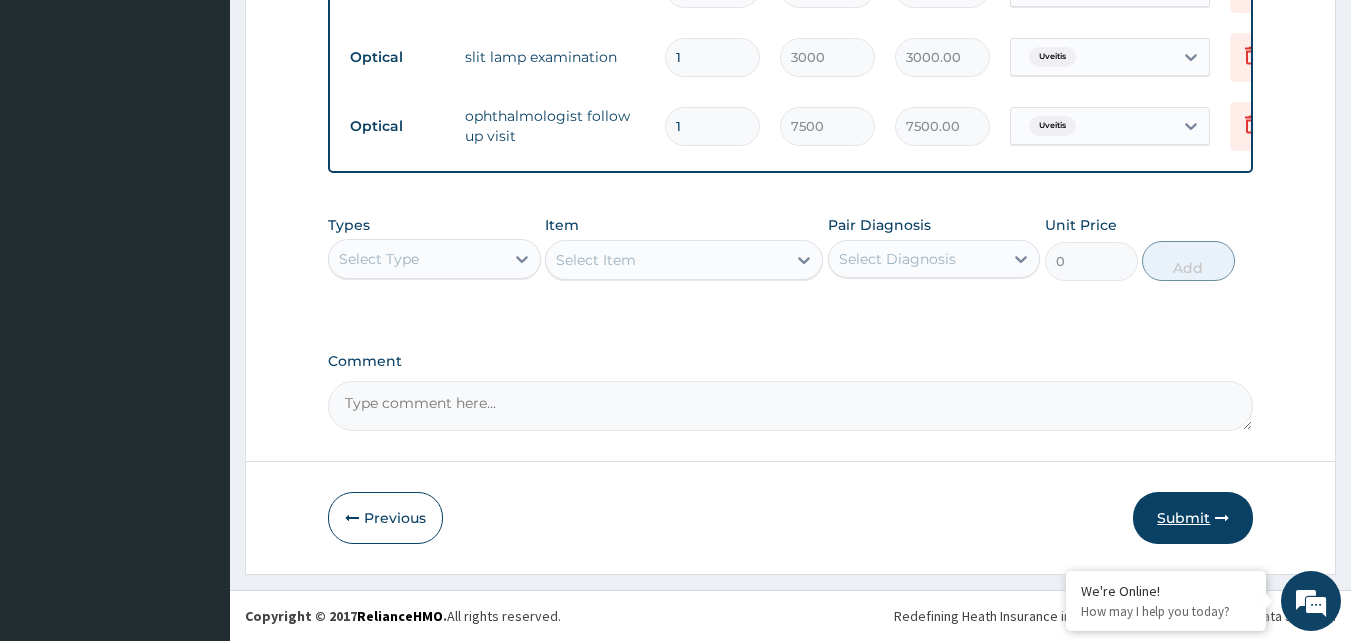 click on "Submit" at bounding box center (1193, 518) 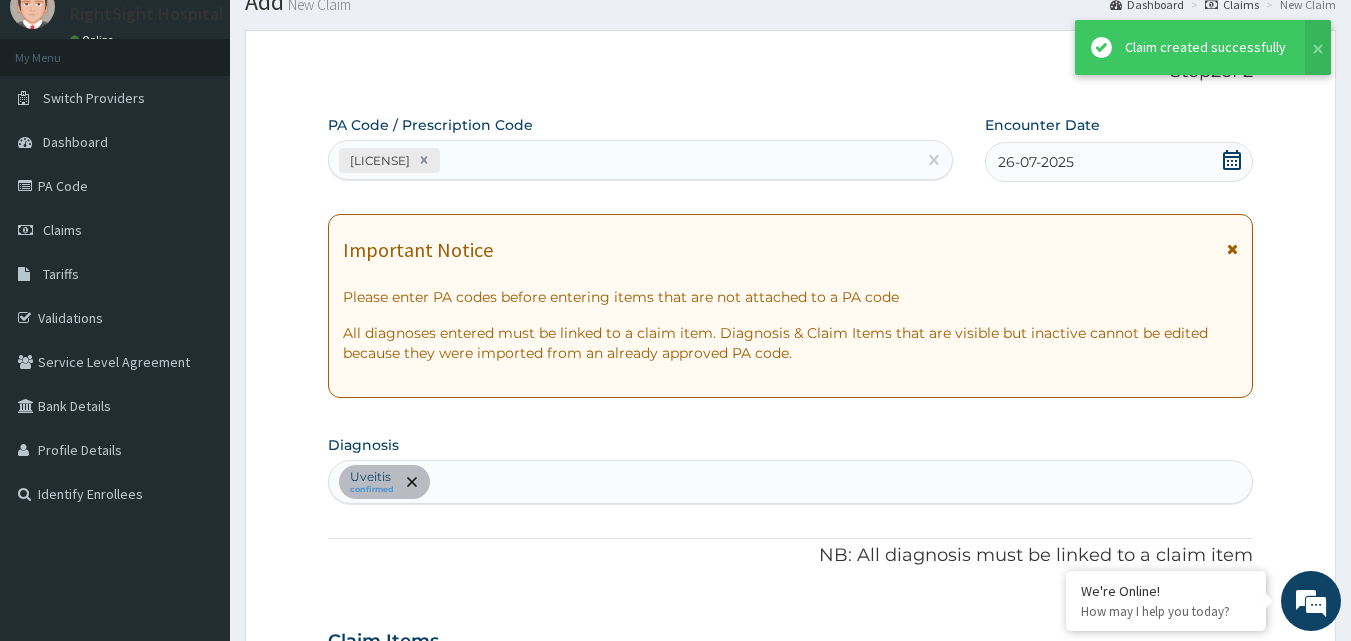 scroll, scrollTop: 997, scrollLeft: 0, axis: vertical 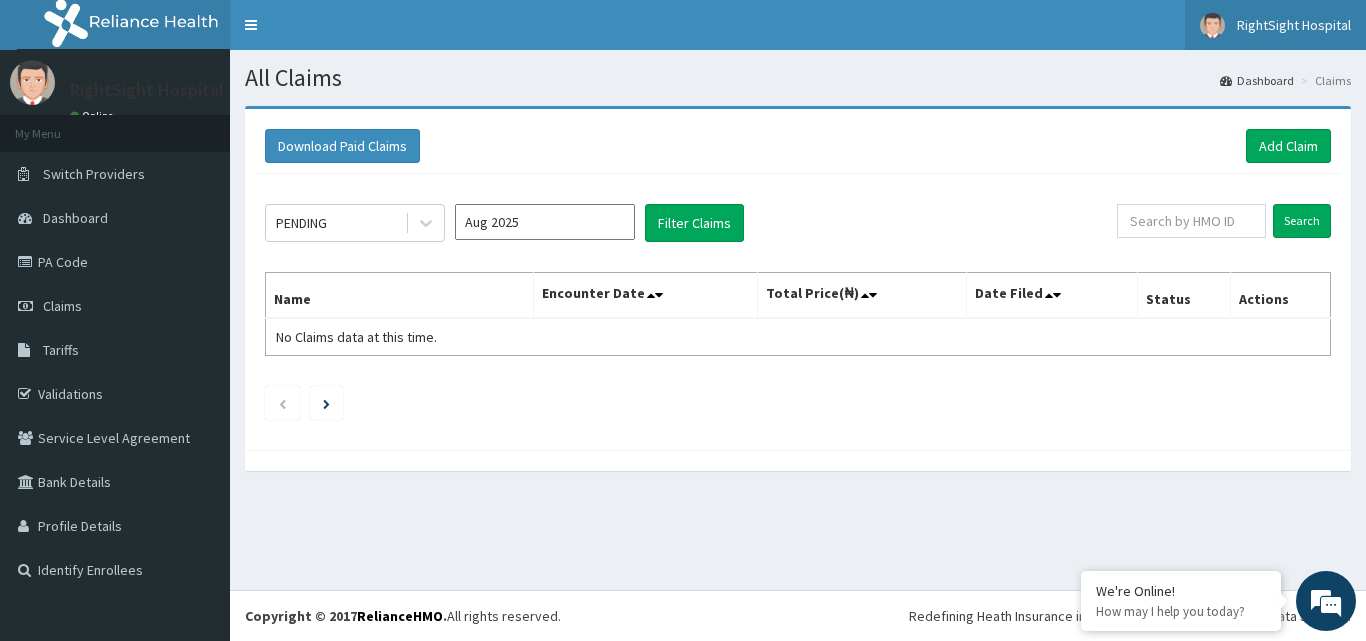 click on "RightSight Hospital" at bounding box center [1275, 25] 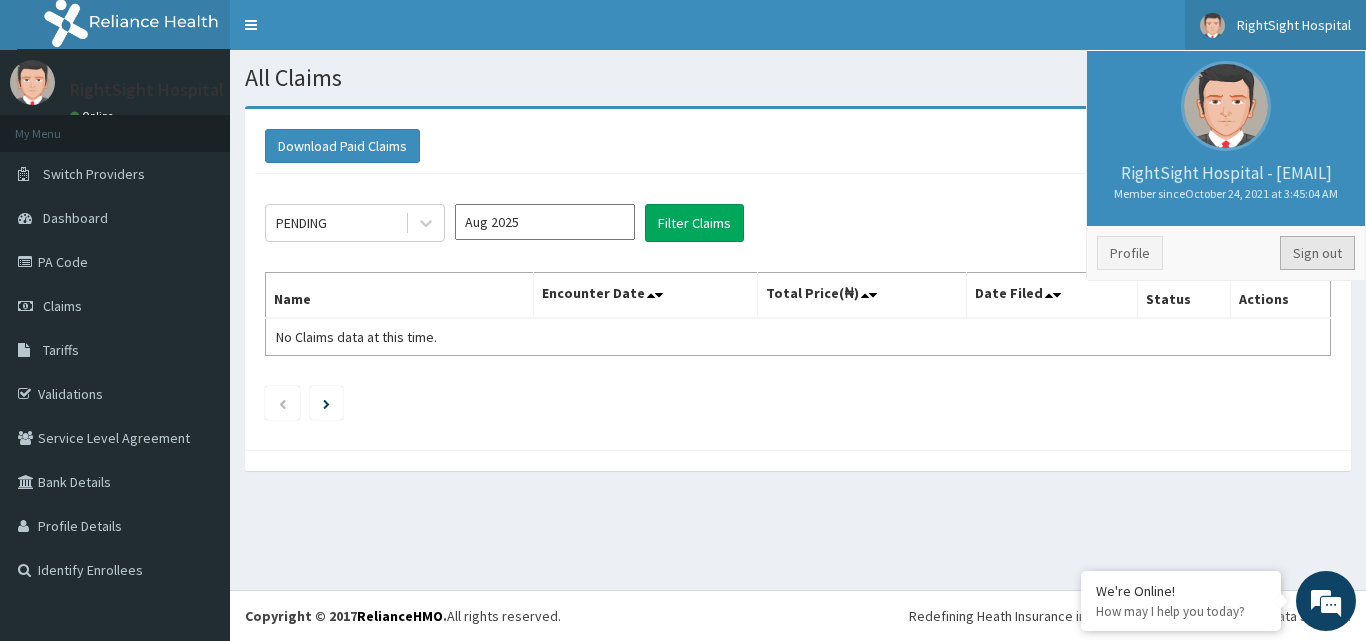 click on "Sign out" at bounding box center [1317, 253] 